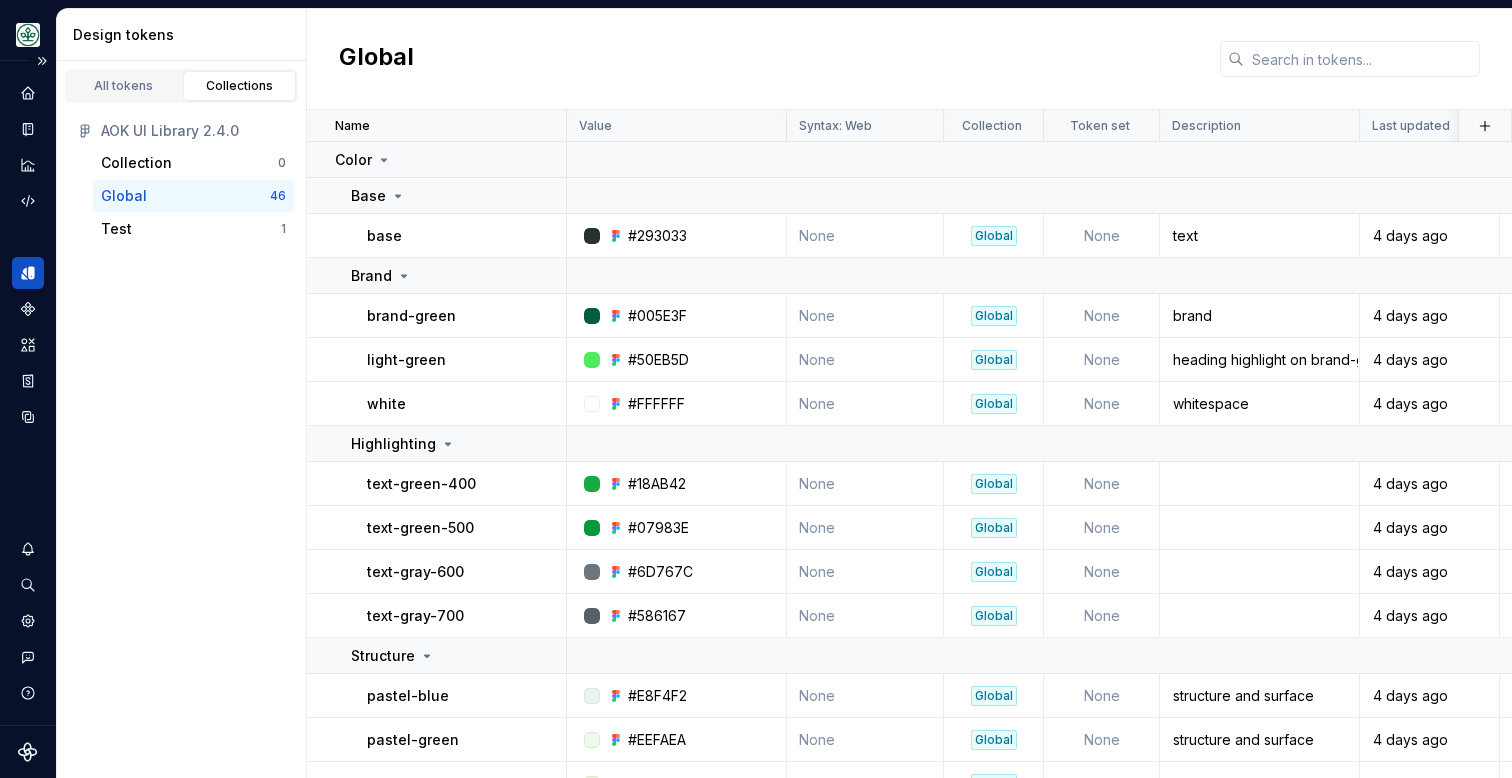 scroll, scrollTop: 0, scrollLeft: 0, axis: both 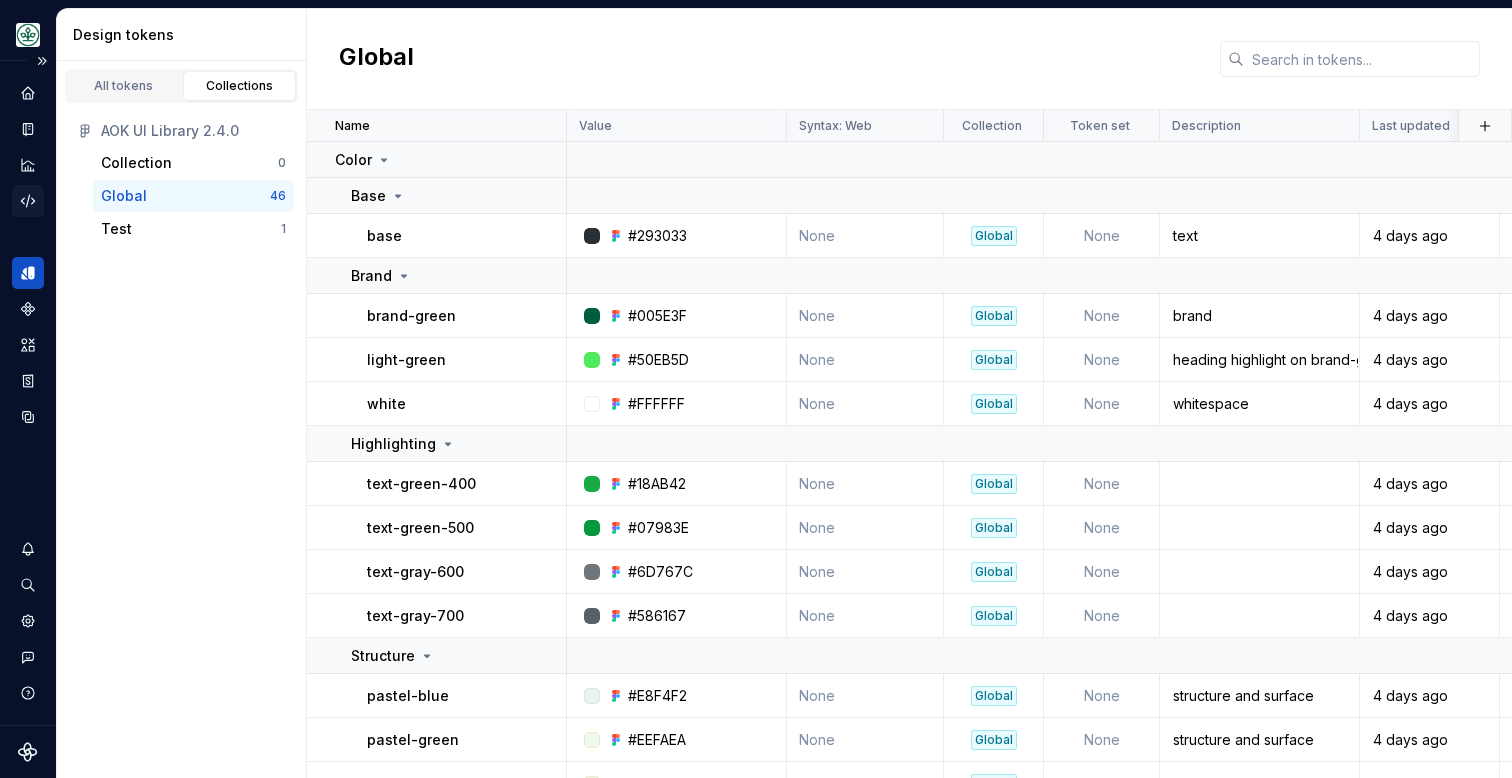 click at bounding box center [28, 201] 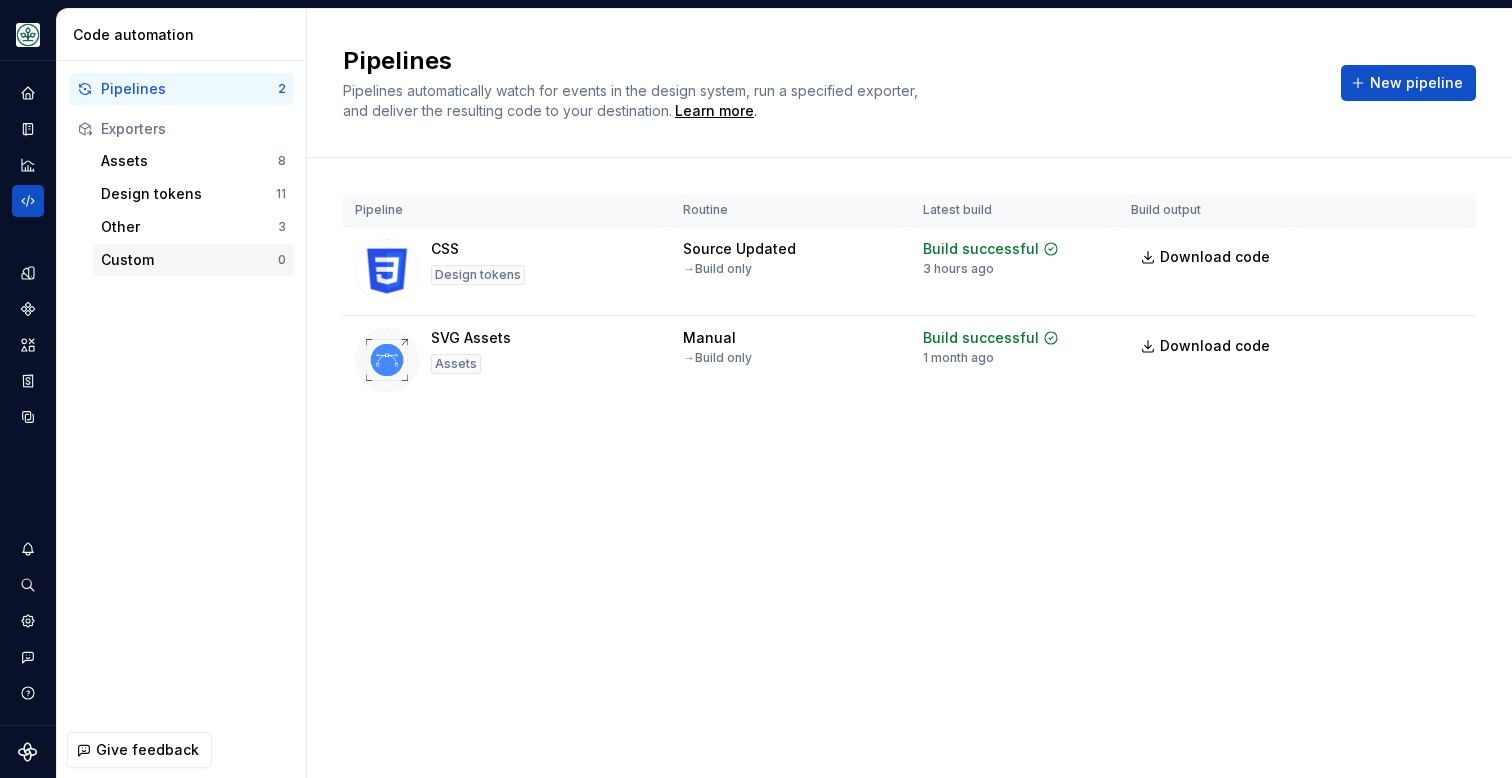 click on "Custom" at bounding box center [189, 260] 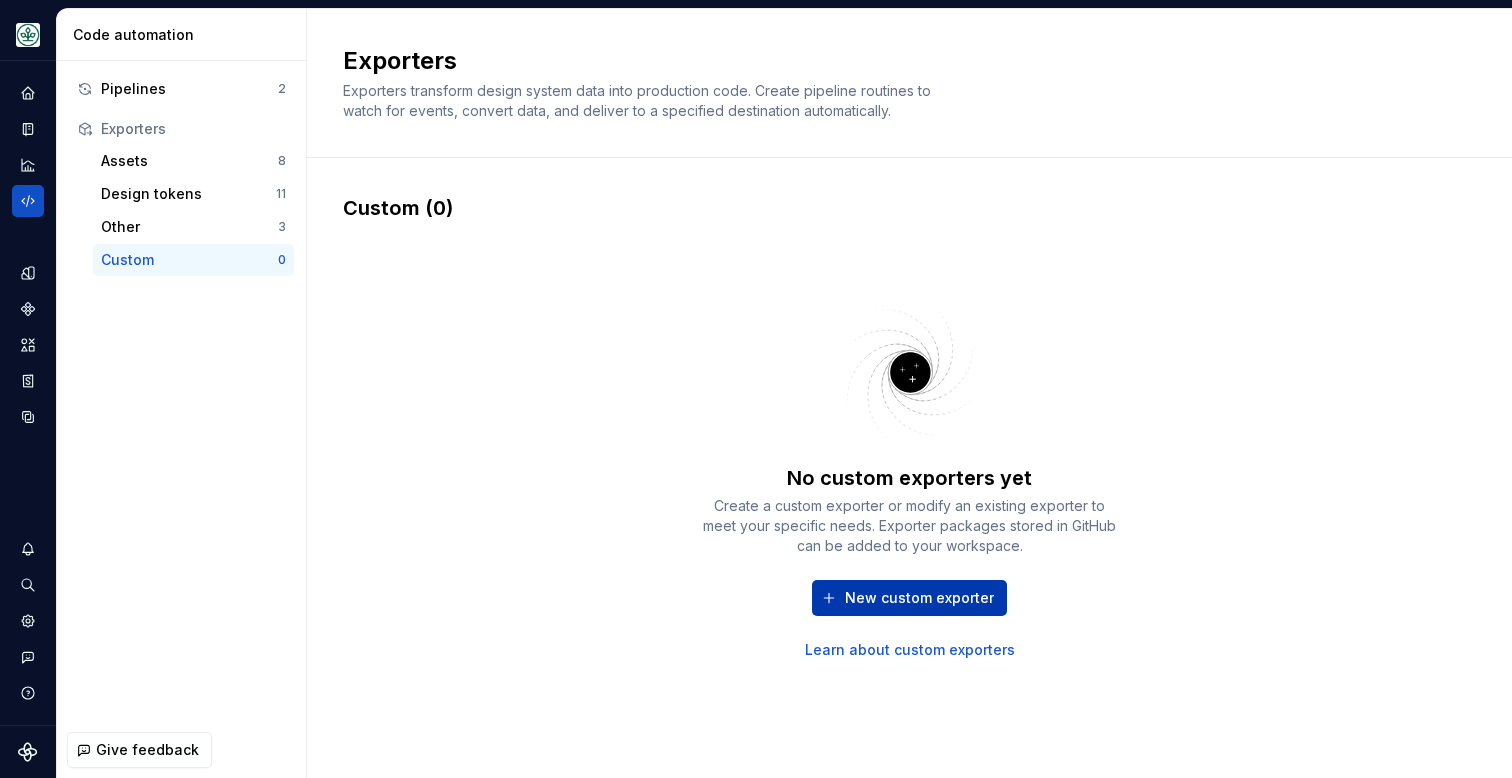 click on "New custom exporter" at bounding box center [919, 598] 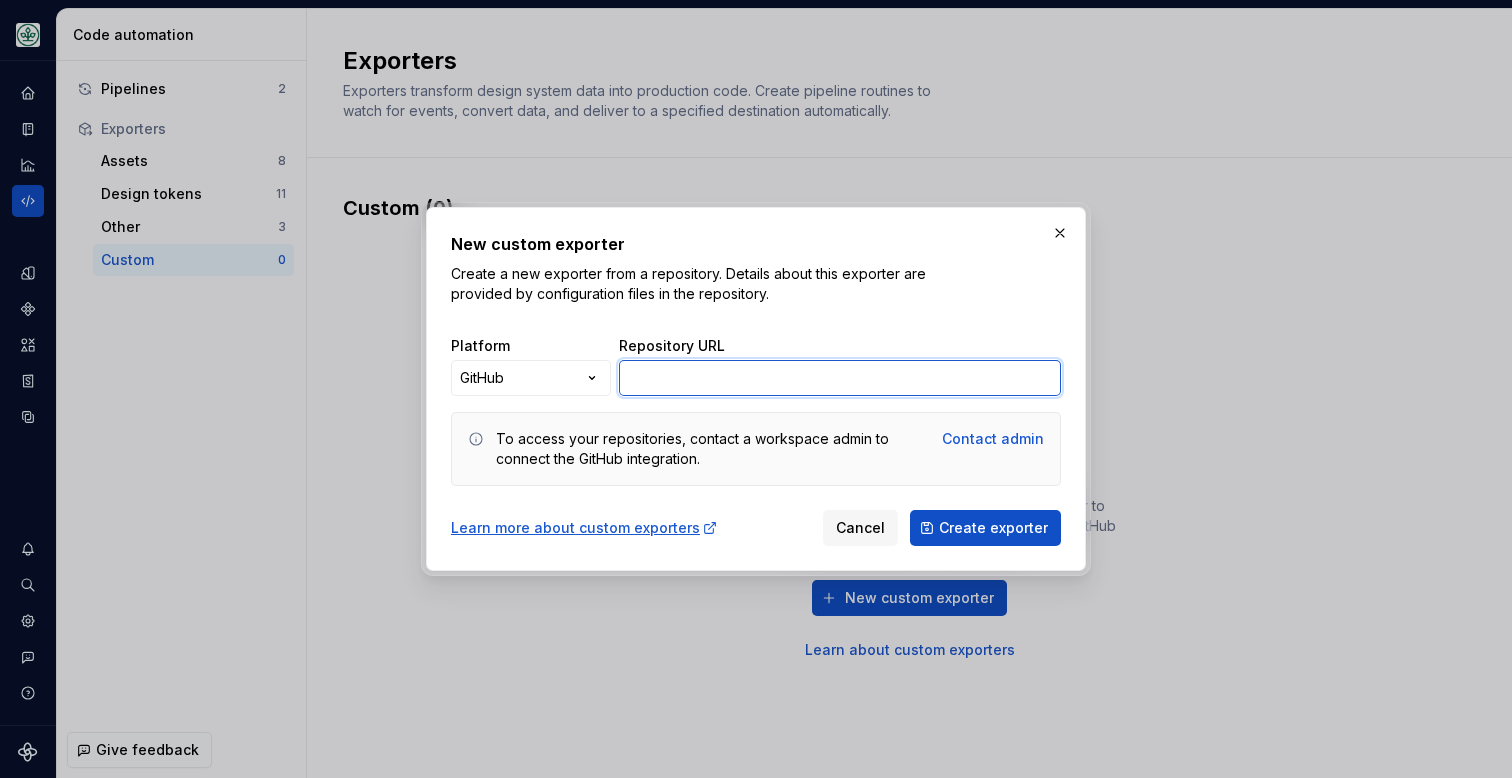 click on "Repository URL" at bounding box center [840, 378] 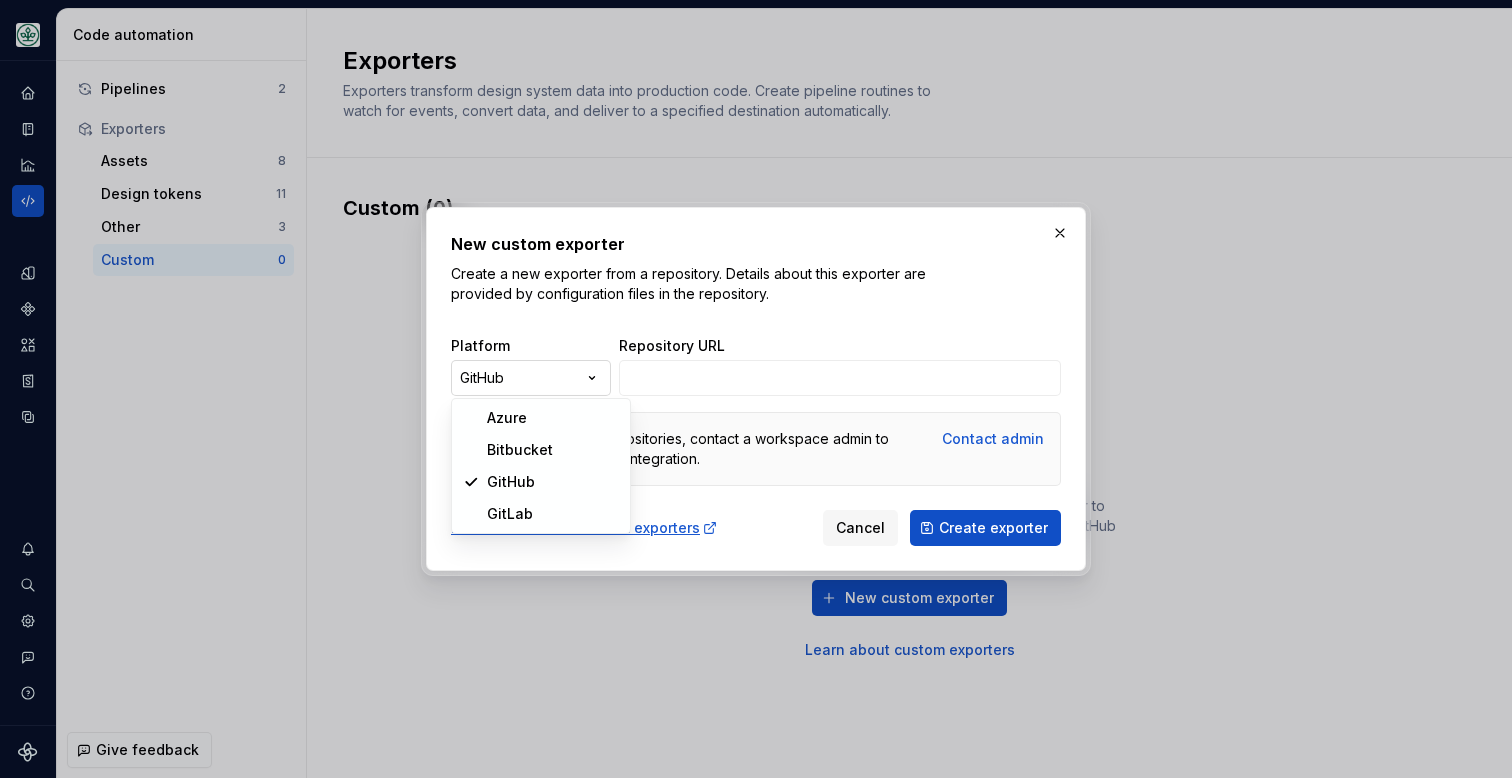 click on "New custom exporter Create a new exporter from a repository. Details about this exporter are provided by configuration files in the repository. Platform GitHub ***** ********* ****** ****** Repository URL To access your repositories, contact a workspace admin to connect the GitHub integration. Contact admin Learn more about custom exporters Cancel Create exporter" at bounding box center [756, 389] 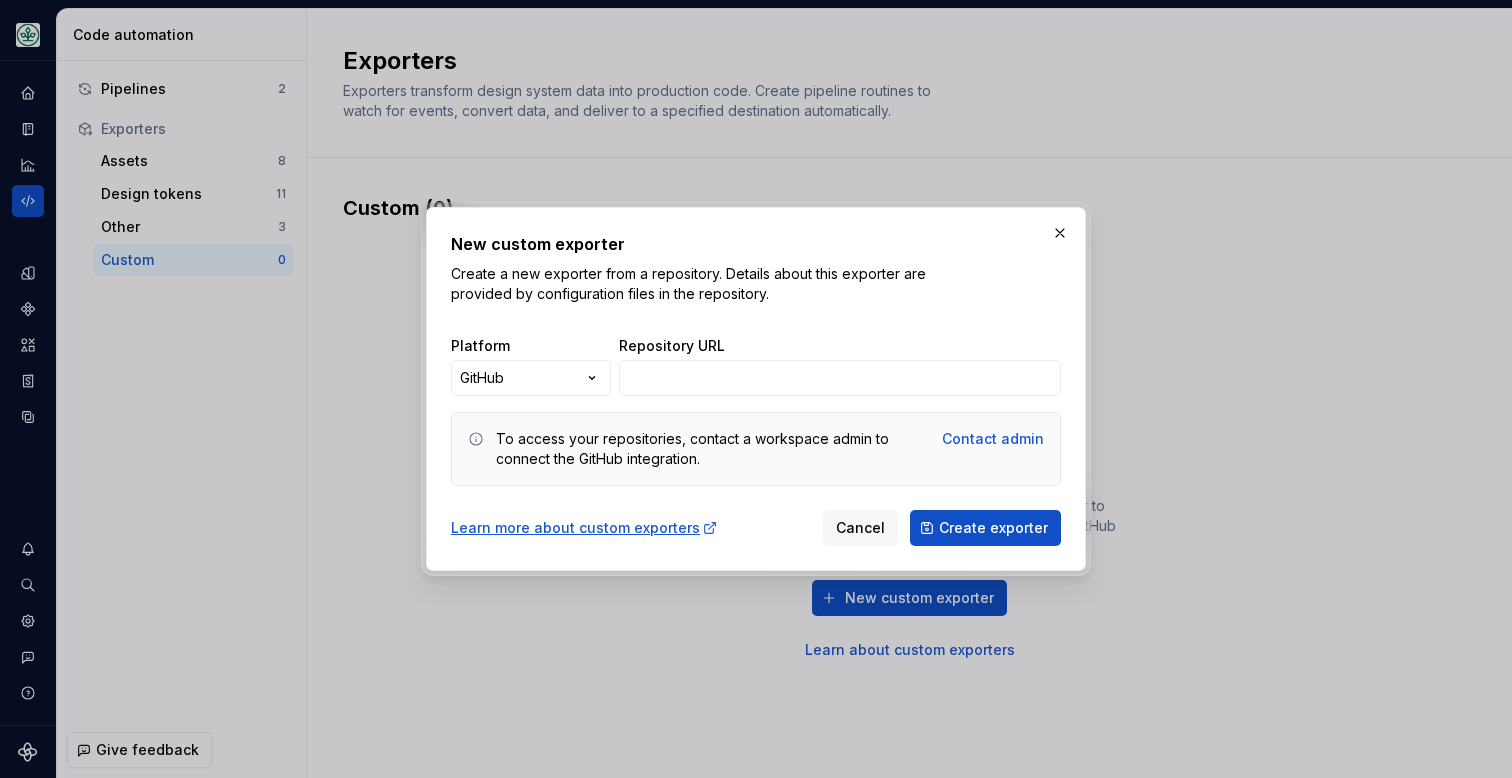 click on "New custom exporter Create a new exporter from a repository. Details about this exporter are provided by configuration files in the repository. Platform GitHub ***** ********* ****** ****** Repository URL To access your repositories, contact a workspace admin to connect the GitHub integration. Contact admin Learn more about custom exporters Cancel Create exporter" at bounding box center (756, 389) 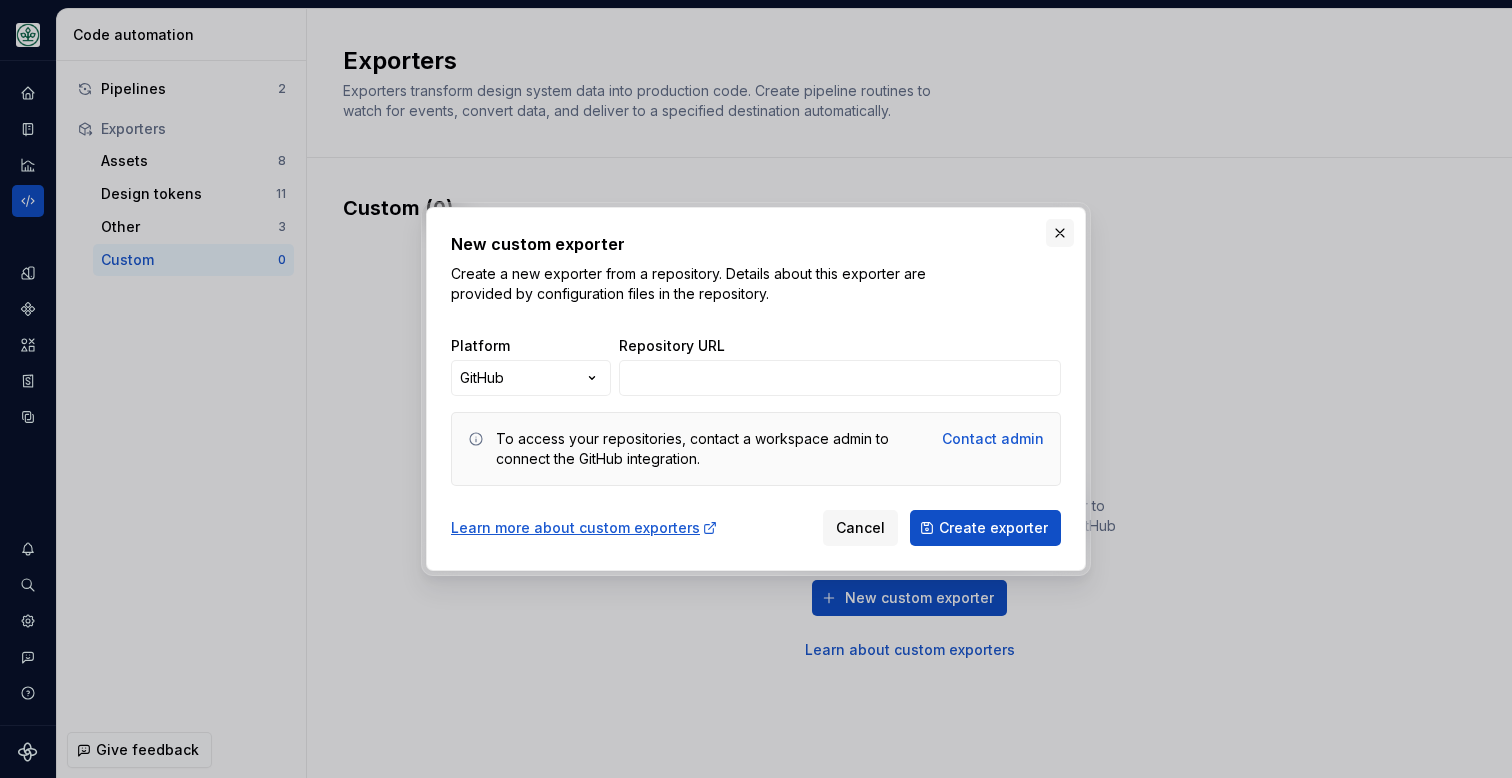click at bounding box center (1060, 233) 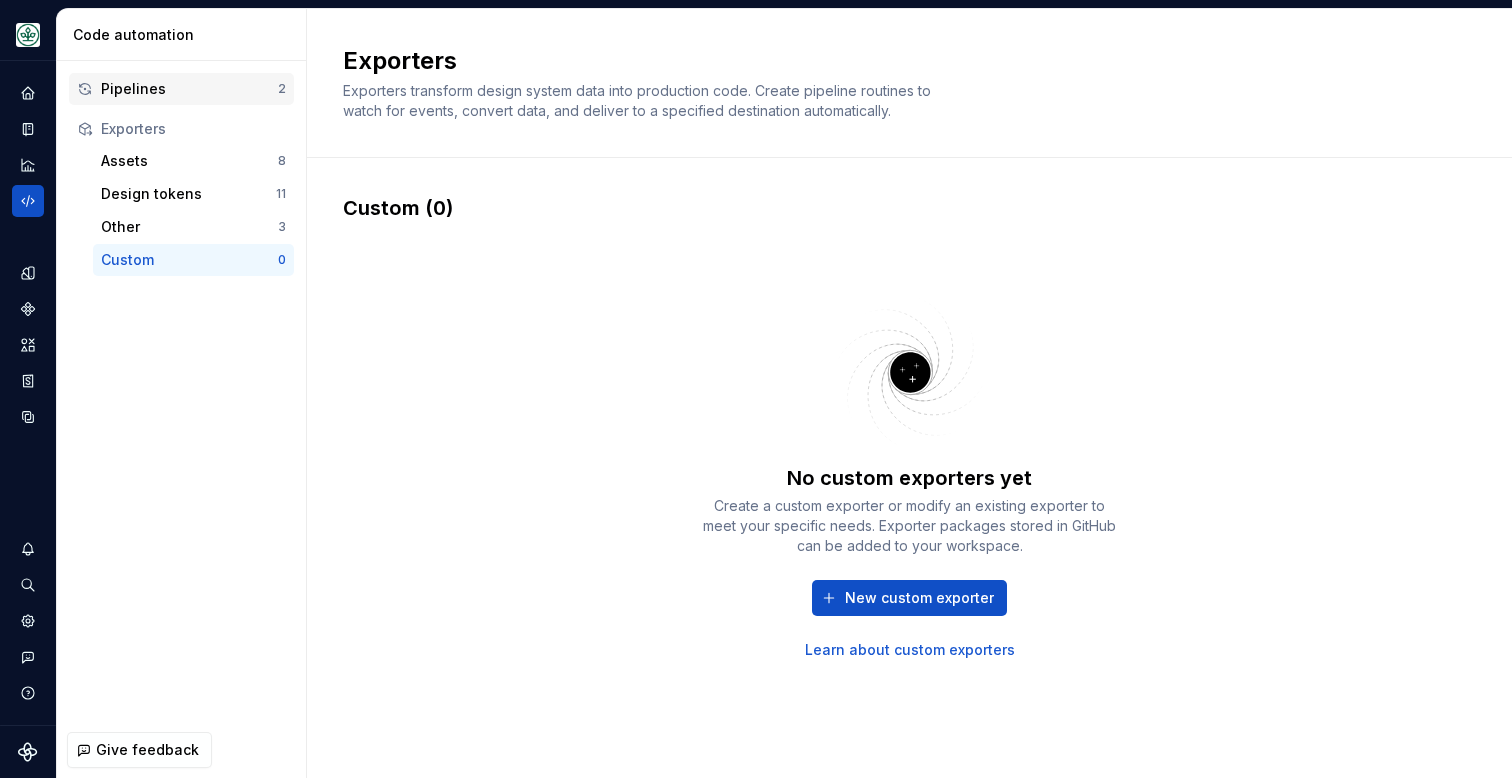 click on "Pipelines 2" at bounding box center [181, 89] 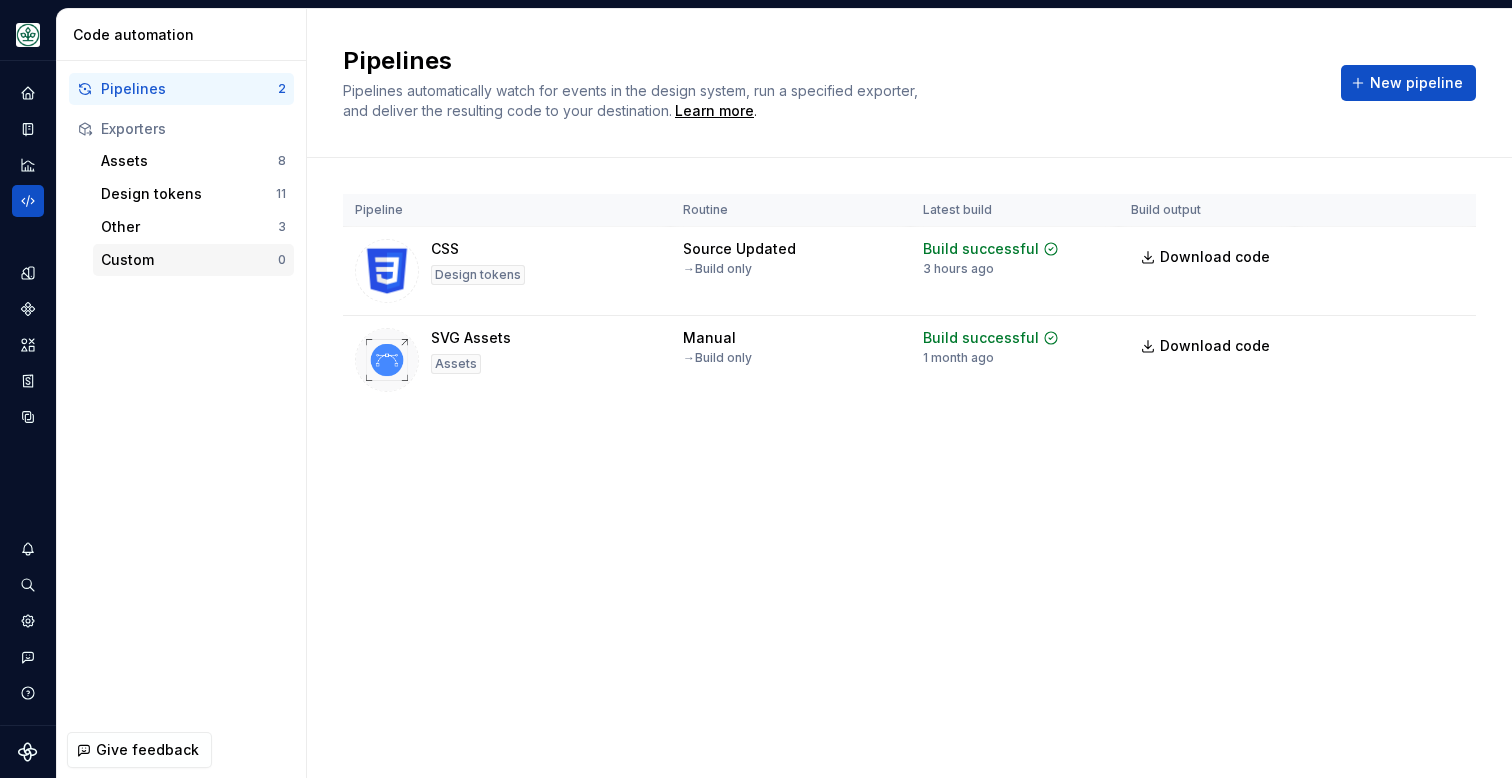 click on "Custom" at bounding box center [189, 260] 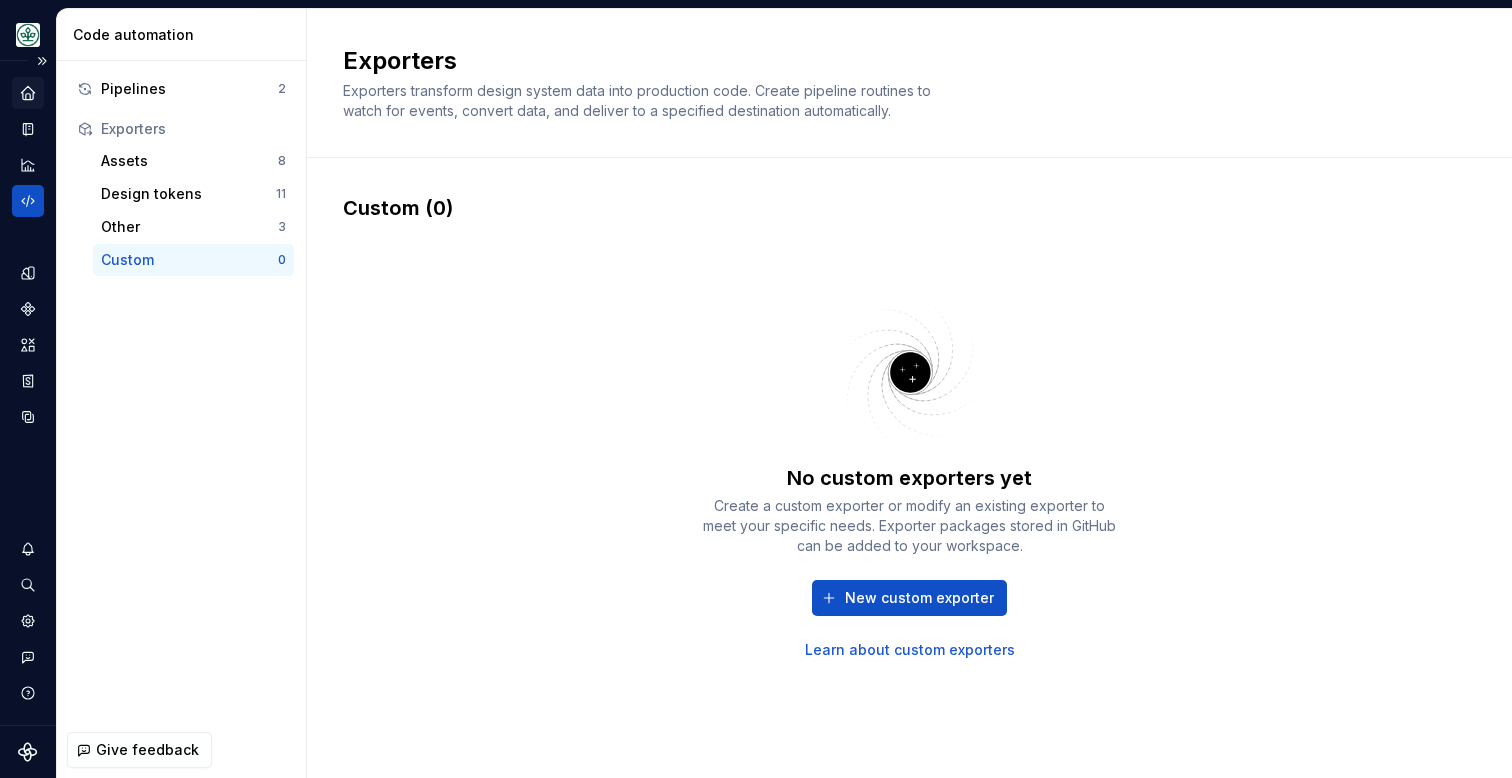 click 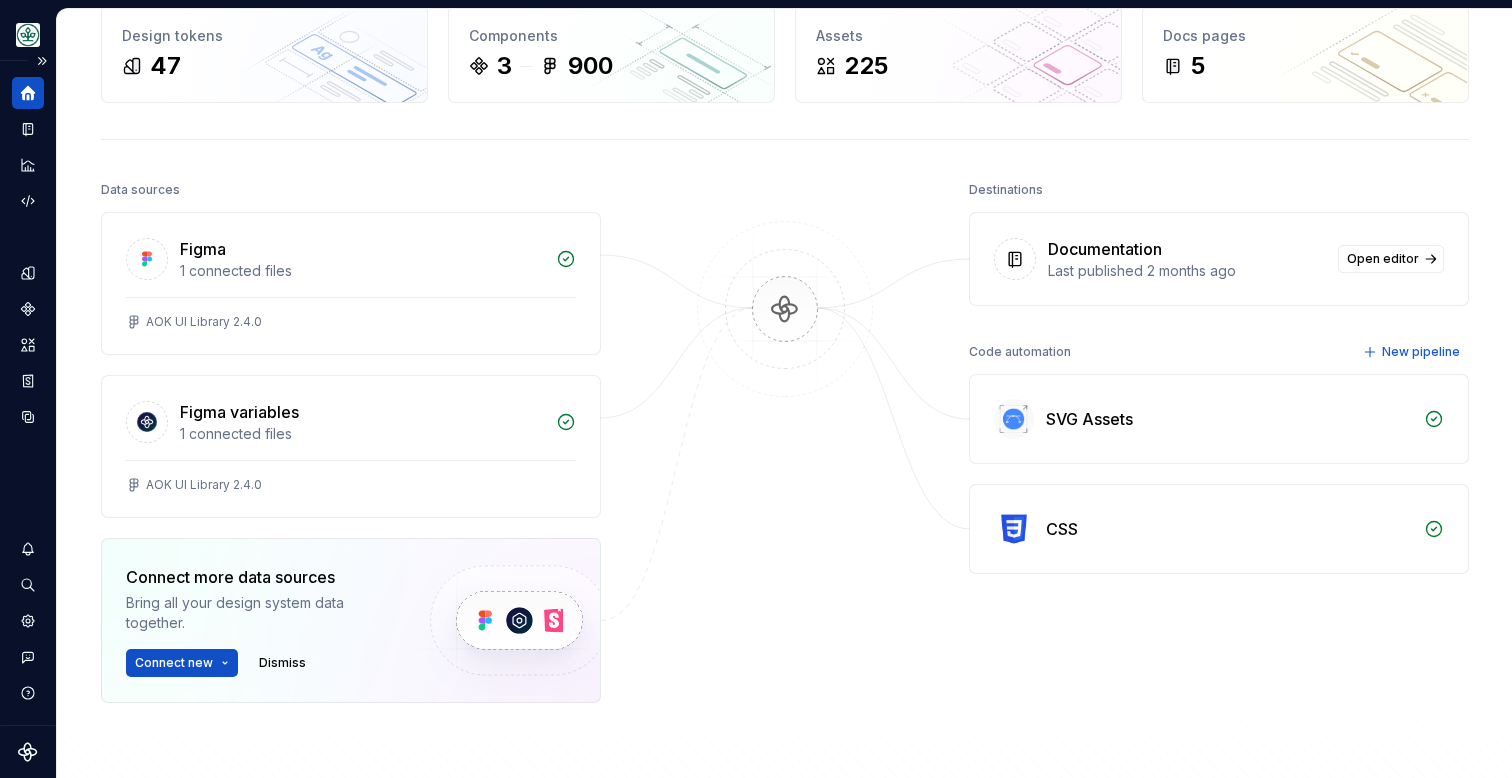 scroll, scrollTop: 110, scrollLeft: 0, axis: vertical 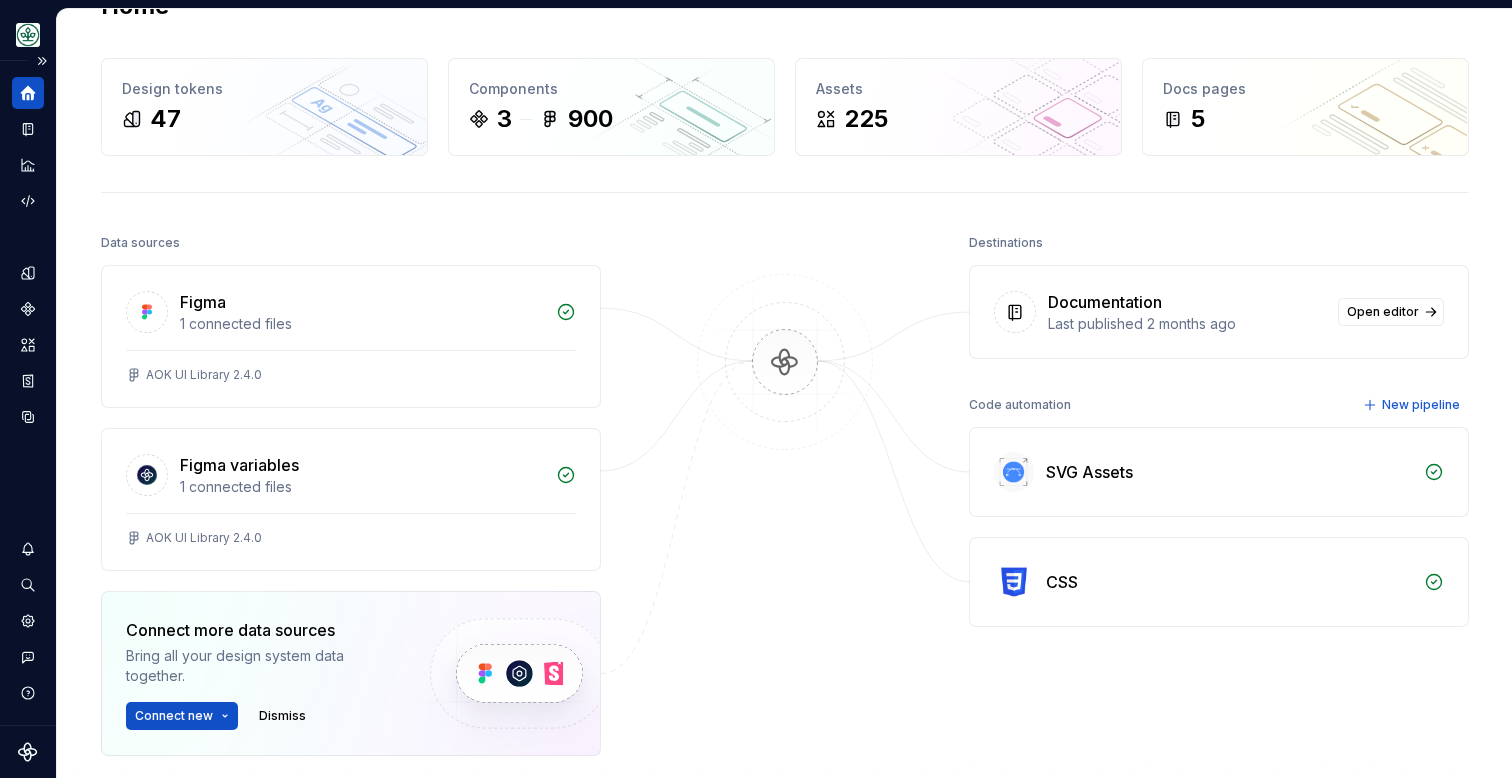 click at bounding box center (785, 542) 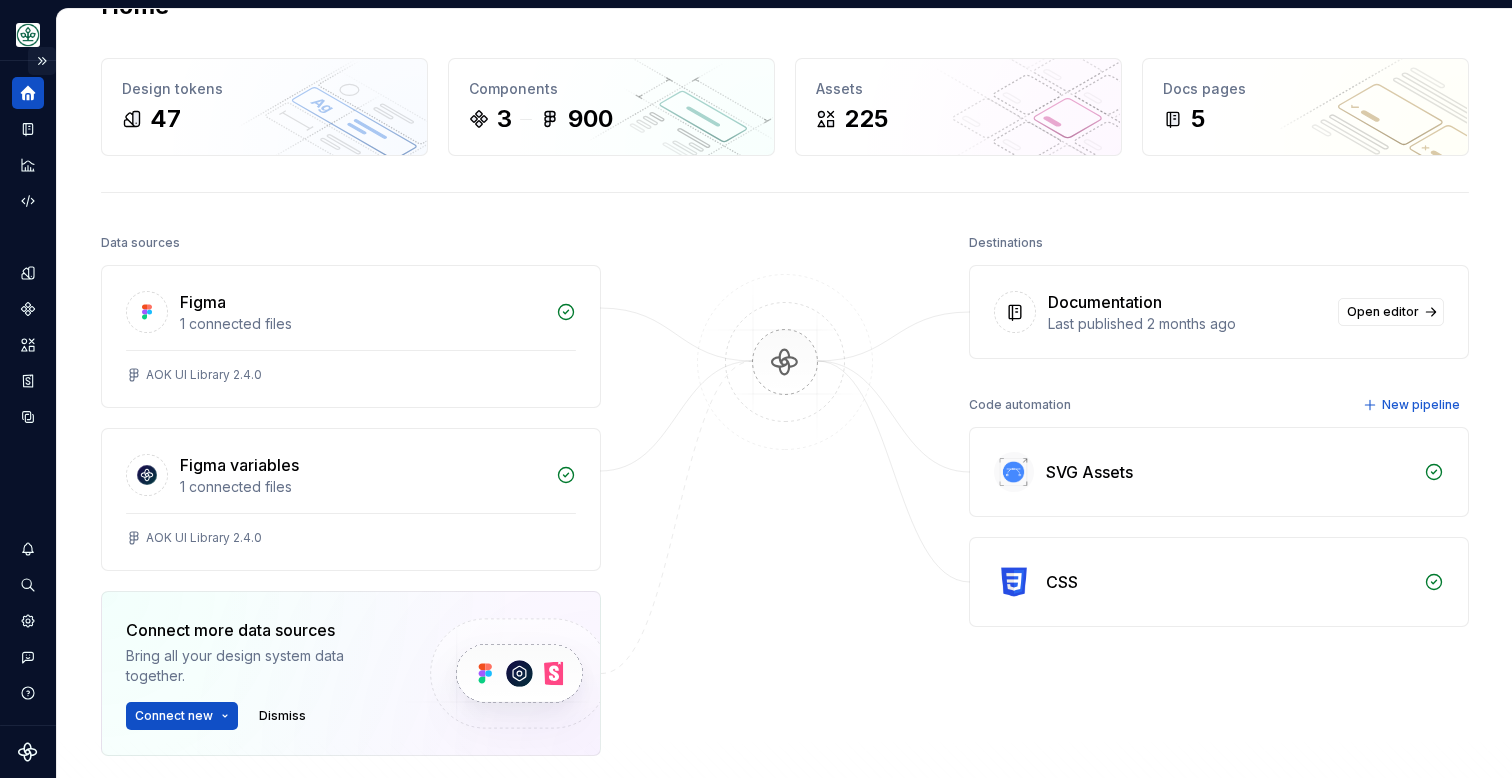 click at bounding box center (42, 61) 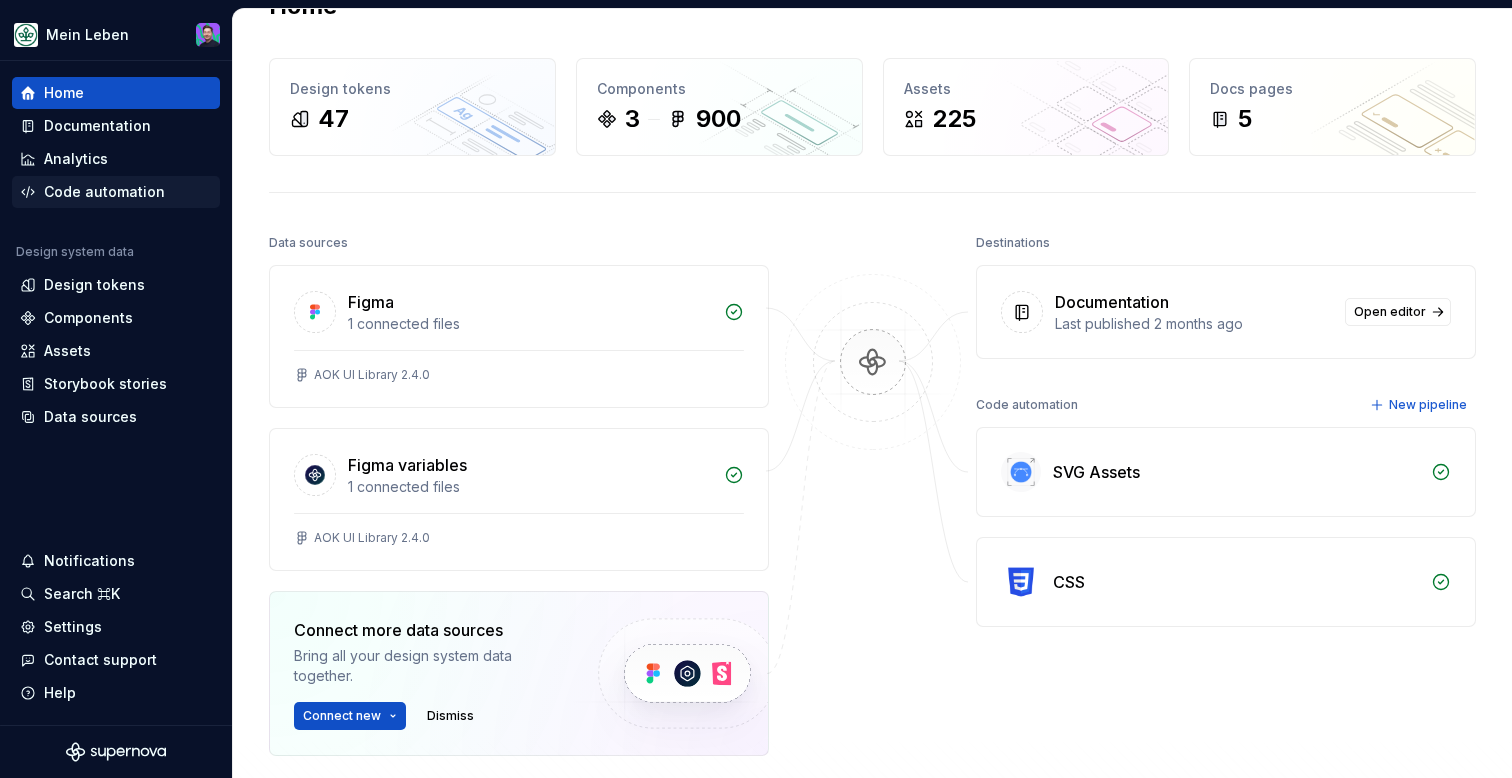 click on "Code automation" at bounding box center [104, 192] 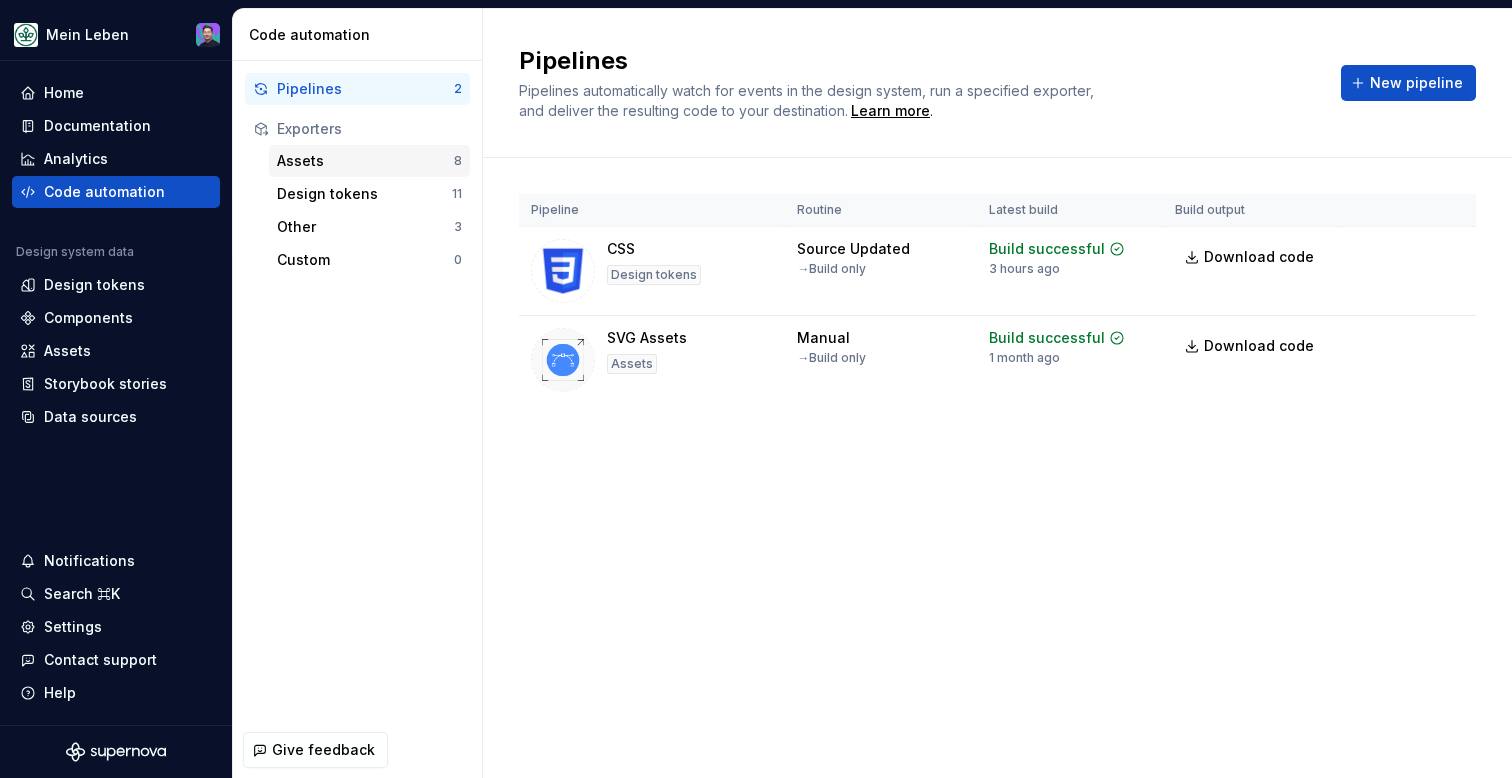 click on "Assets" at bounding box center (365, 161) 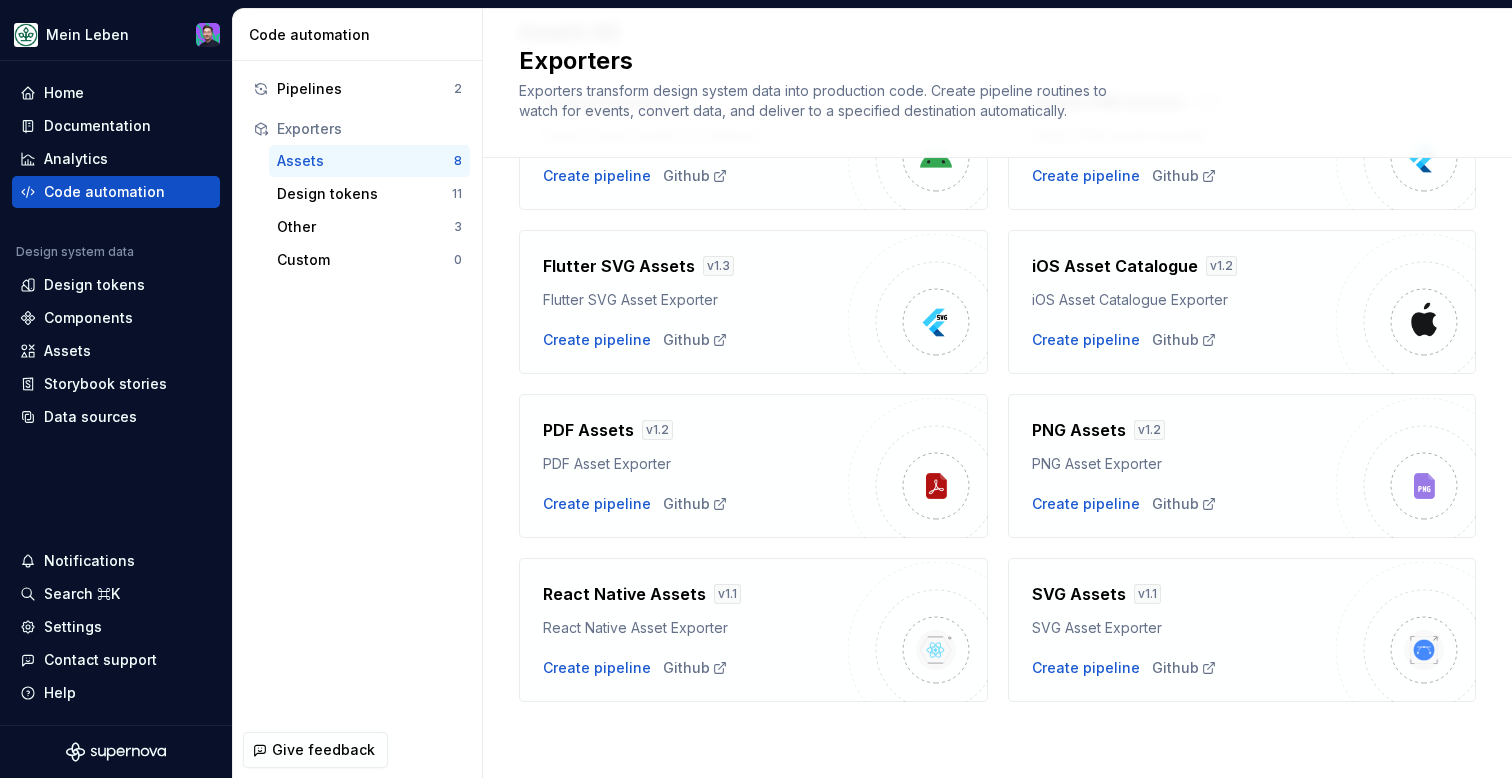 scroll, scrollTop: 0, scrollLeft: 0, axis: both 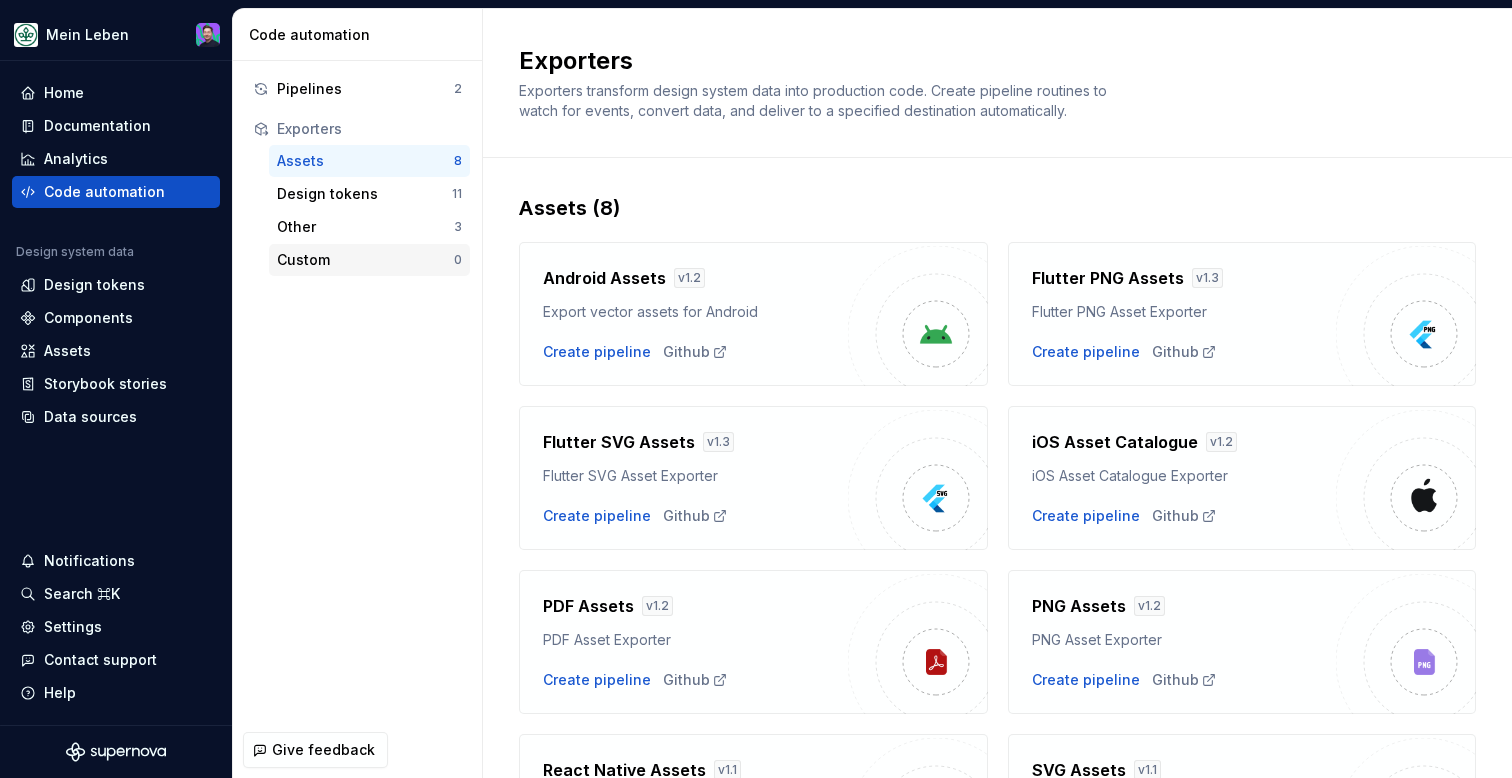 click on "Custom" at bounding box center [365, 260] 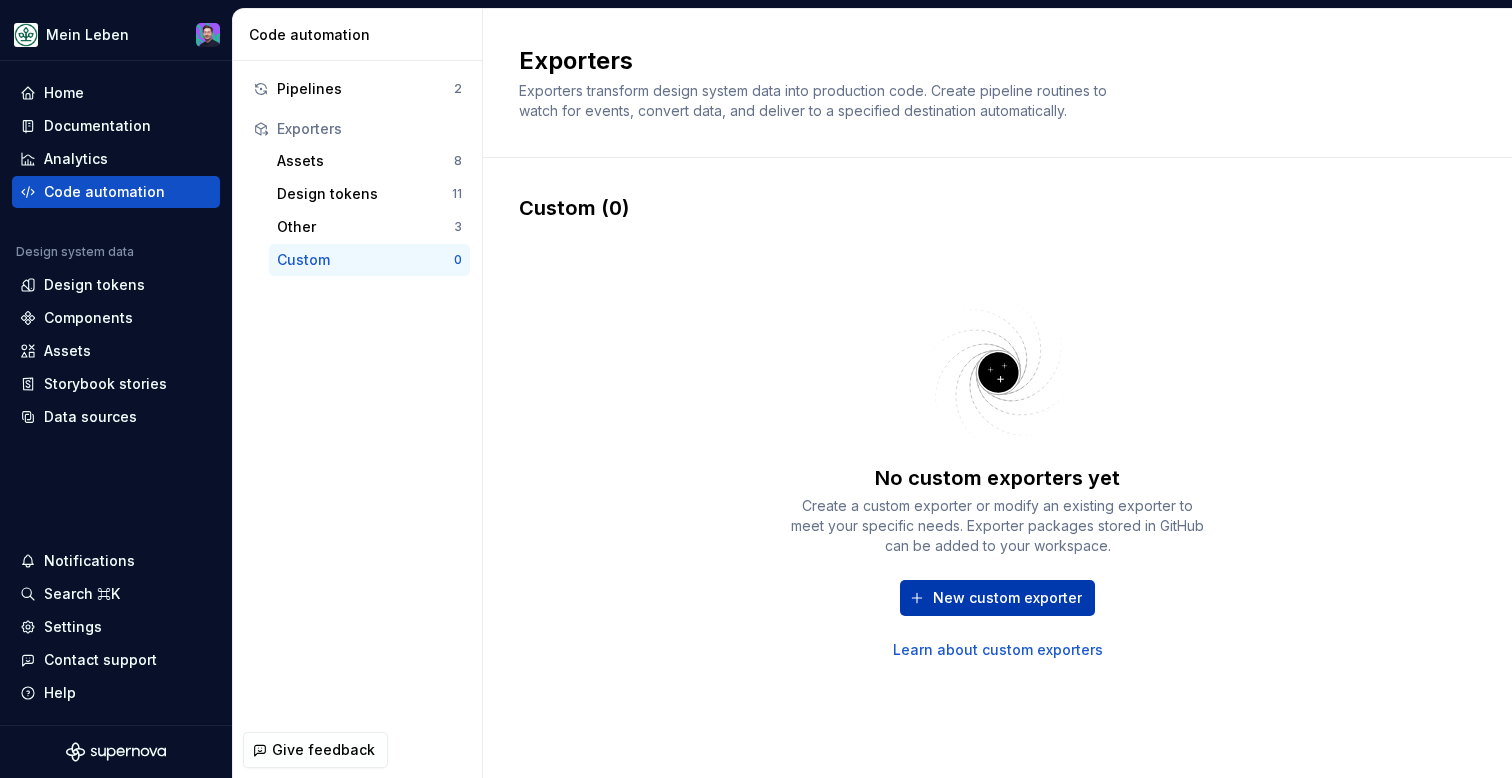 click on "New custom exporter" at bounding box center [997, 598] 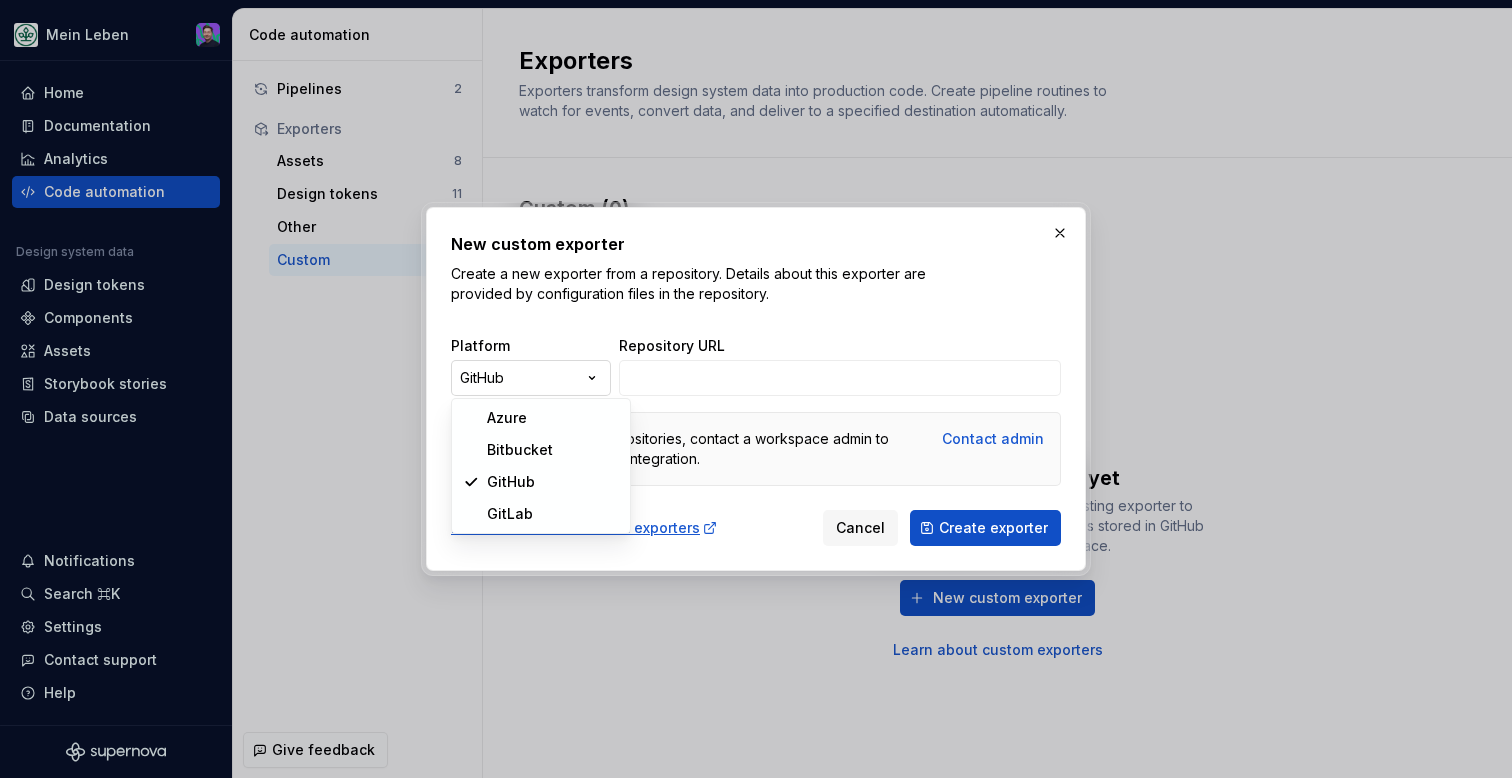 click on "New custom exporter Create a new exporter from a repository. Details about this exporter are provided by configuration files in the repository. Platform GitHub ***** ********* ****** ****** Repository URL To access your repositories, contact a workspace admin to connect the GitHub integration. Contact admin Learn more about custom exporters Cancel Create exporter" at bounding box center (756, 389) 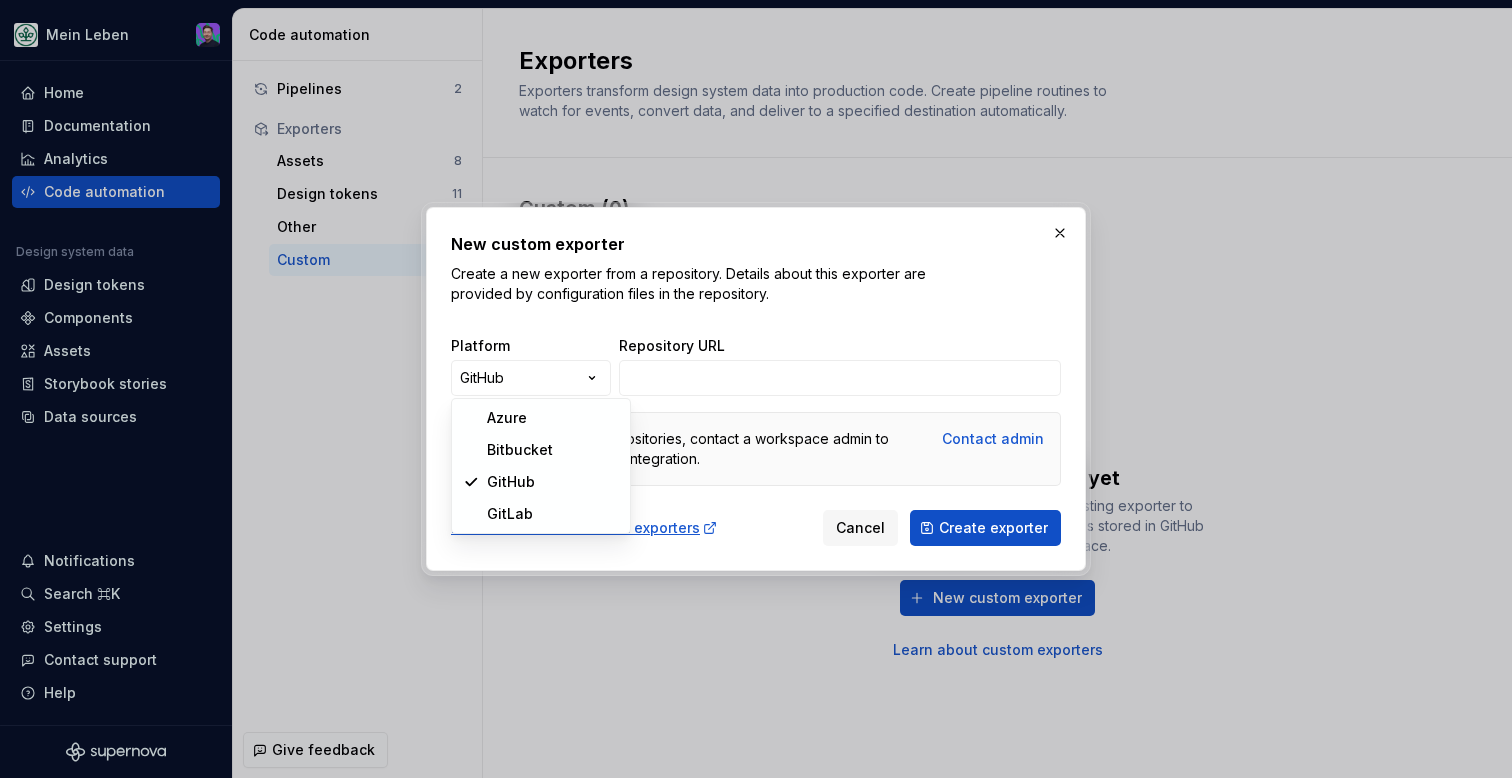 click on "New custom exporter Create a new exporter from a repository. Details about this exporter are provided by configuration files in the repository. Platform GitHub ***** ********* ****** ****** Repository URL To access your repositories, contact a workspace admin to connect the GitHub integration. Contact admin Learn more about custom exporters Cancel Create exporter" at bounding box center (756, 389) 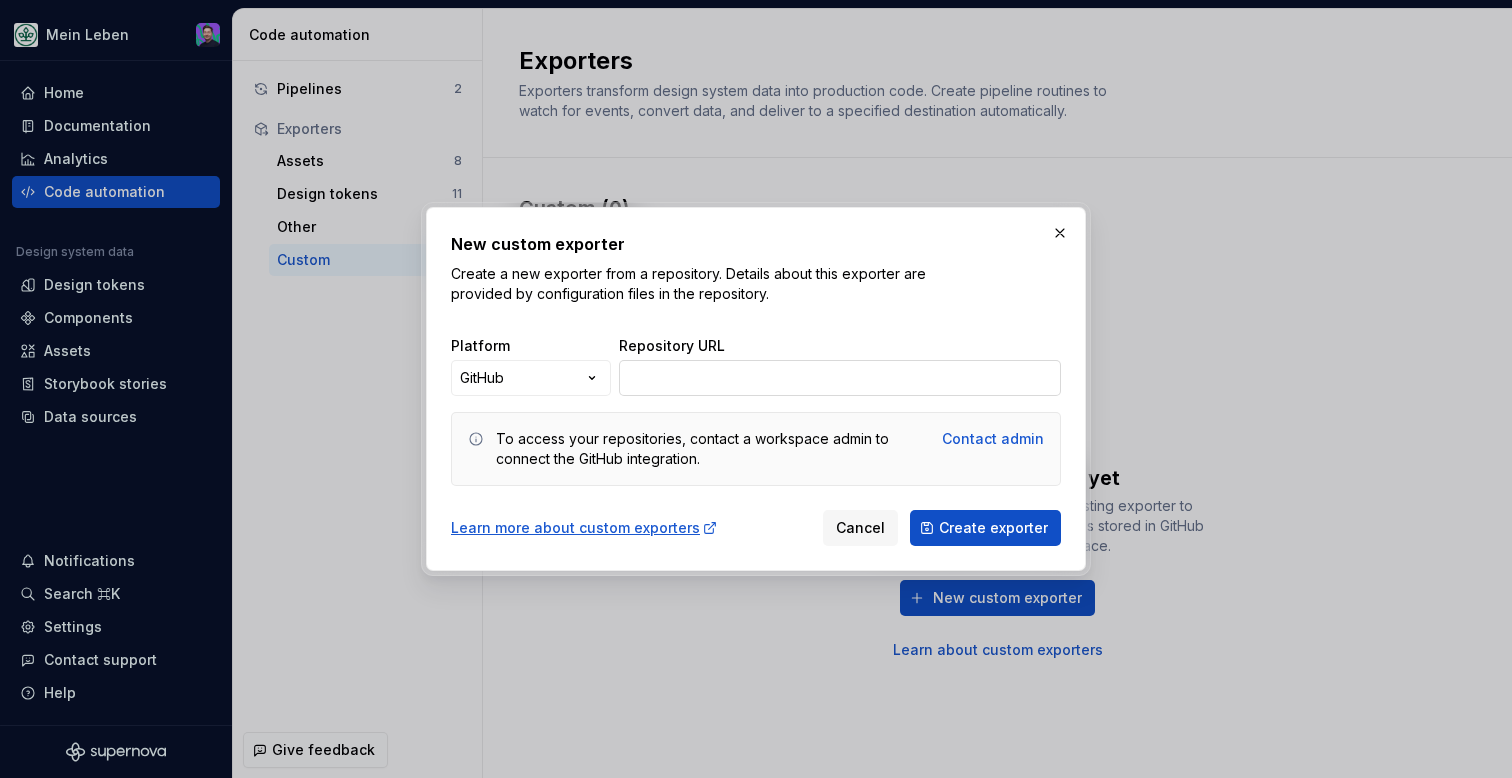 click on "Repository URL" at bounding box center (840, 378) 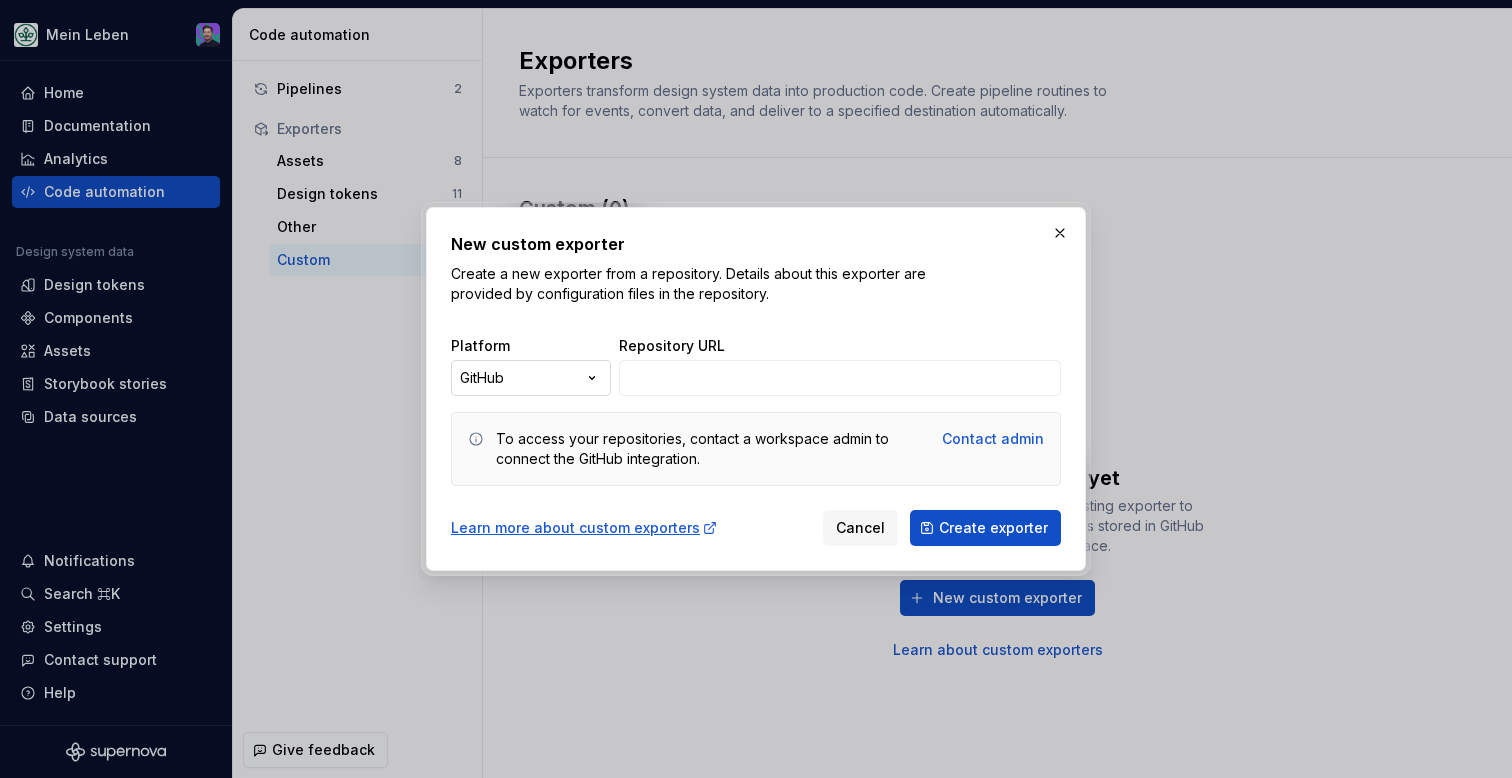 click on "New custom exporter Create a new exporter from a repository. Details about this exporter are provided by configuration files in the repository. Platform GitHub ***** ********* ****** ****** Repository URL To access your repositories, contact a workspace admin to connect the GitHub integration. Contact admin Learn more about custom exporters Cancel Create exporter" at bounding box center (756, 389) 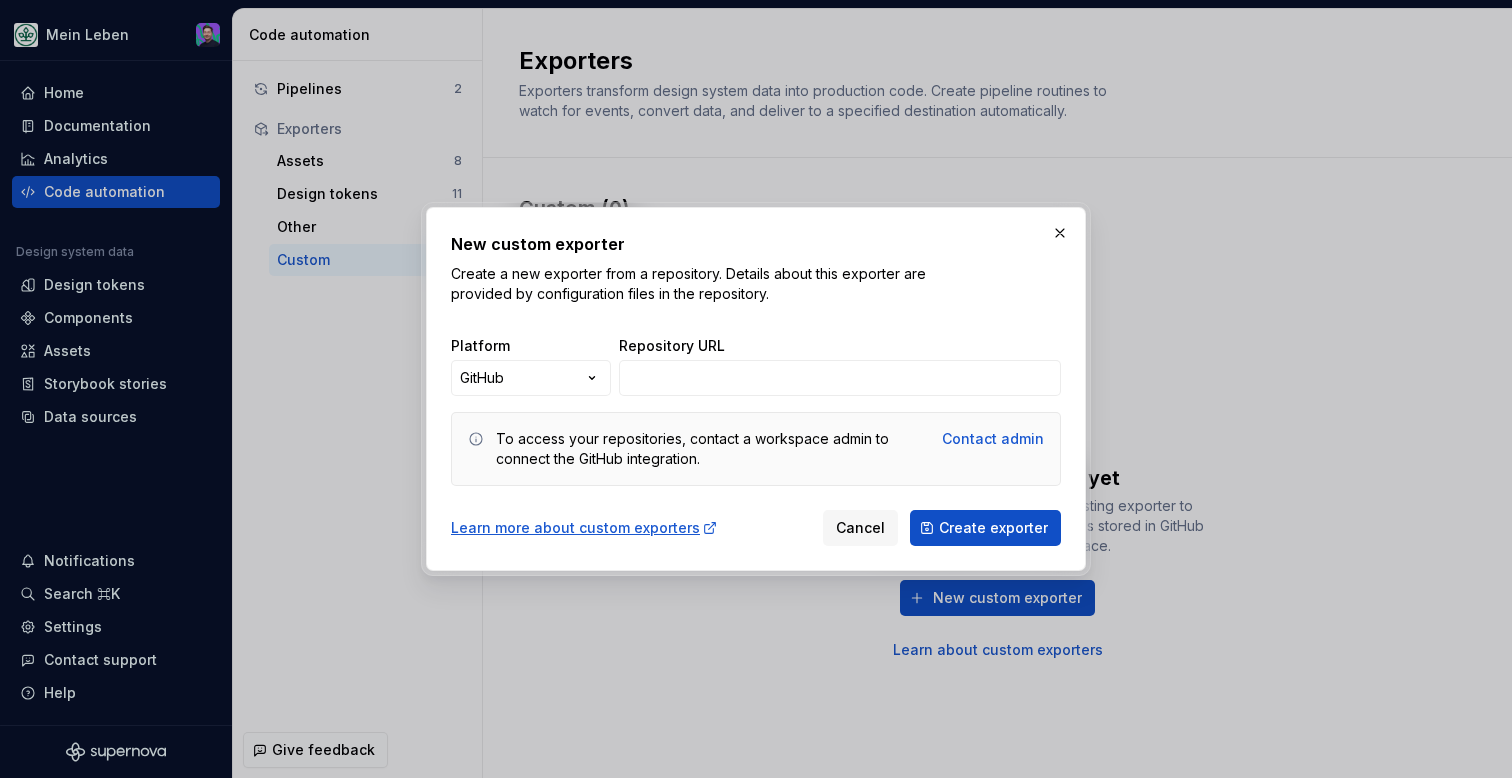 click at bounding box center (756, 389) 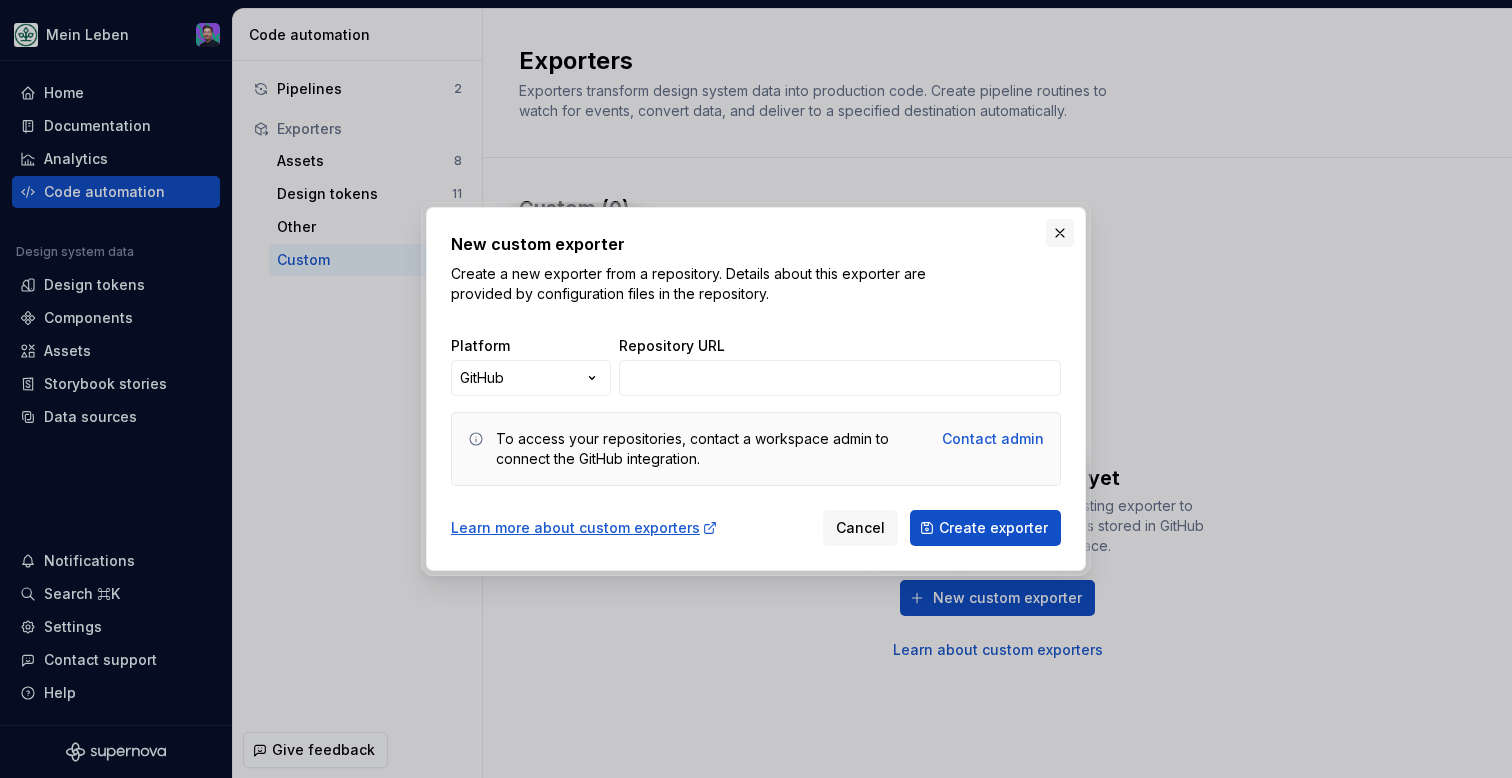 click at bounding box center [1060, 233] 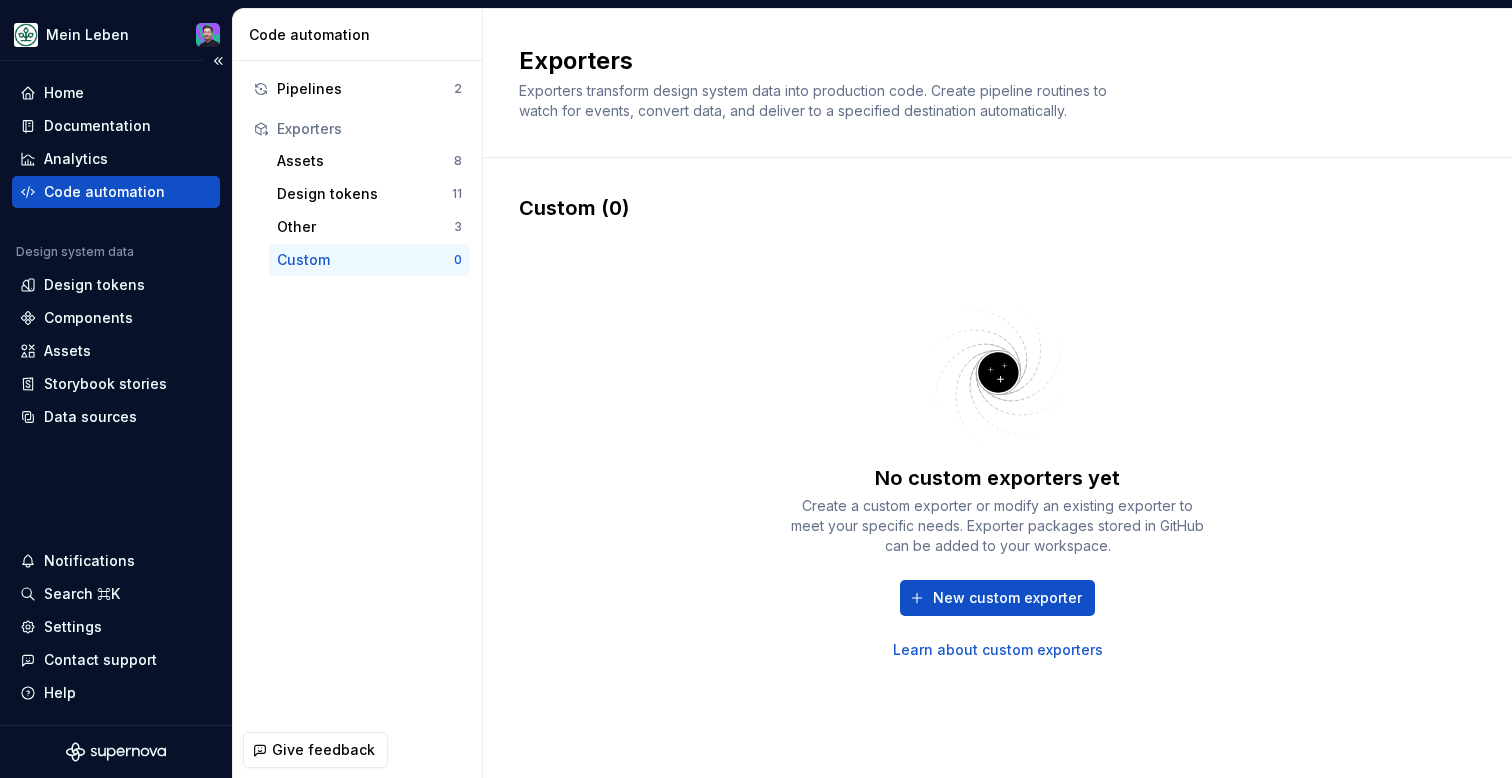 click on "Code automation" at bounding box center (104, 192) 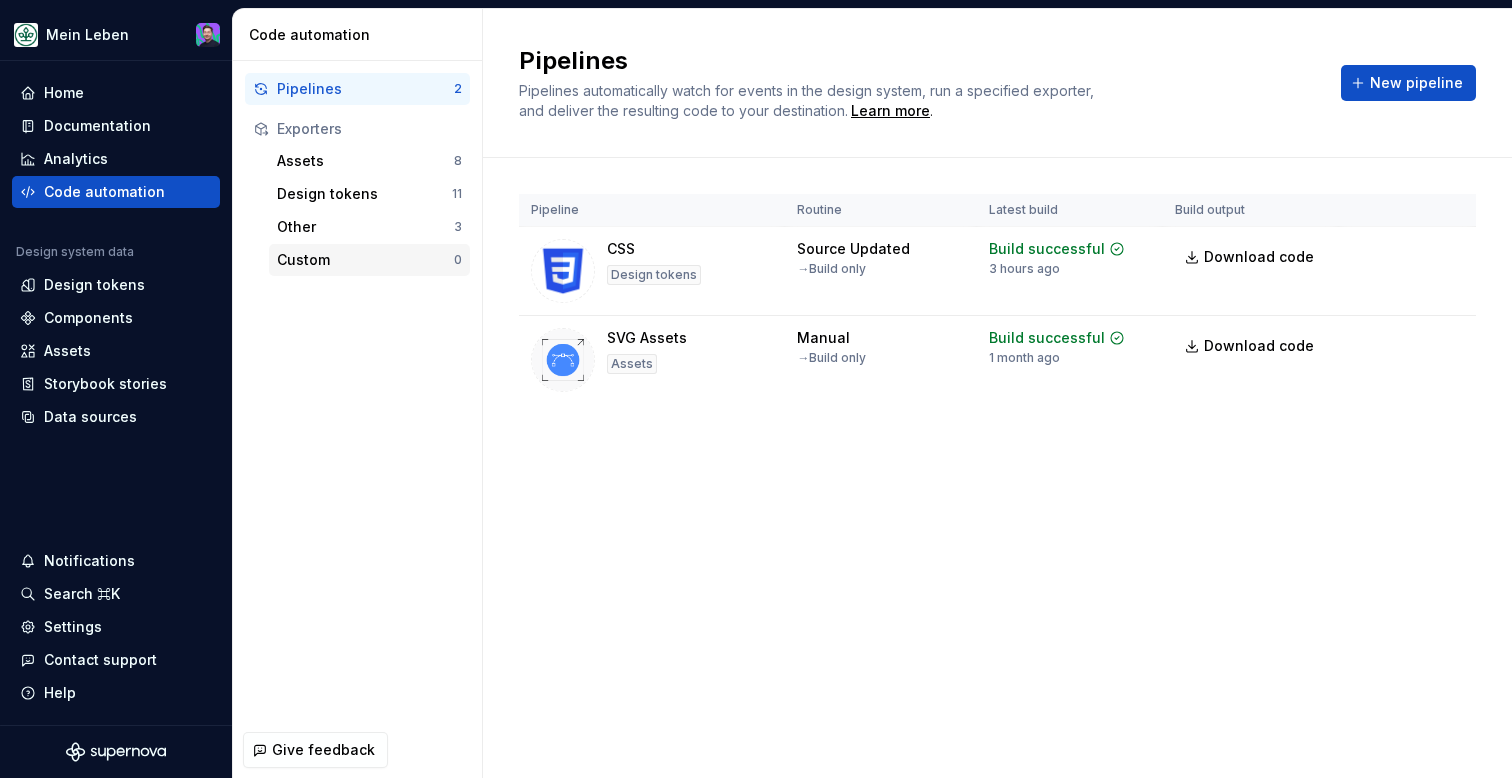 click on "Custom" at bounding box center (365, 260) 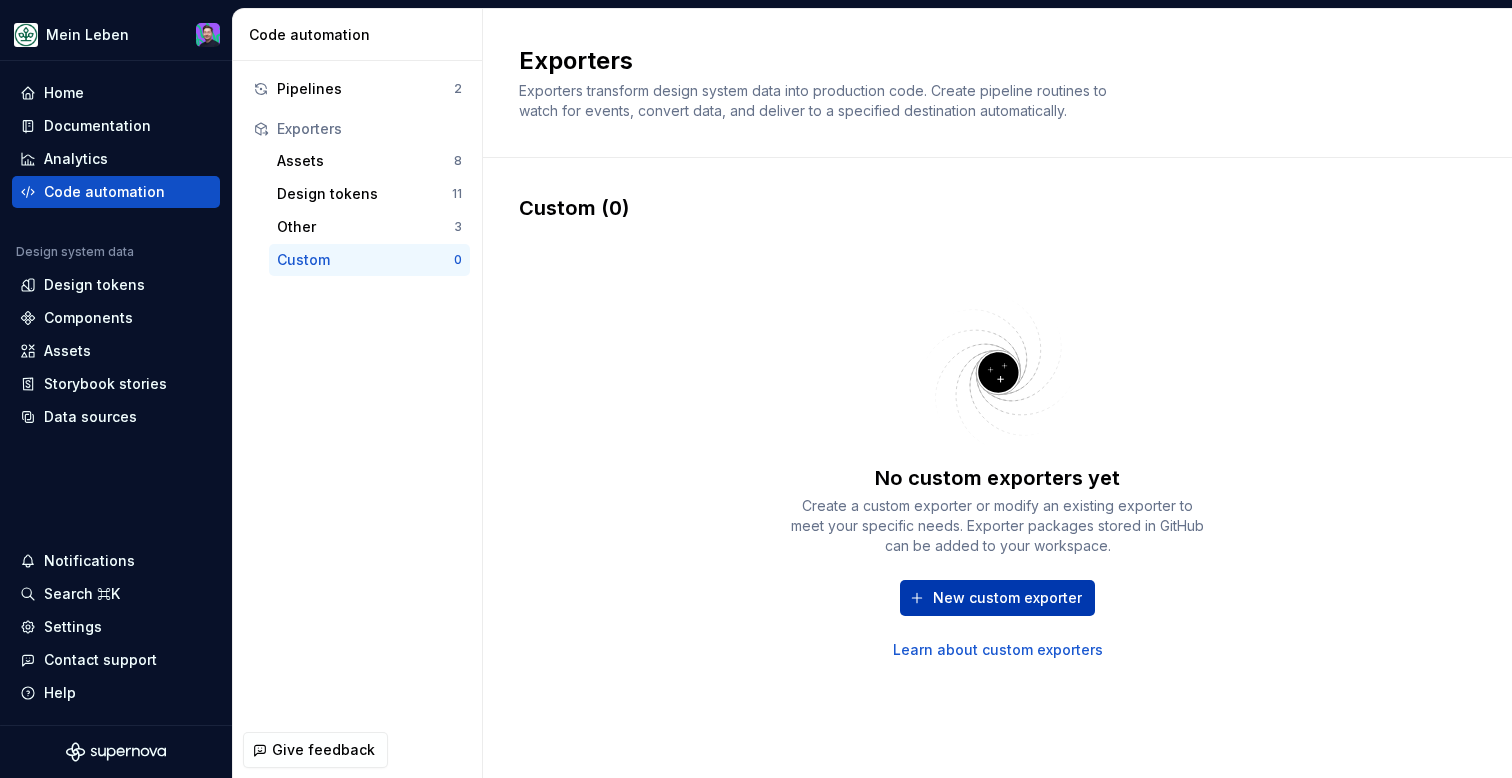 click on "New custom exporter" at bounding box center [1007, 598] 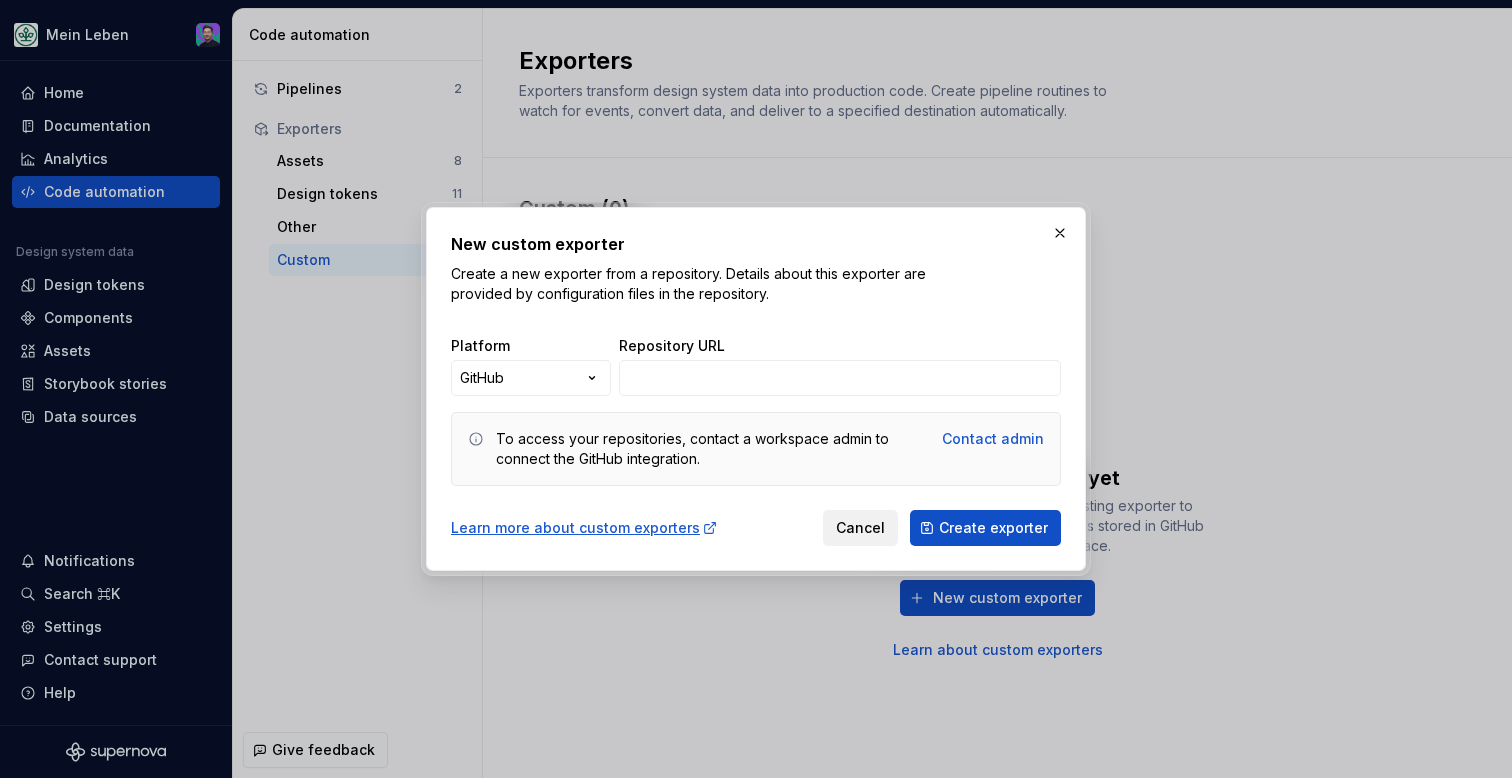 click on "Cancel" at bounding box center [860, 528] 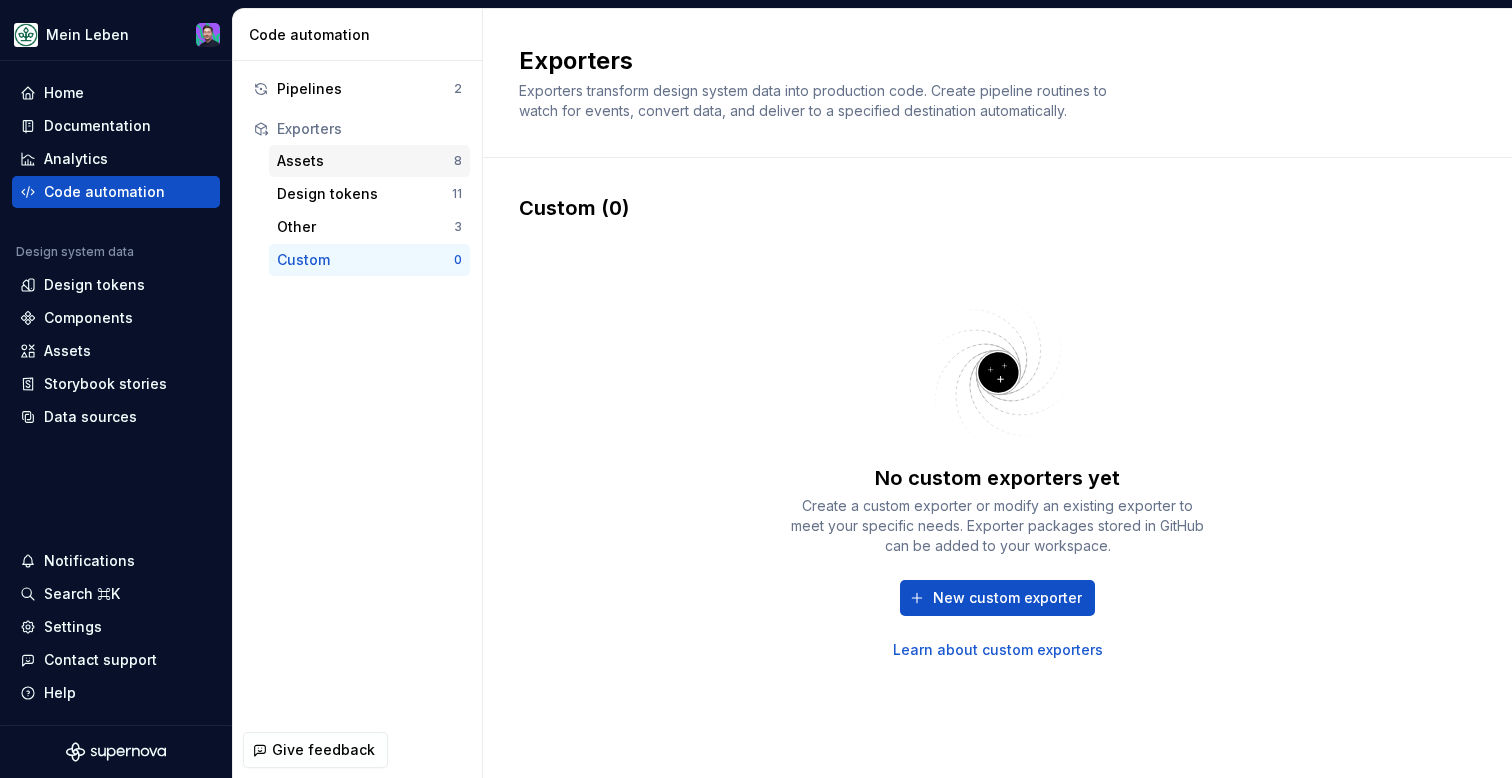 click on "Assets" at bounding box center [365, 161] 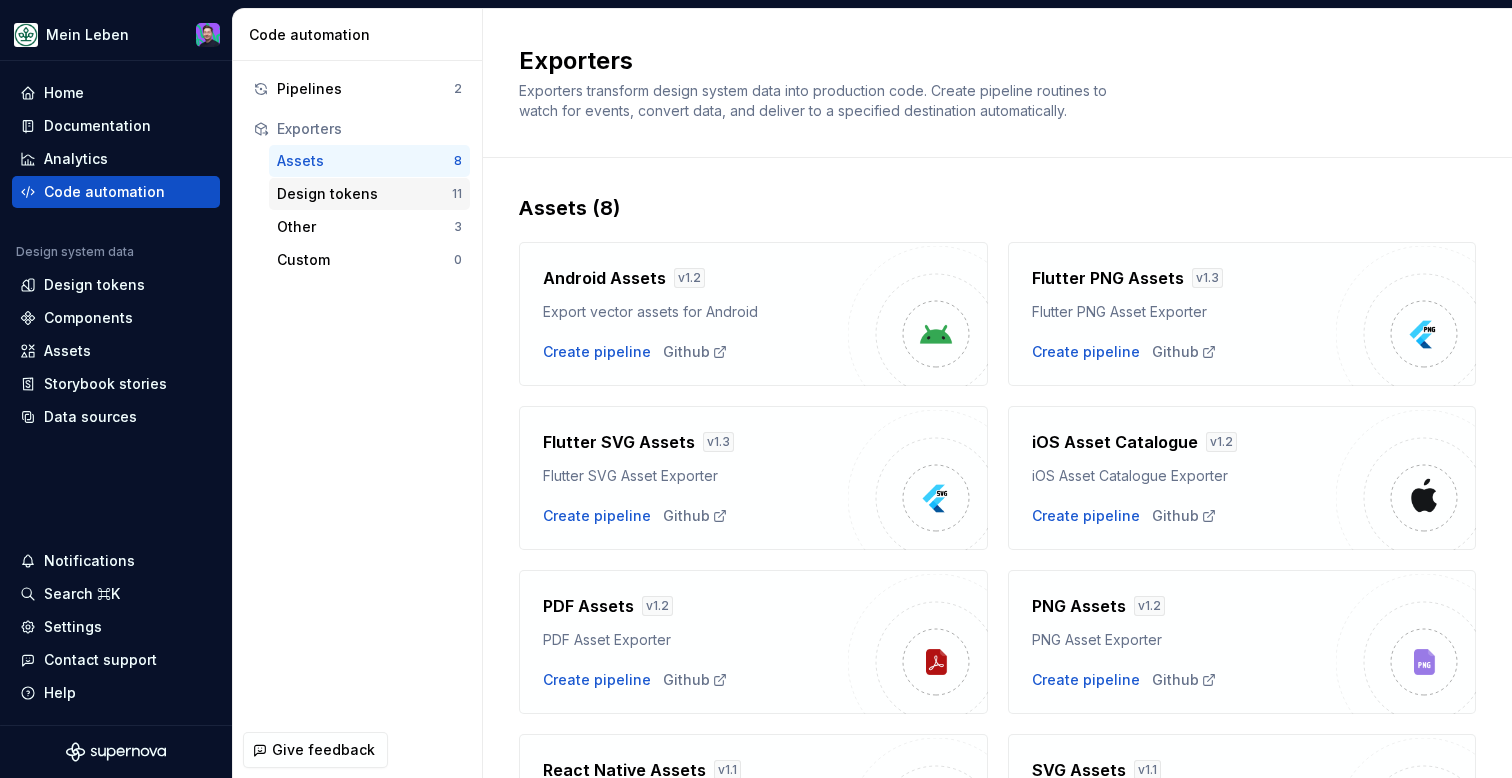 click on "Design tokens" at bounding box center (364, 194) 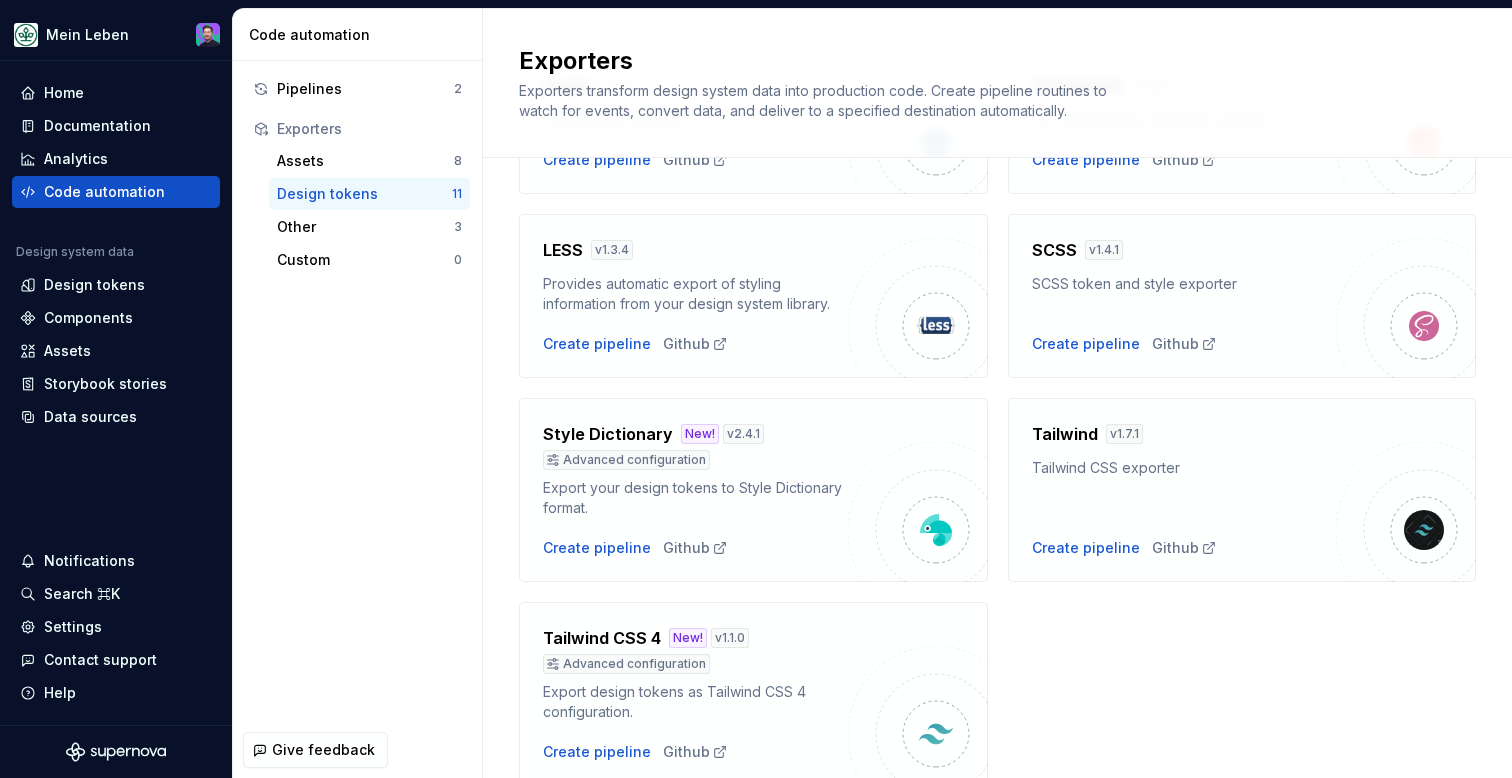 scroll, scrollTop: 609, scrollLeft: 0, axis: vertical 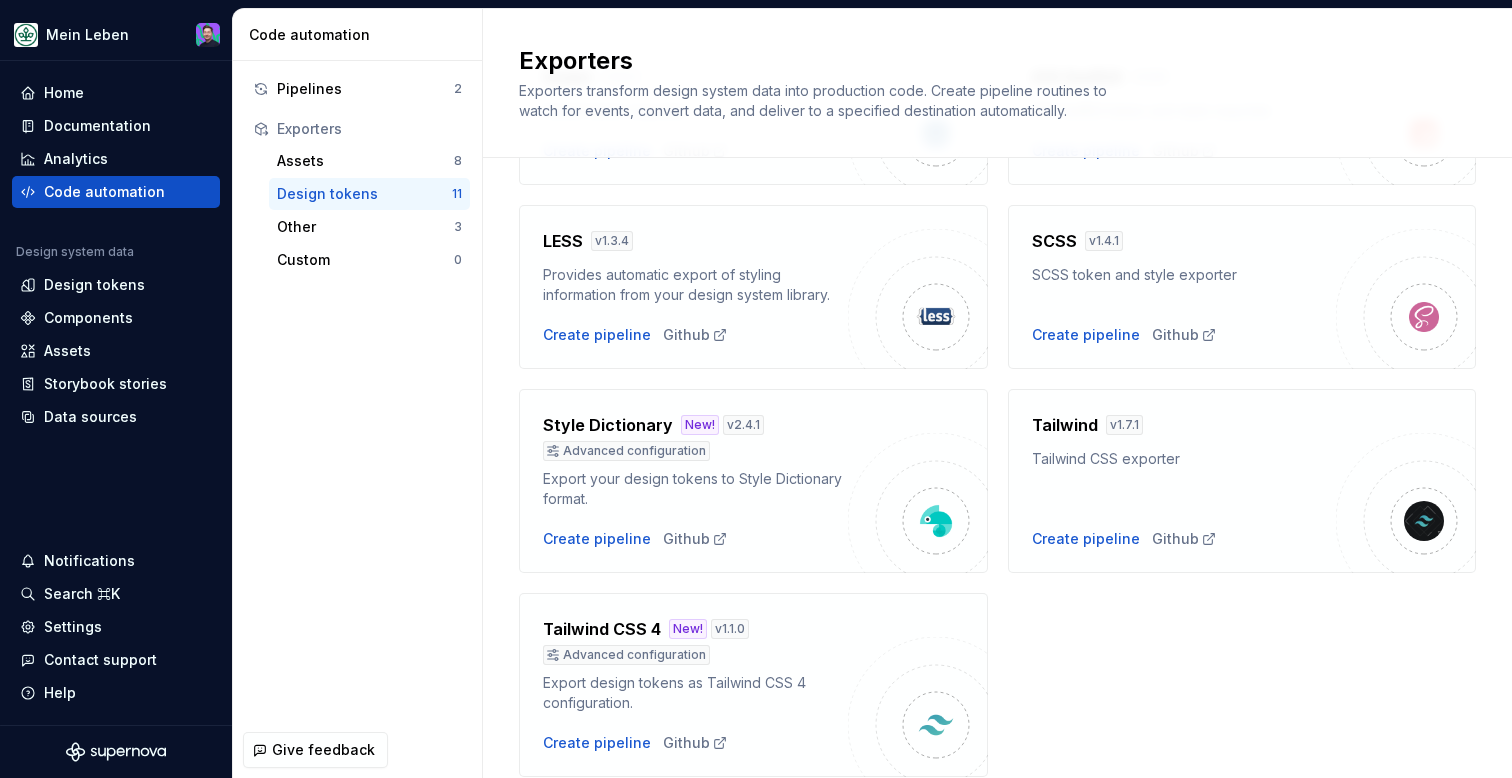 click on "Style Dictionary New! v 2.4.1 Advanced configuration Export your design tokens to Style Dictionary format. Create pipeline Github" at bounding box center (753, 481) 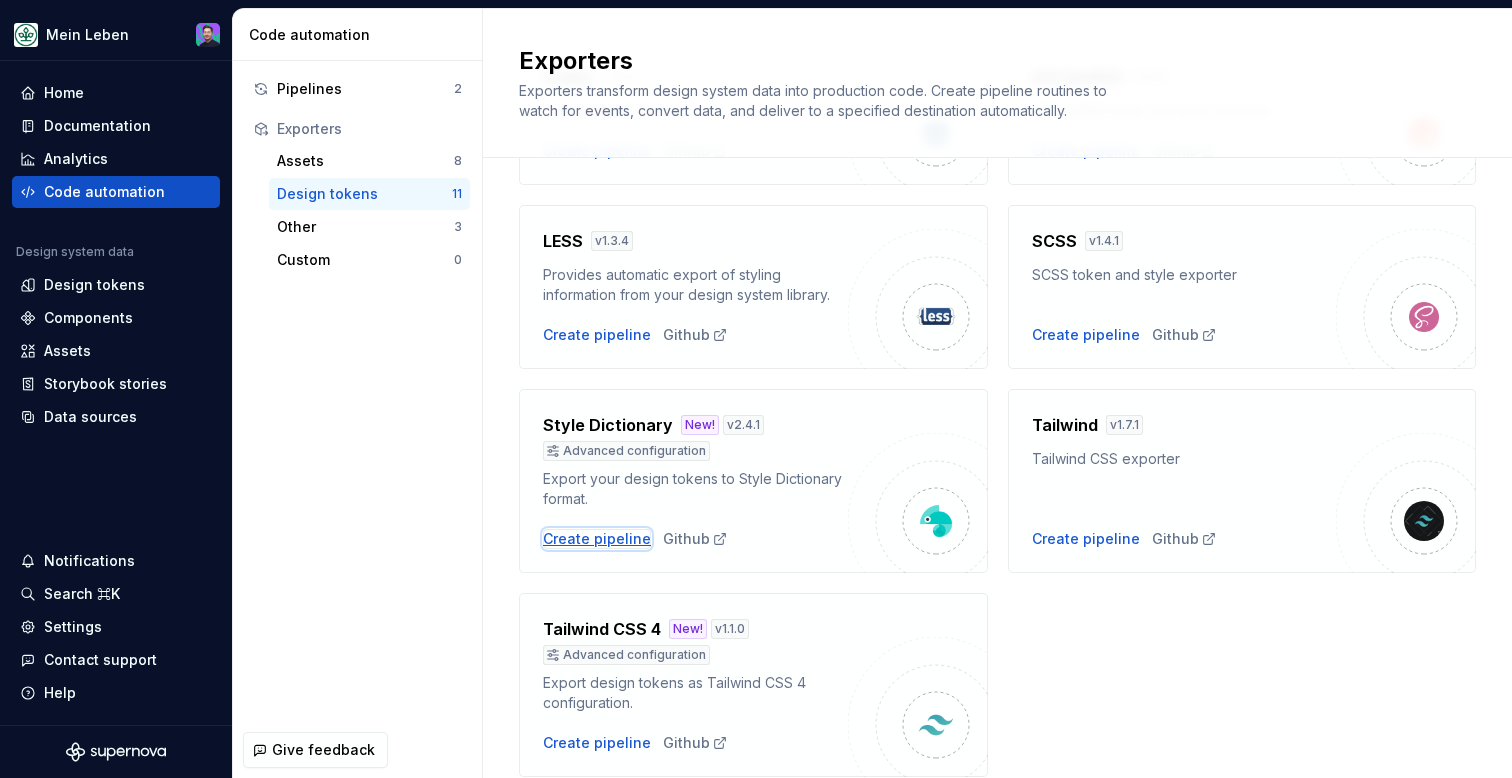 click on "Create pipeline" at bounding box center (597, 539) 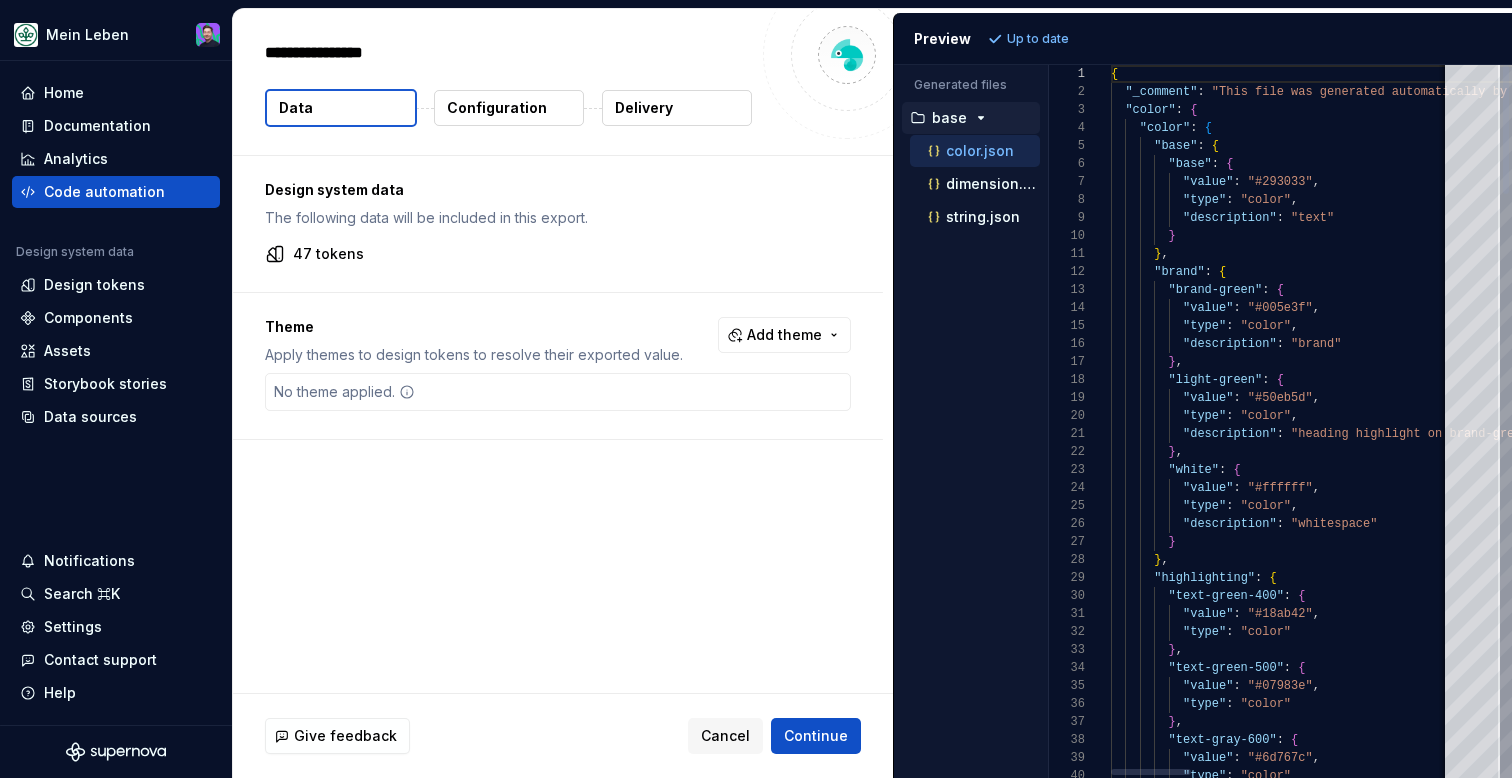 type on "*" 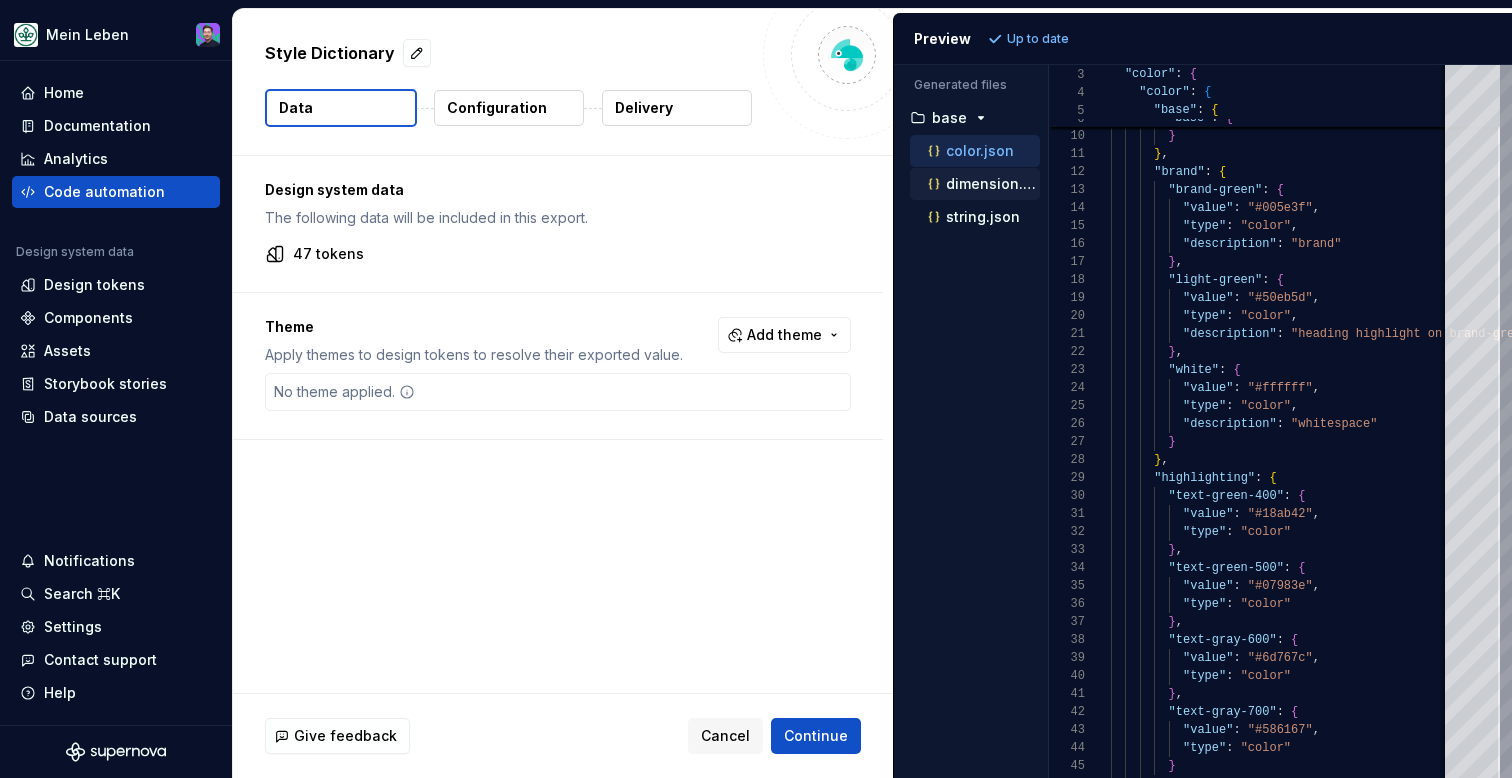 click on "dimension.json" at bounding box center [982, 184] 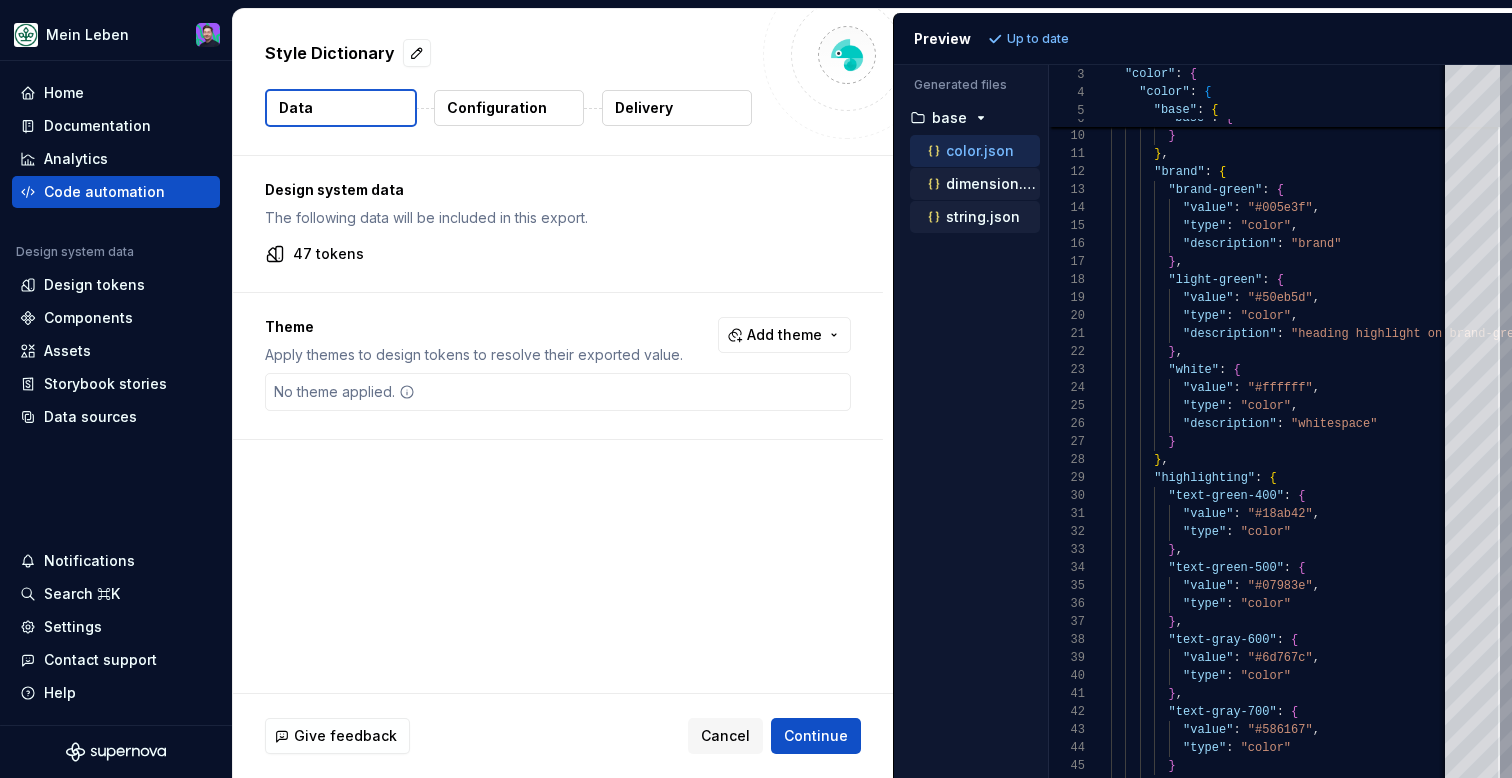 scroll, scrollTop: 180, scrollLeft: 0, axis: vertical 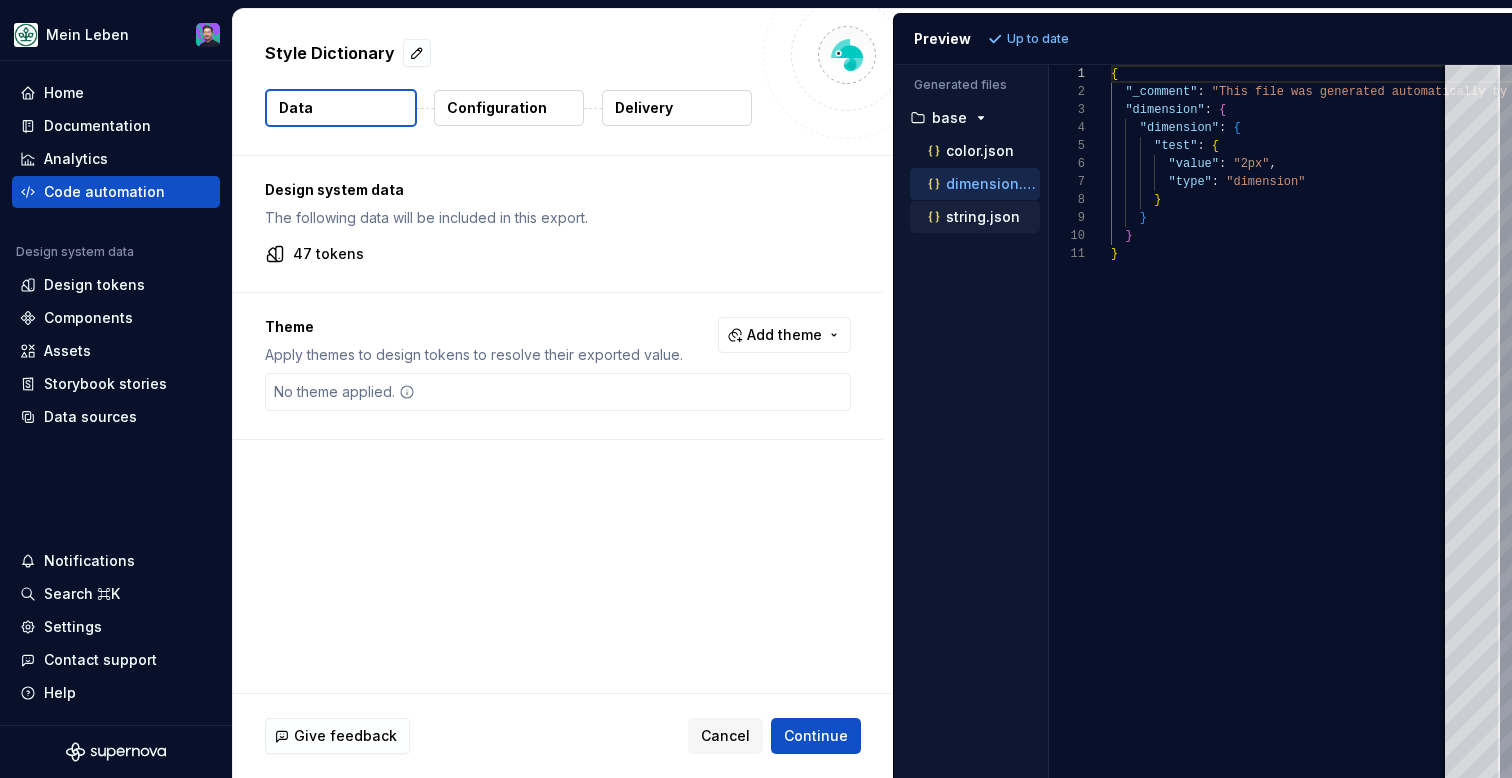 click on "string.json" at bounding box center [983, 217] 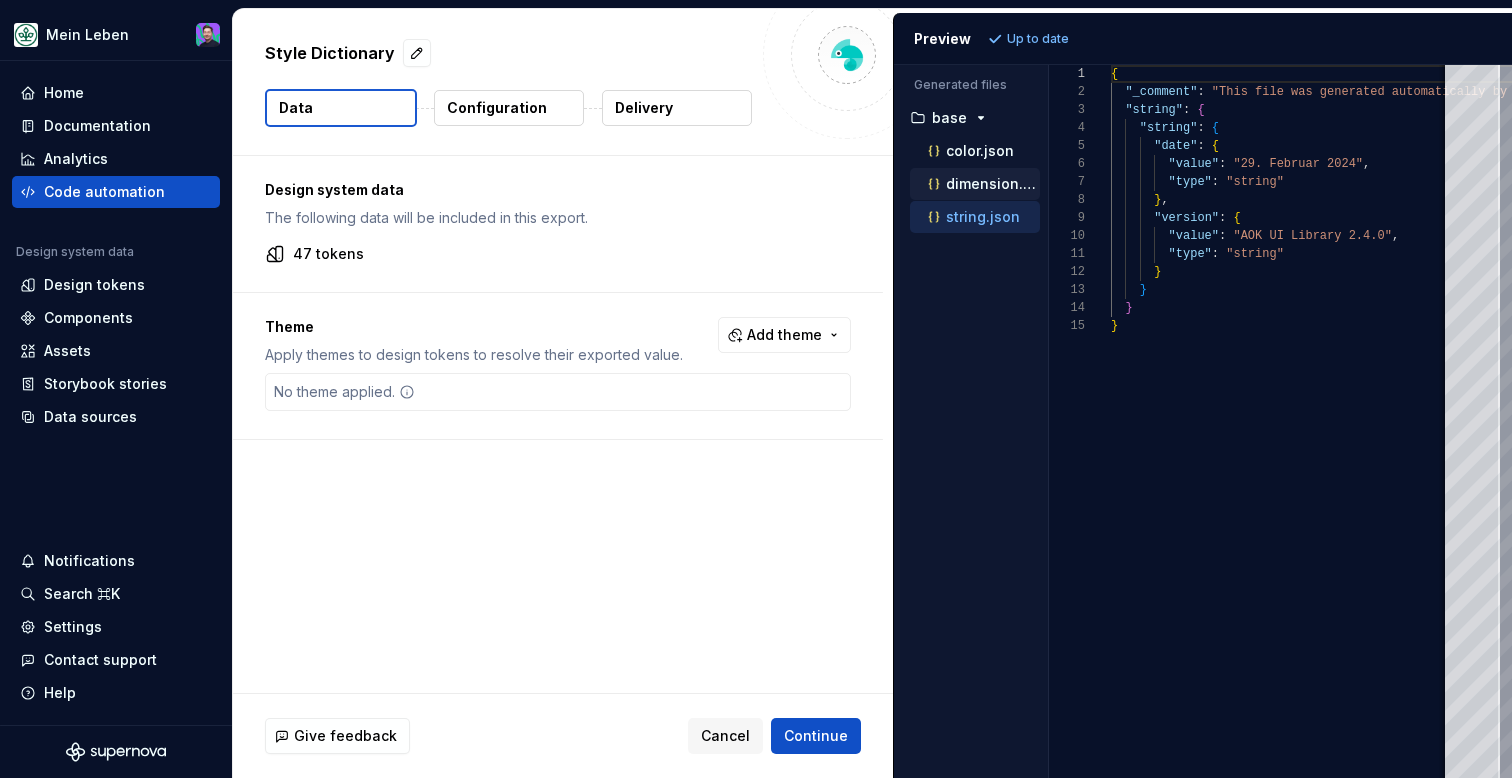 click on "dimension.json" at bounding box center (975, 184) 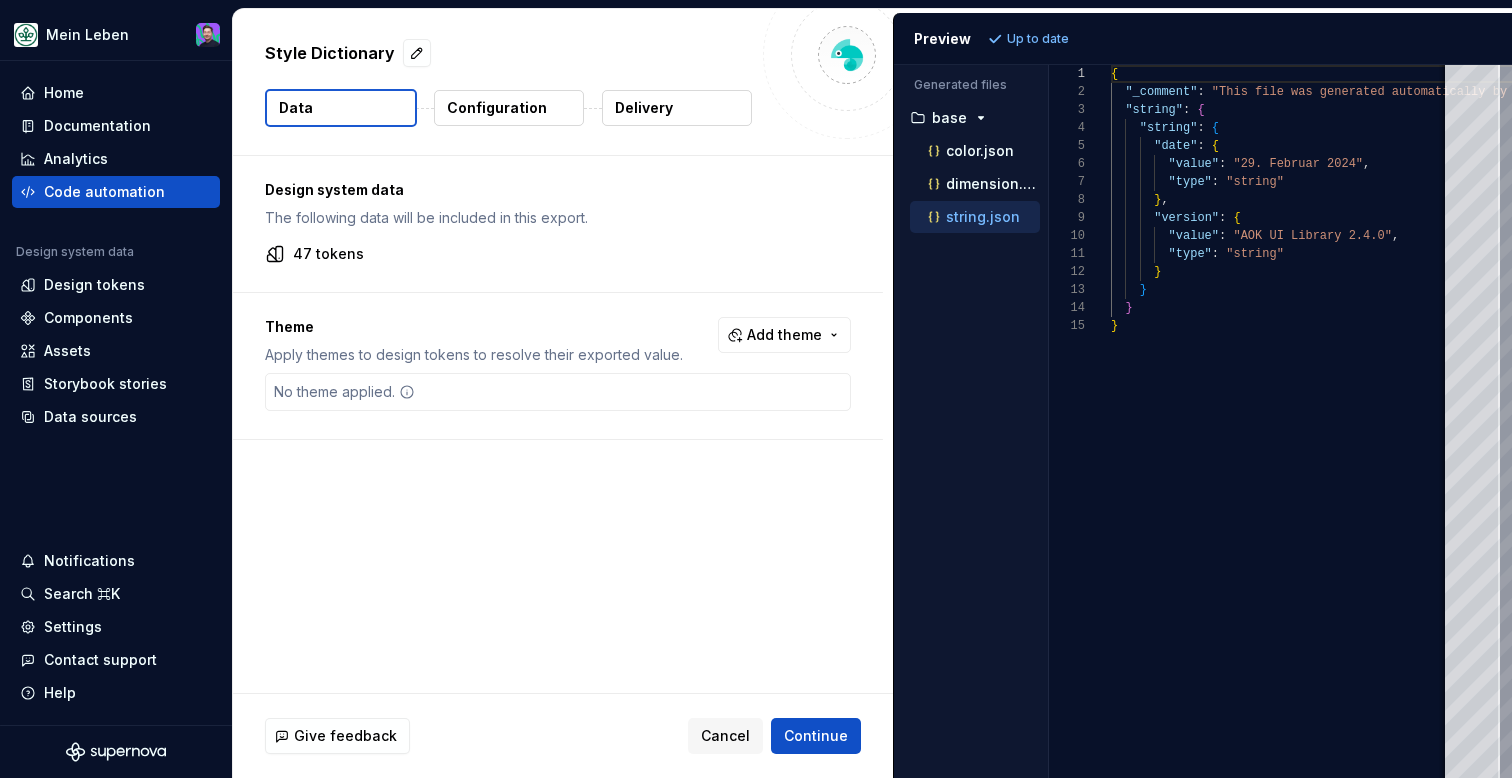 click on "No theme applied." at bounding box center [558, 392] 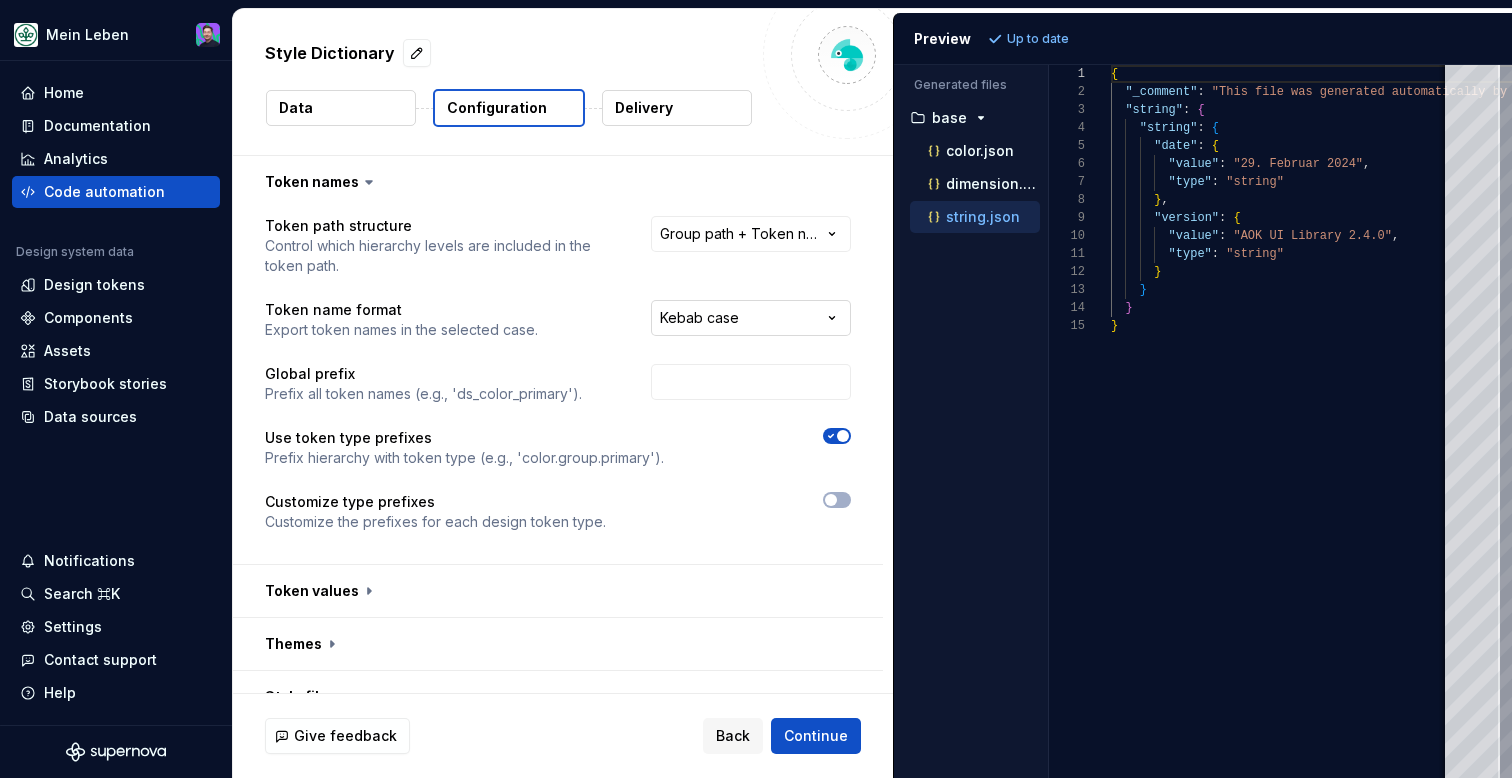 click on "**********" at bounding box center [756, 389] 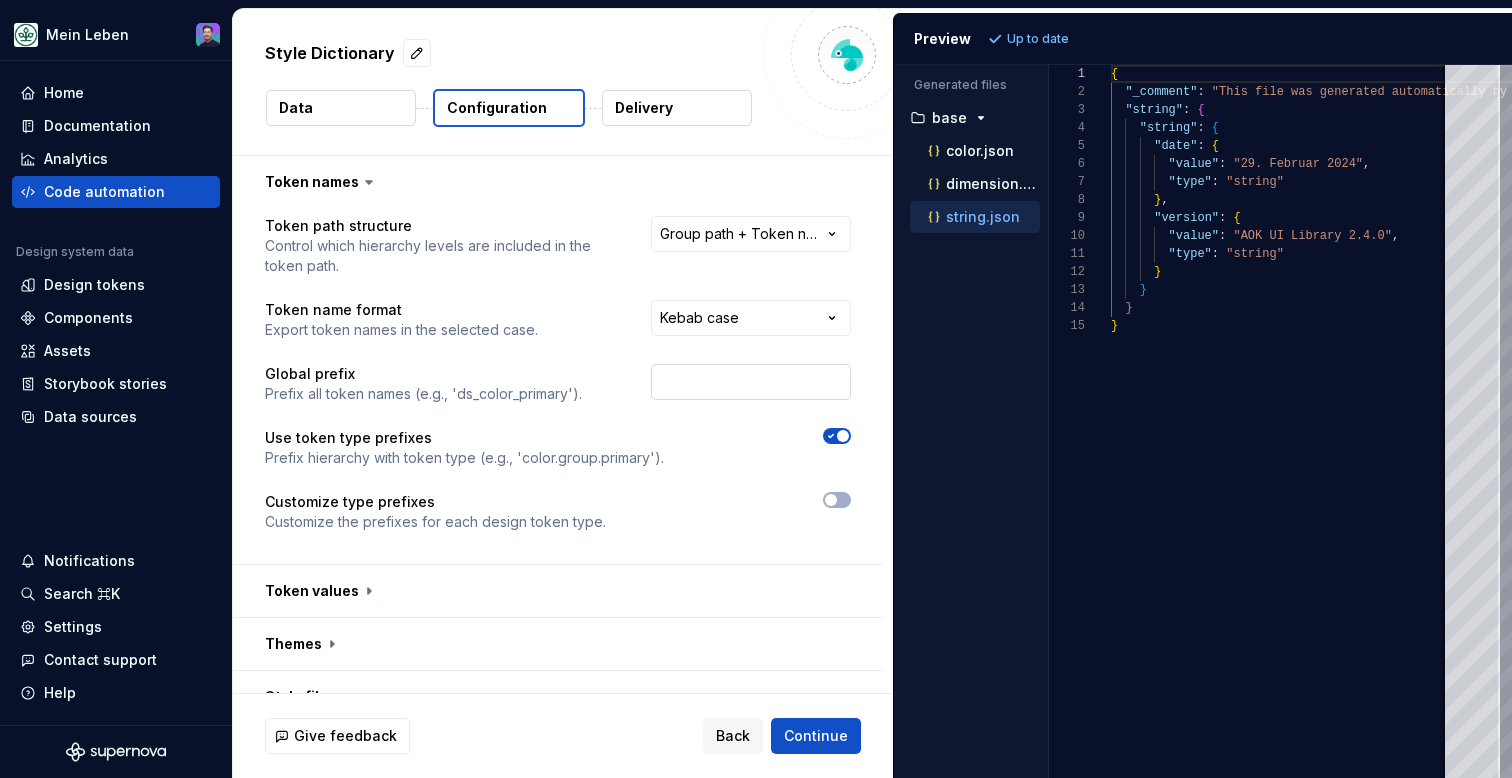 click at bounding box center [751, 382] 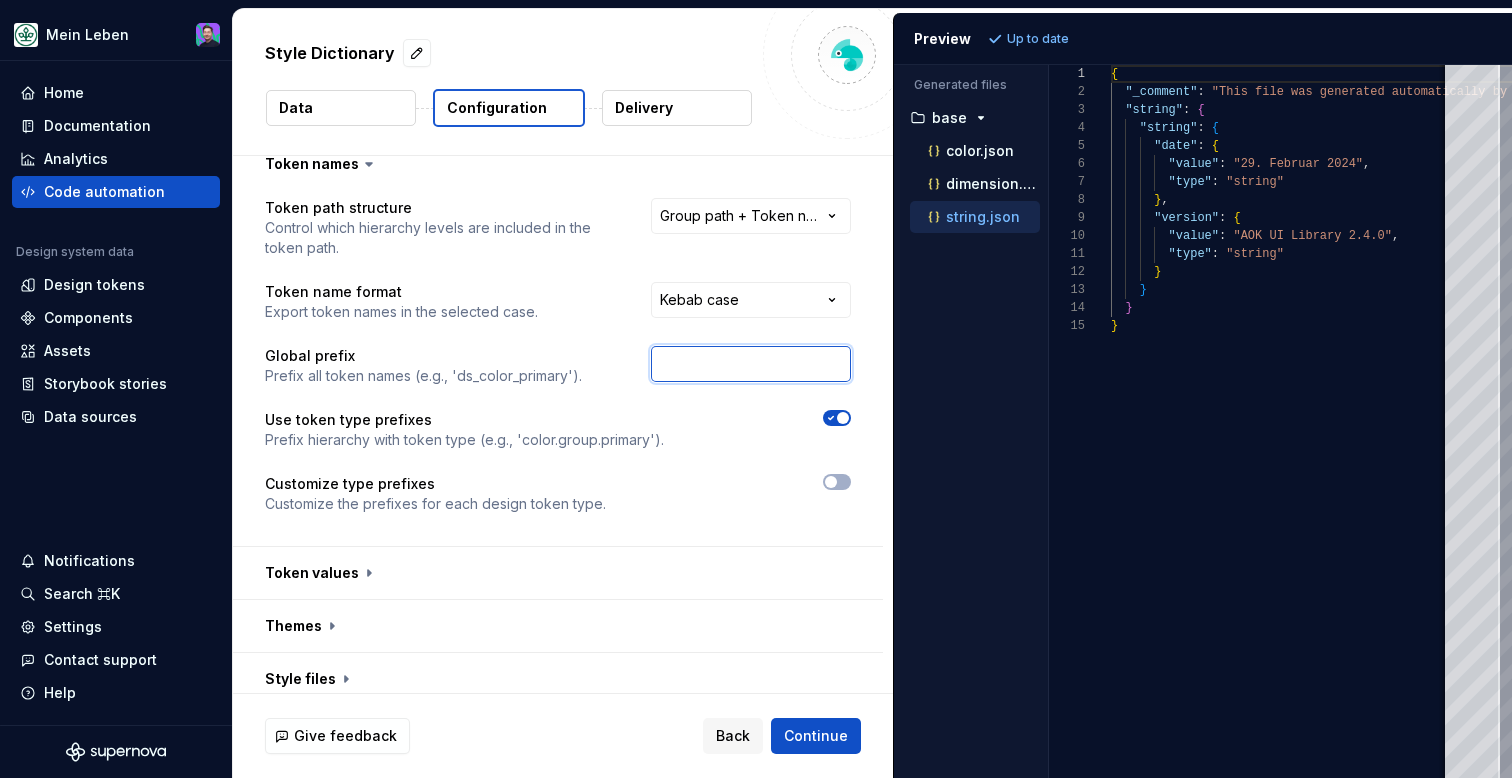 scroll, scrollTop: 84, scrollLeft: 0, axis: vertical 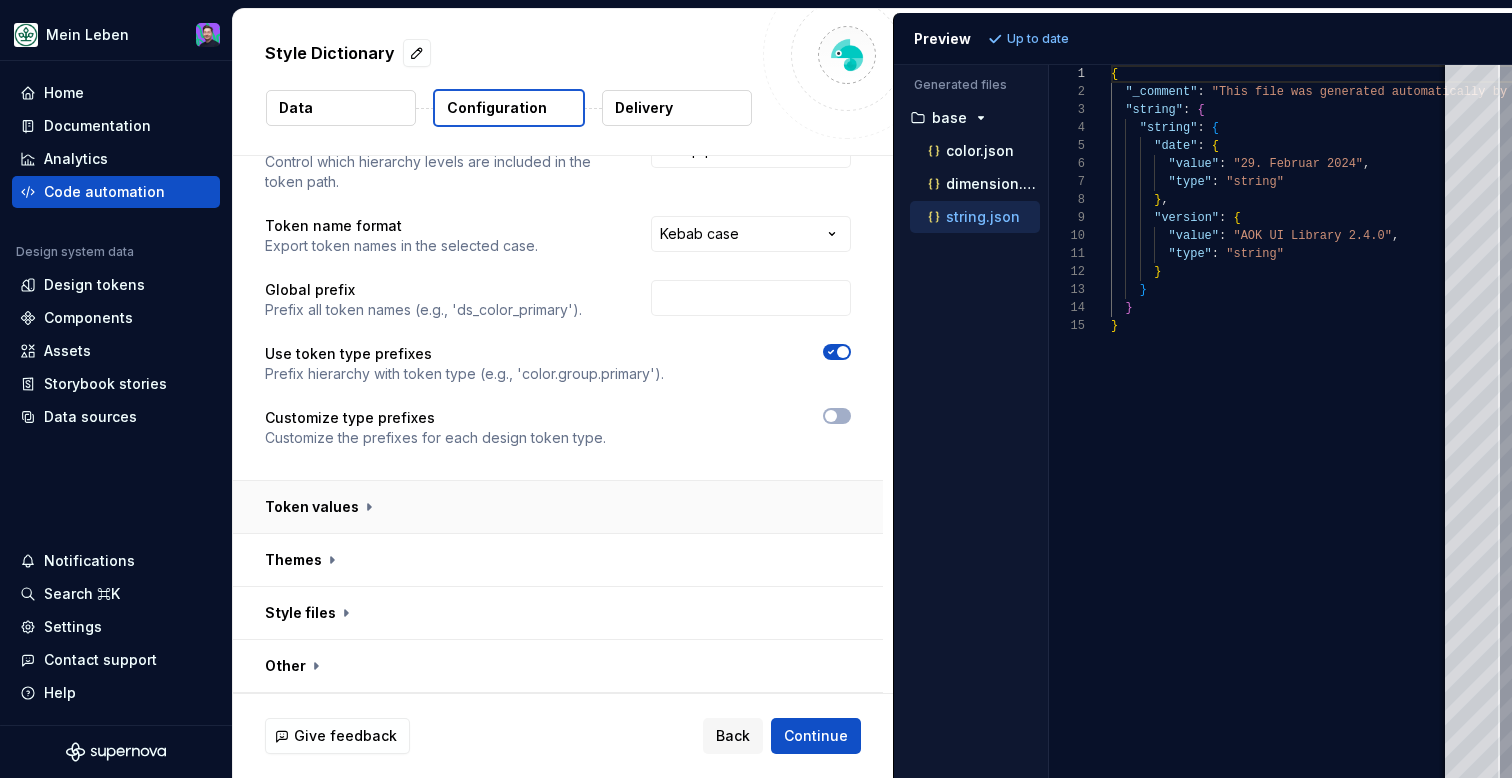 click at bounding box center [558, 507] 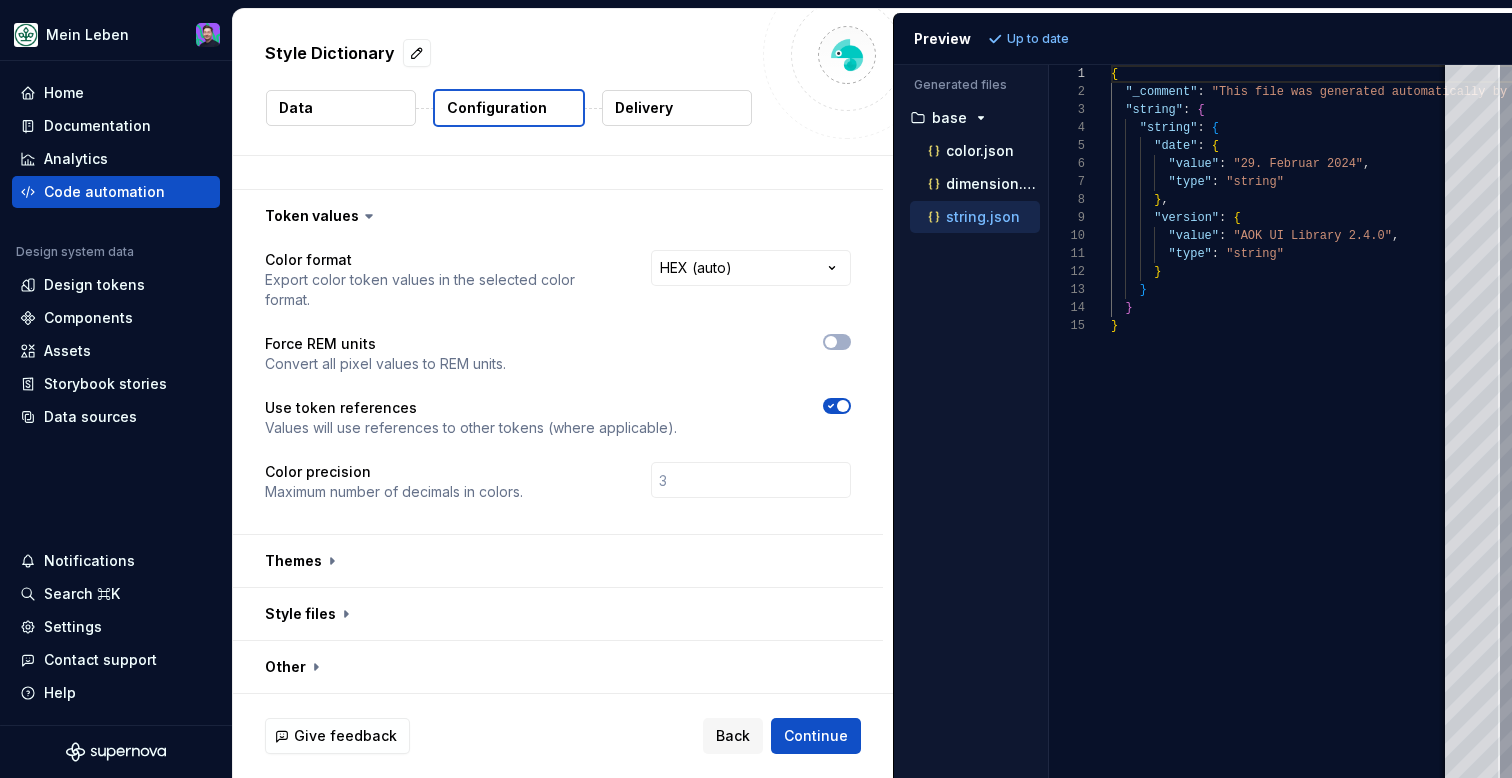 scroll, scrollTop: 376, scrollLeft: 0, axis: vertical 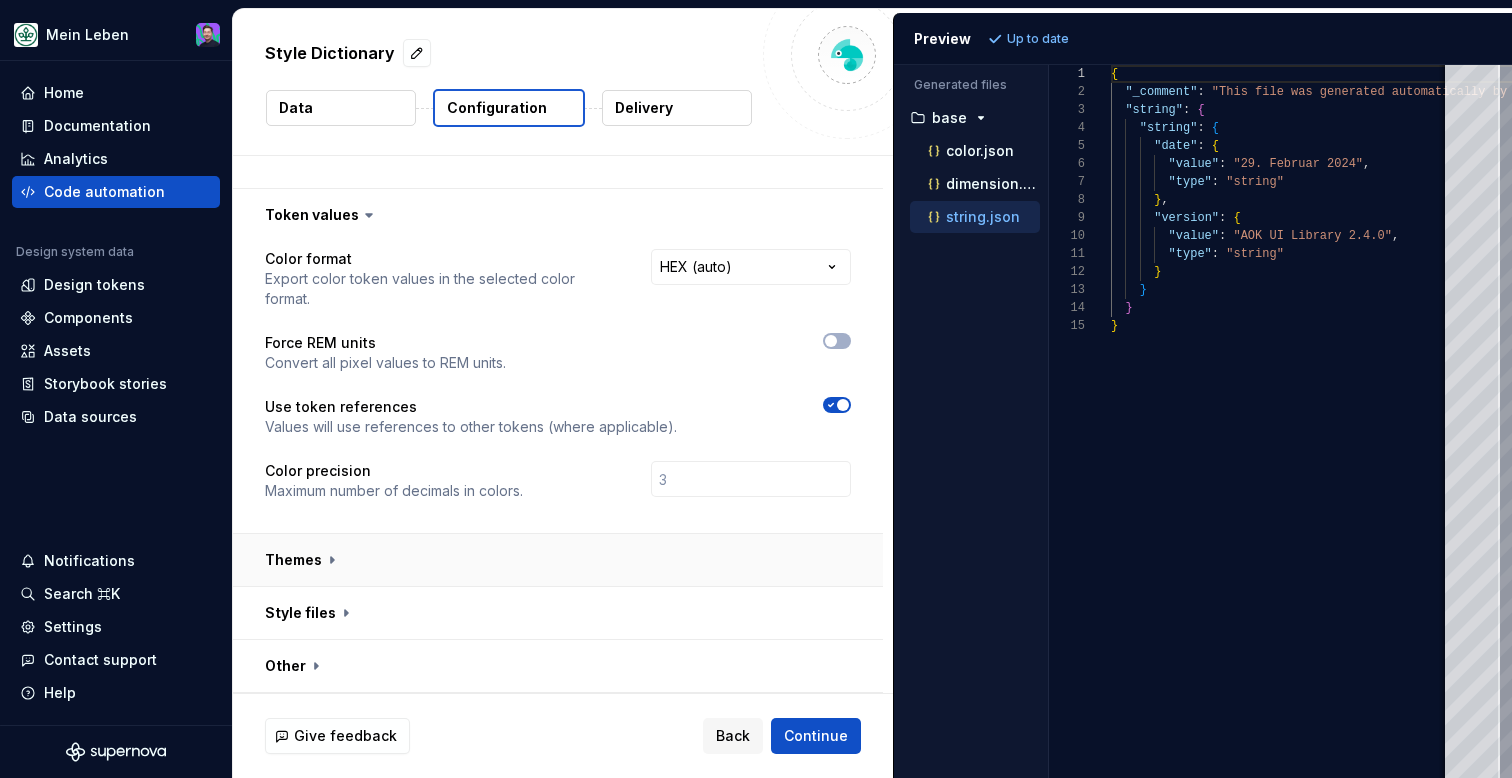 click at bounding box center (558, 560) 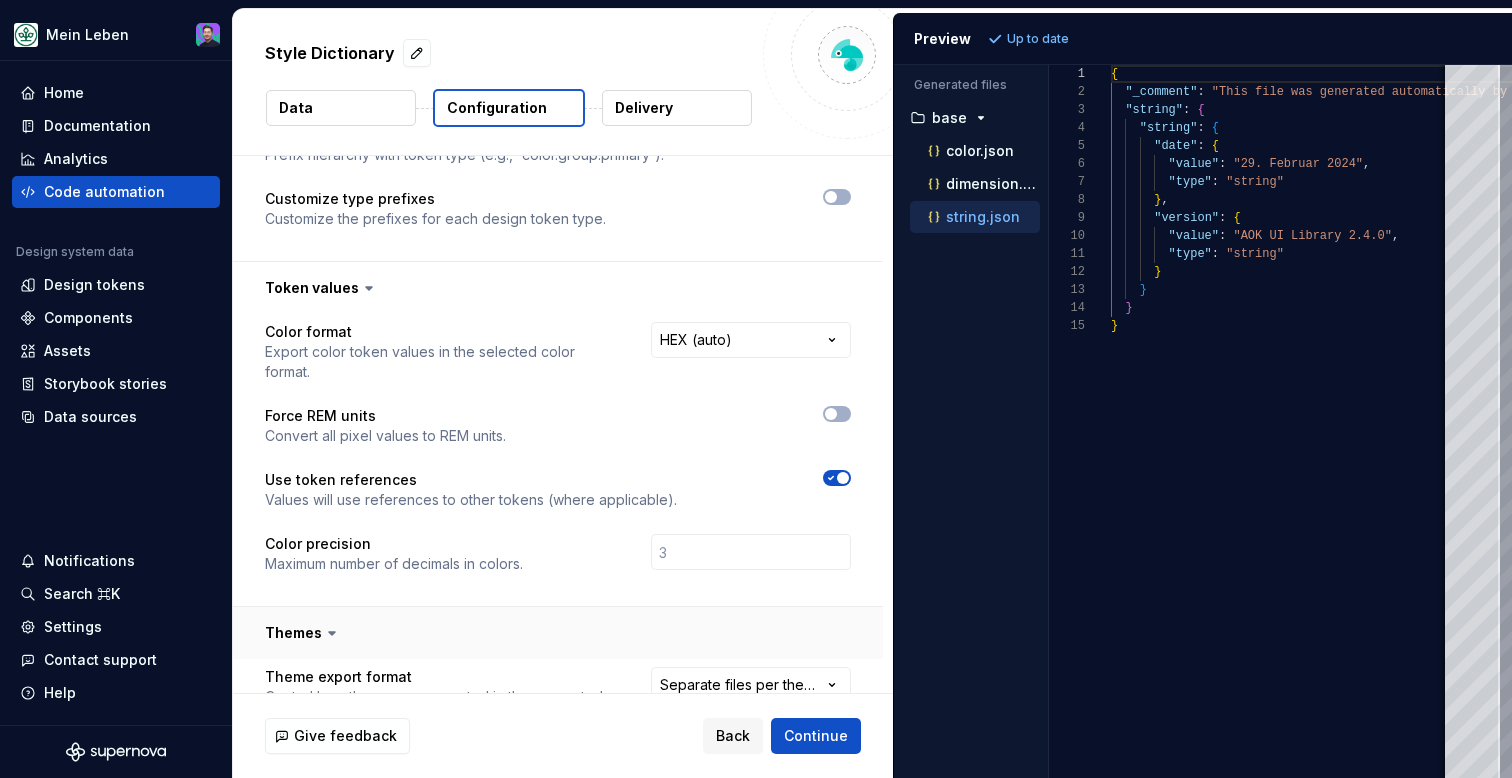 scroll, scrollTop: 0, scrollLeft: 0, axis: both 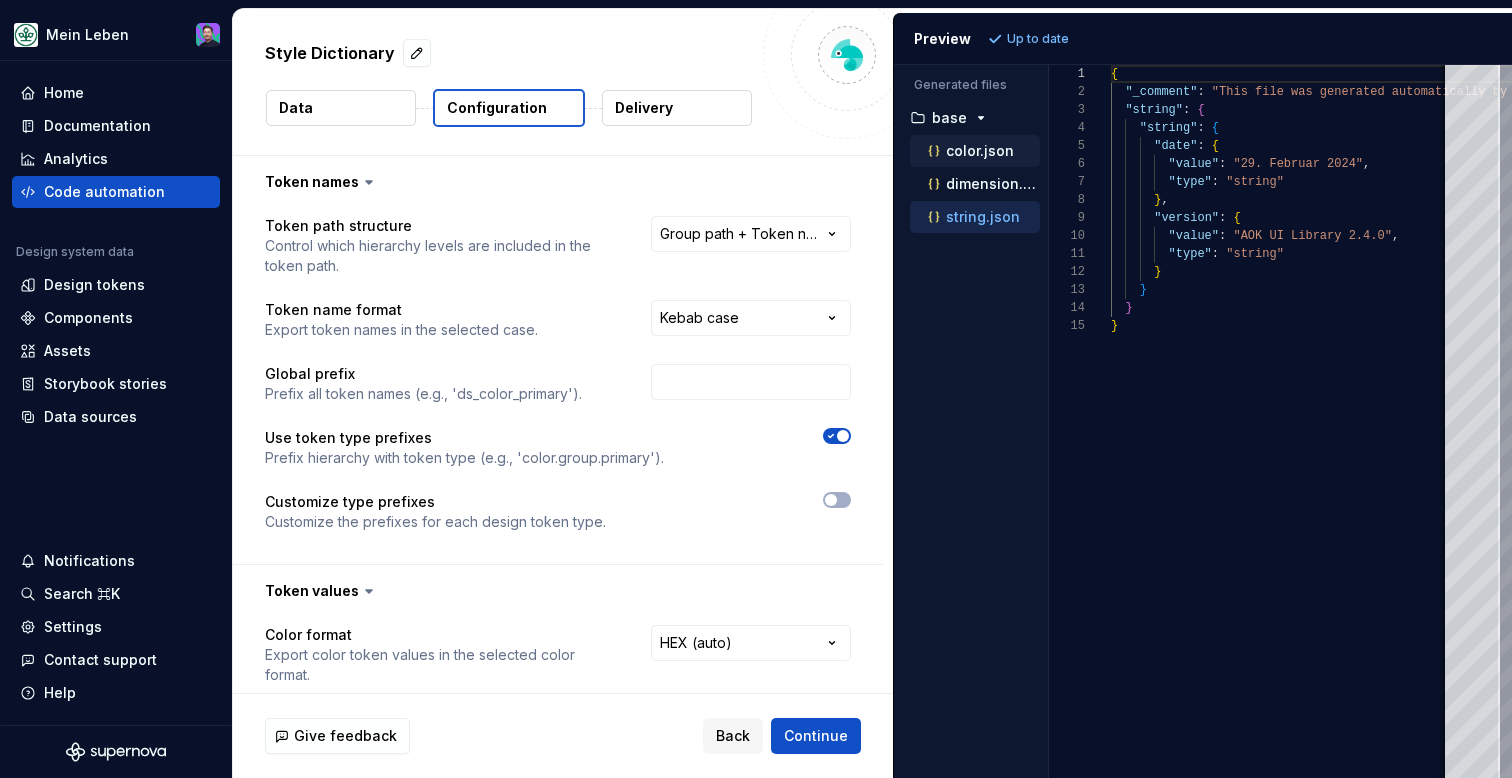 click on "color.json" at bounding box center [980, 151] 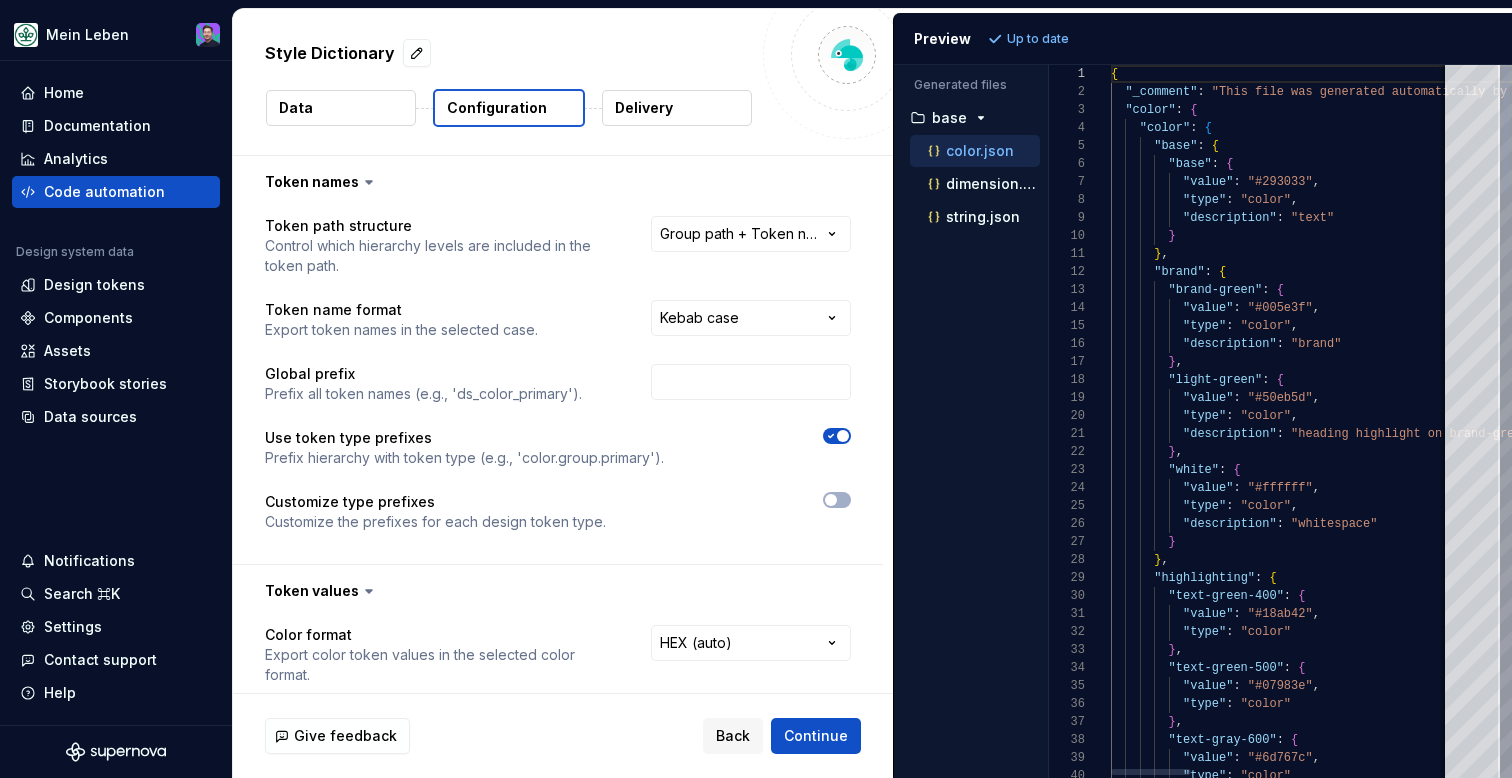 type on "**********" 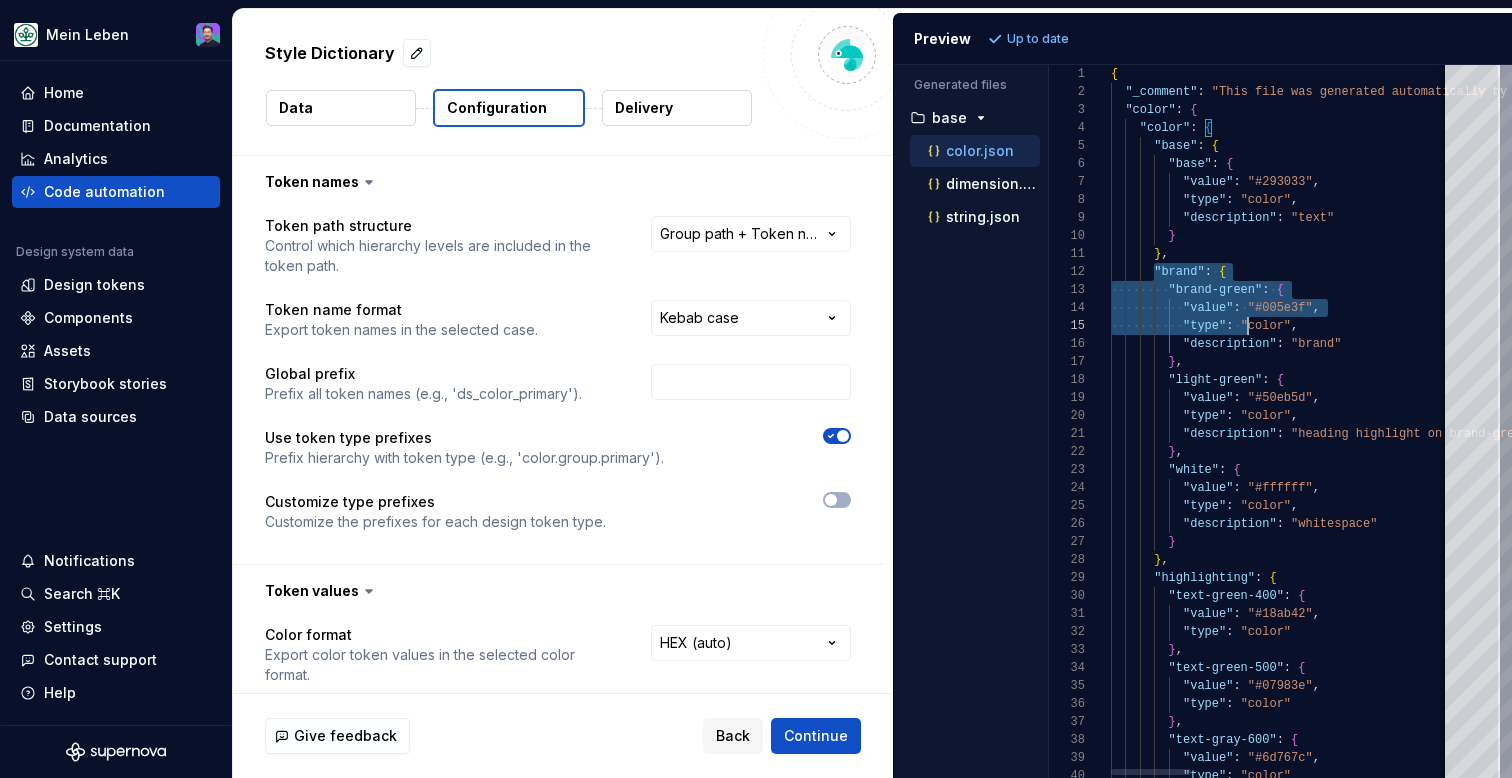 scroll, scrollTop: 18, scrollLeft: 145, axis: both 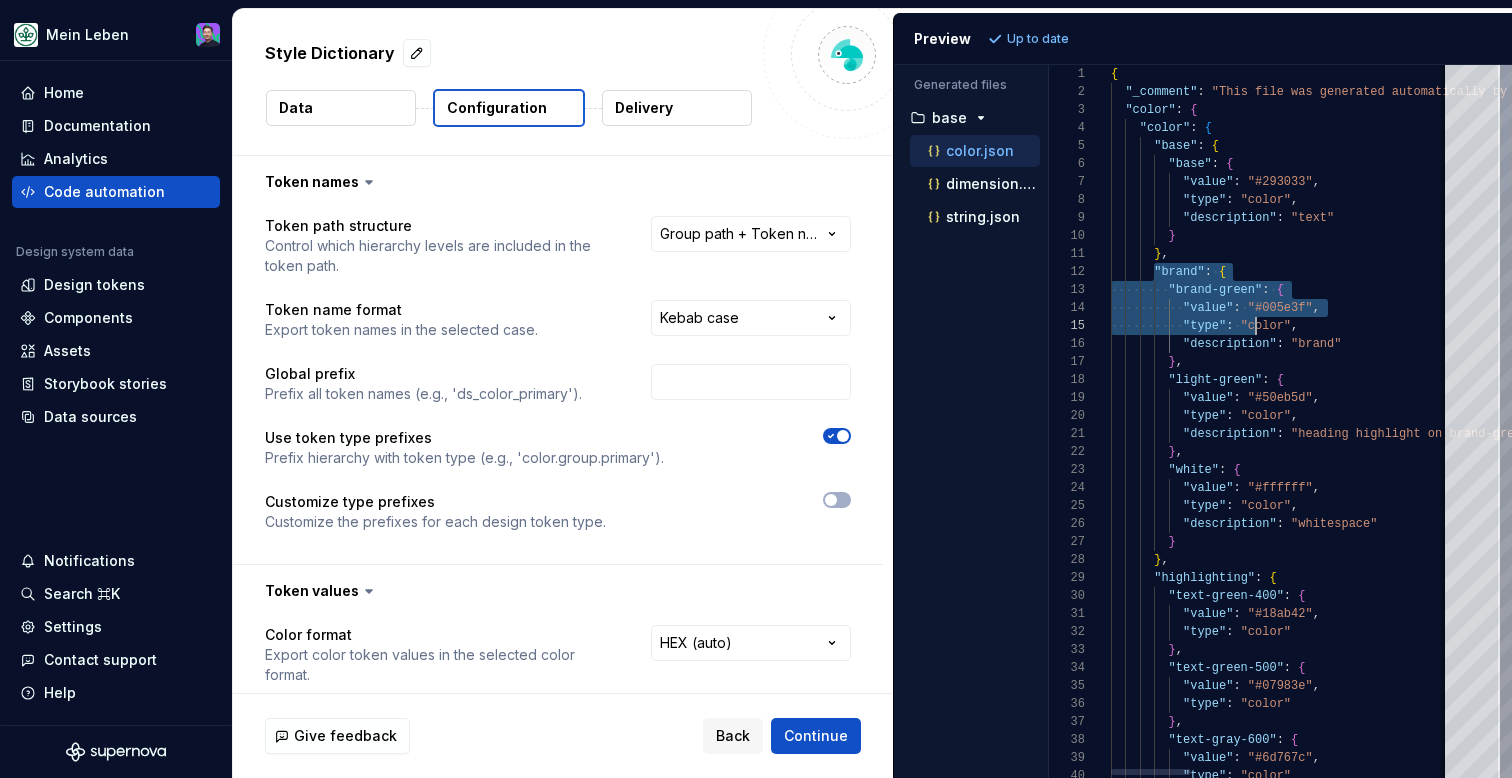 drag, startPoint x: 1153, startPoint y: 269, endPoint x: 1251, endPoint y: 328, distance: 114.38969 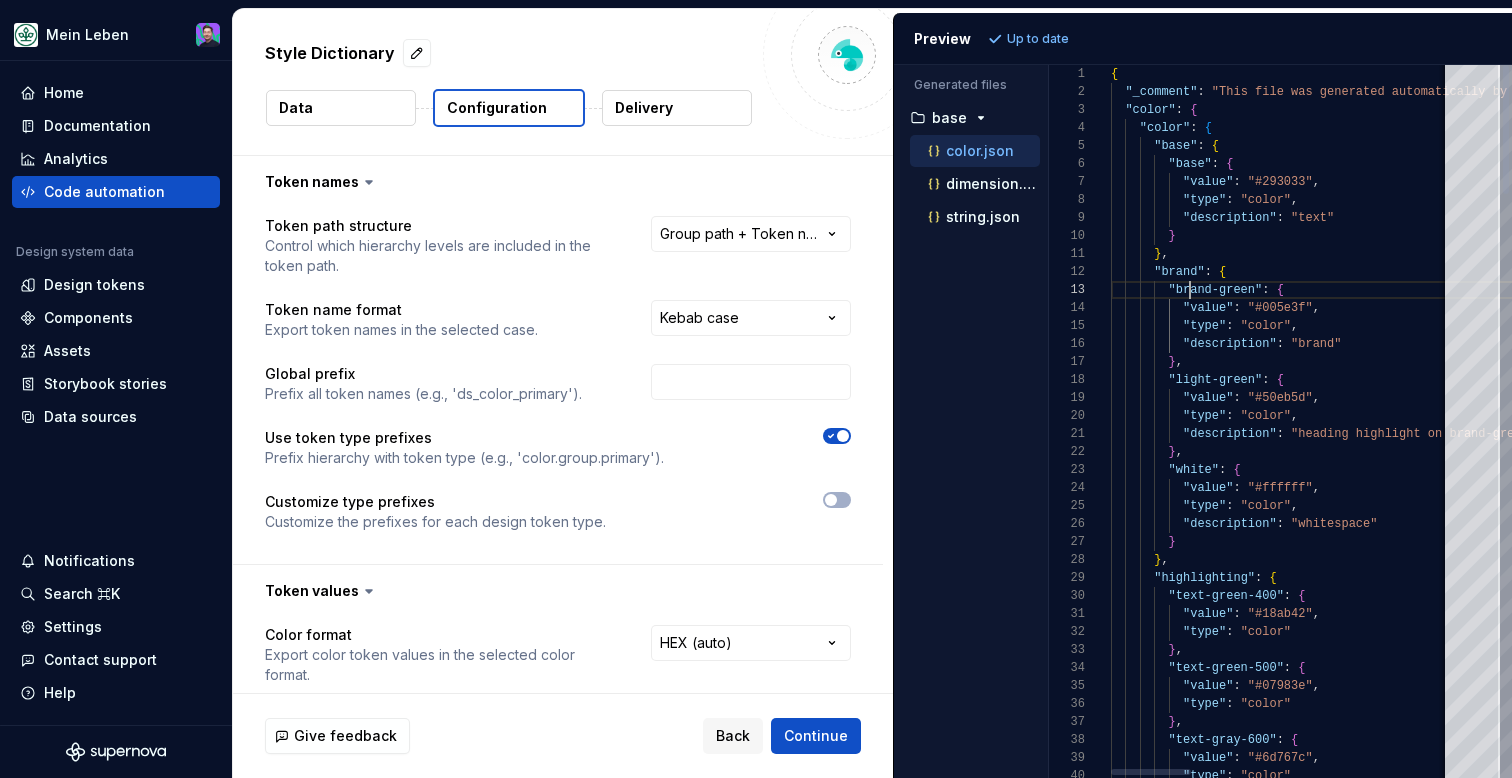 scroll, scrollTop: 36, scrollLeft: 79, axis: both 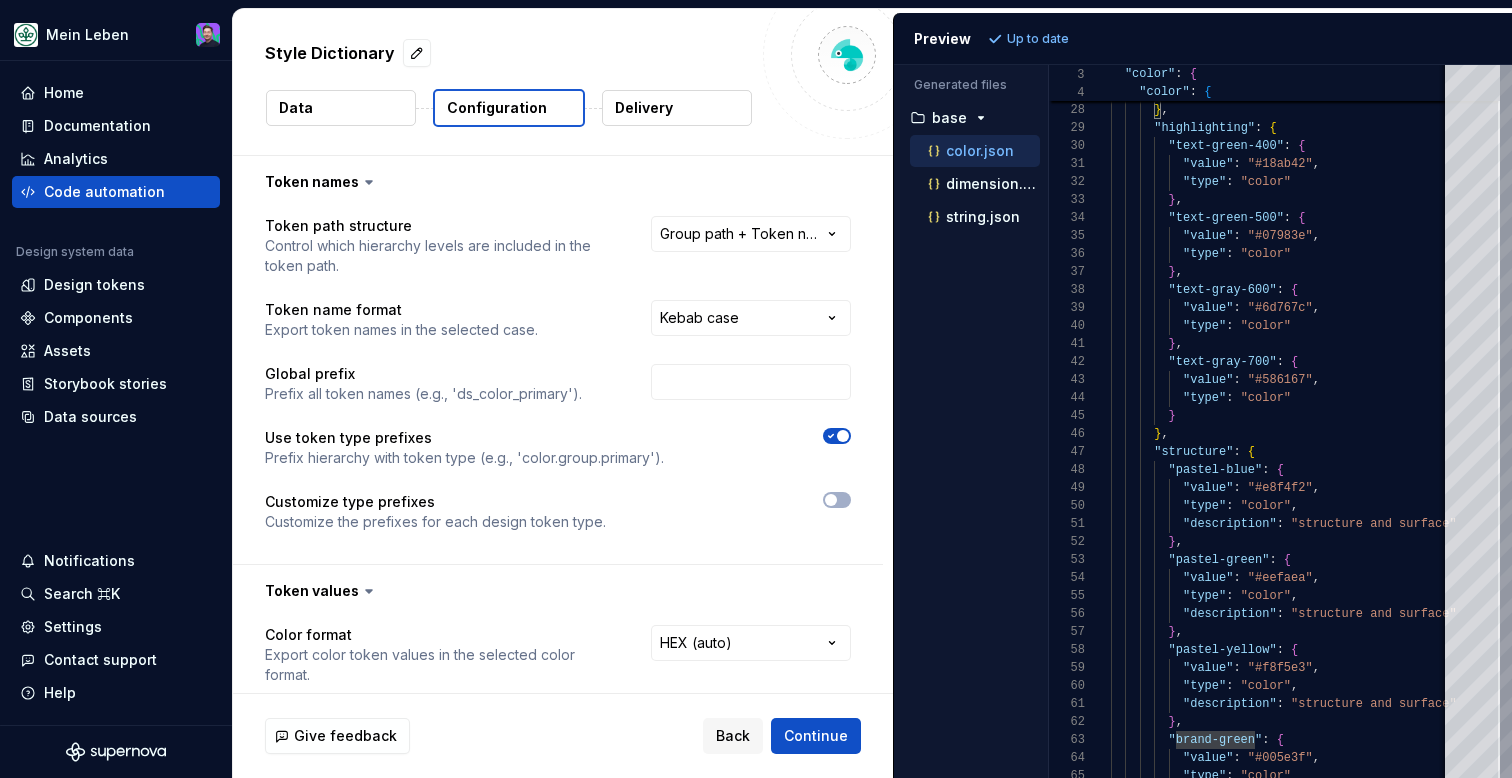 click on "**********" at bounding box center [756, 389] 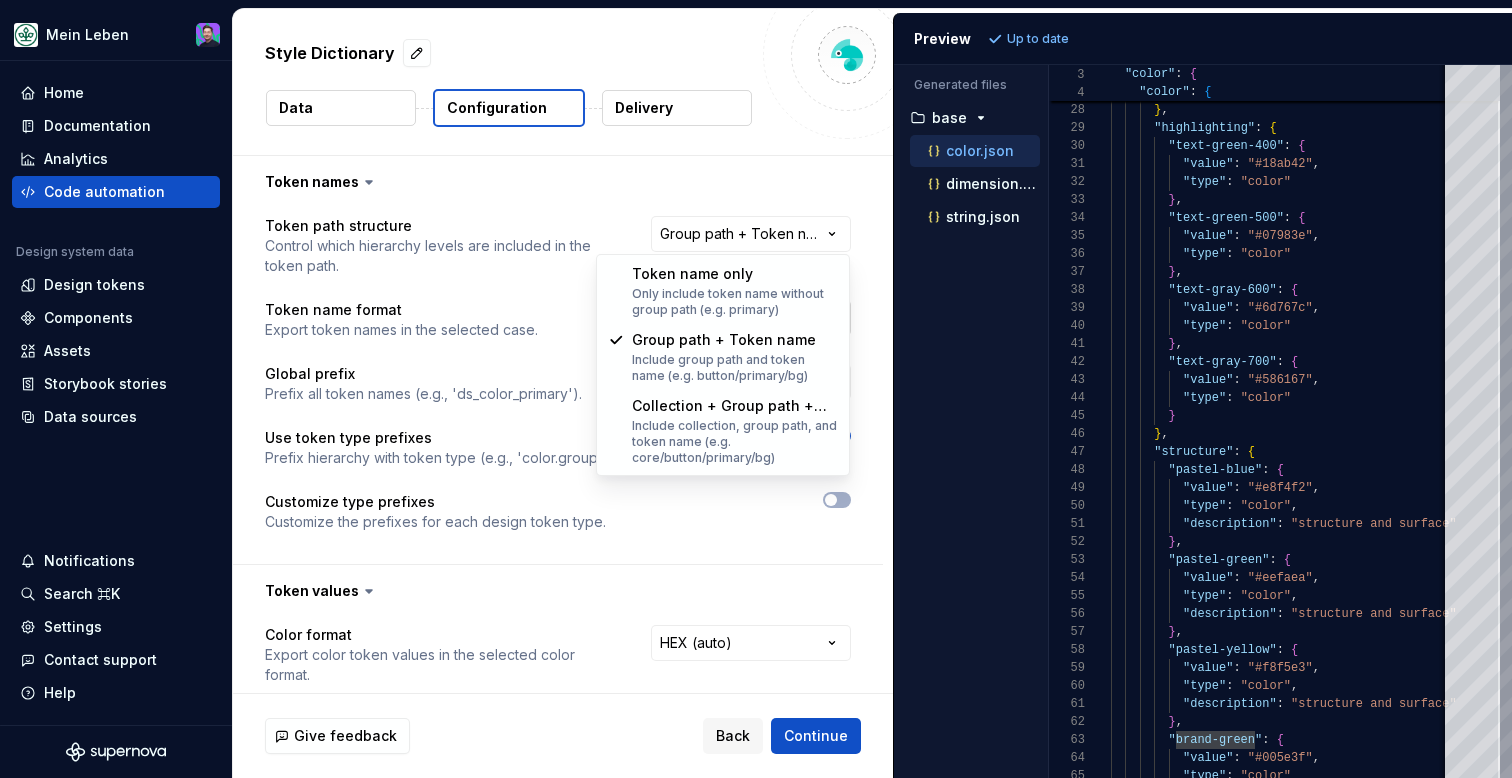 select on "********" 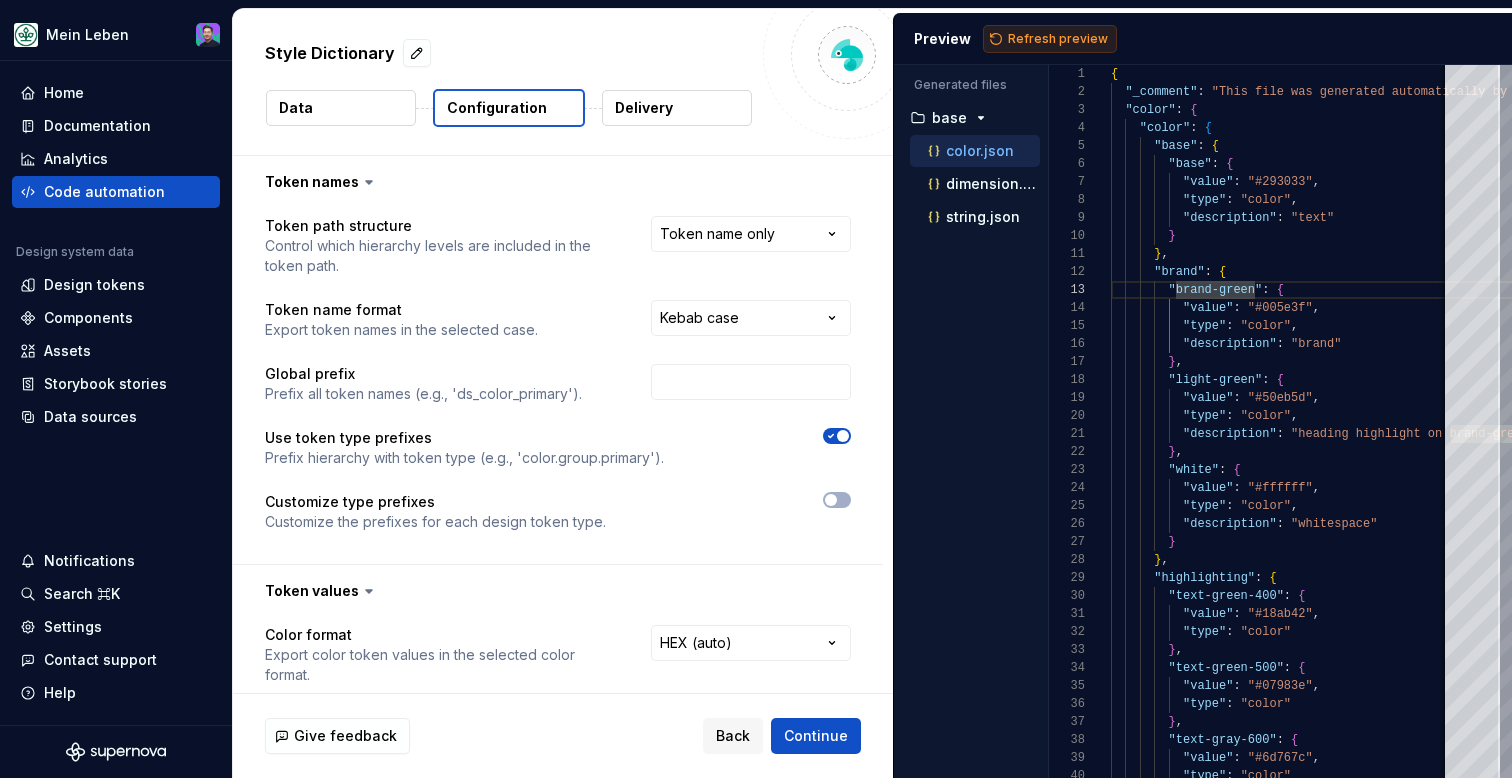click on "Refresh preview" at bounding box center (1058, 39) 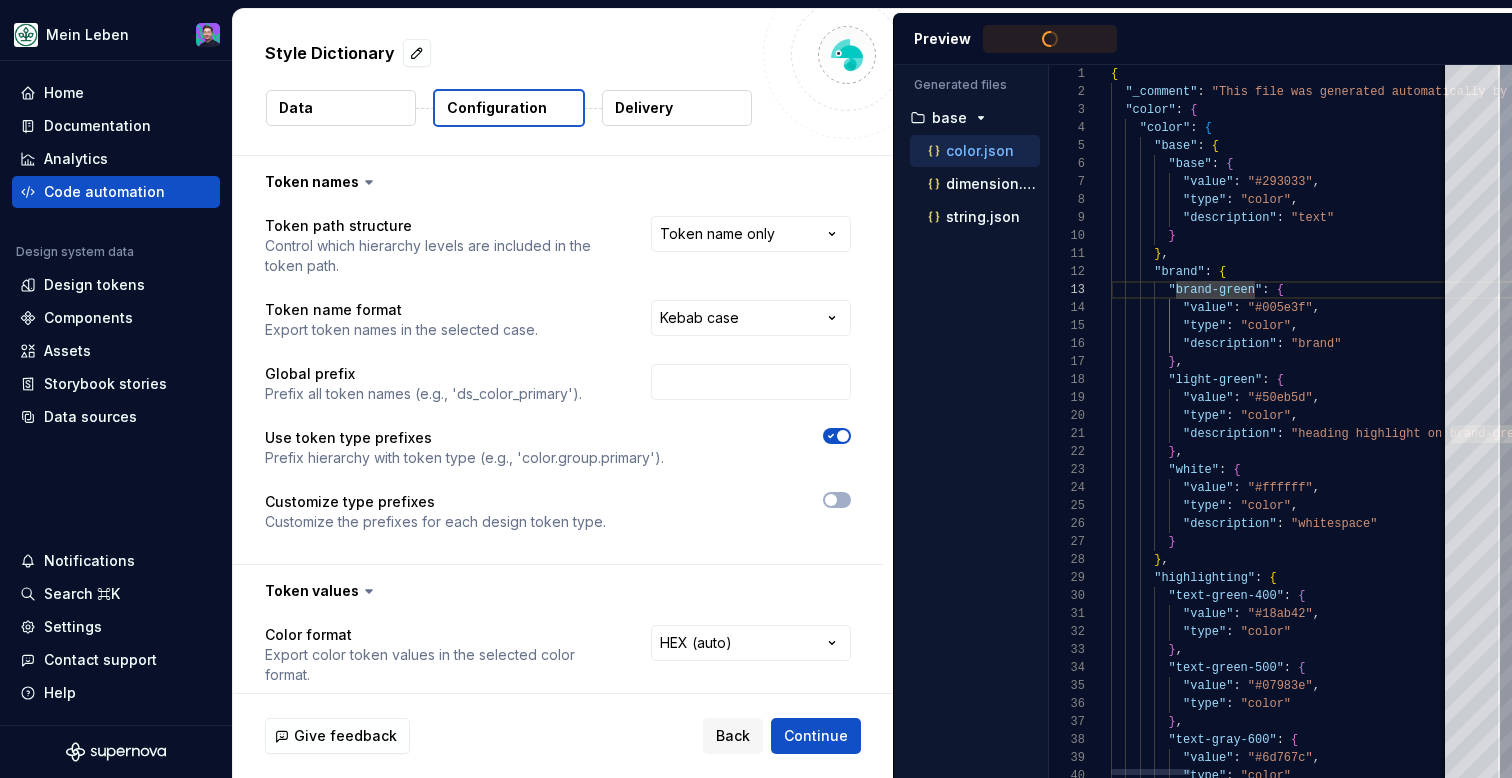 type on "**********" 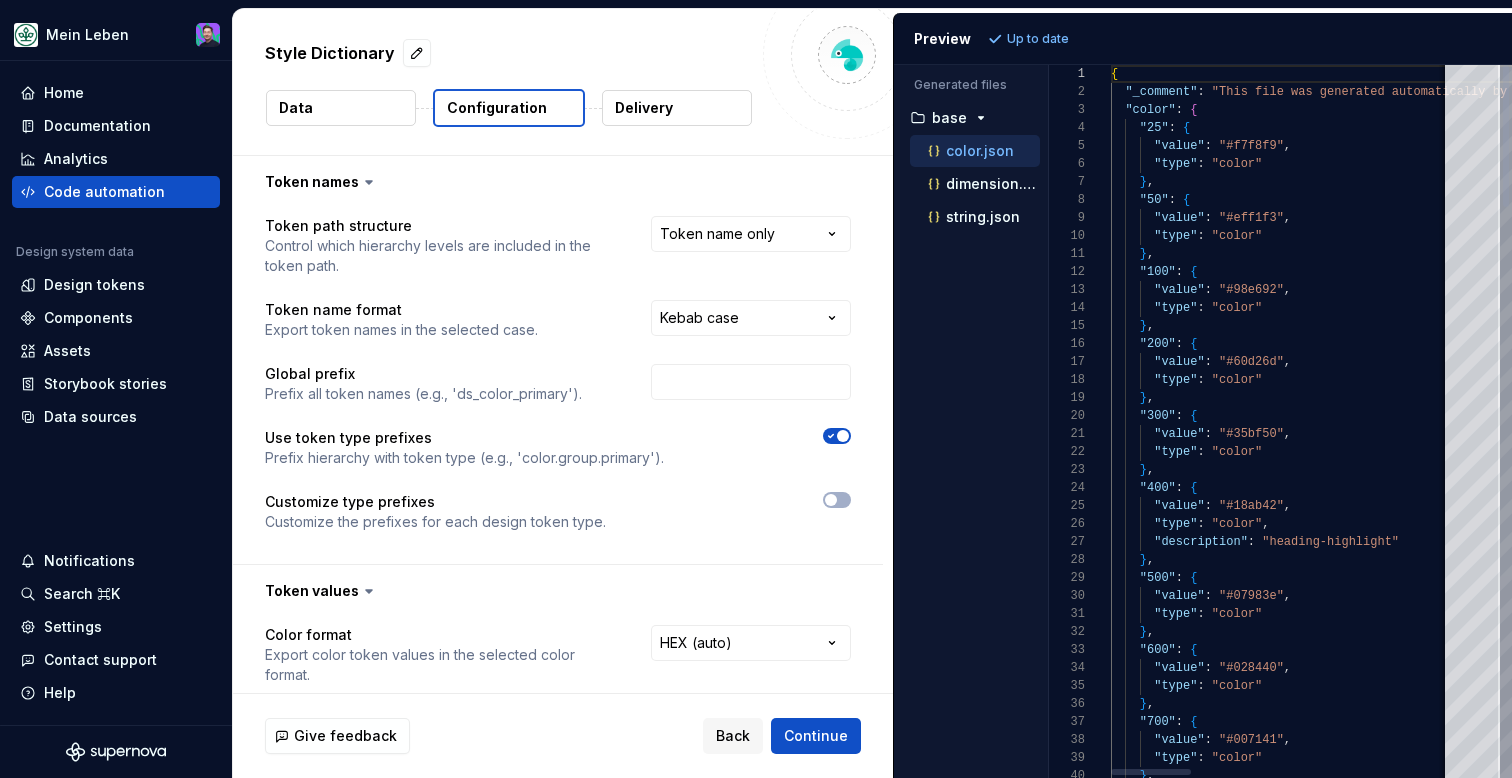 scroll, scrollTop: 180, scrollLeft: 0, axis: vertical 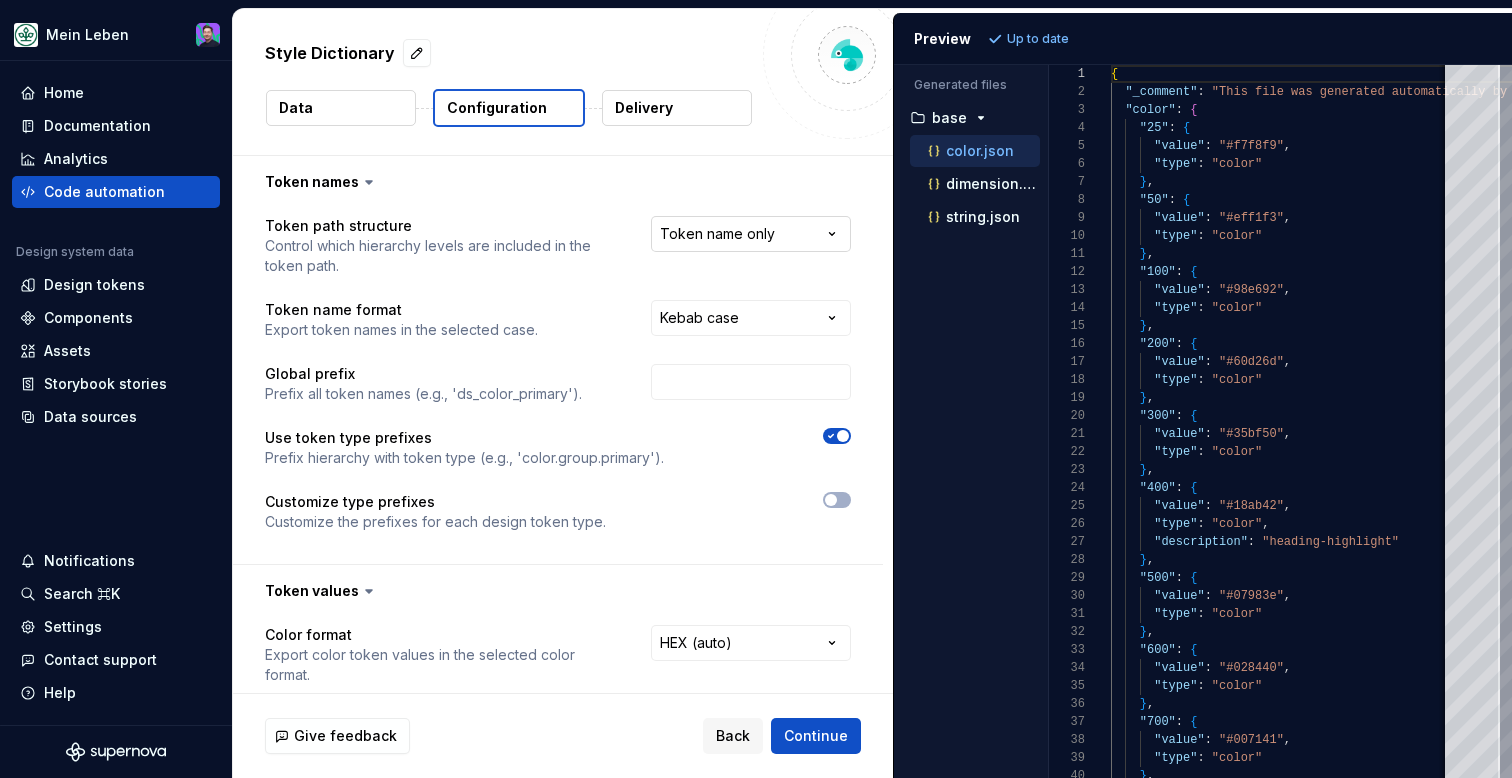 click on "**********" at bounding box center (756, 389) 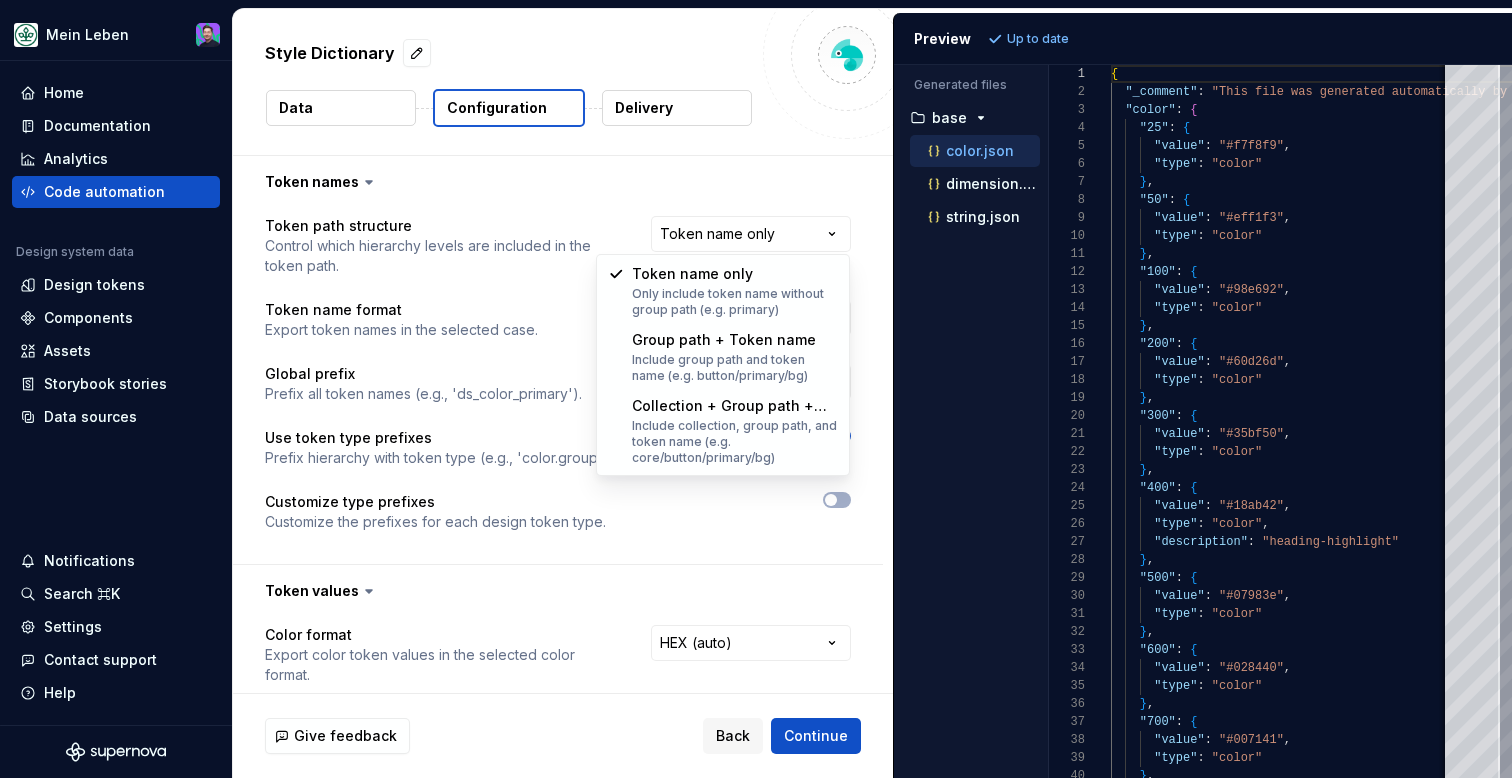 select on "**********" 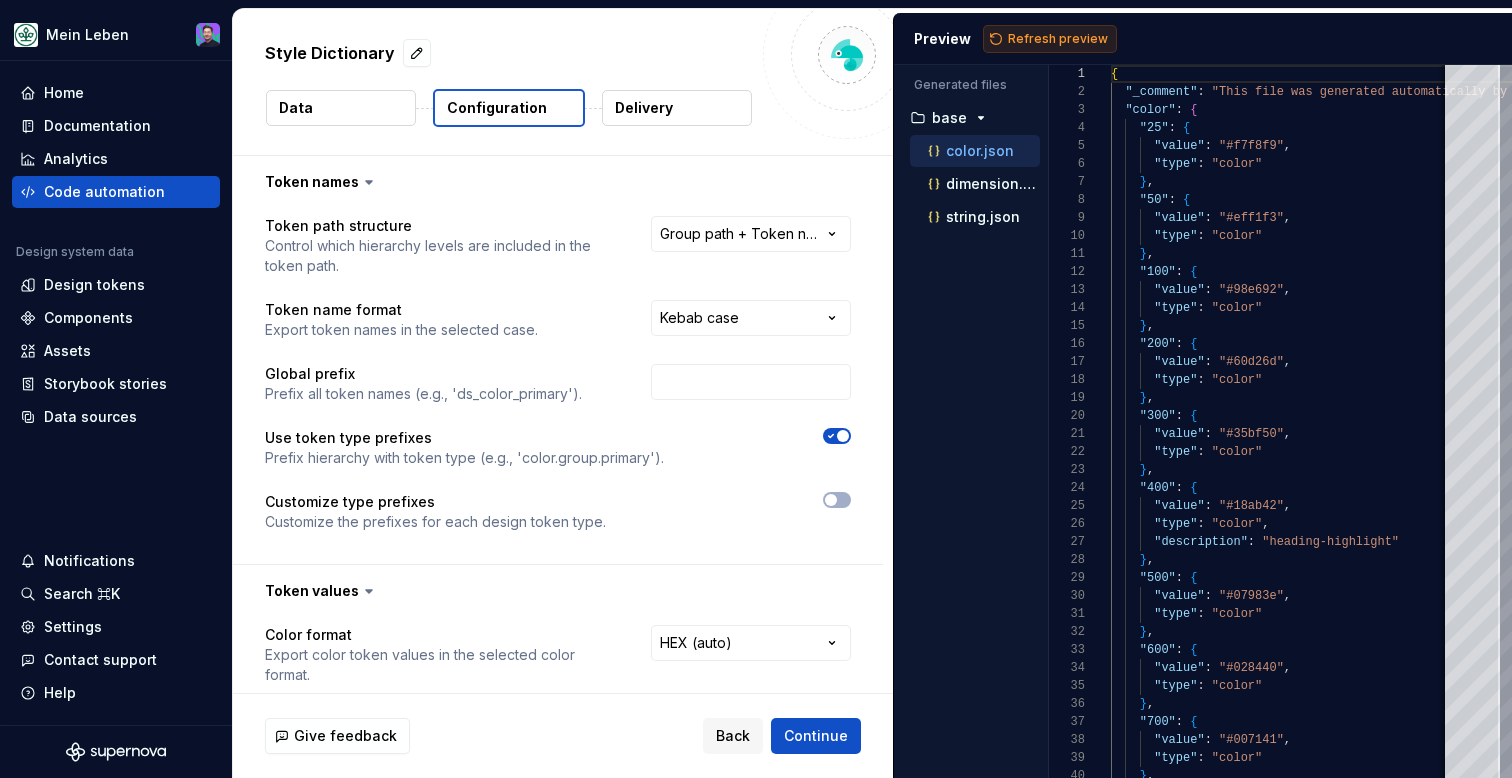 click on "Refresh preview" at bounding box center (1058, 39) 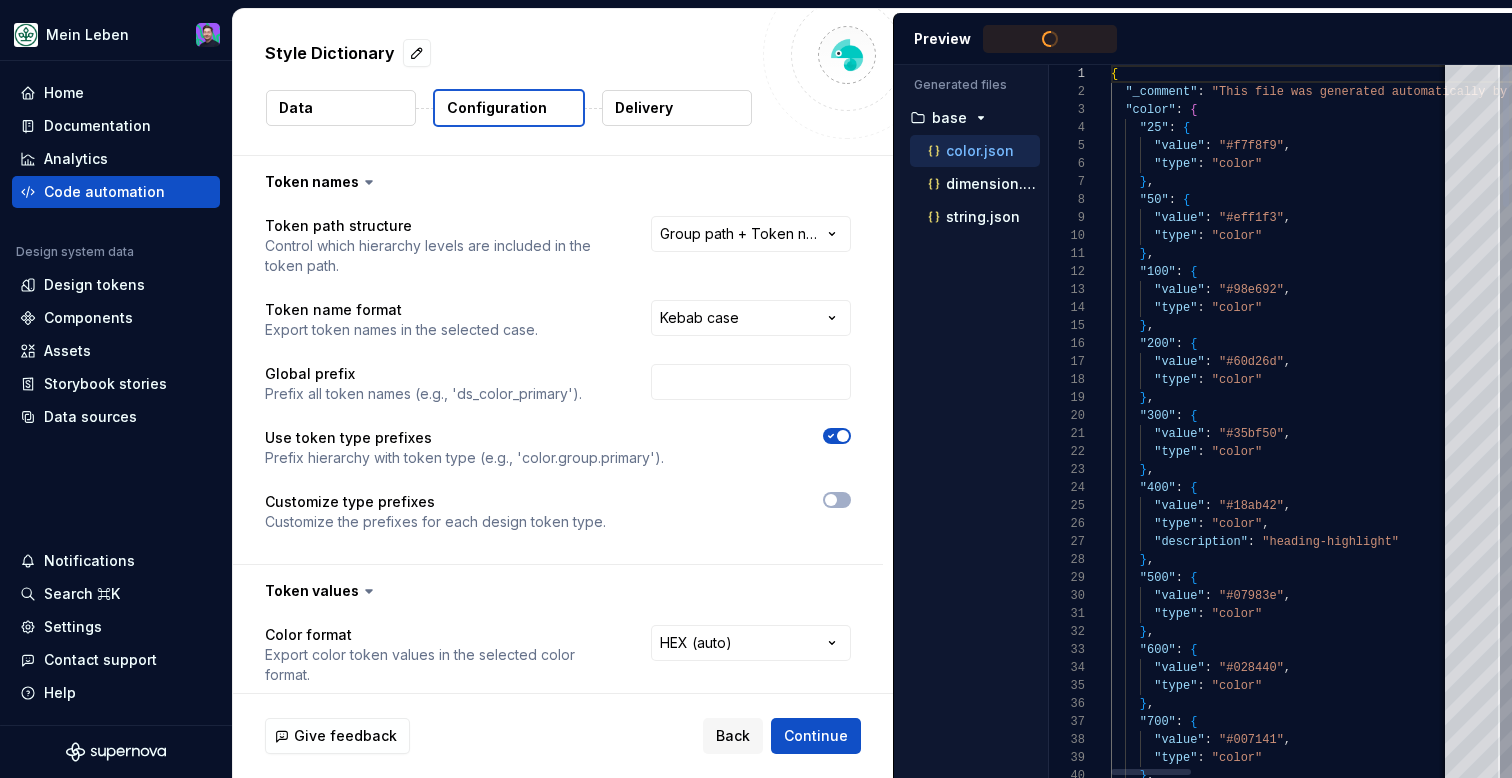 type on "**********" 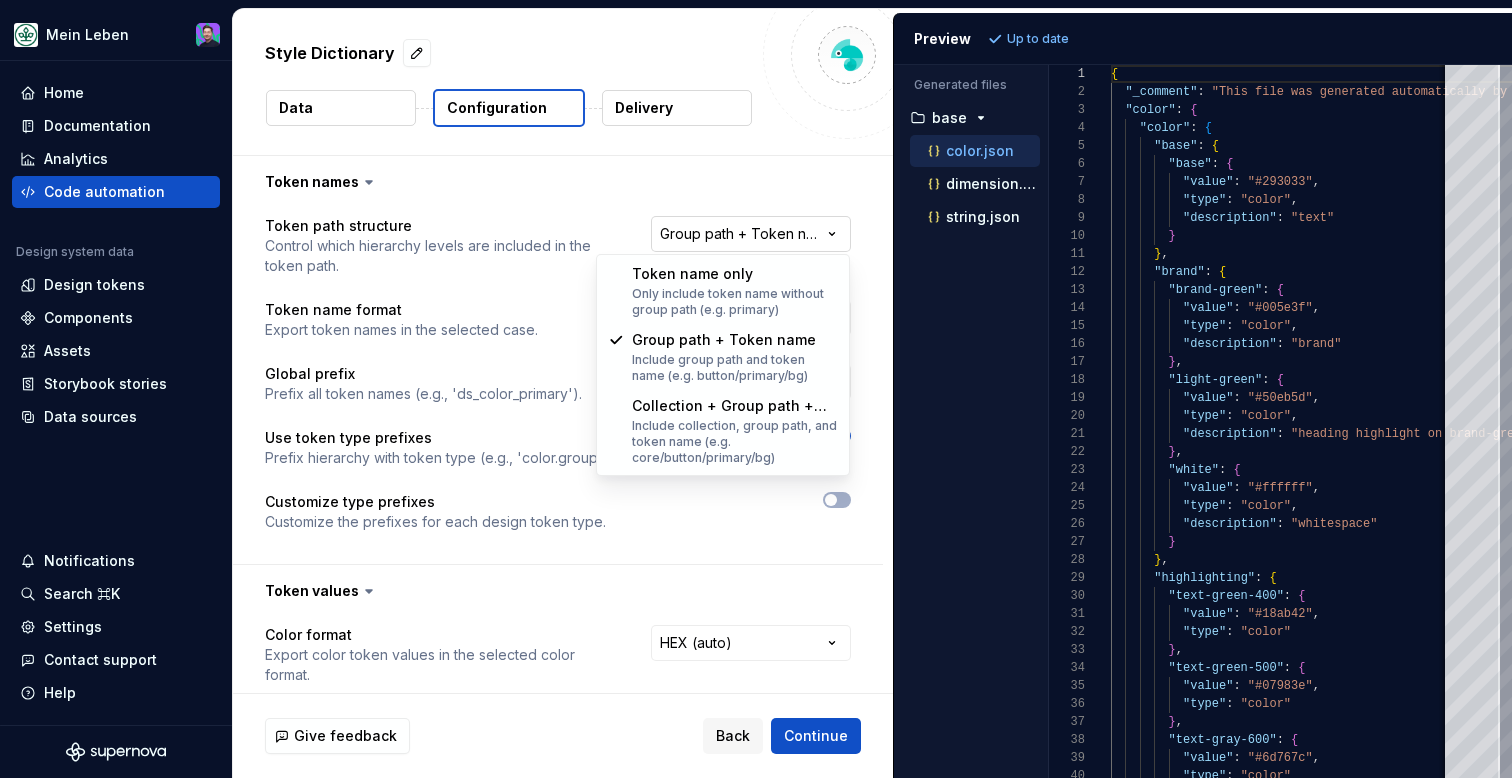 click on "**********" at bounding box center [756, 389] 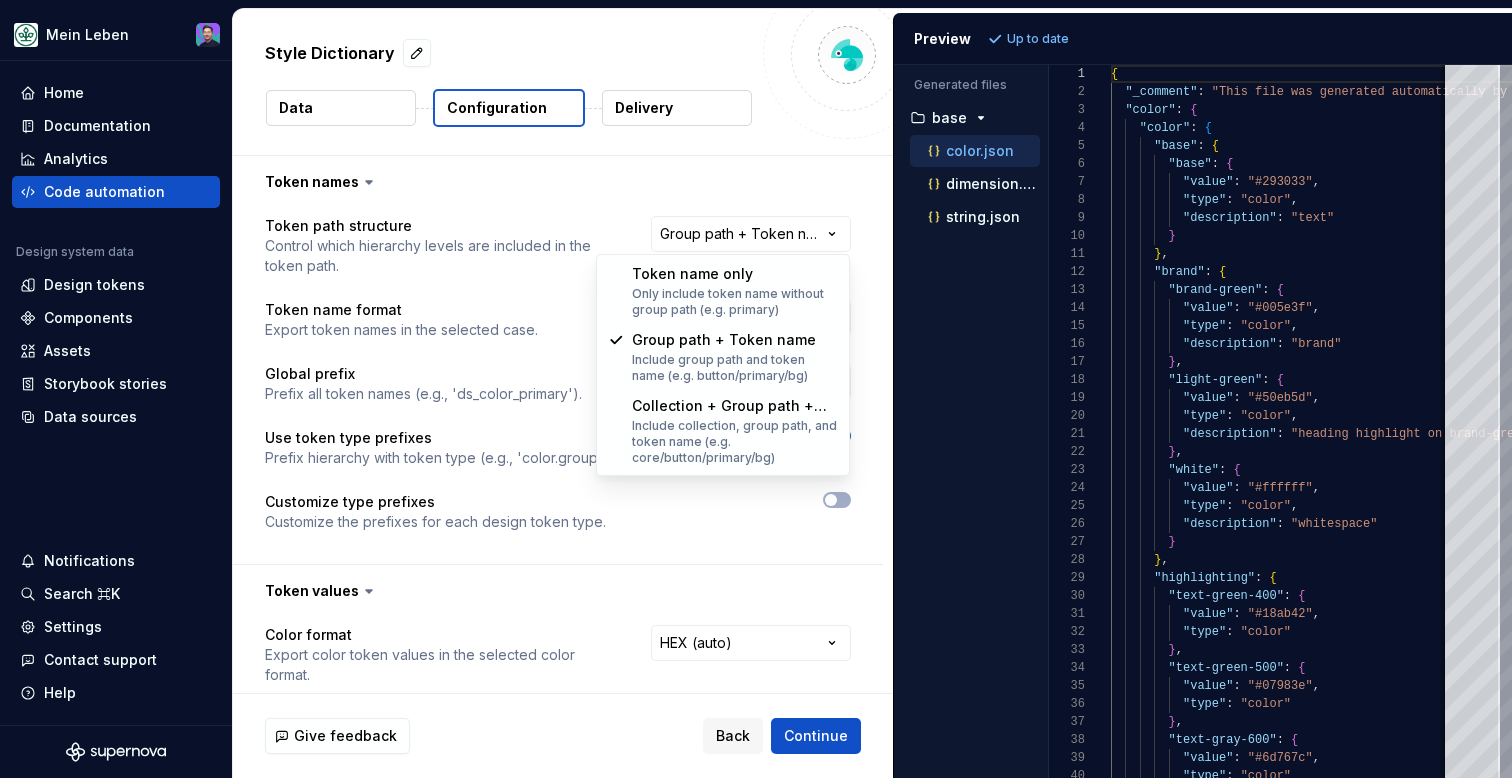 click on "**********" at bounding box center (756, 389) 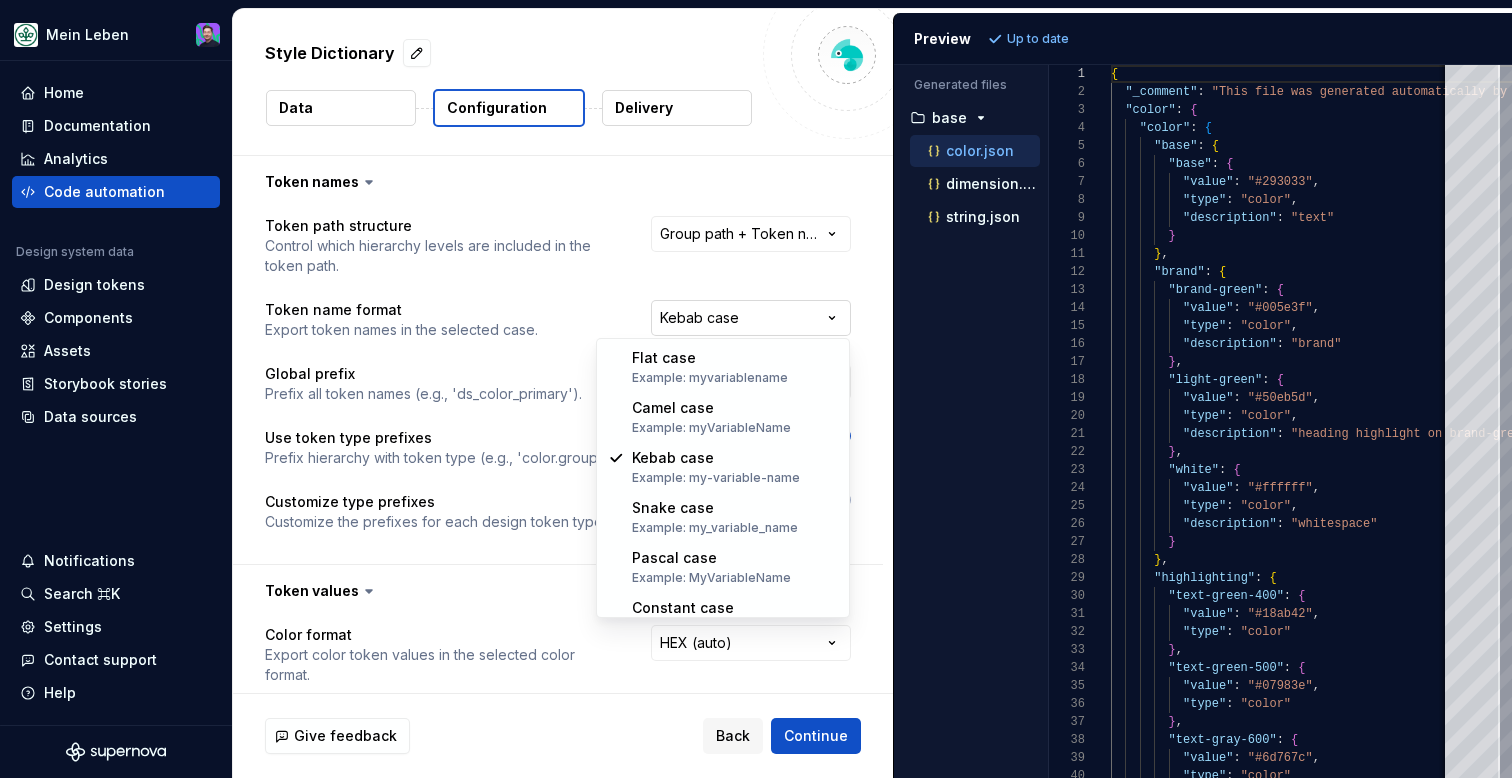 click on "**********" at bounding box center [756, 389] 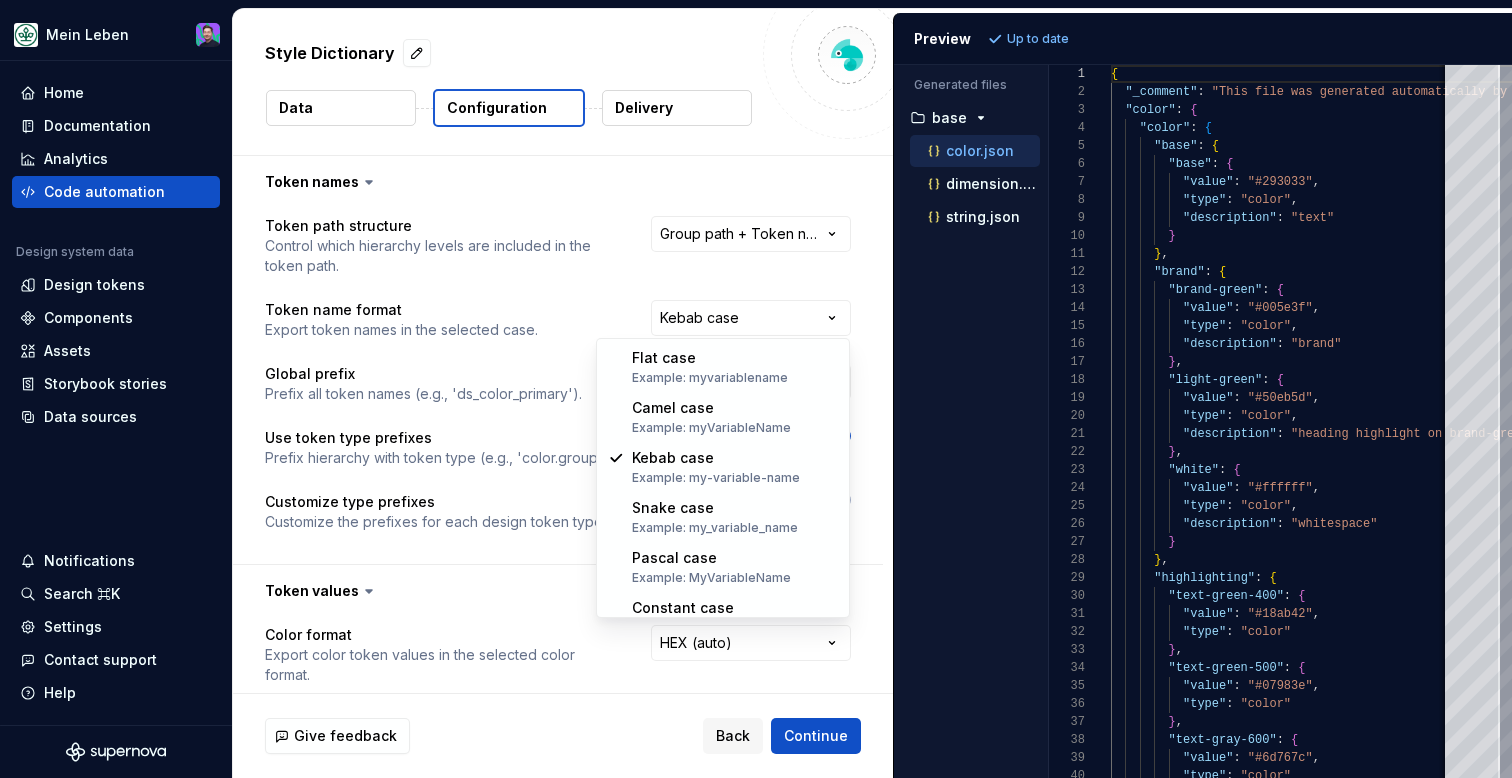 select on "********" 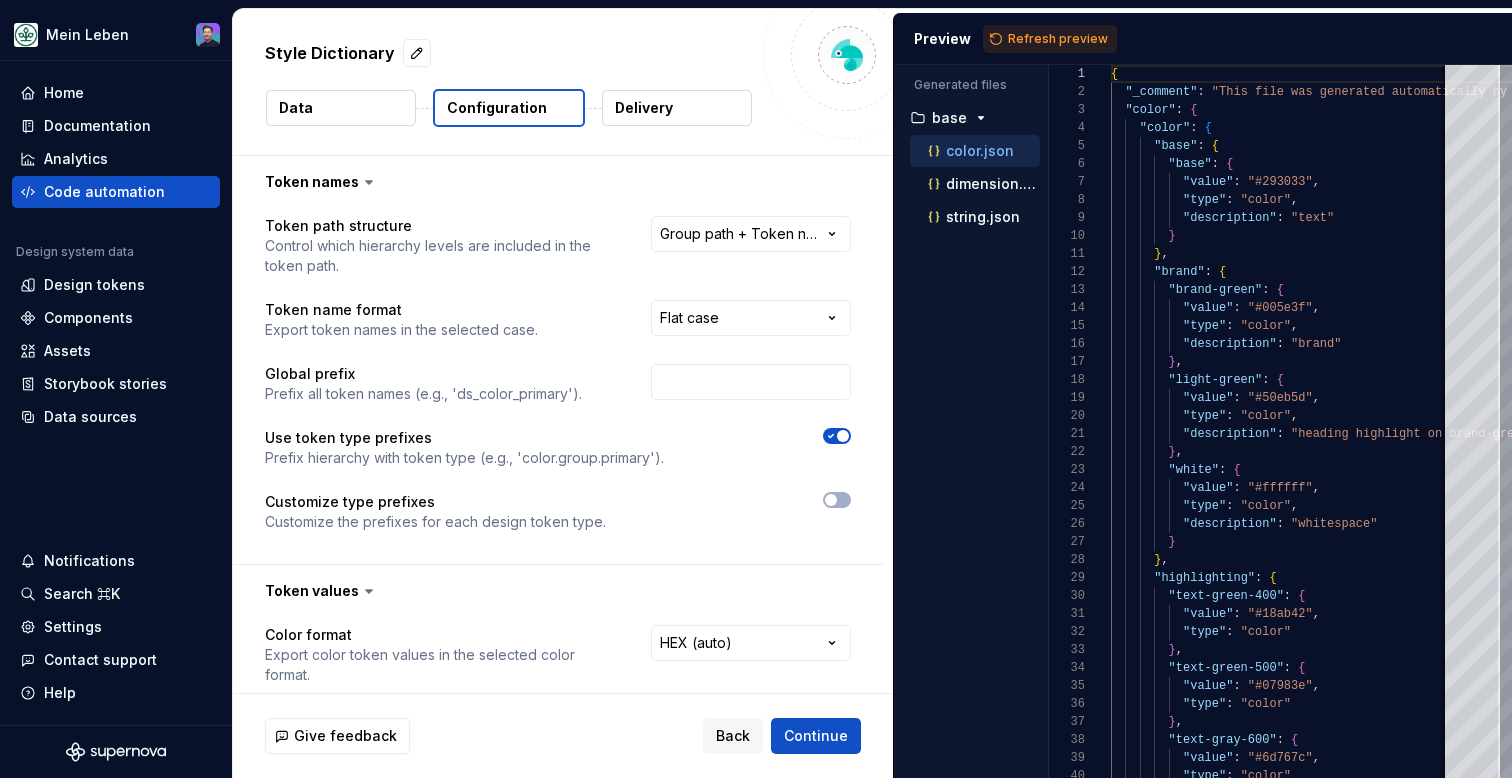 click on "Refresh preview" at bounding box center [1058, 39] 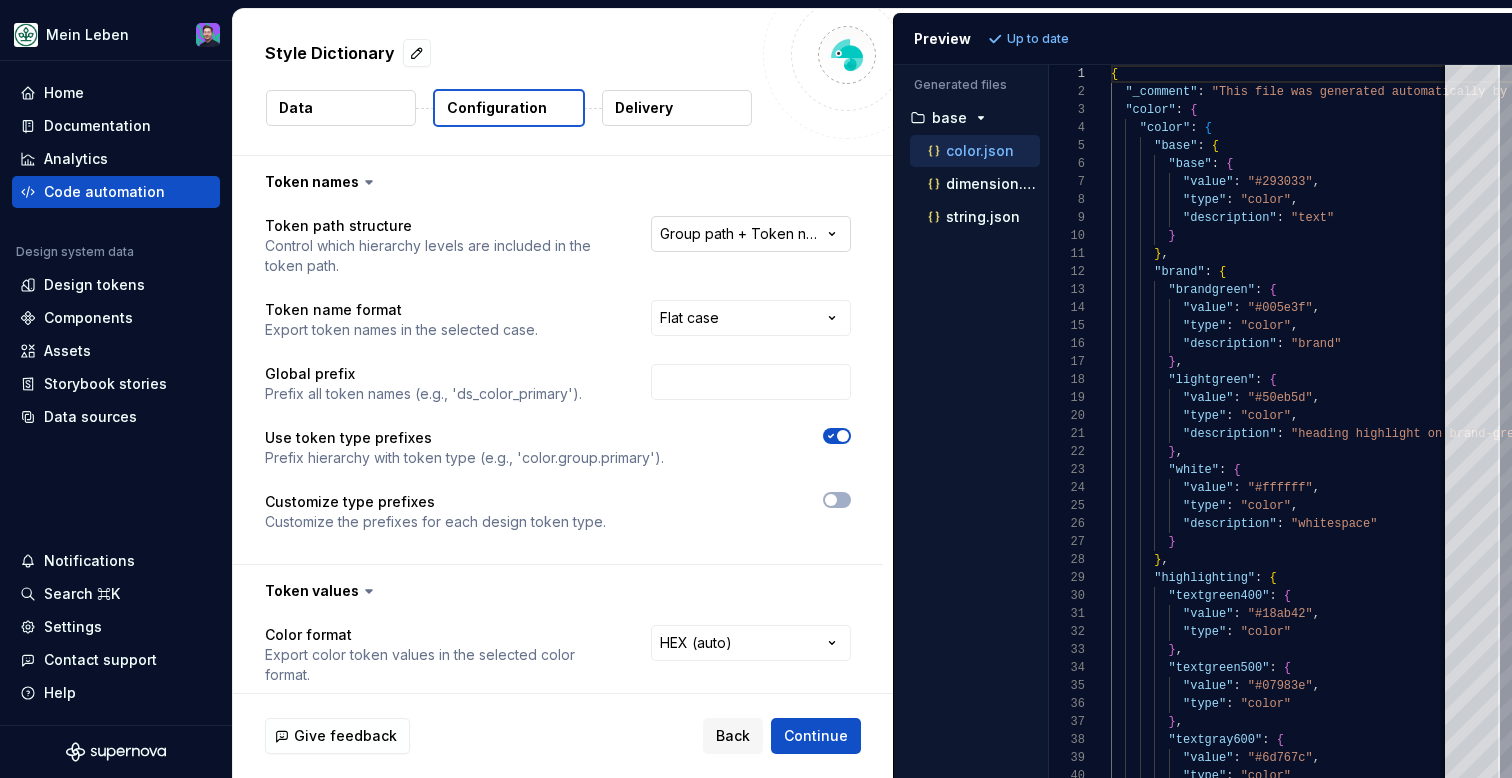 click on "**********" at bounding box center [756, 389] 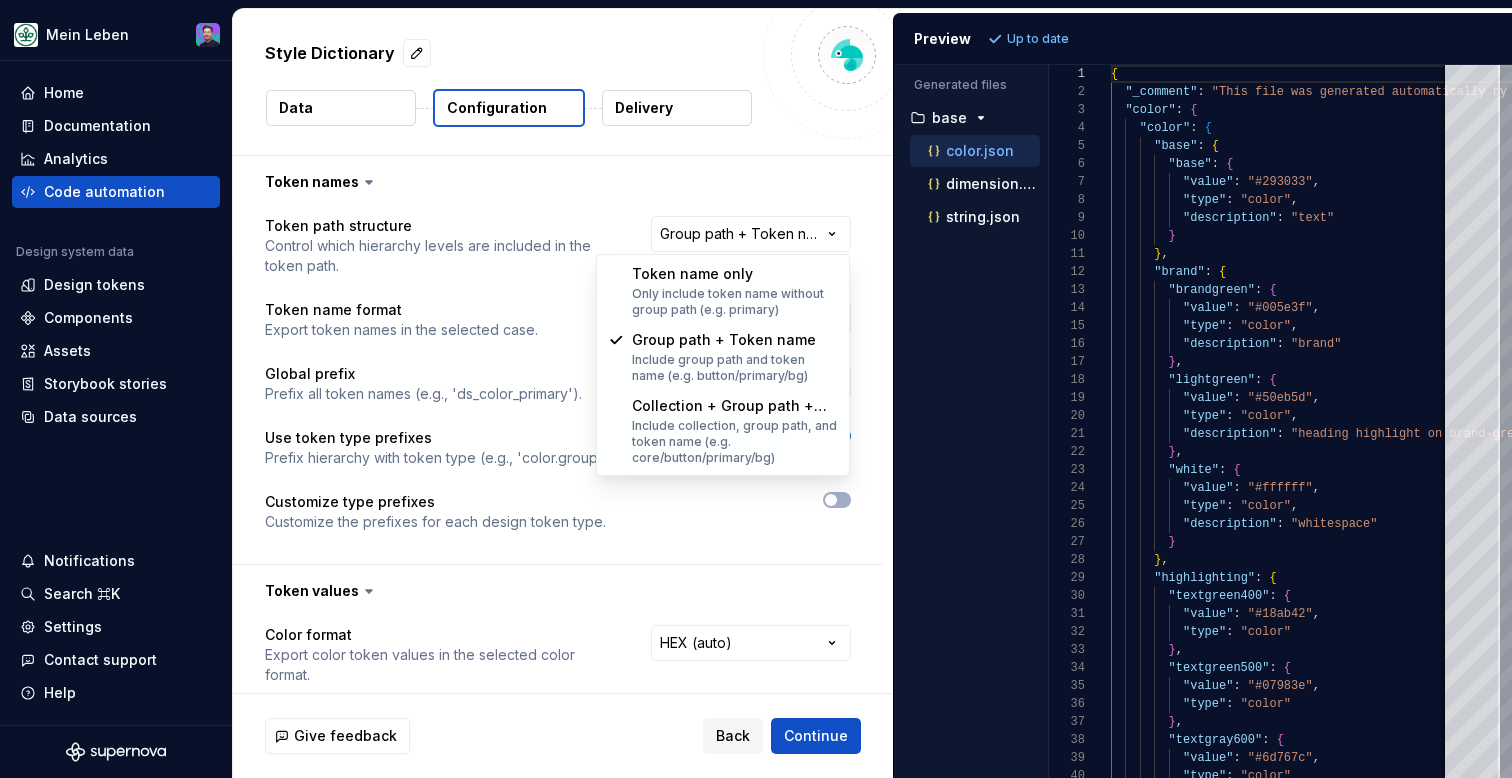 select on "********" 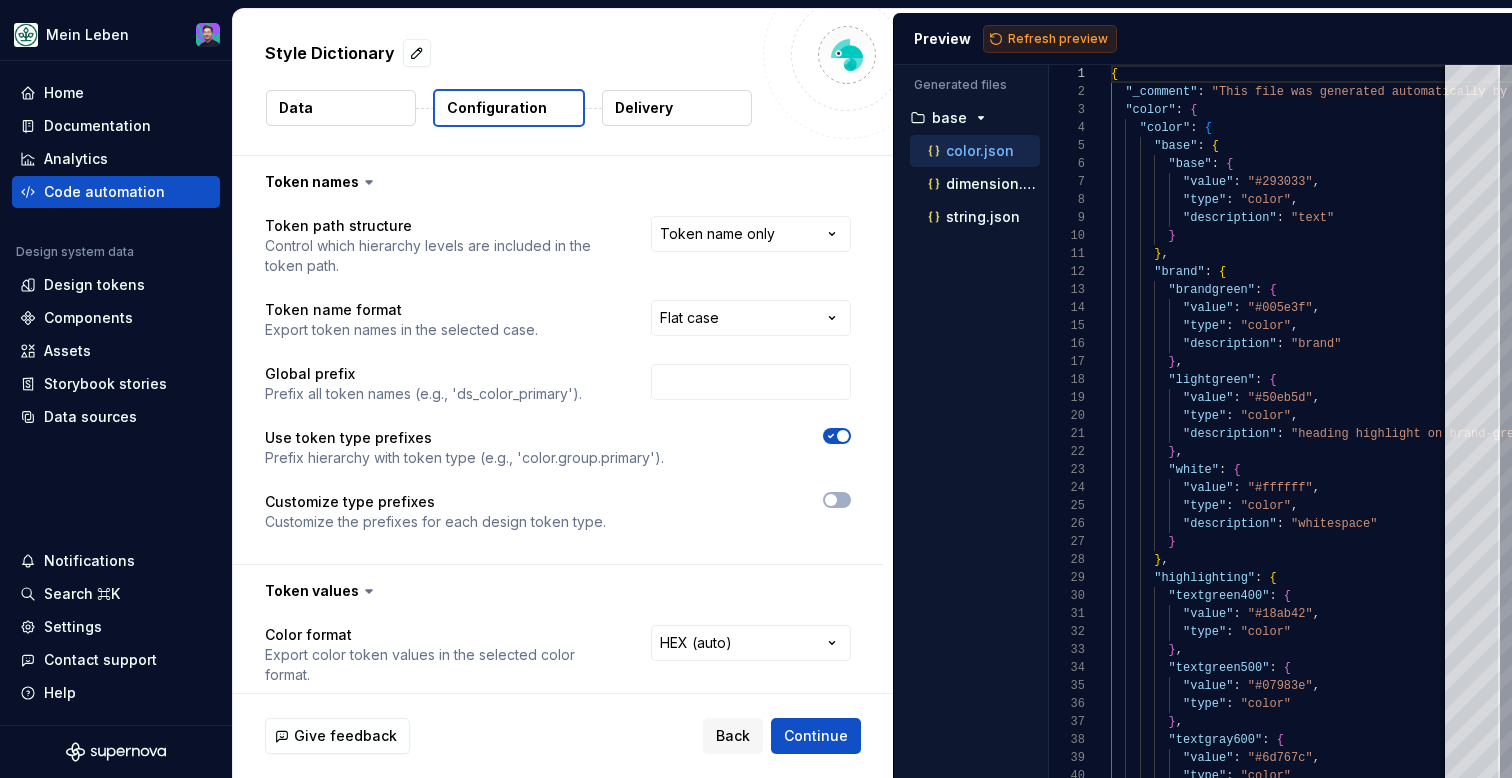 click on "Refresh preview" at bounding box center (1050, 39) 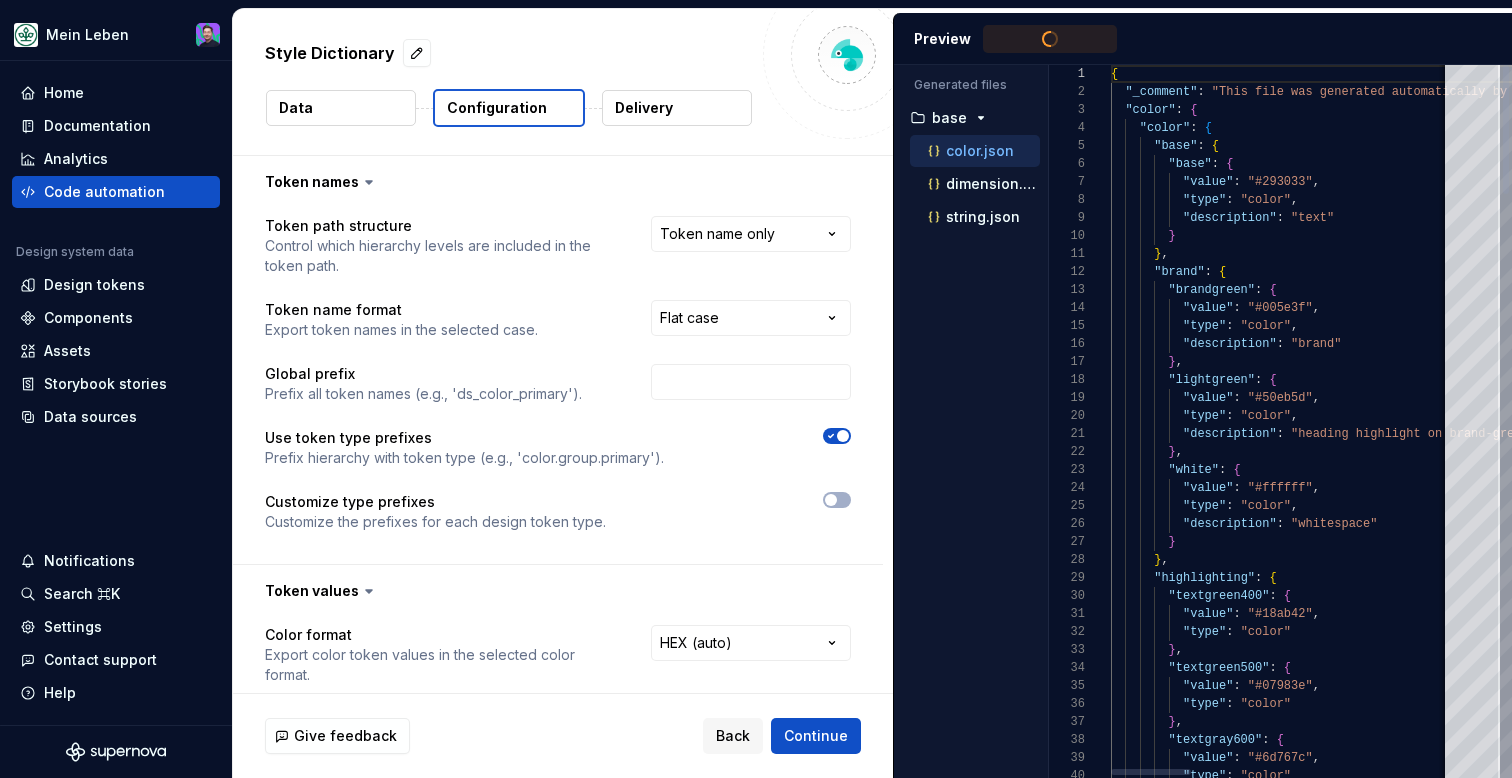 type on "**********" 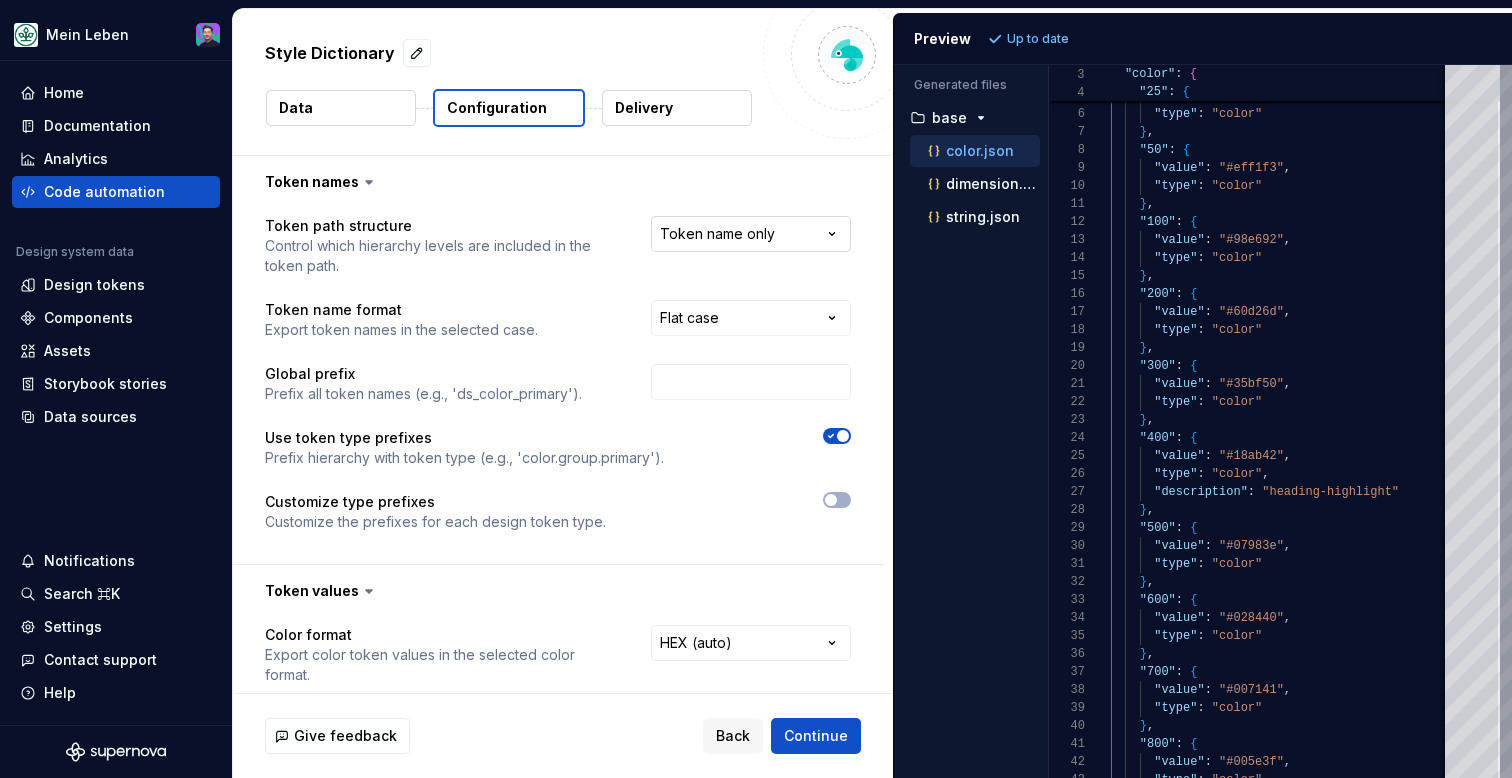 click on "**********" at bounding box center (756, 389) 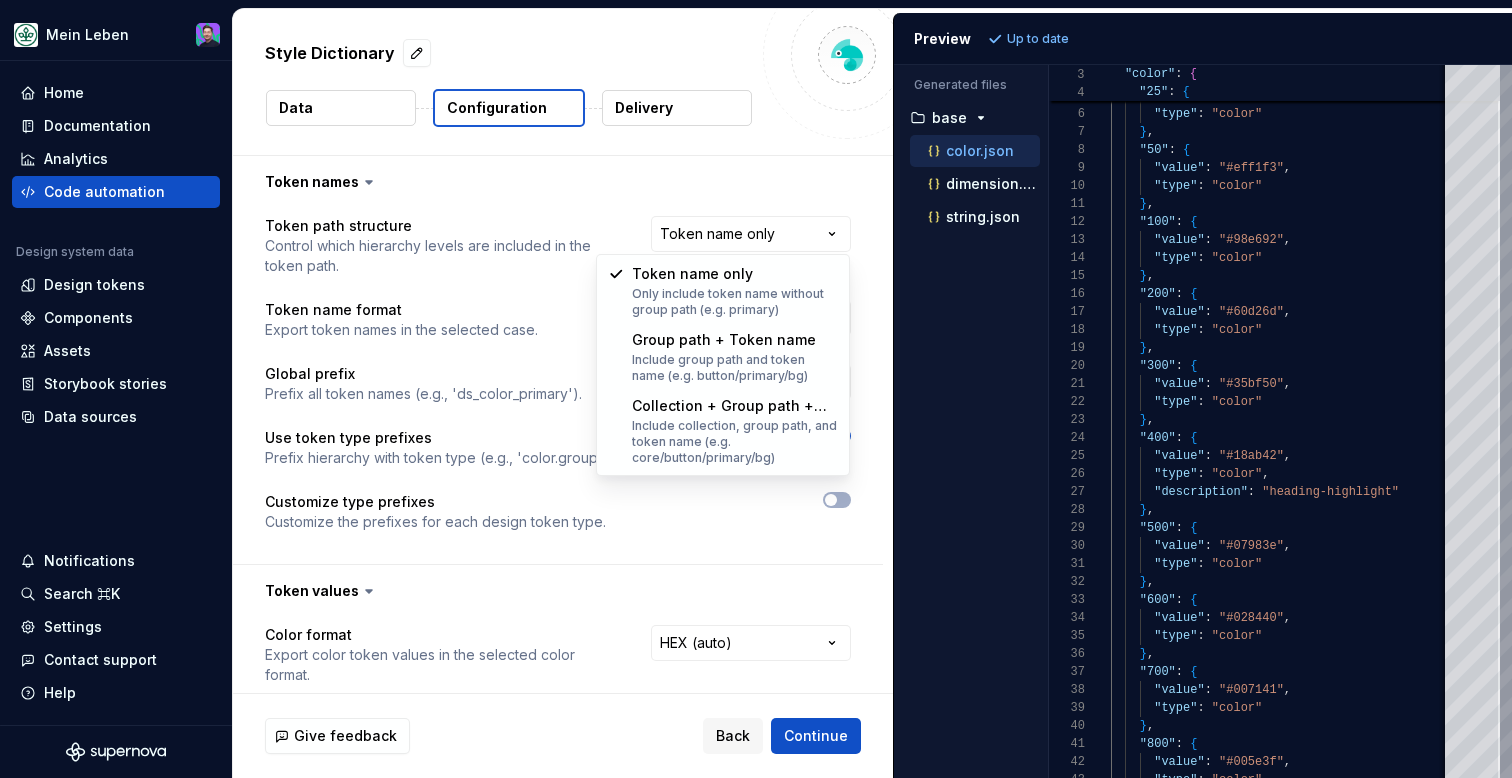 select on "**********" 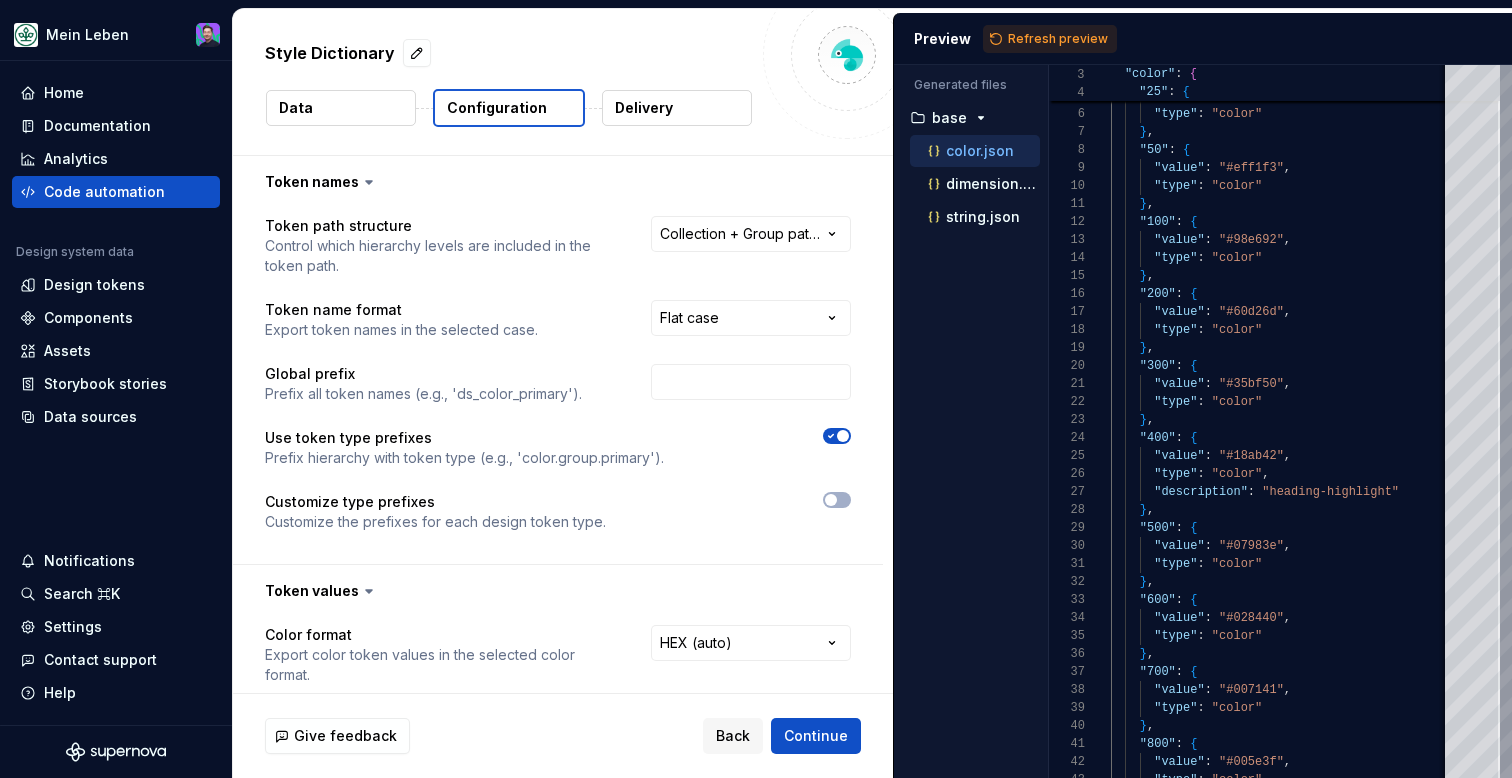 click on "Refresh preview" at bounding box center (1058, 39) 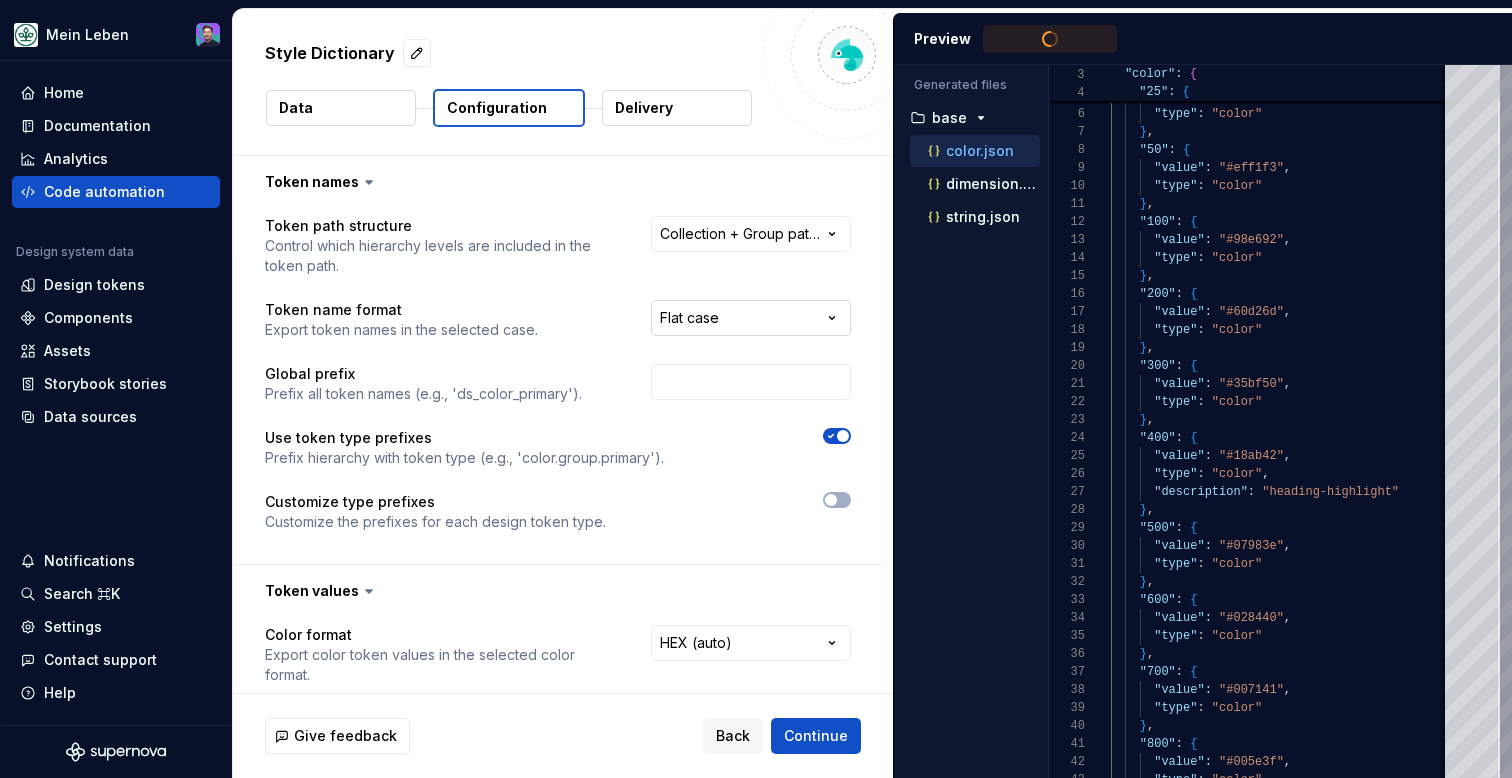 type on "**********" 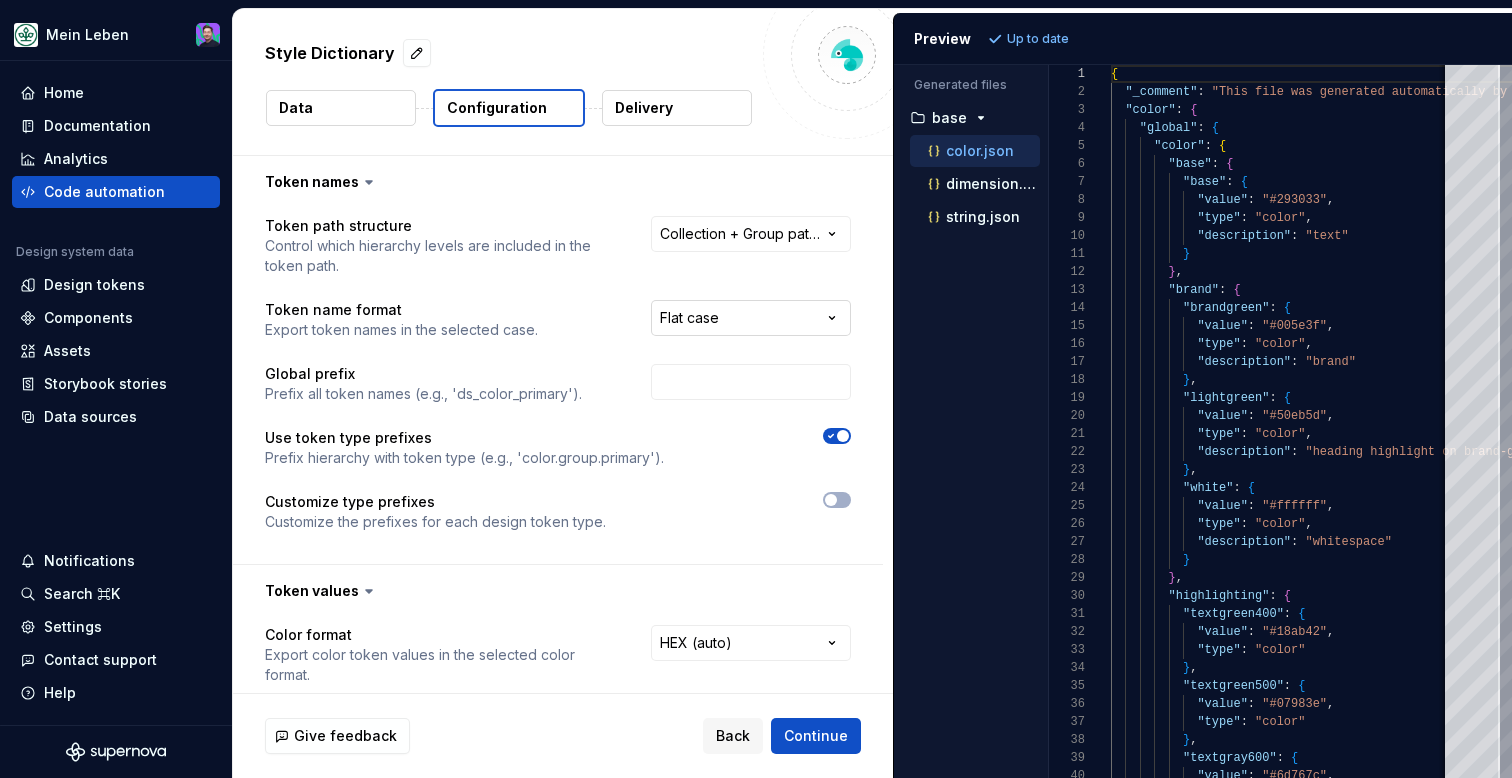 click on "**********" at bounding box center (756, 389) 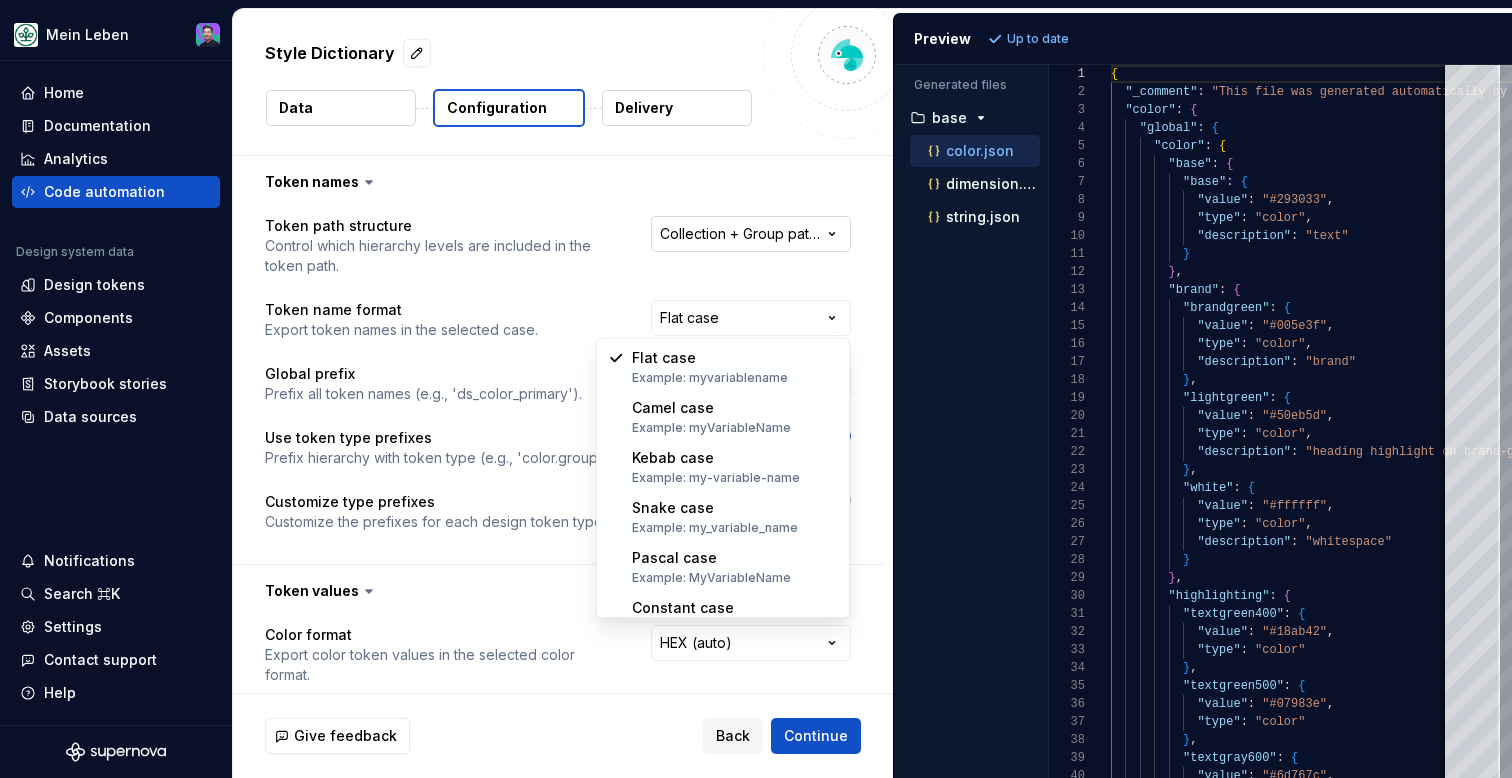 click on "**********" at bounding box center [756, 389] 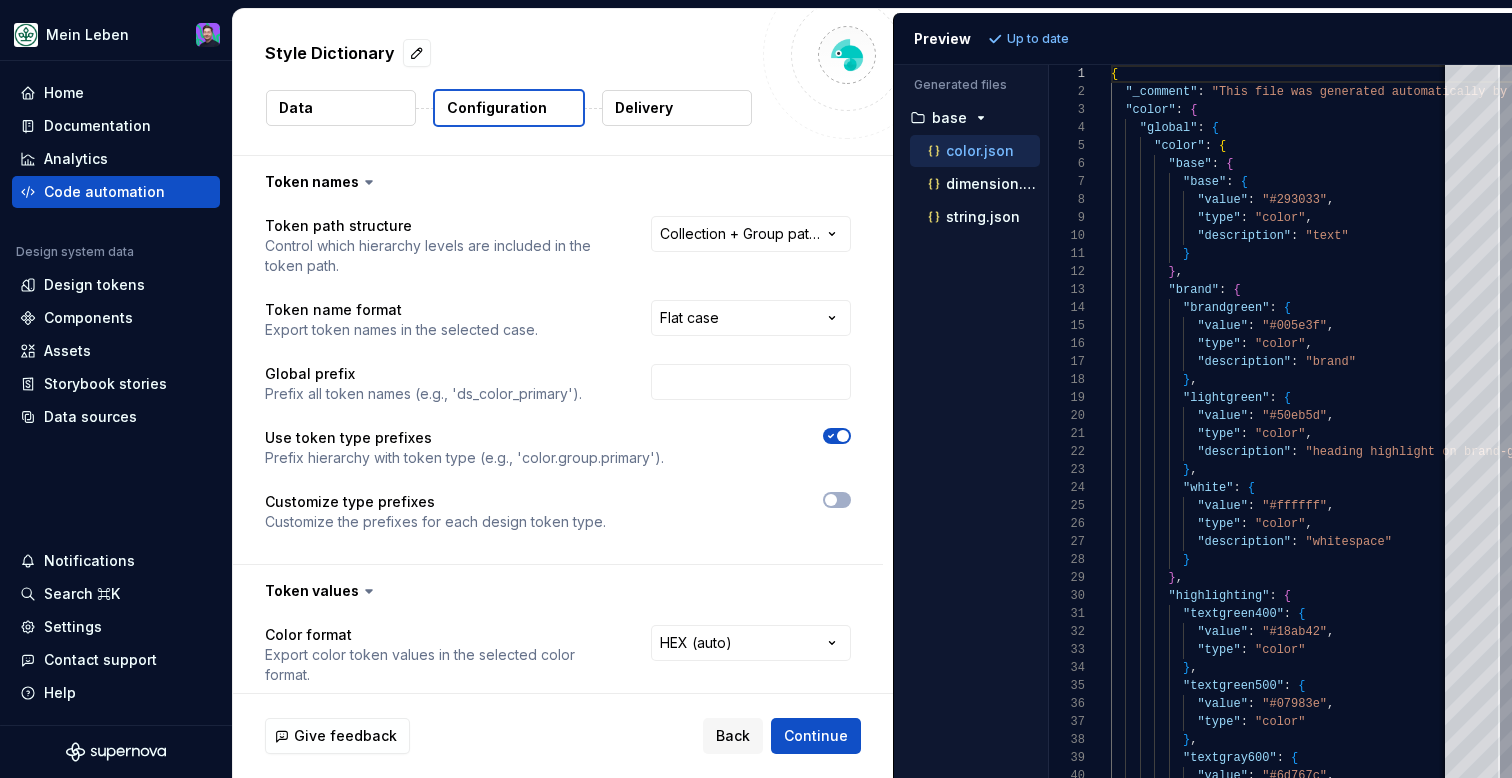 click on "**********" at bounding box center [712, 320] 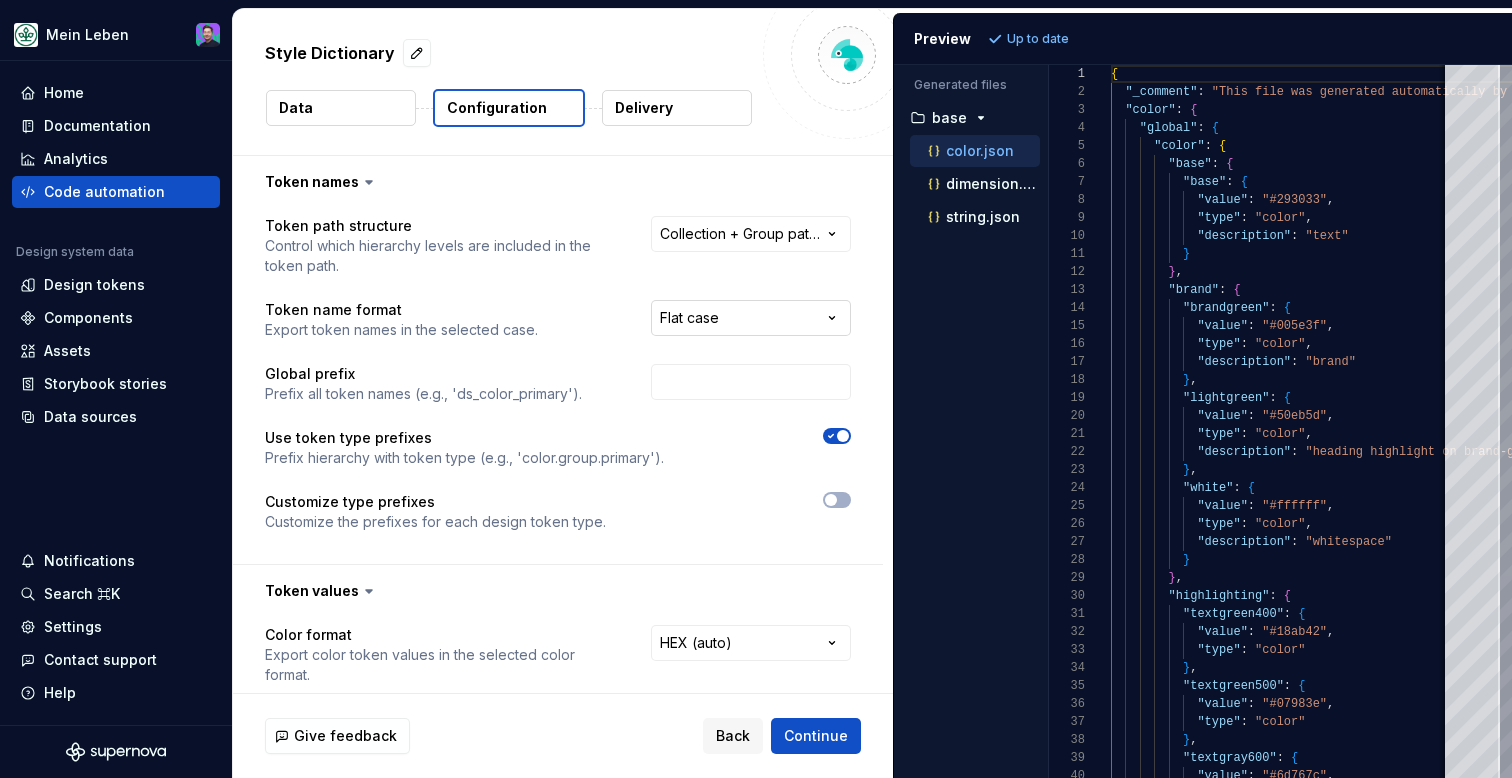 click on "**********" at bounding box center (756, 389) 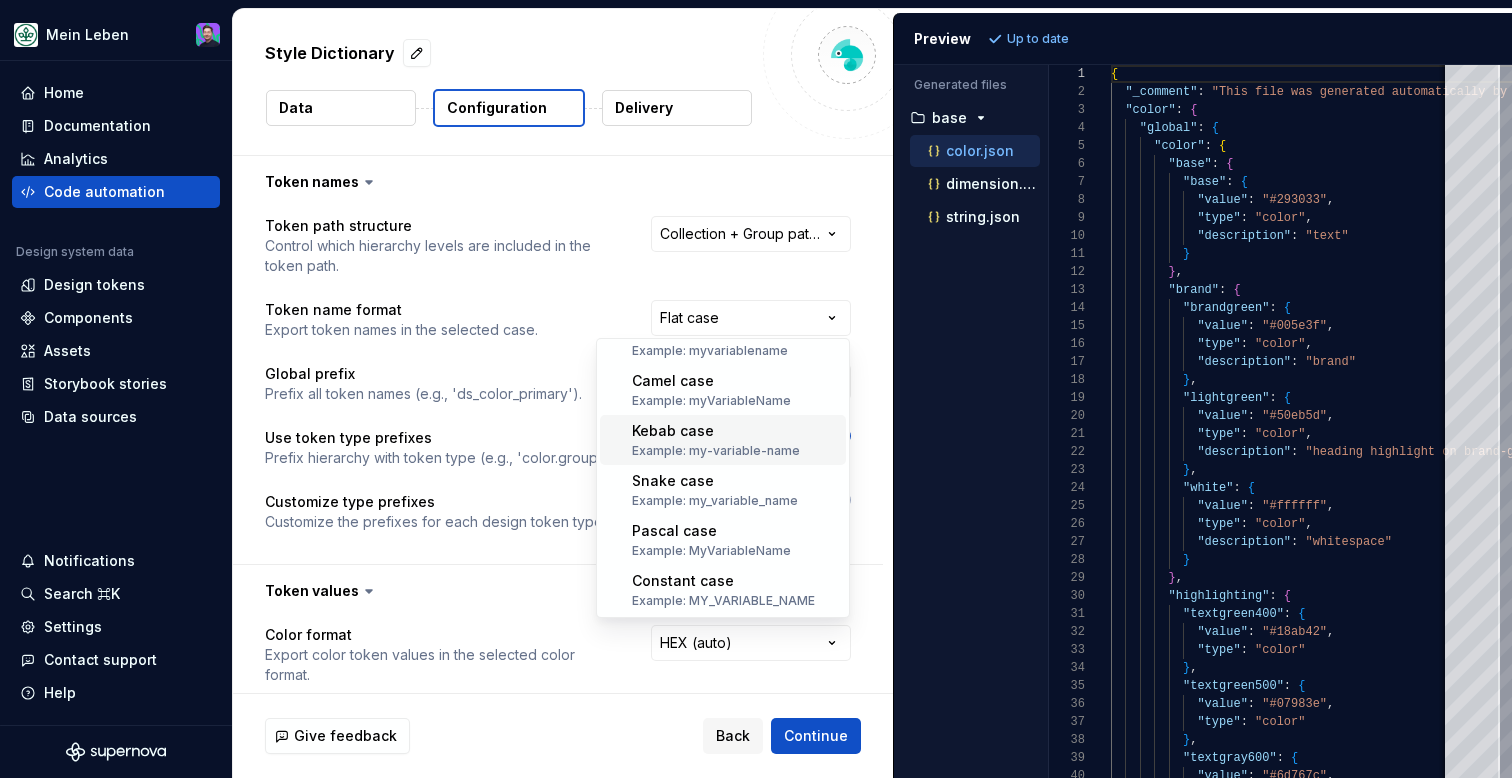 scroll, scrollTop: 28, scrollLeft: 0, axis: vertical 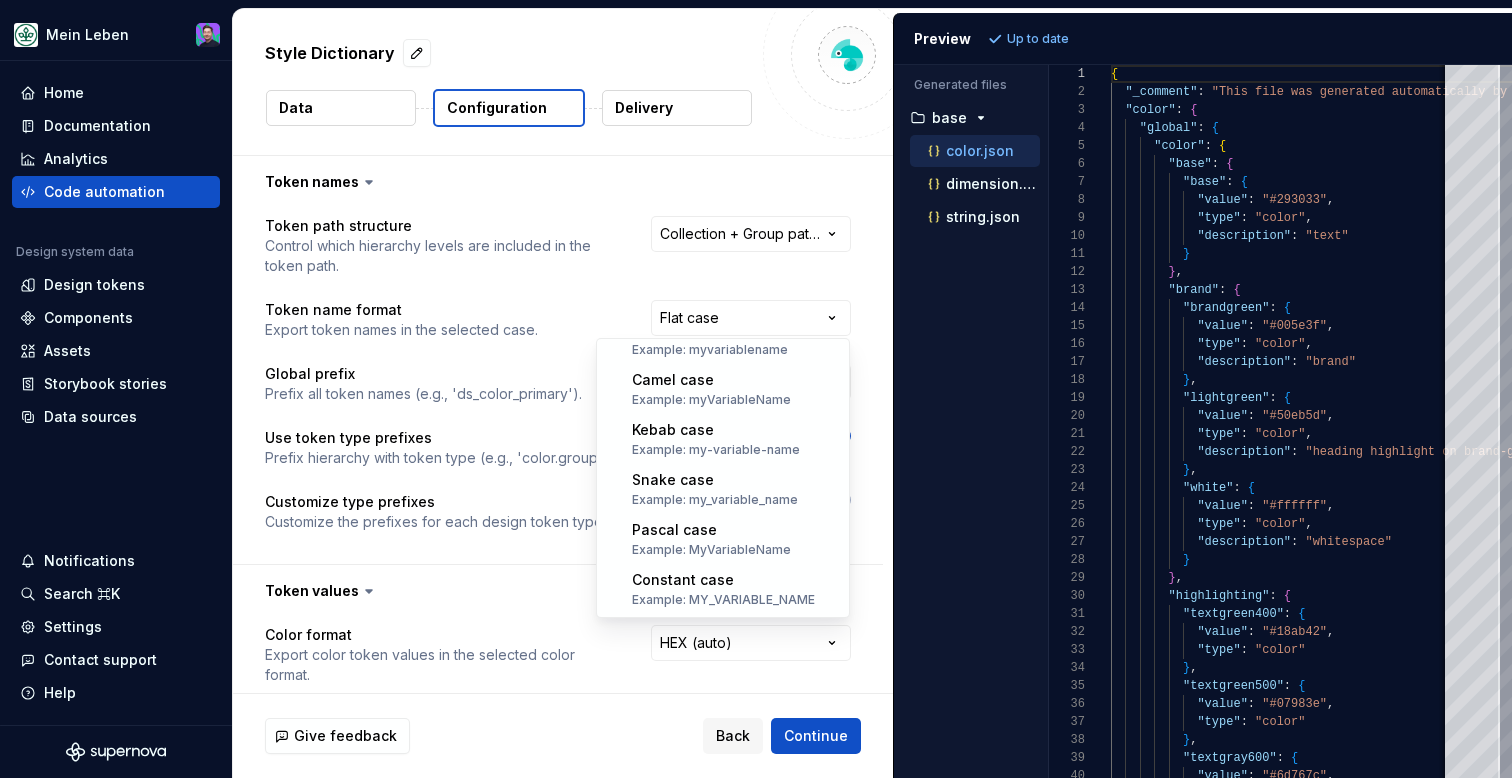 select on "*********" 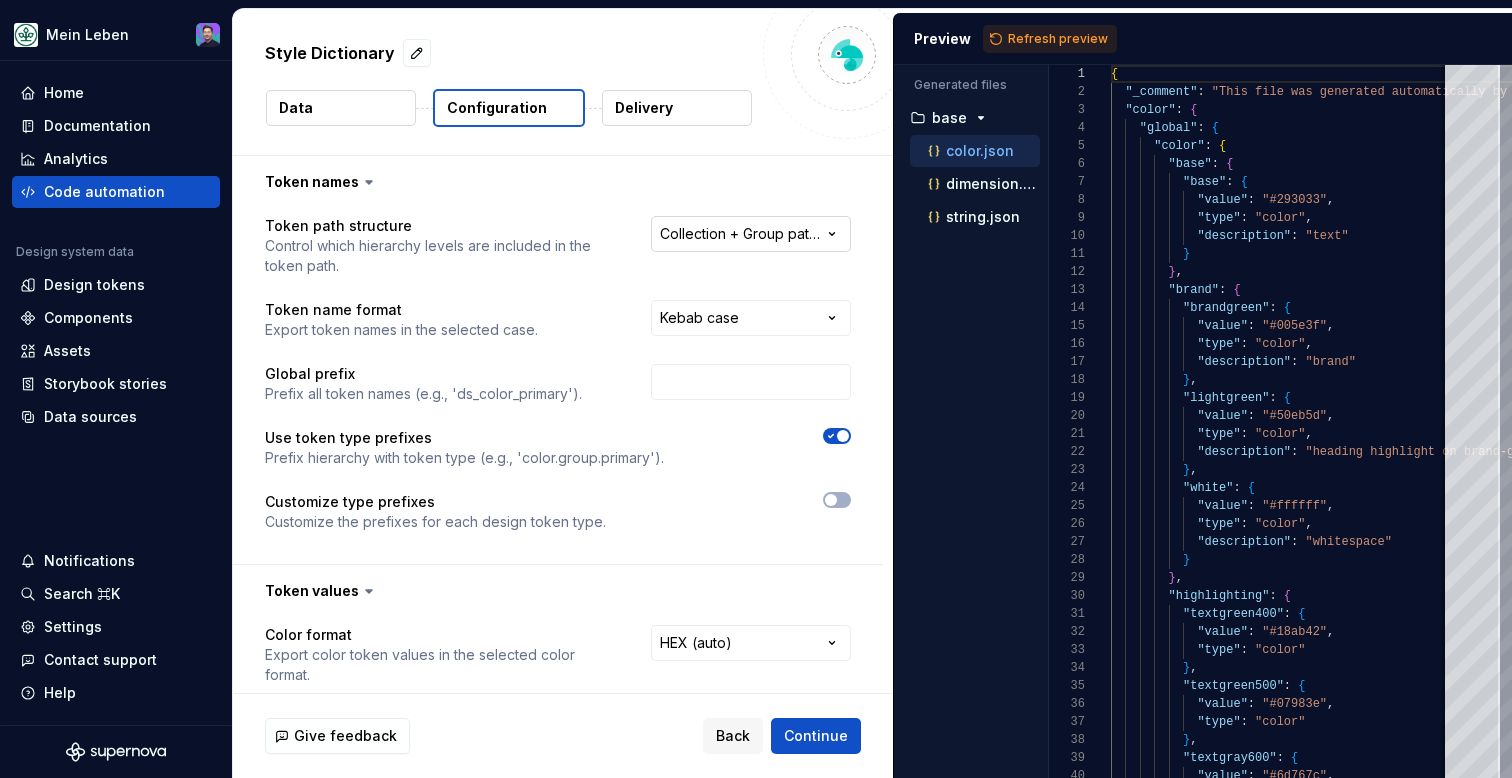 click on "**********" at bounding box center (756, 389) 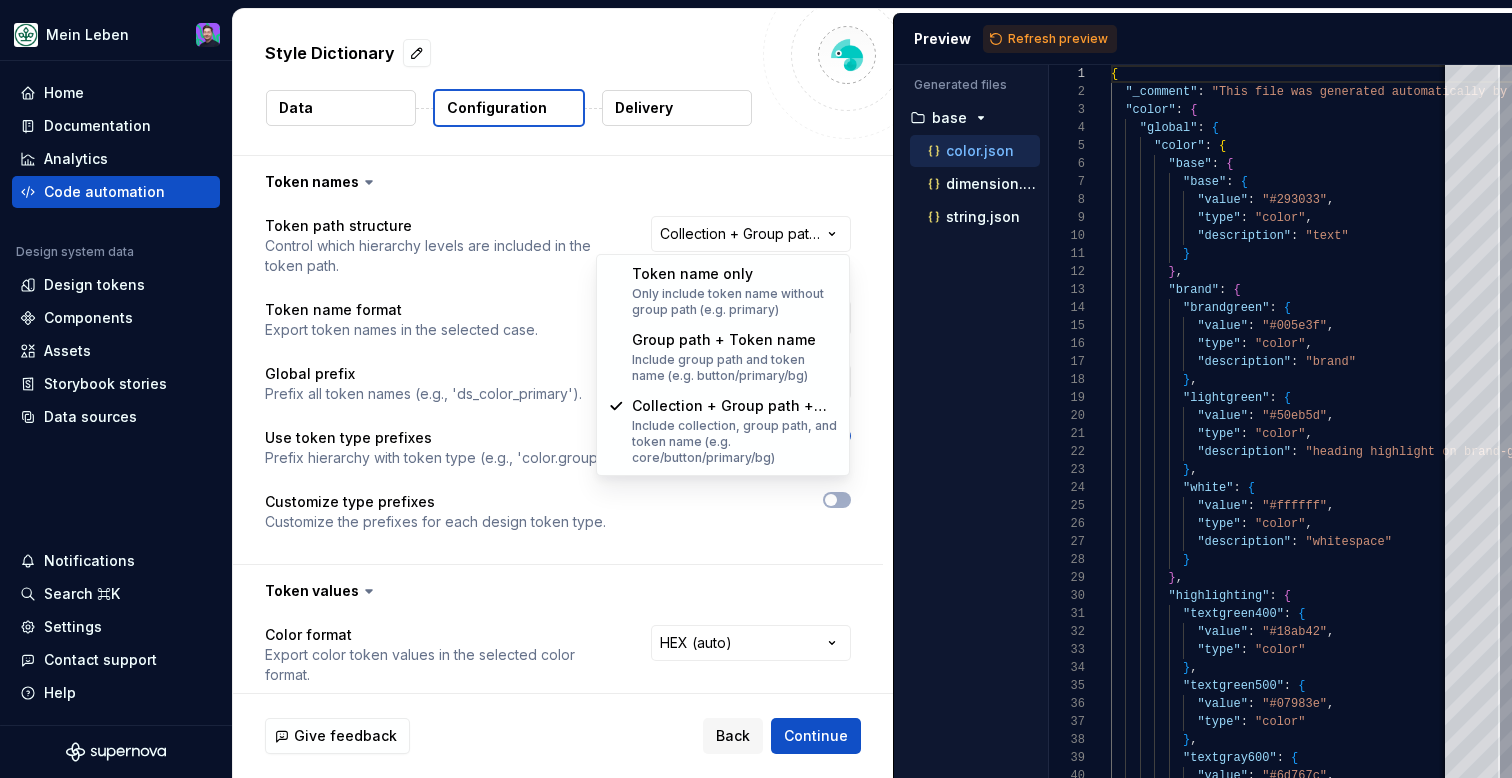 select on "**********" 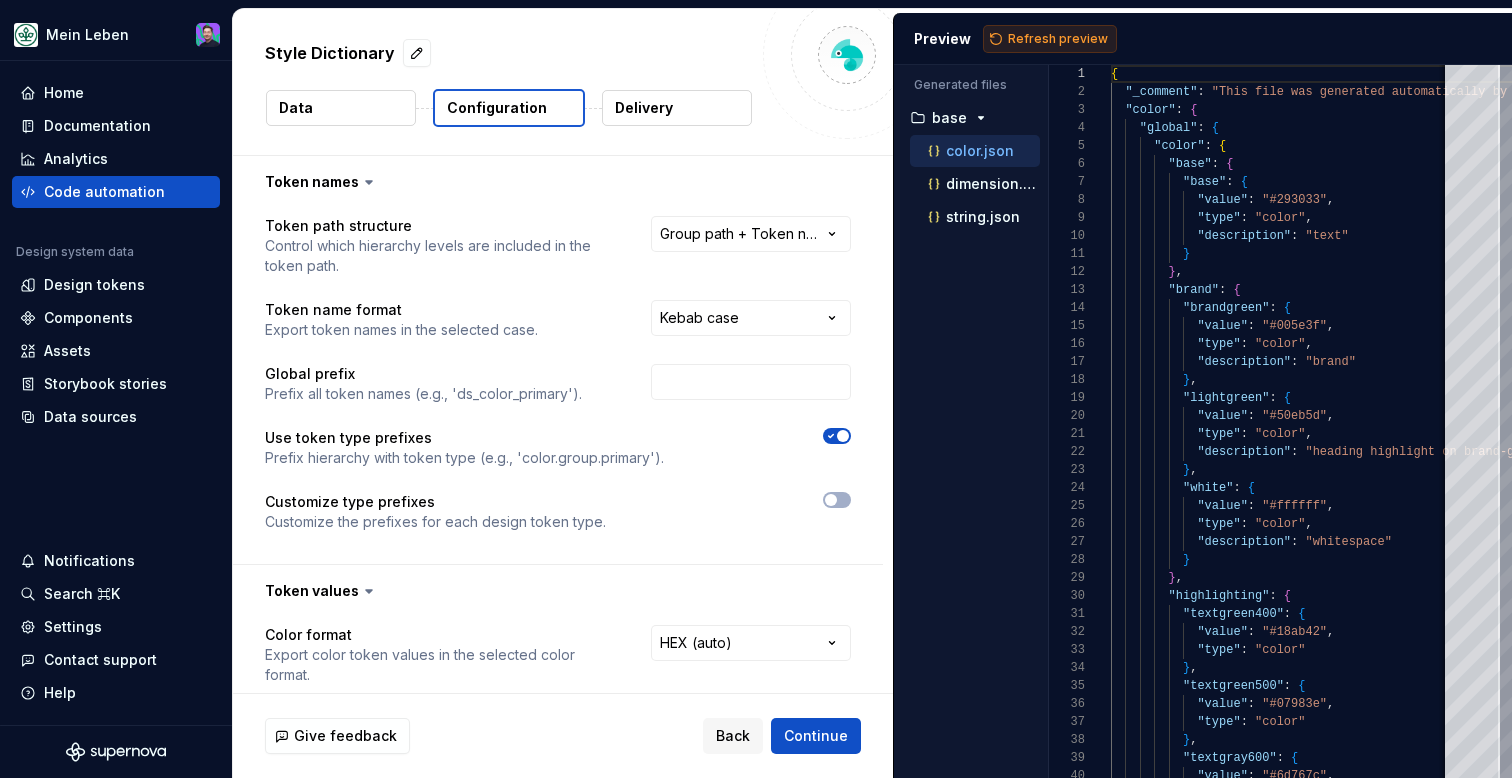click on "Refresh preview" at bounding box center [1058, 39] 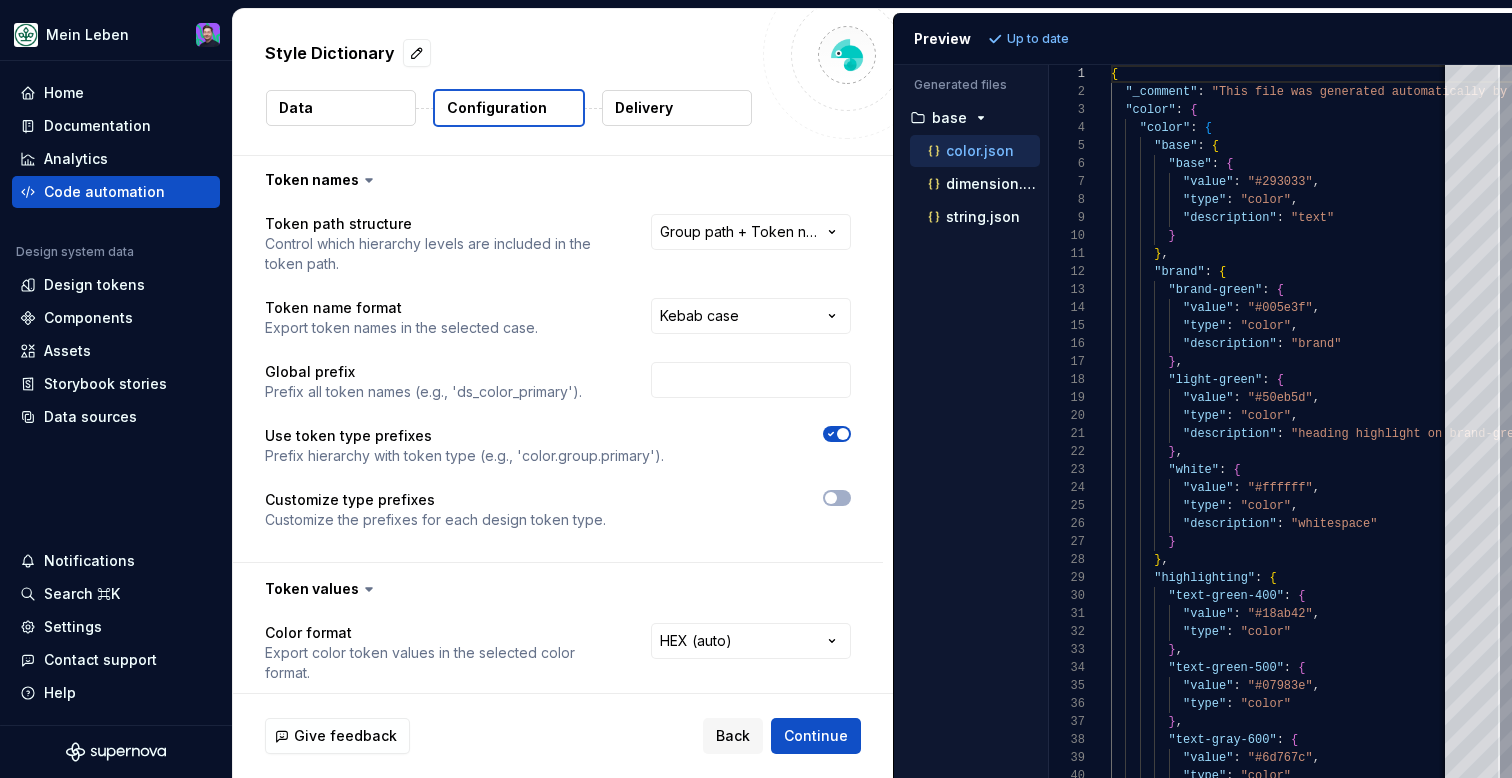 scroll, scrollTop: 4, scrollLeft: 0, axis: vertical 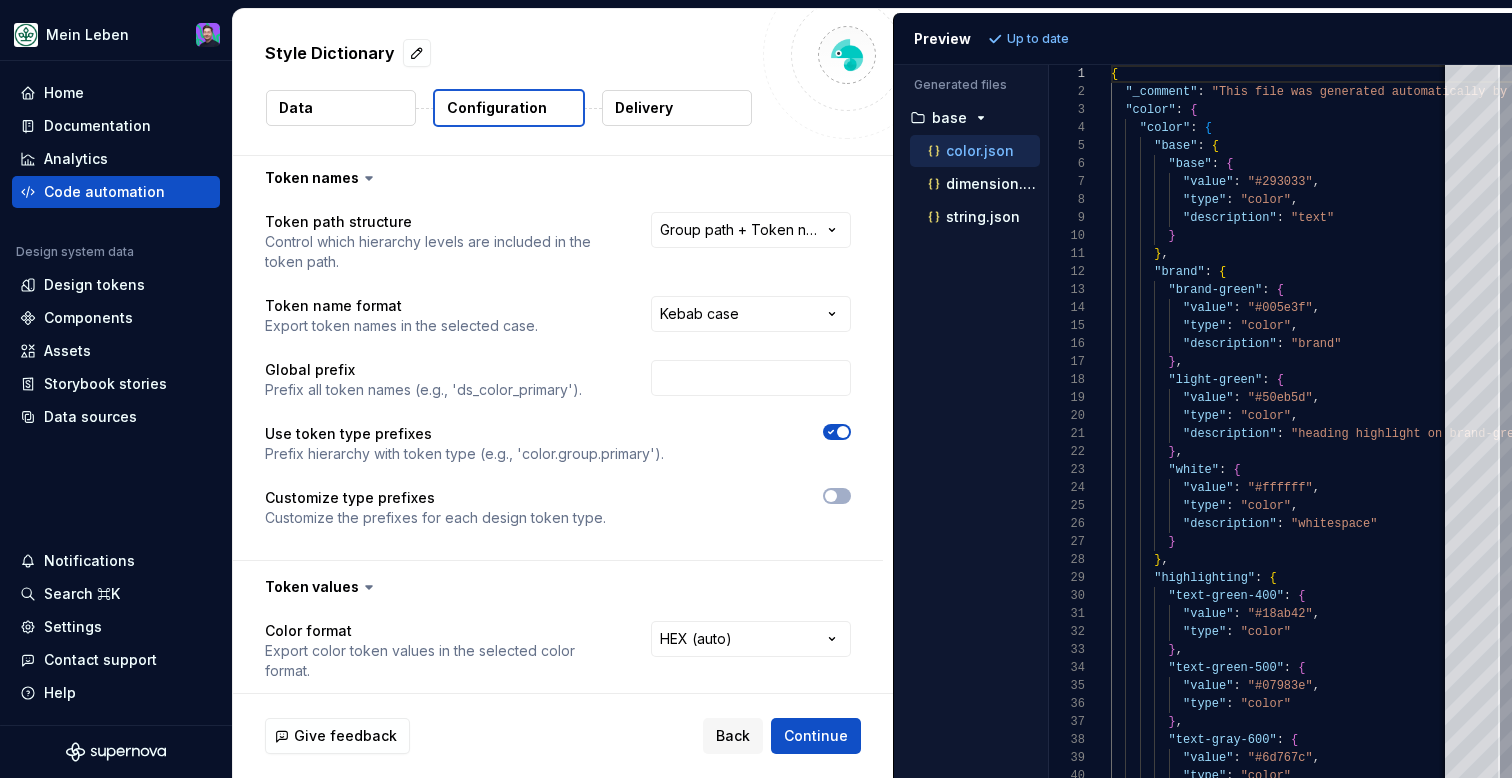 click 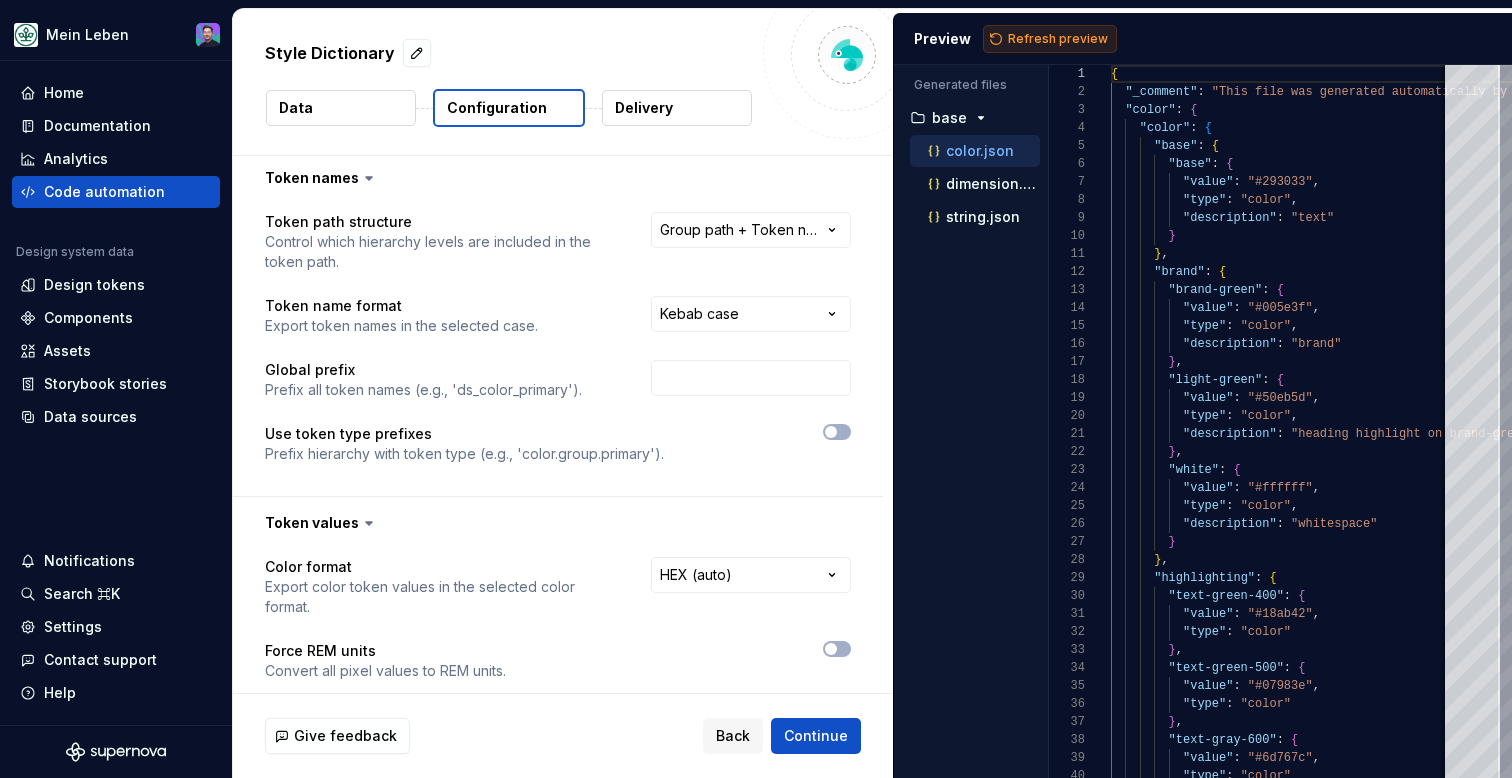 click on "Refresh preview" at bounding box center [1058, 39] 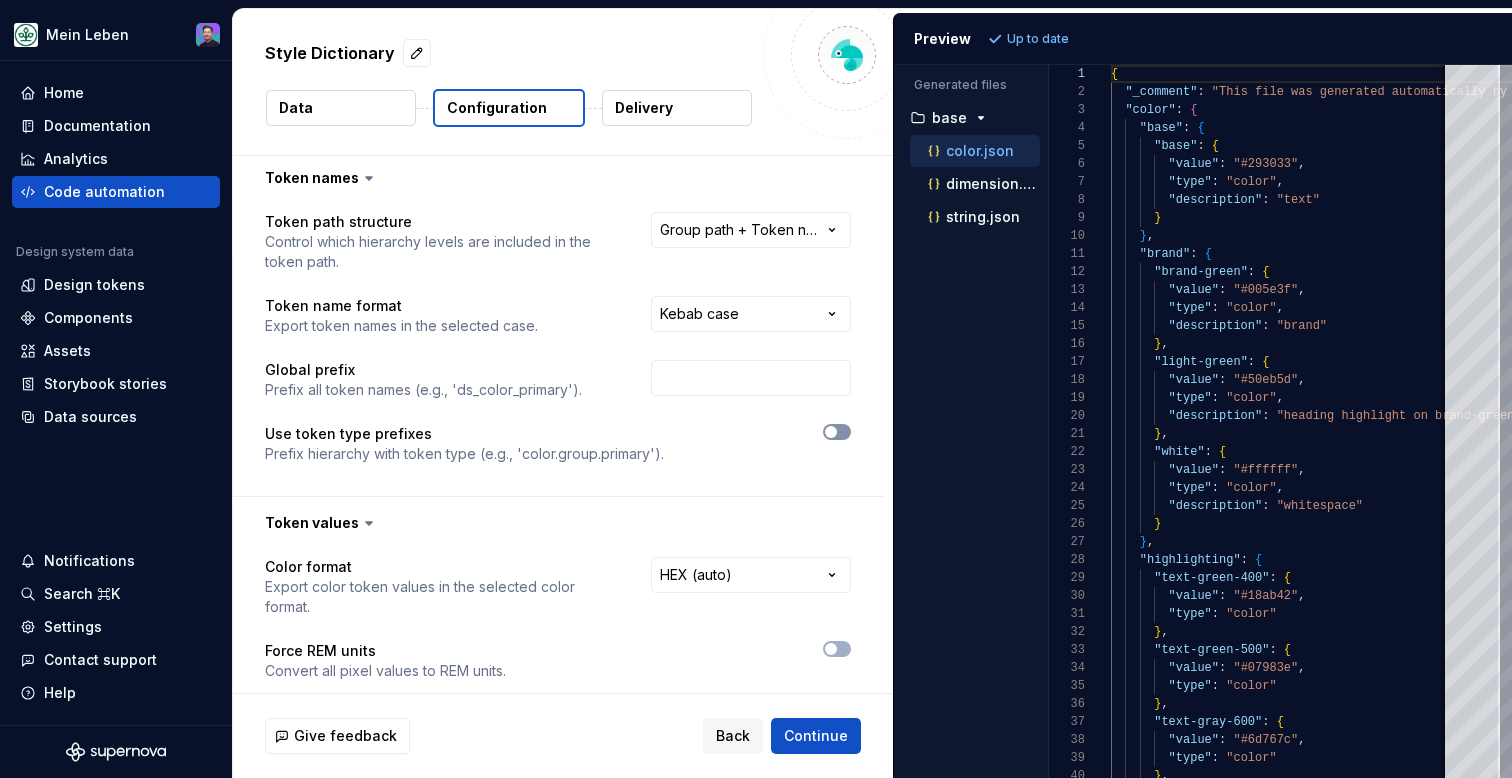 click at bounding box center [837, 432] 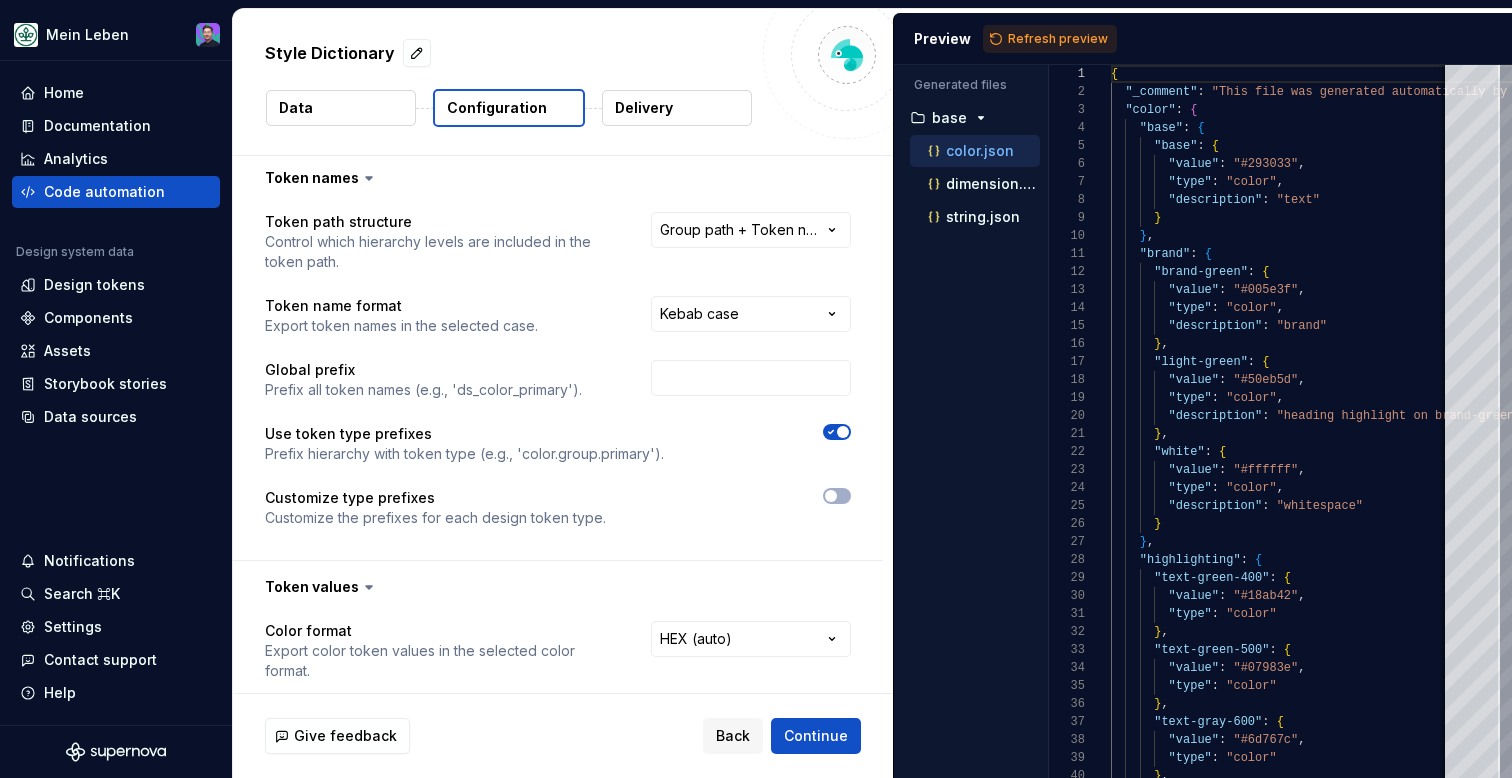 click at bounding box center [843, 432] 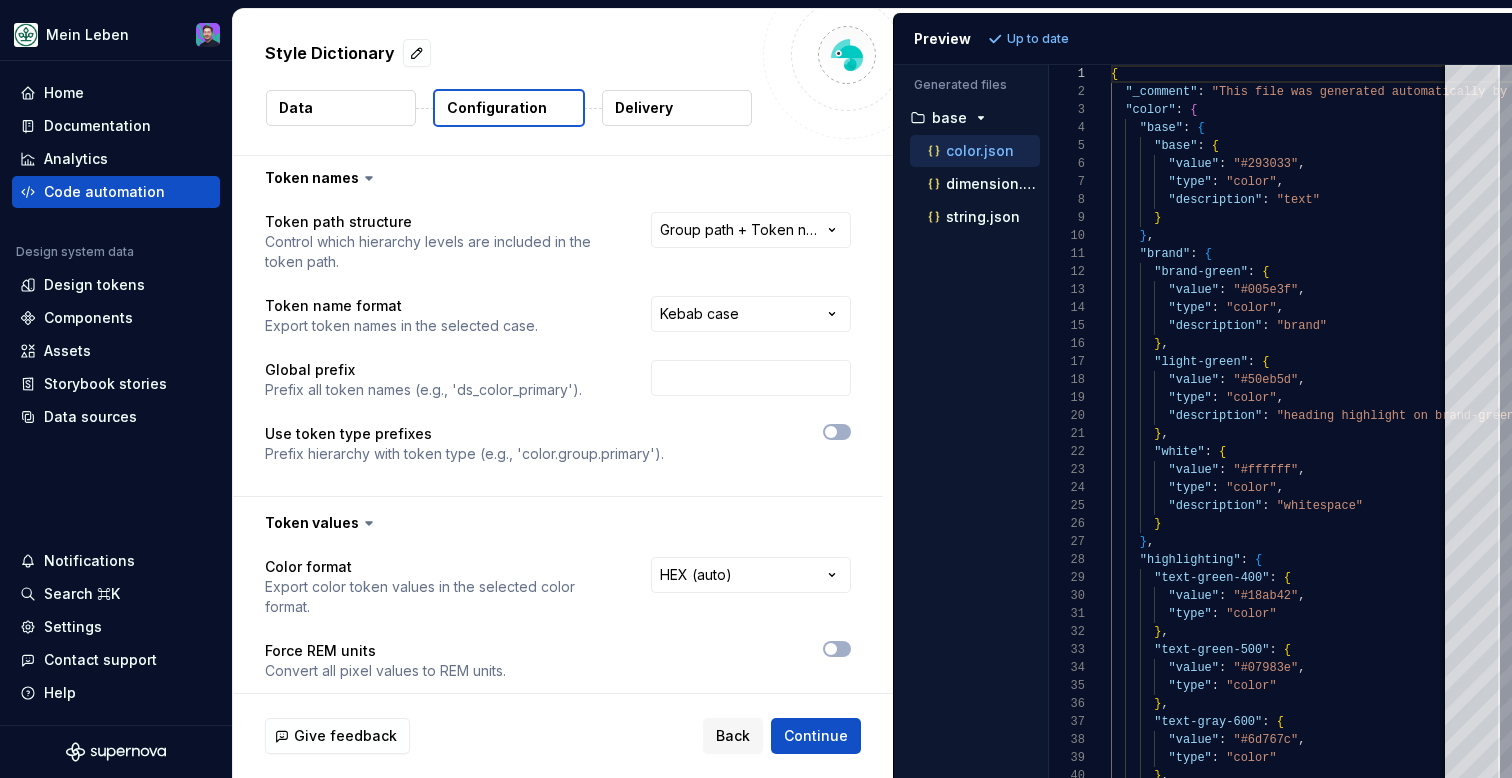 click on "Up to date" at bounding box center [1038, 39] 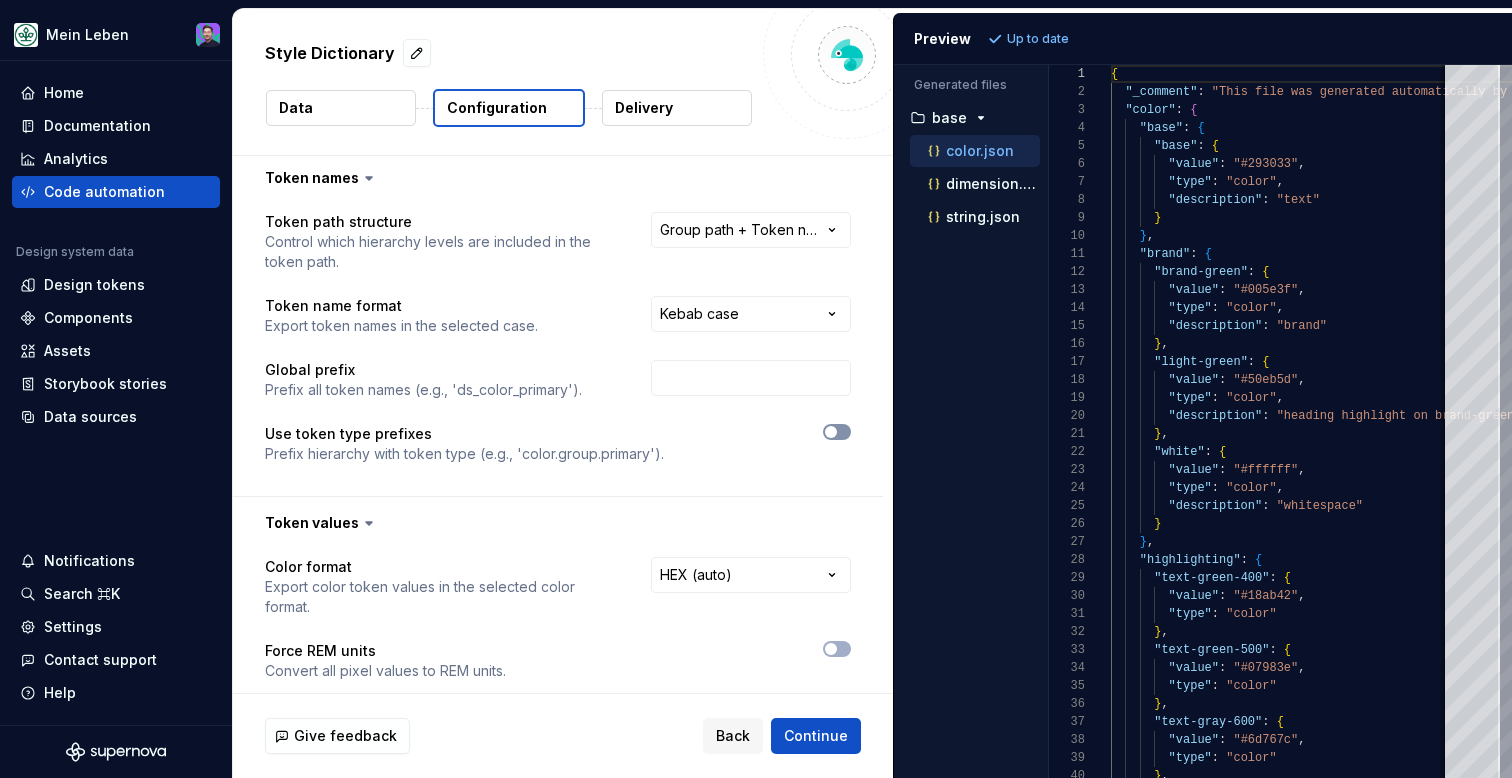 click at bounding box center [837, 432] 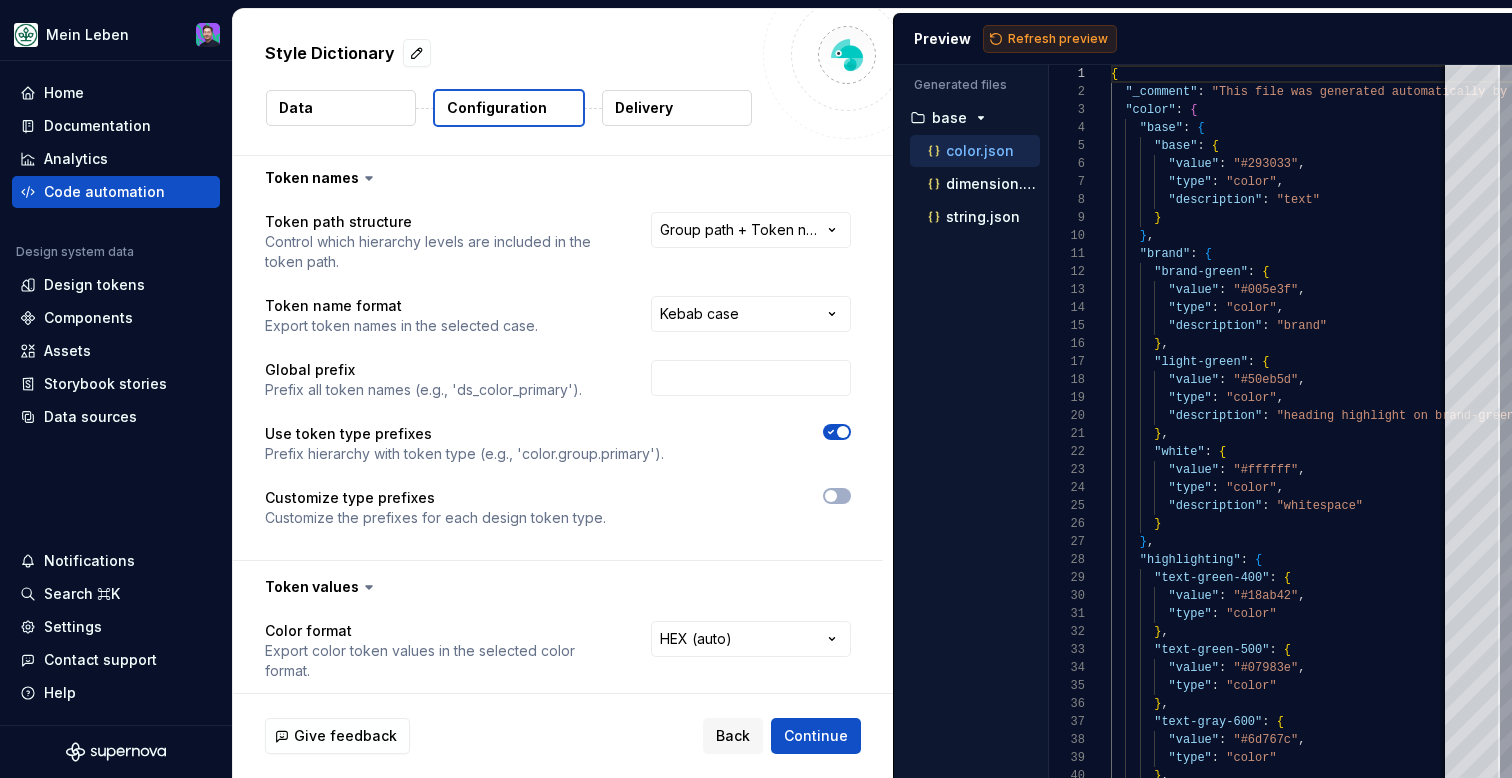 click on "Refresh preview" at bounding box center [1058, 39] 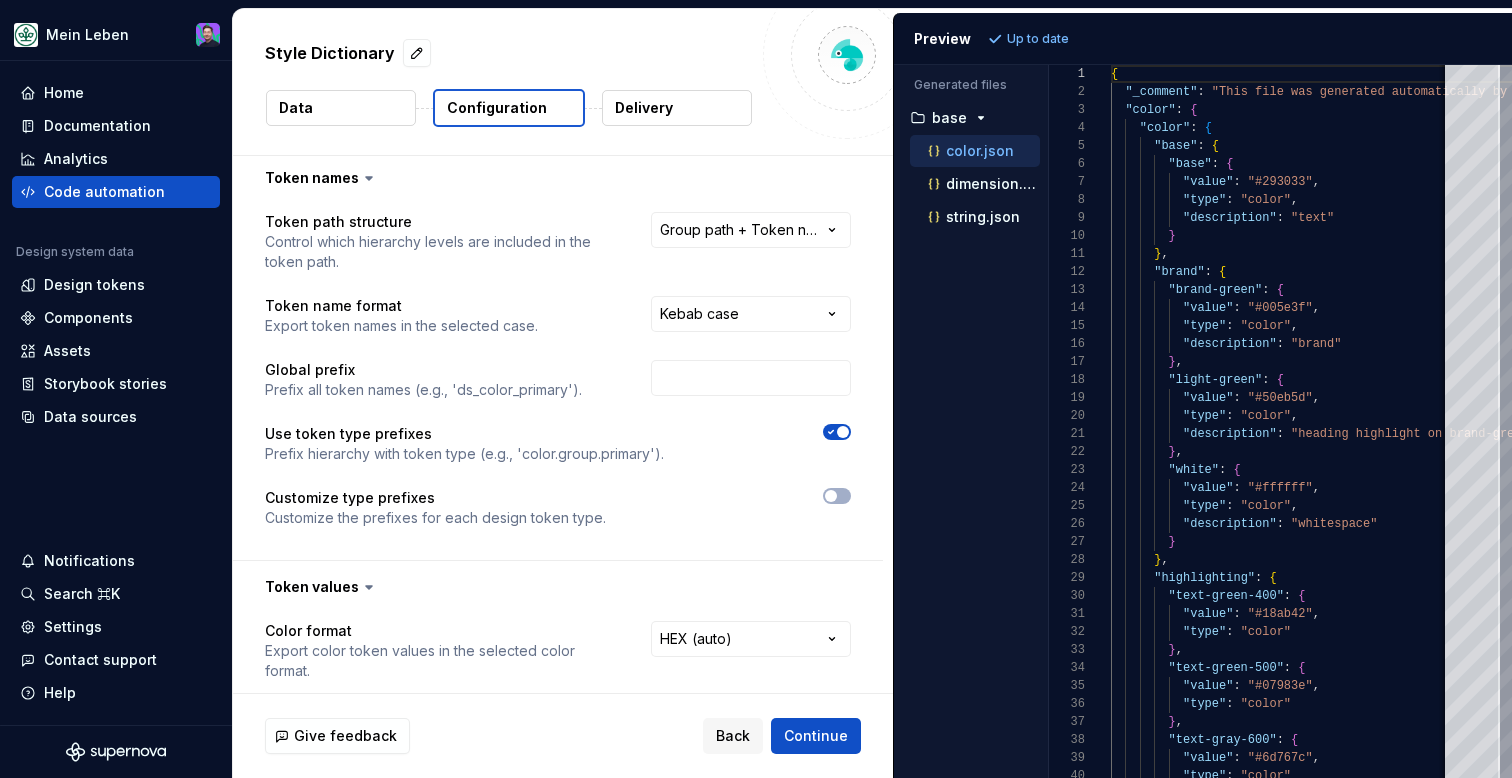 click at bounding box center (843, 432) 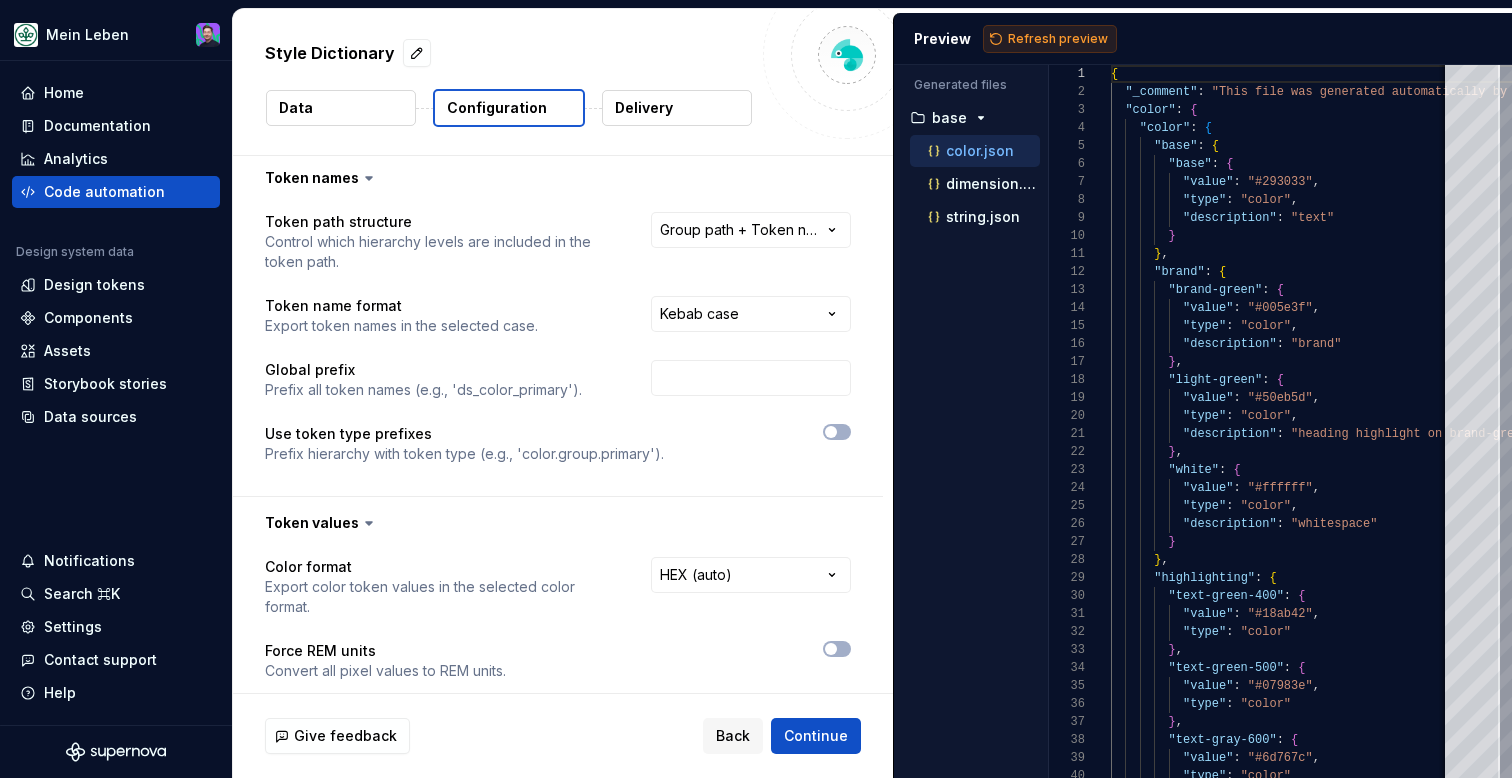 click on "Refresh preview" at bounding box center (1058, 39) 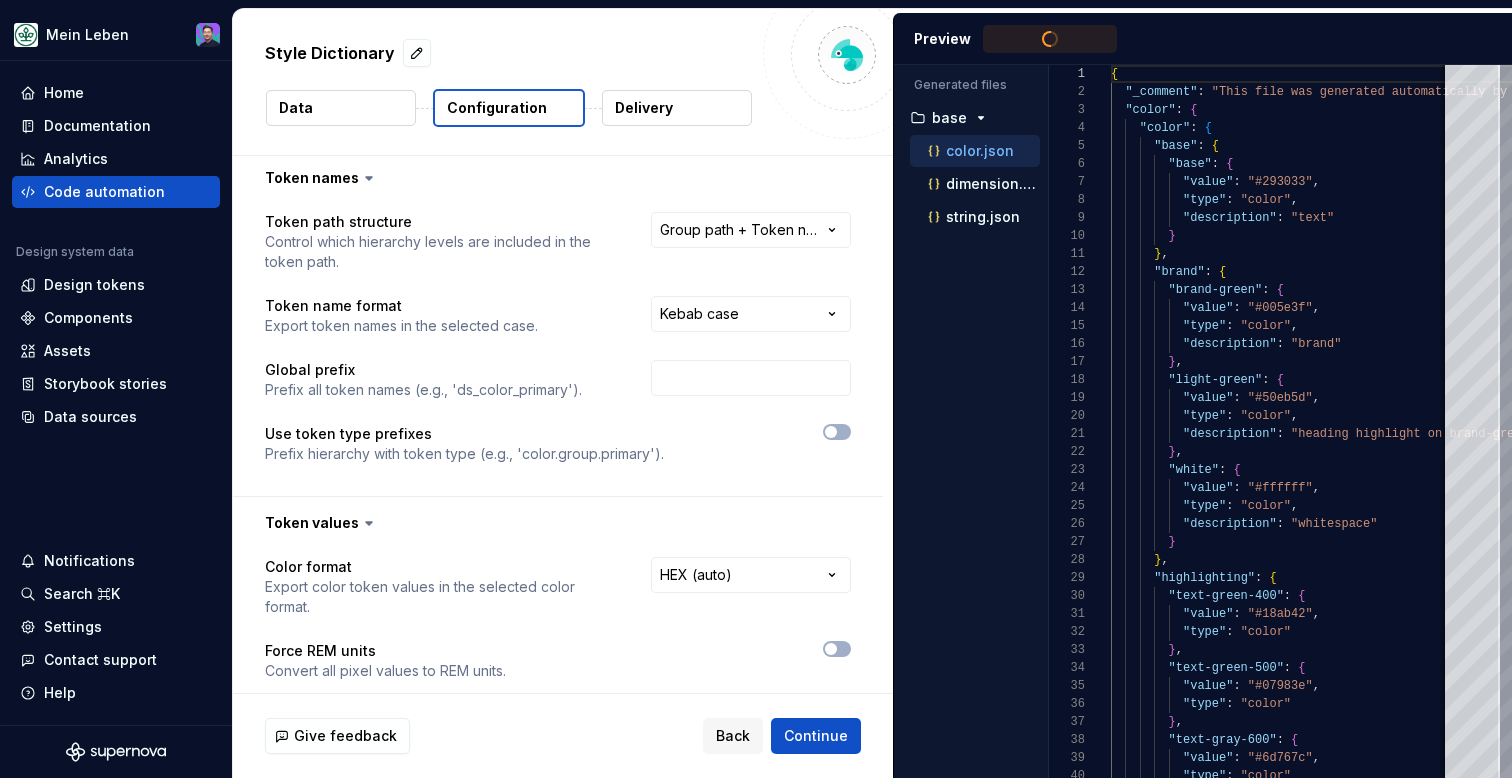 type on "**********" 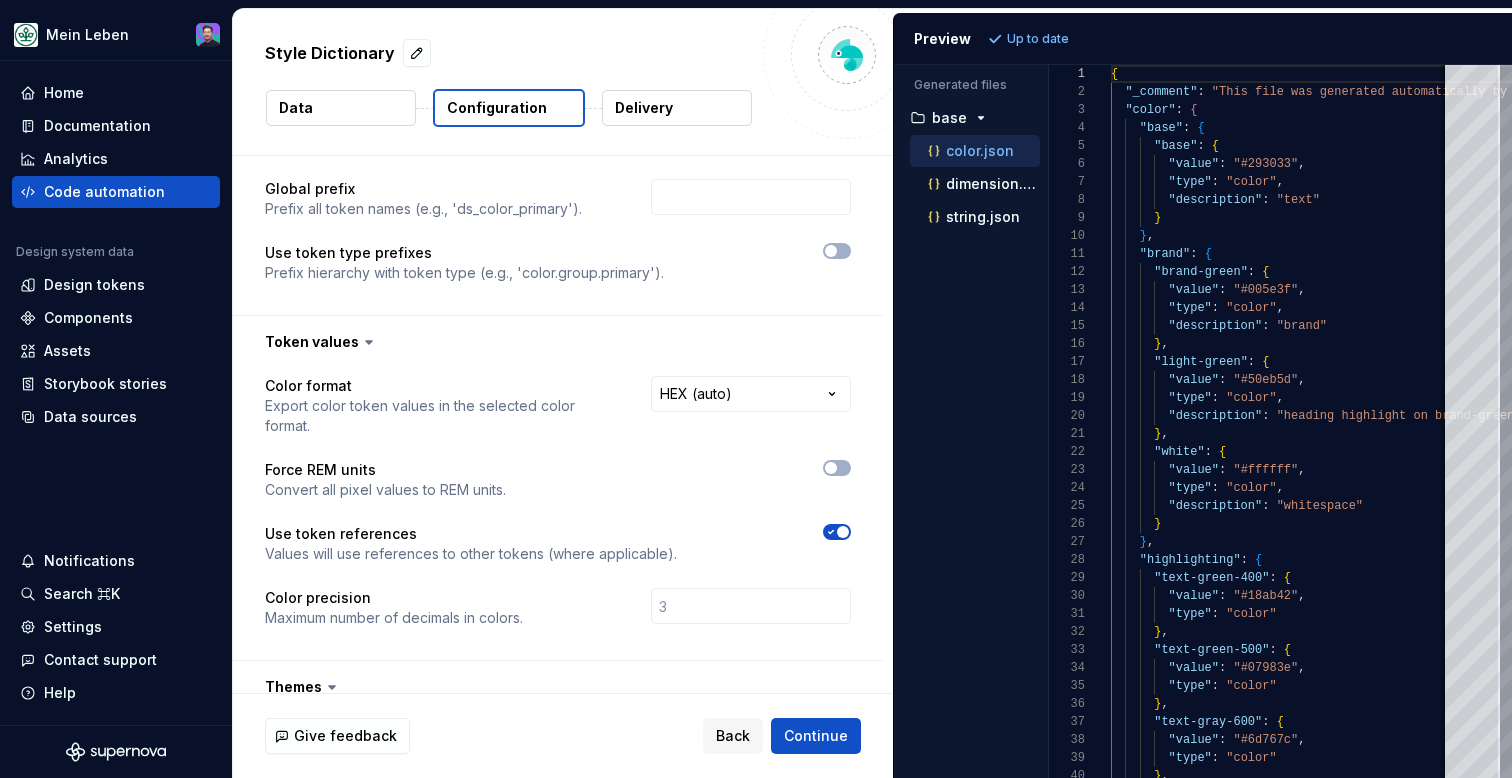 scroll, scrollTop: 188, scrollLeft: 0, axis: vertical 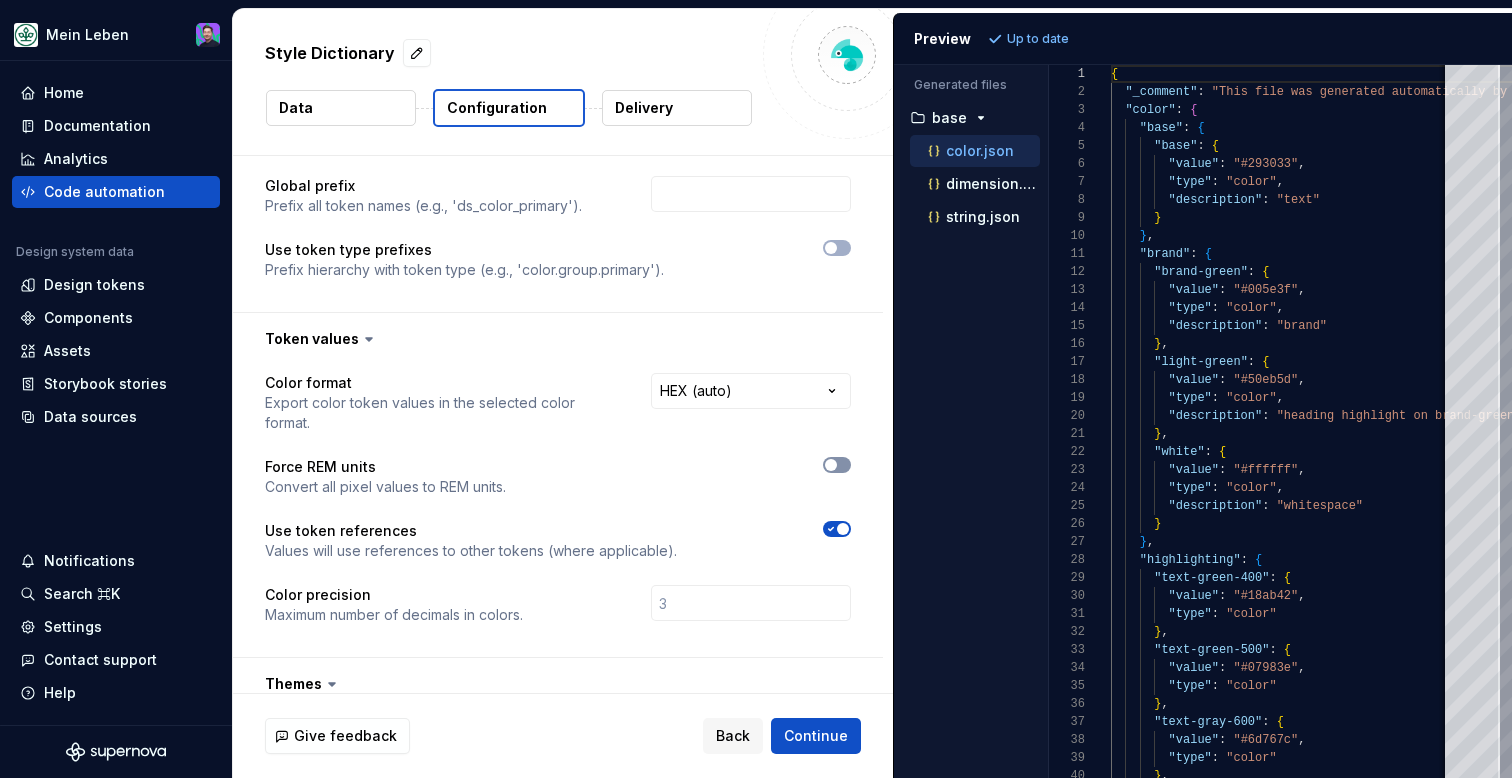 click at bounding box center (831, 465) 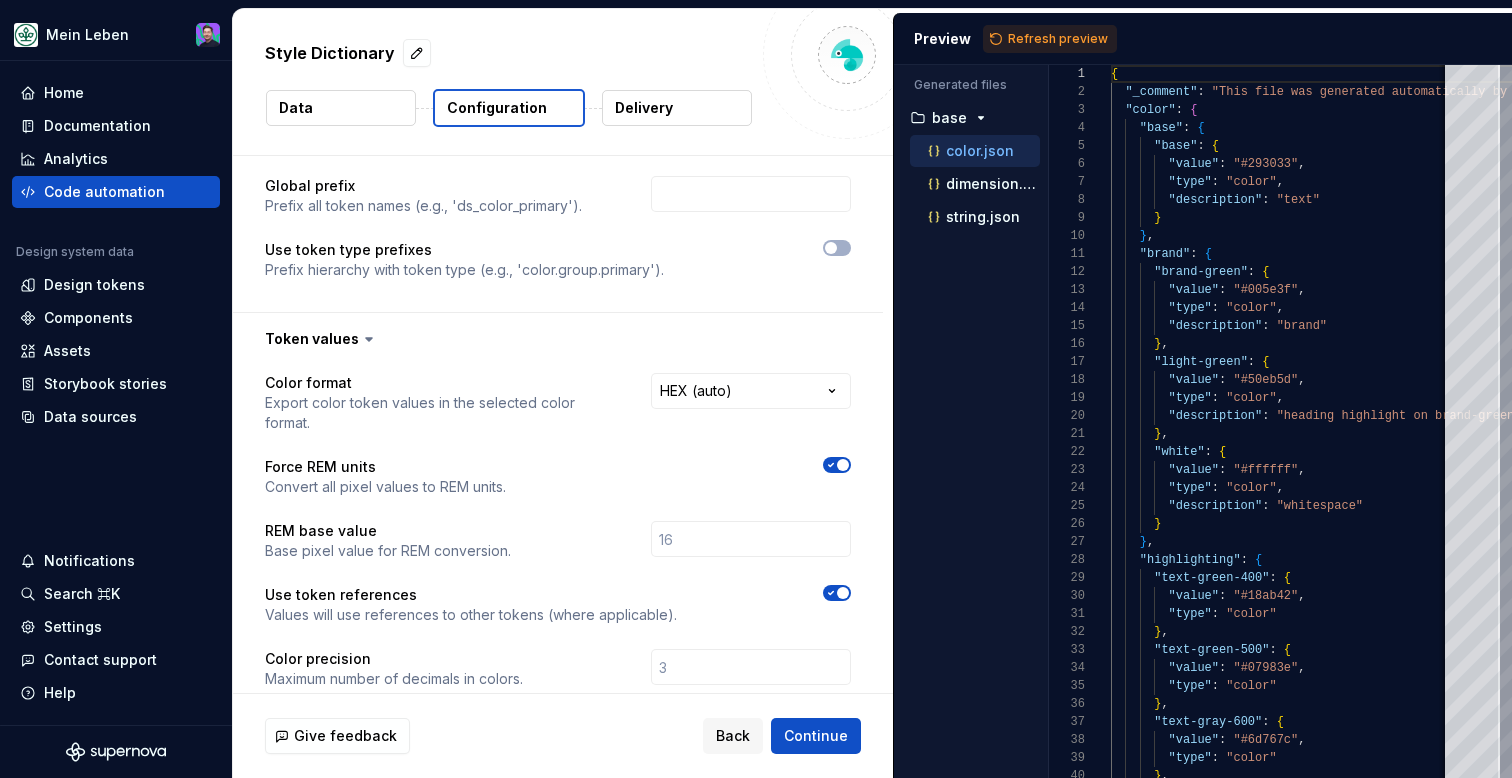 click on "Preview Refresh preview" at bounding box center [1203, 39] 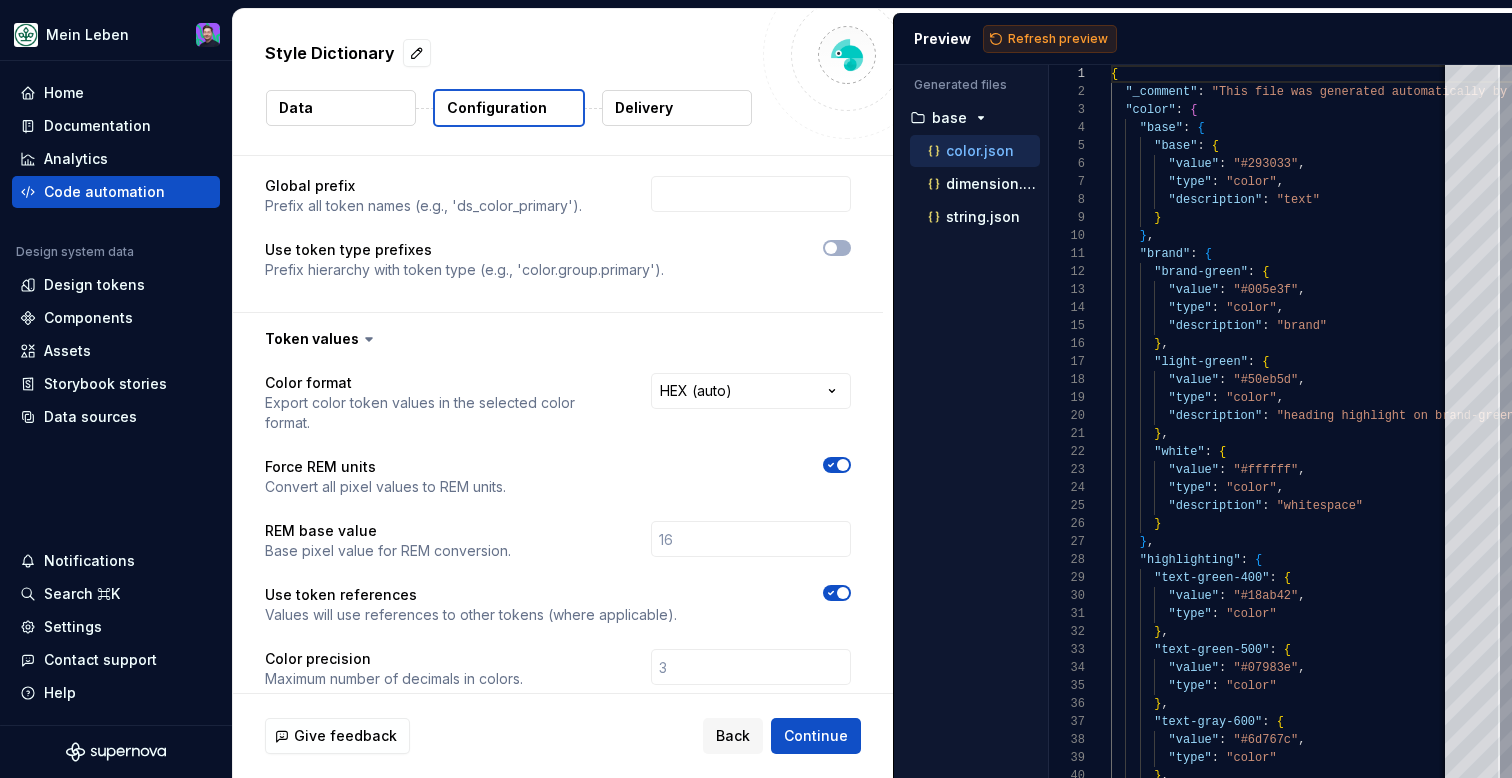 click on "Refresh preview" at bounding box center [1050, 39] 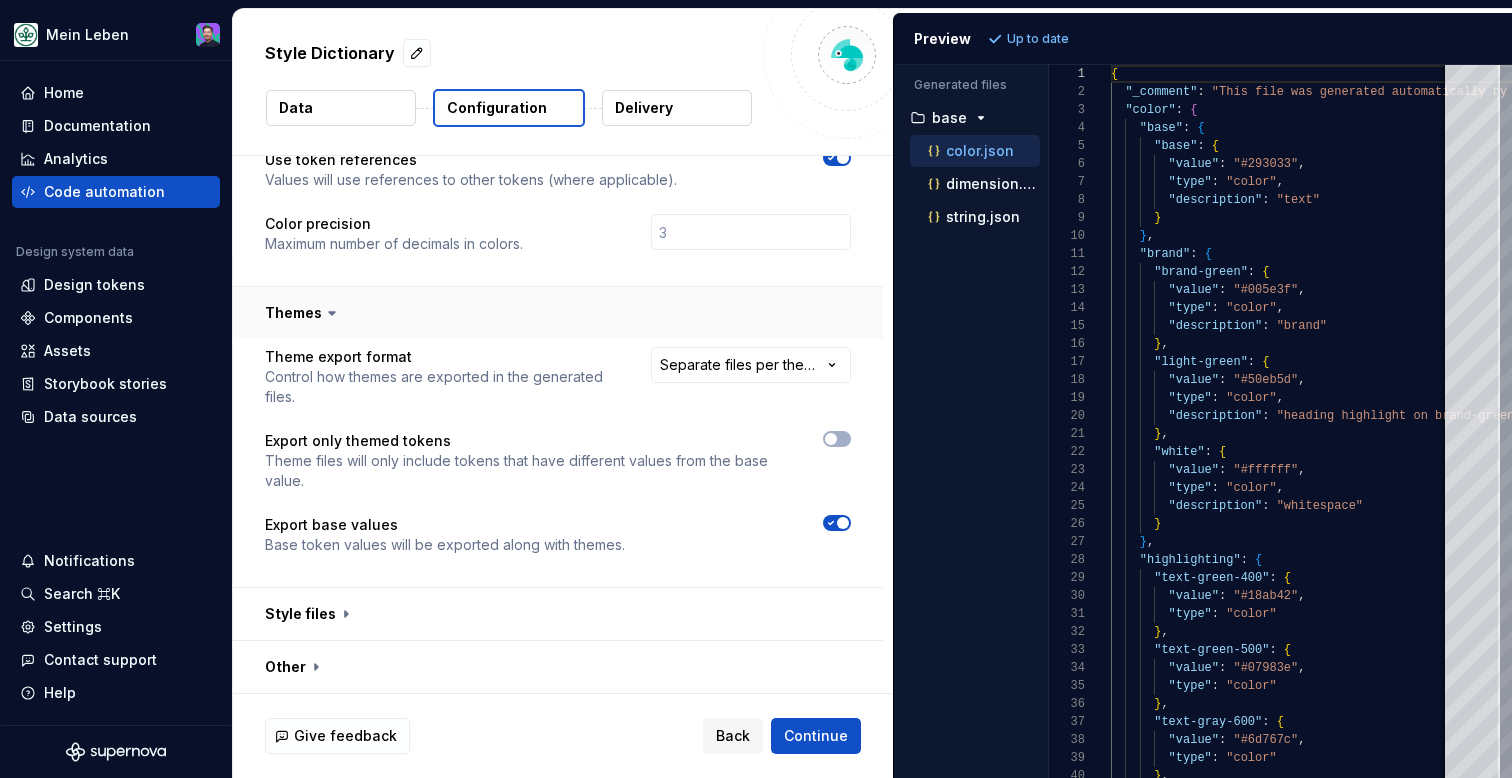scroll, scrollTop: 624, scrollLeft: 0, axis: vertical 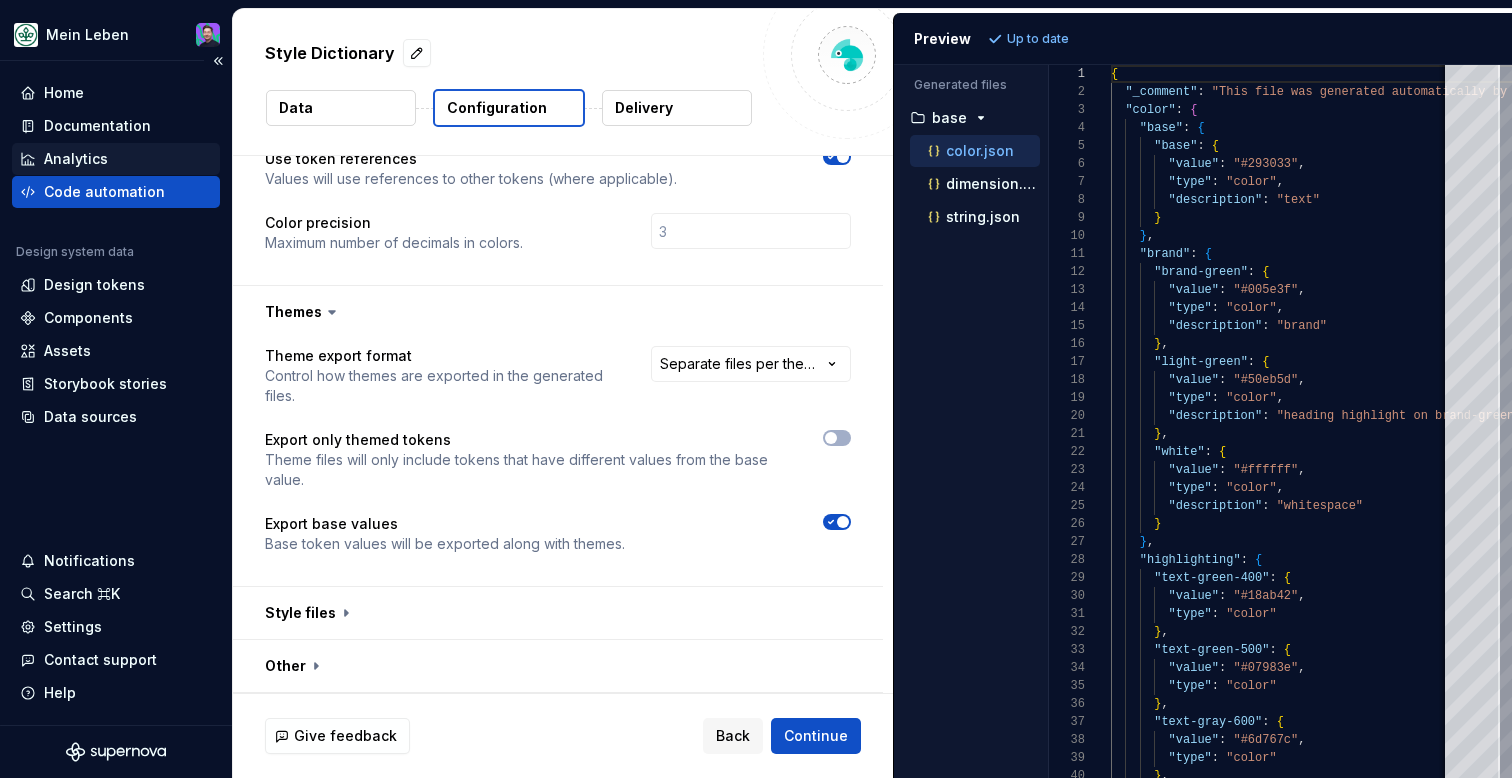 click 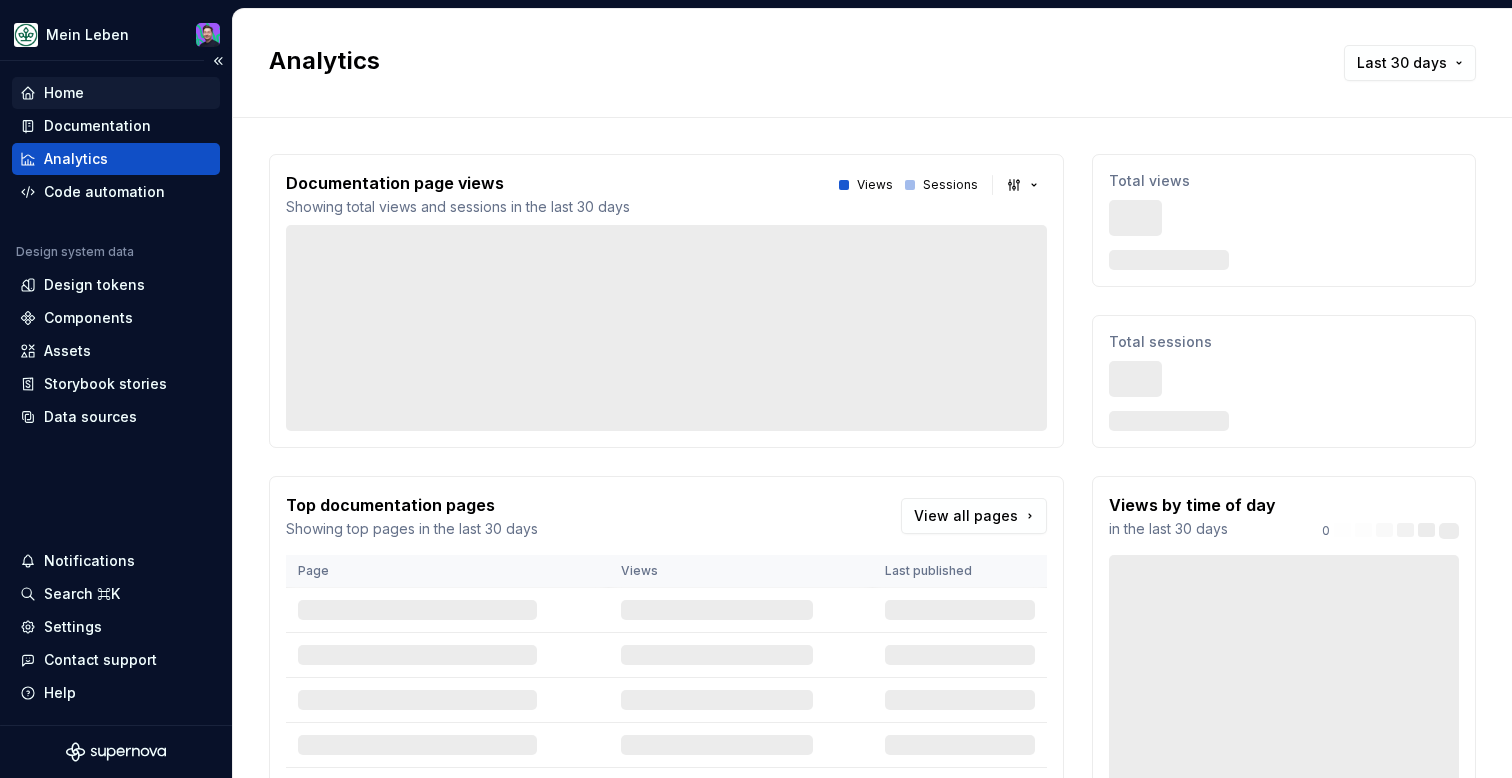 click on "Home" at bounding box center (116, 93) 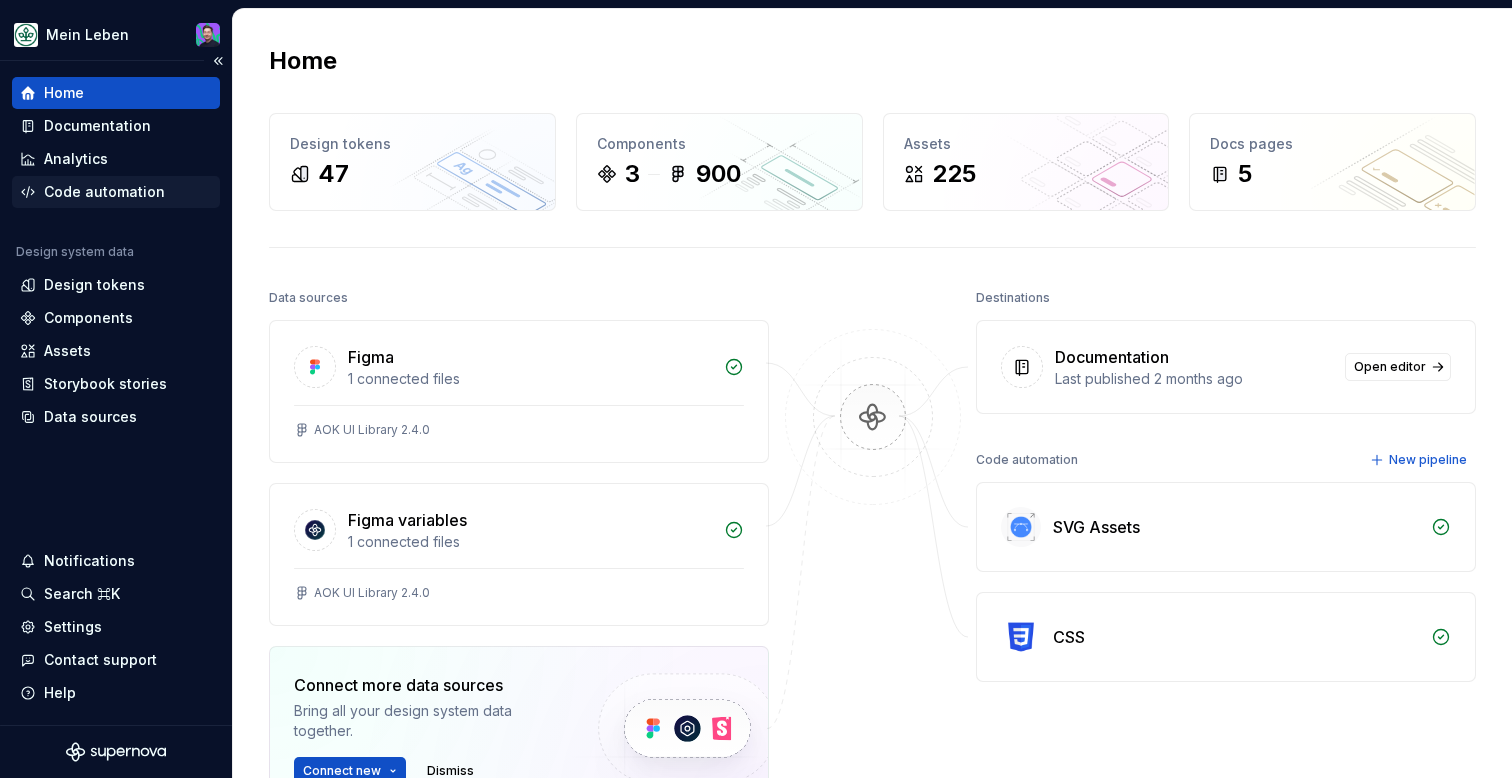 click on "Code automation" at bounding box center [104, 192] 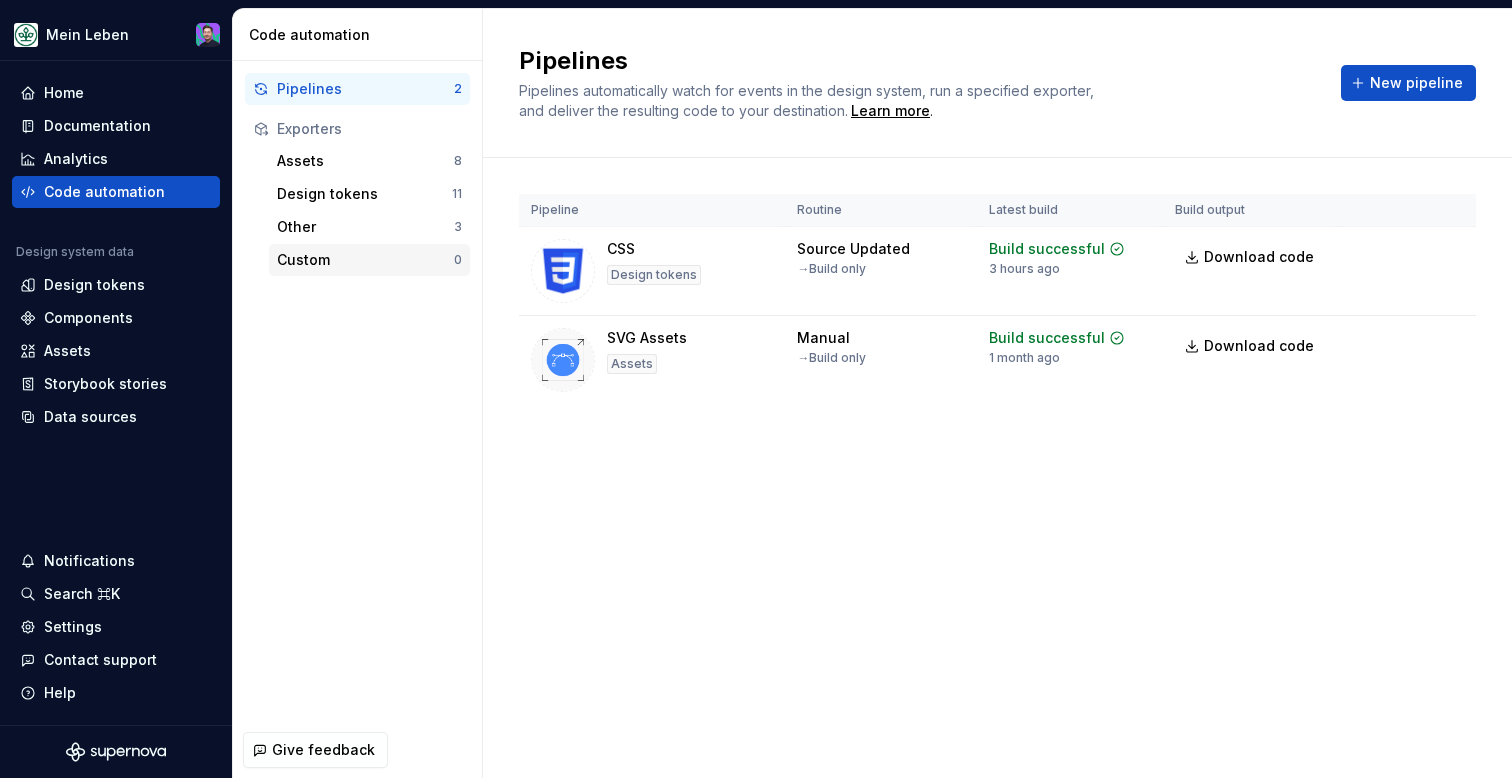 click on "Custom" at bounding box center [365, 260] 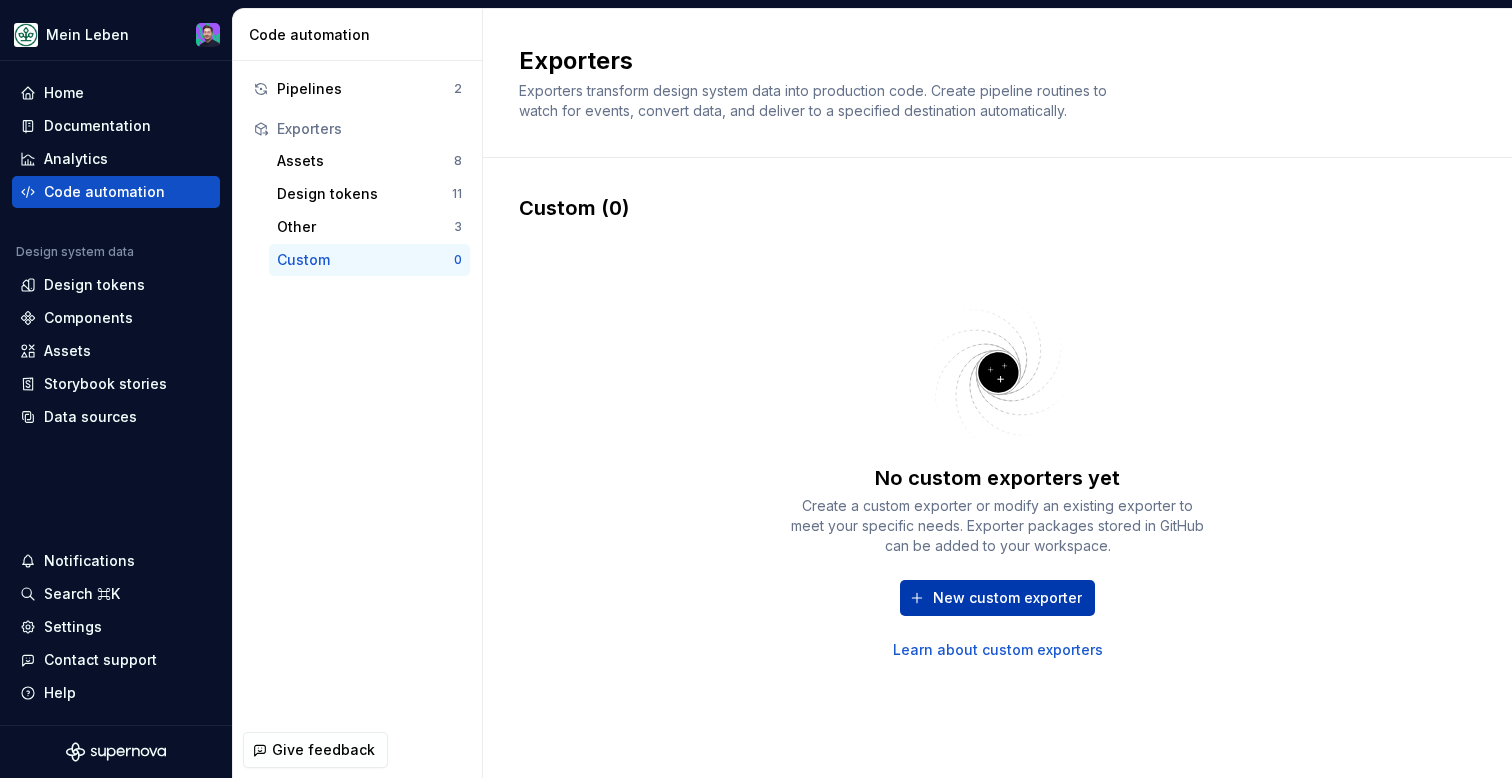 click on "New custom exporter" at bounding box center (997, 598) 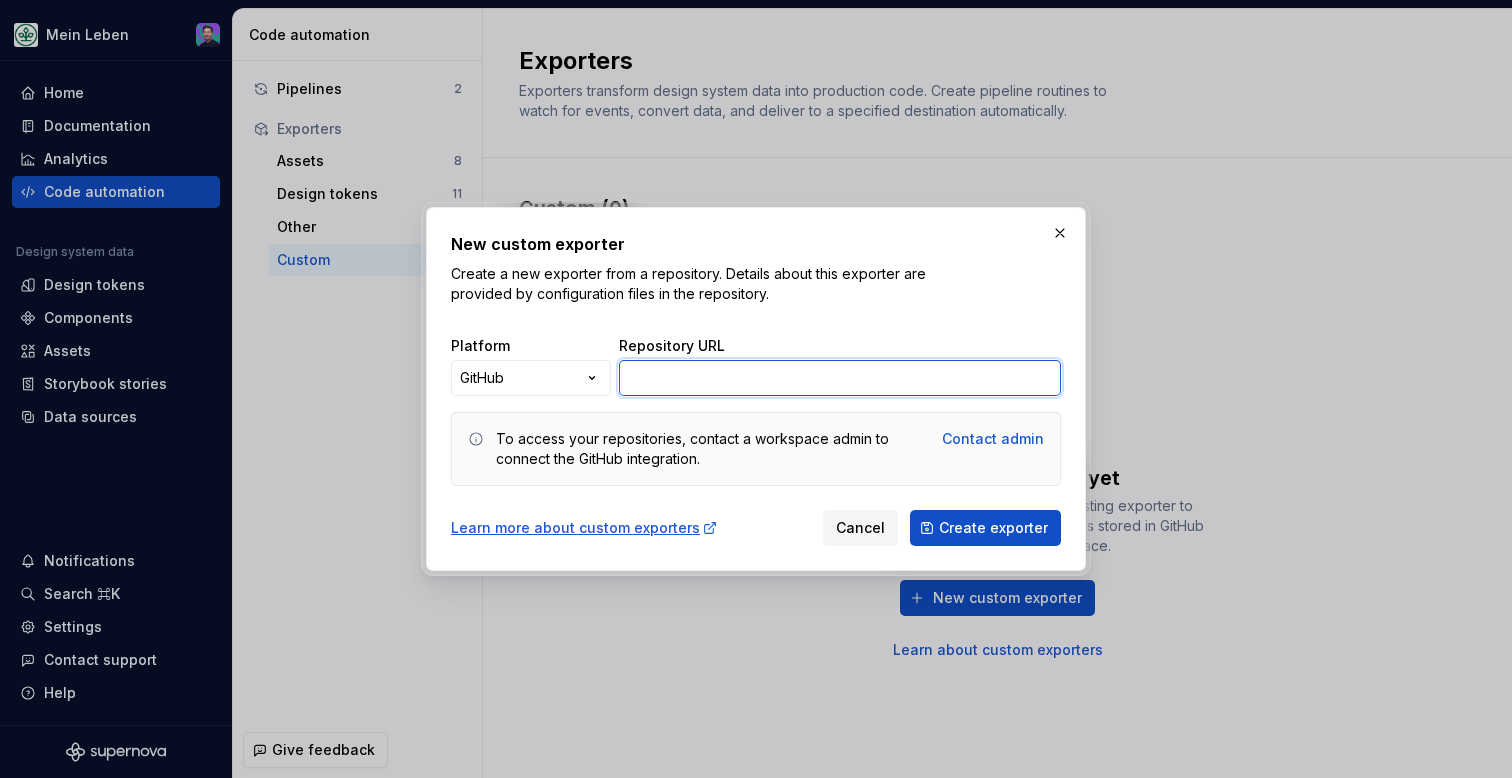 click on "Repository URL" at bounding box center (840, 378) 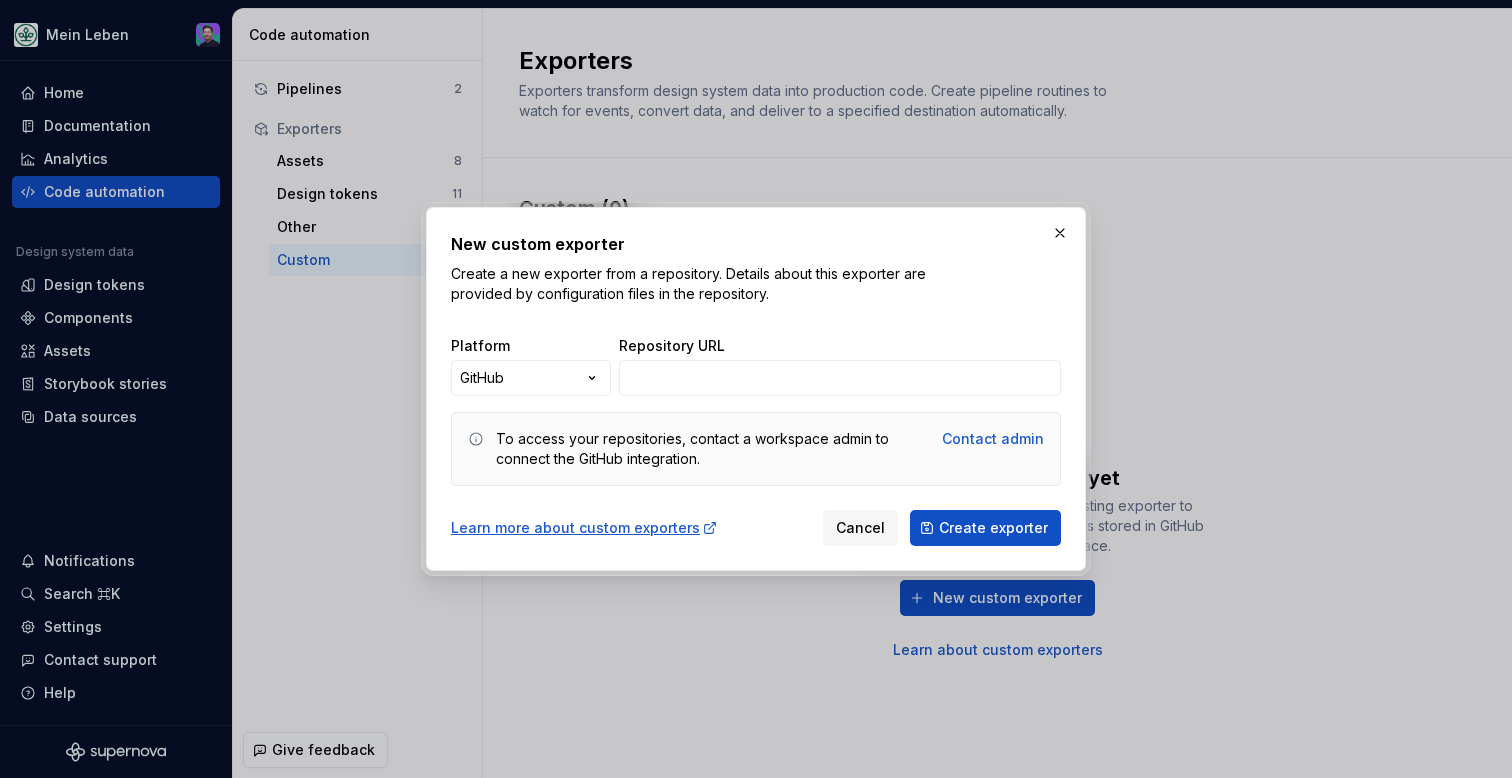 click at bounding box center (1060, 233) 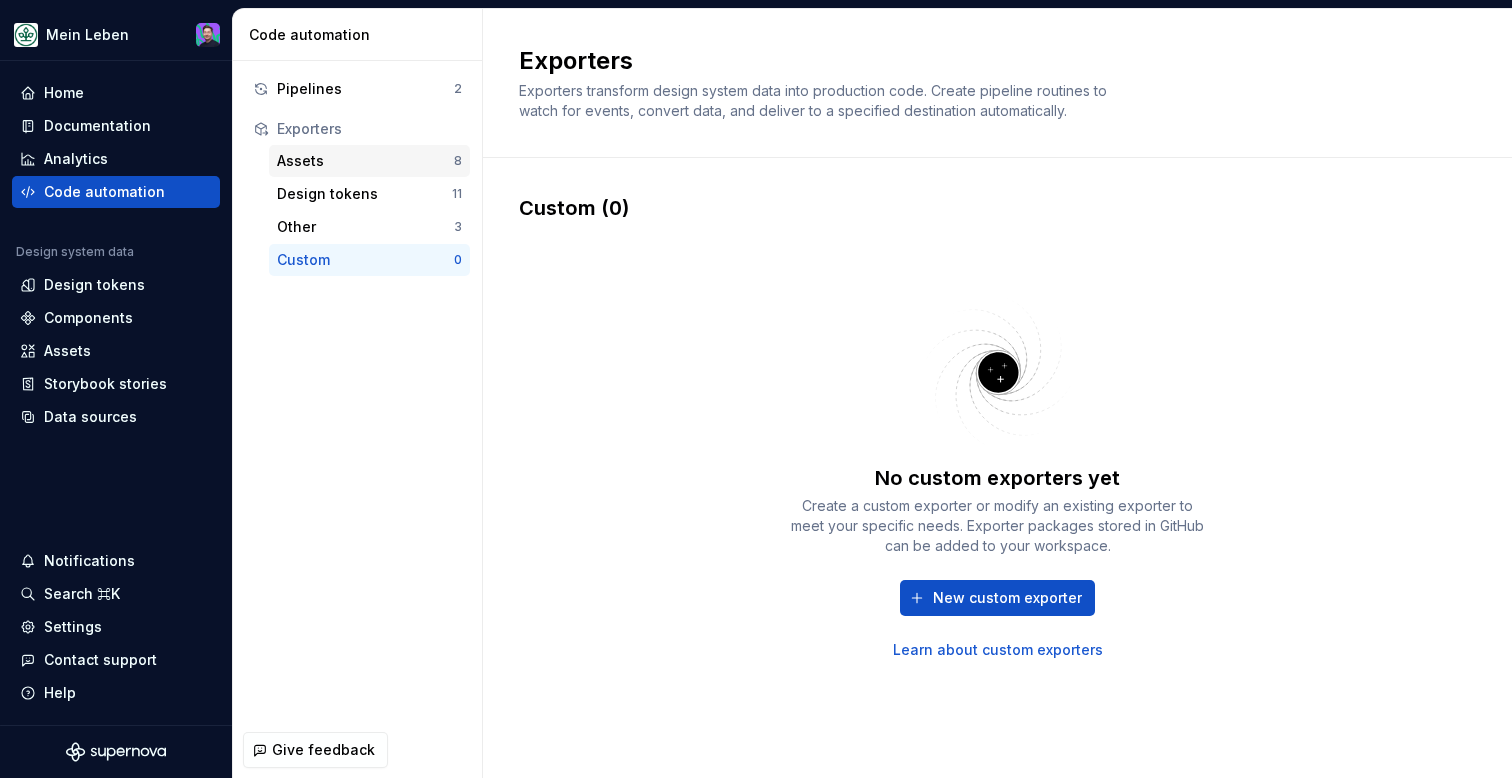 click on "Assets" at bounding box center (365, 161) 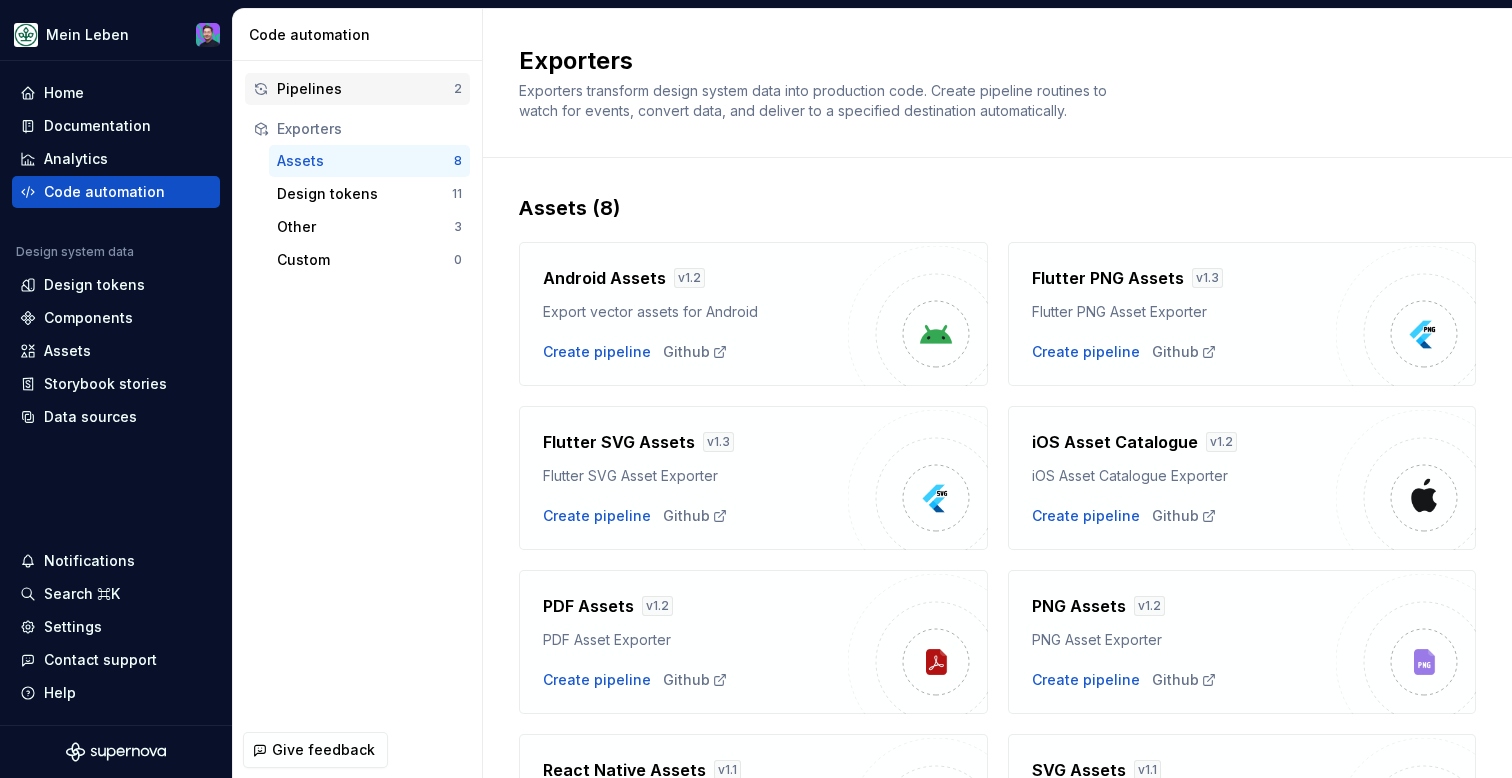 click on "Pipelines" at bounding box center (365, 89) 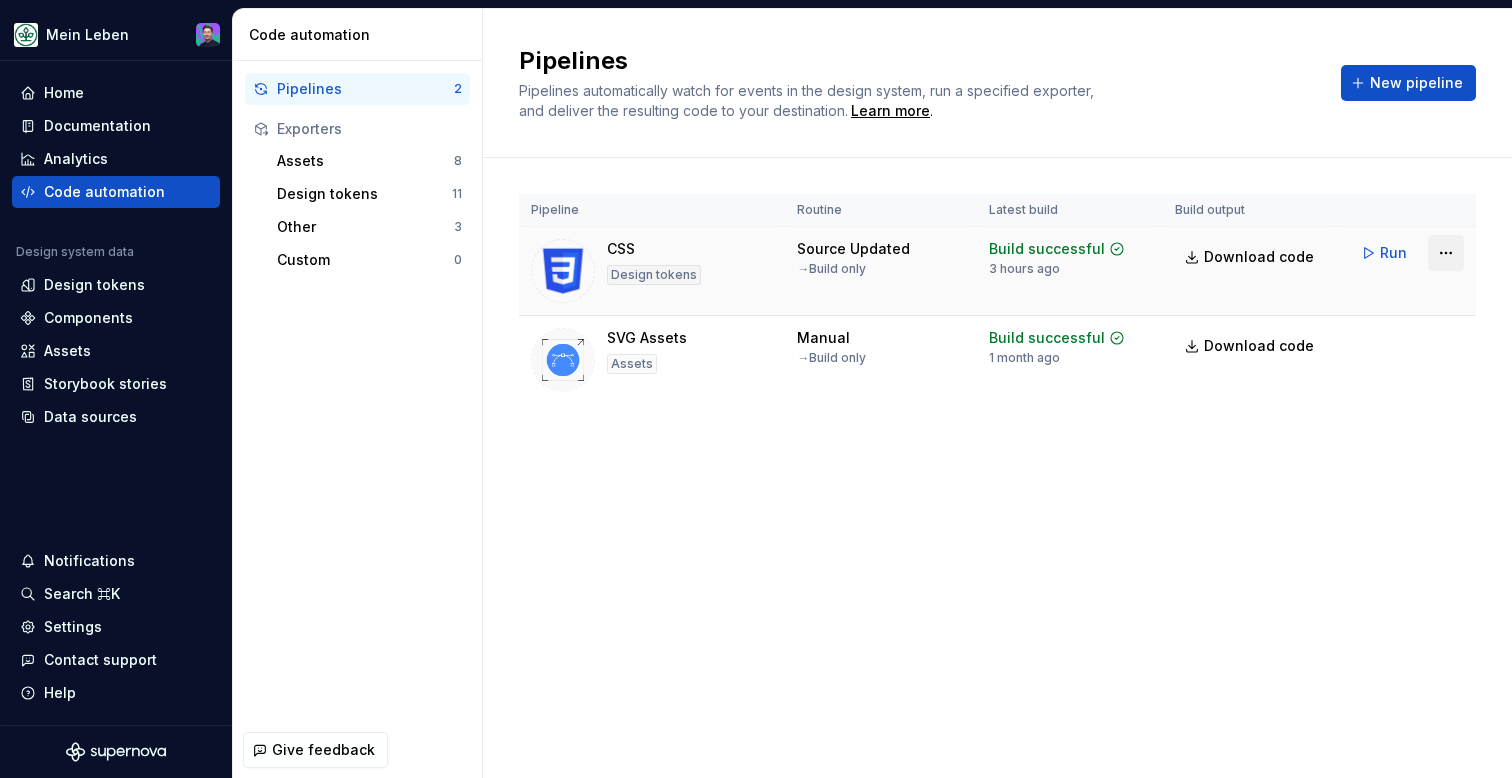 click on "Mein Leben Home Documentation Analytics Code automation Design system data Design tokens Components Assets Storybook stories Data sources Notifications Search ⌘K Settings Contact support Help Code automation Pipelines 2 Exporters Assets 8 Design tokens 11 Other 3 Custom 0 Give feedback Pipelines Pipelines automatically watch for events in the design system, run a specified exporter, and deliver the resulting code to your destination.   Learn more . New pipeline Pipeline Routine Latest build Build output CSS Design tokens Source Updated →  Build only Build successful 3 hours ago Download code Run SVG Assets Assets Manual →  Build only Build successful 1 month ago Download code Run   *" at bounding box center (756, 389) 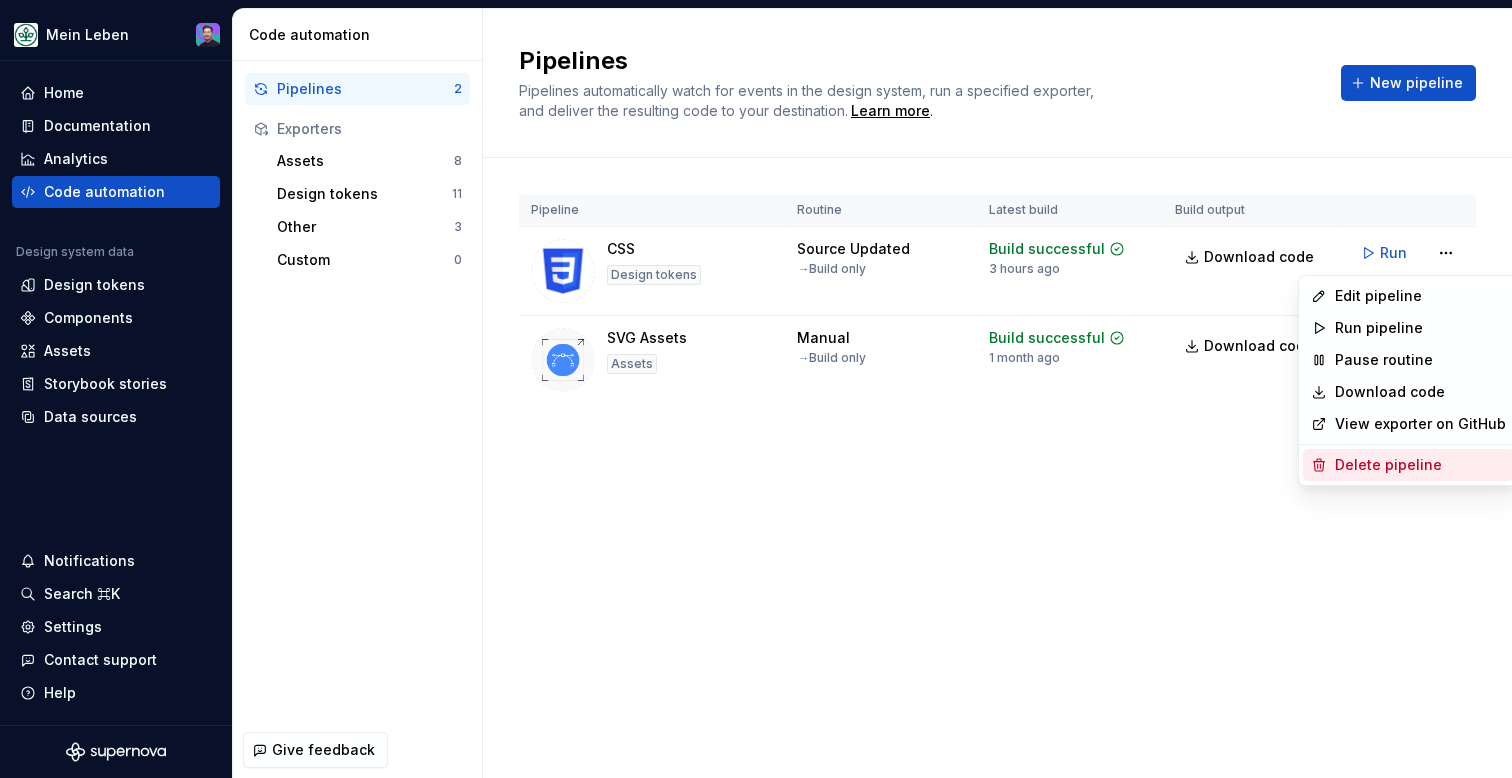 click on "Delete pipeline" at bounding box center [1420, 465] 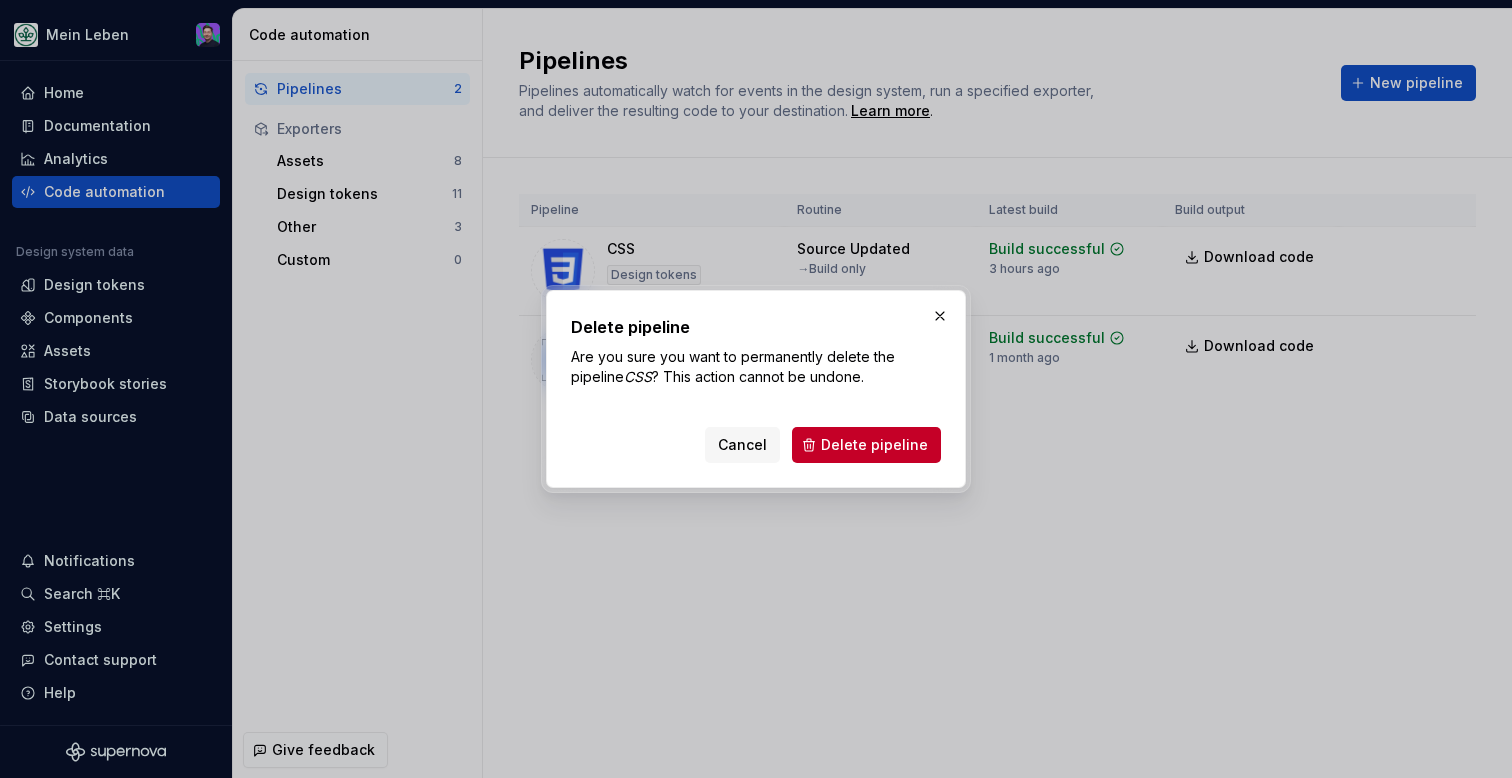 click on "Delete pipeline Are you sure you want to permanently delete the pipeline  CSS ? This action cannot be undone. Cancel Delete pipeline" at bounding box center [756, 389] 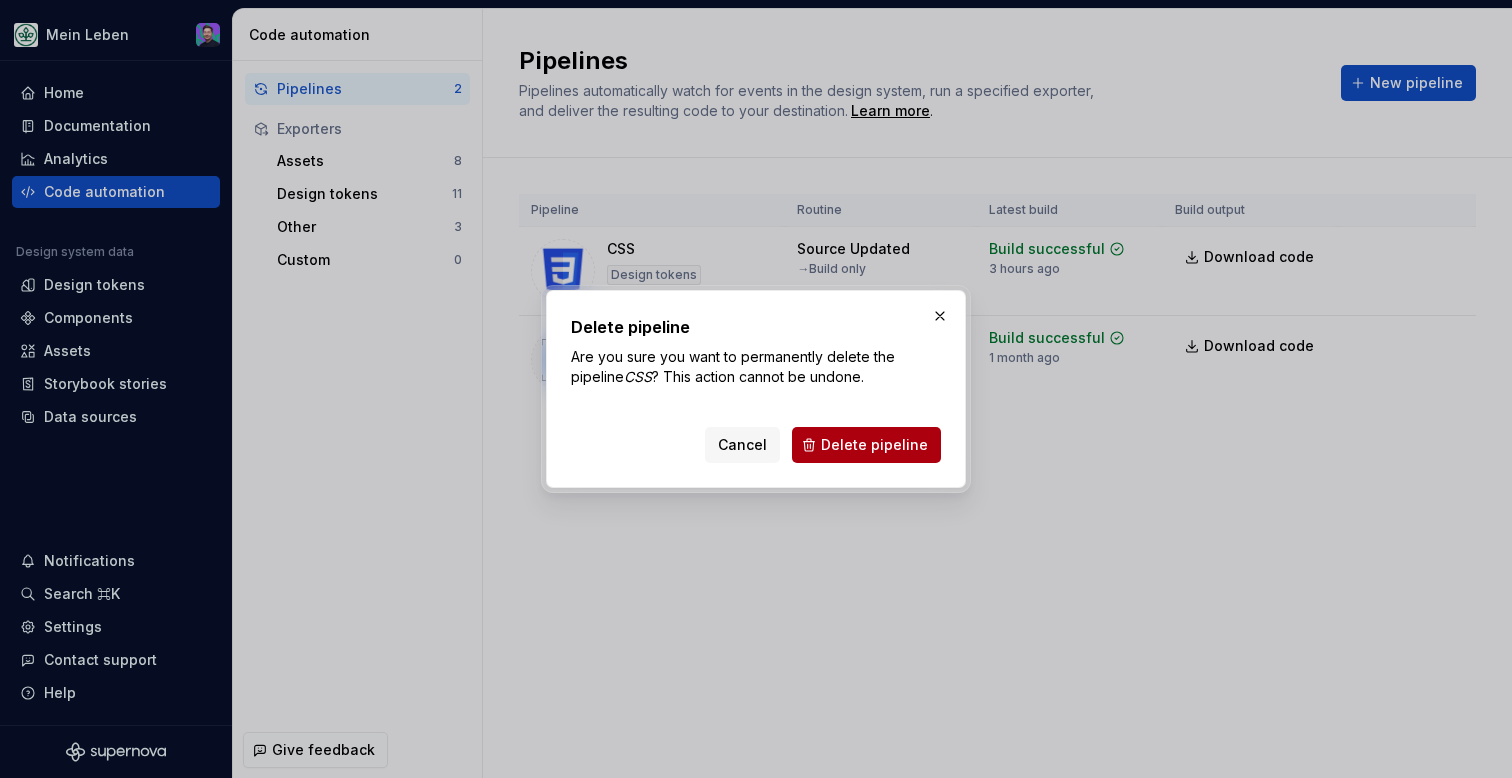 click on "Delete pipeline" at bounding box center [874, 445] 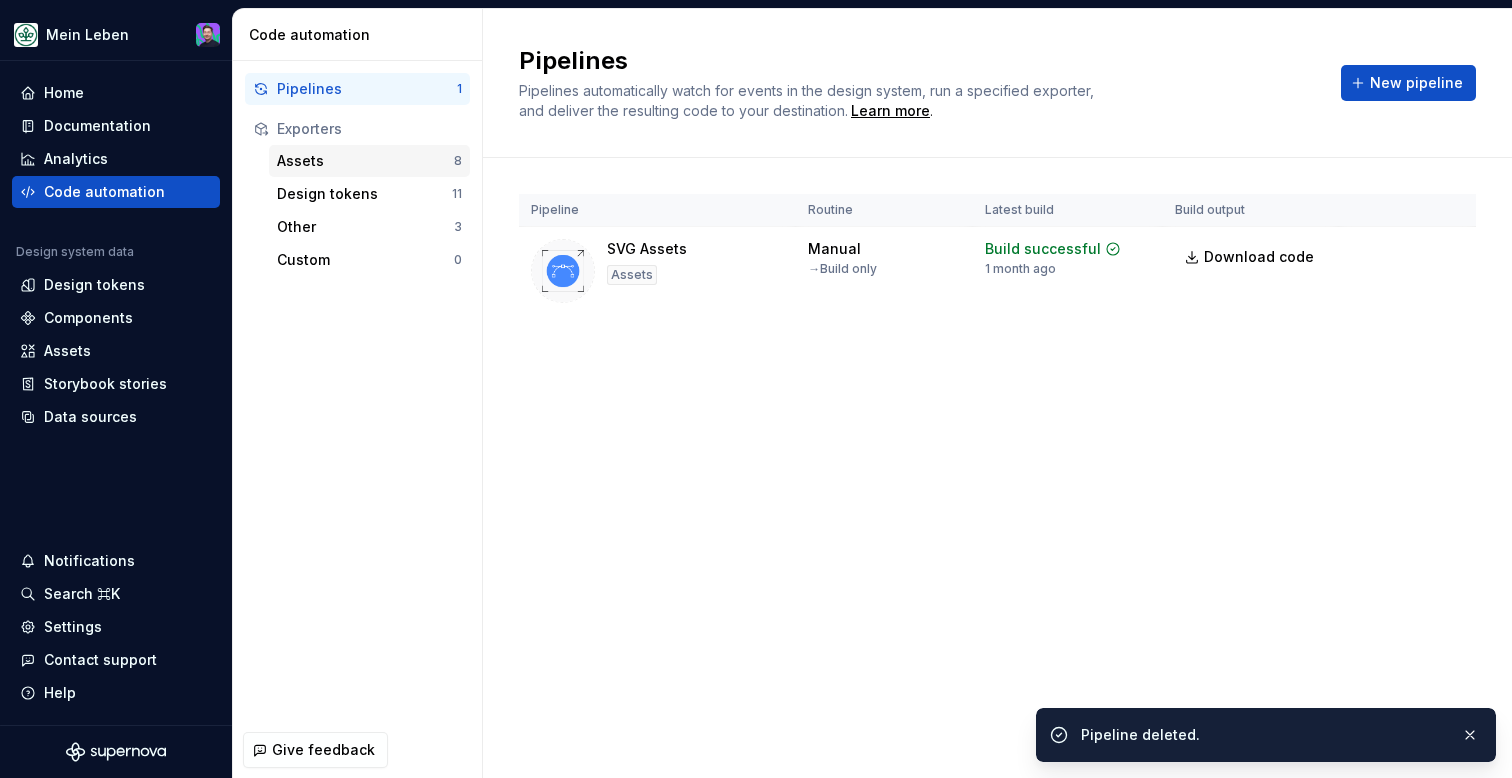 click on "Assets" at bounding box center [365, 161] 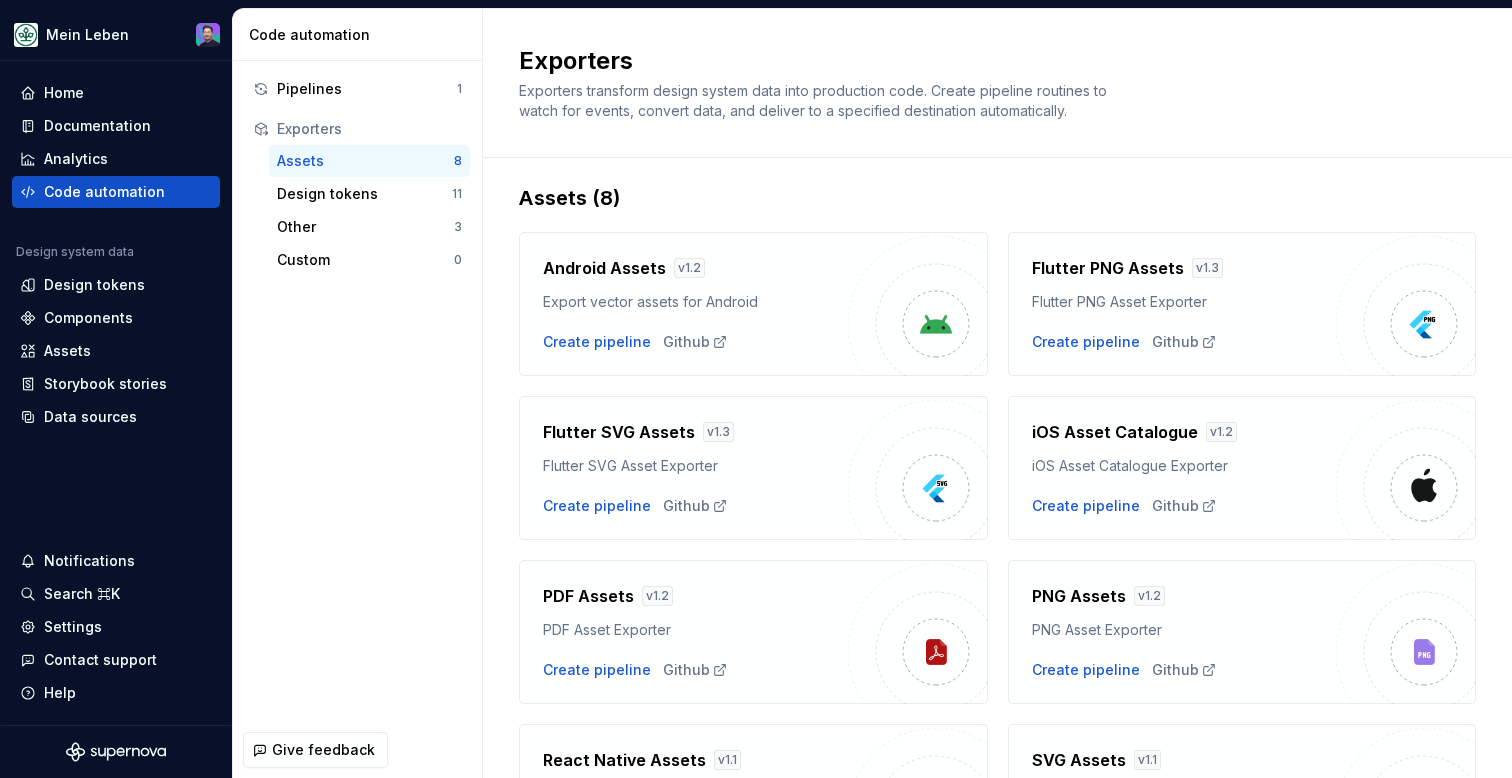 scroll, scrollTop: 0, scrollLeft: 0, axis: both 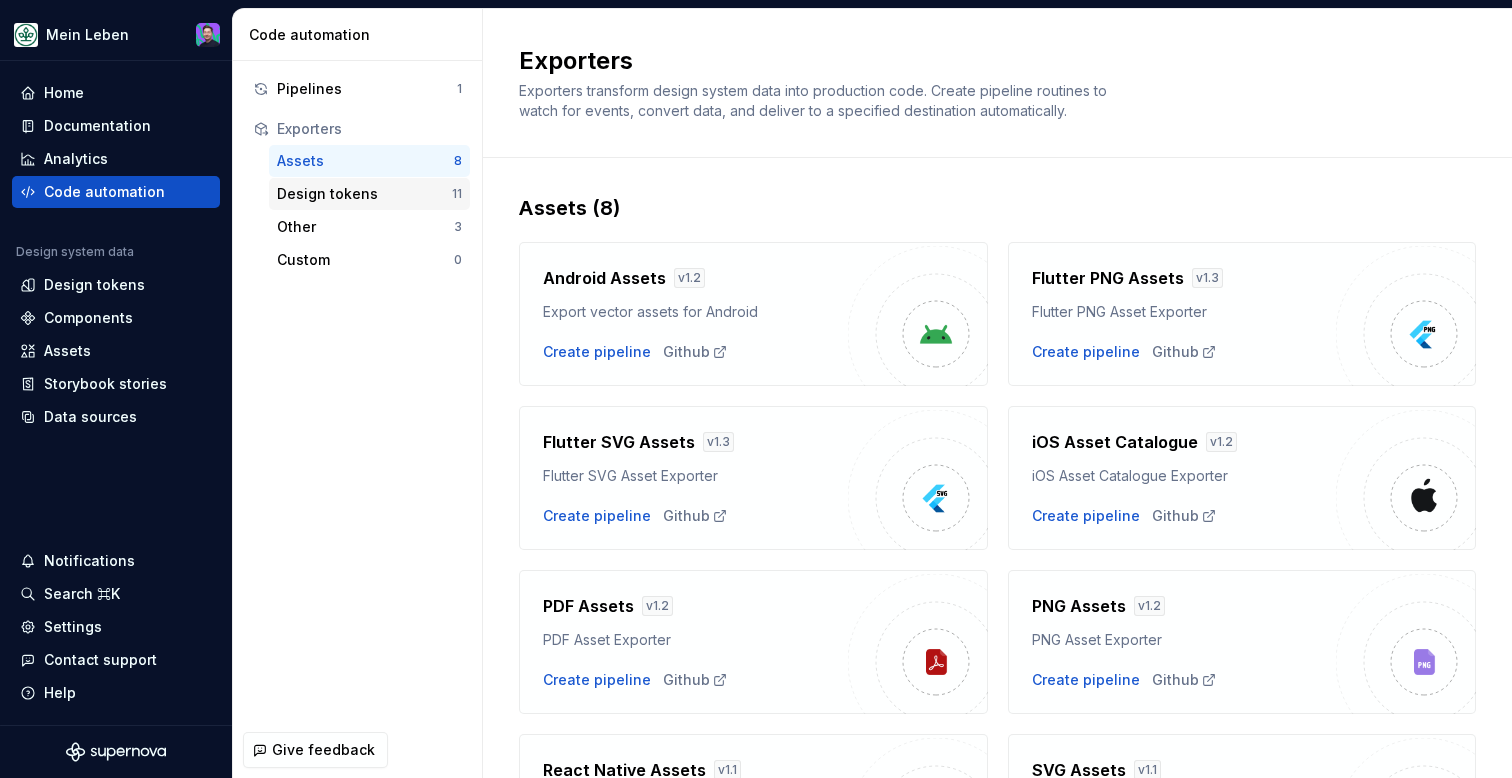 click on "Design tokens" at bounding box center (364, 194) 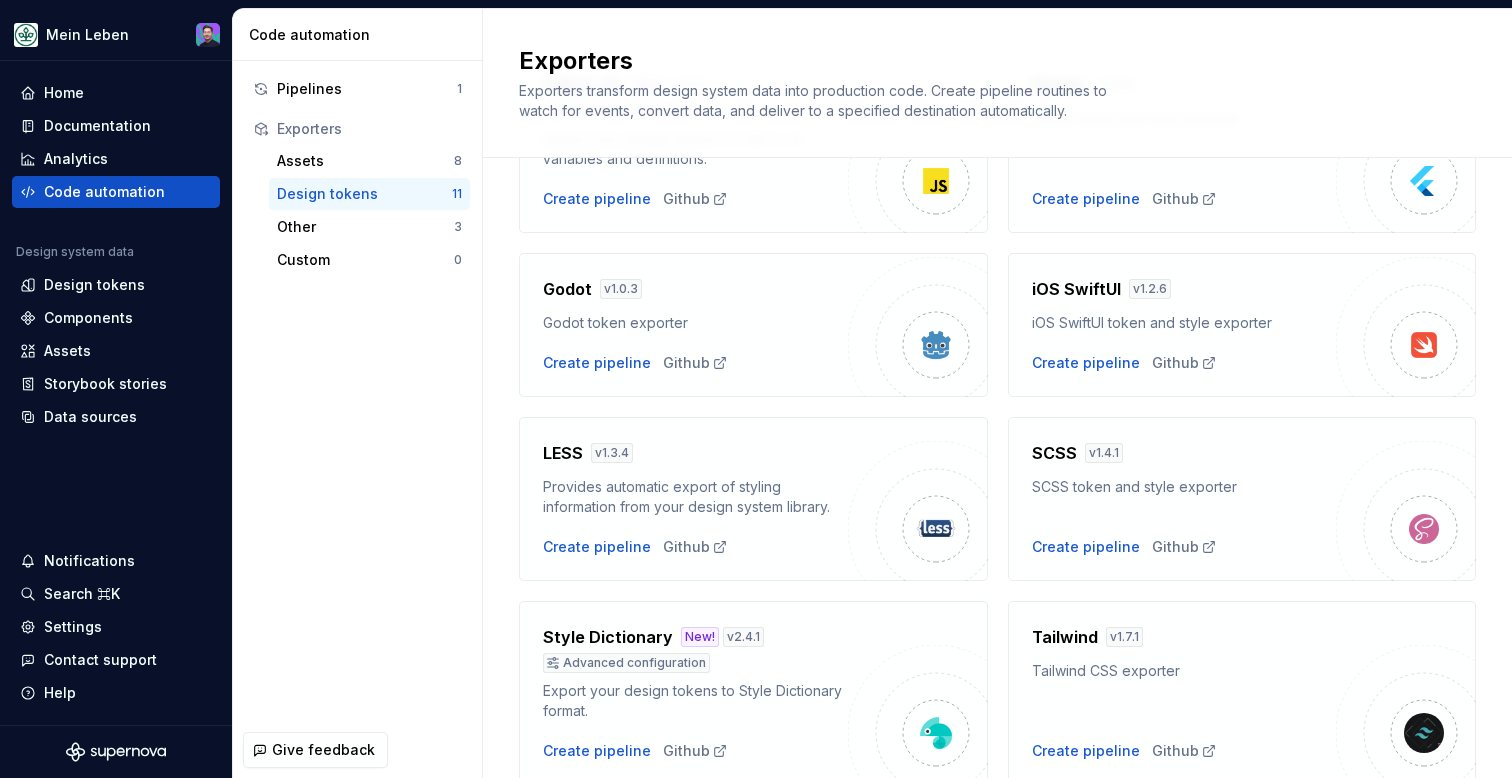 scroll, scrollTop: 398, scrollLeft: 0, axis: vertical 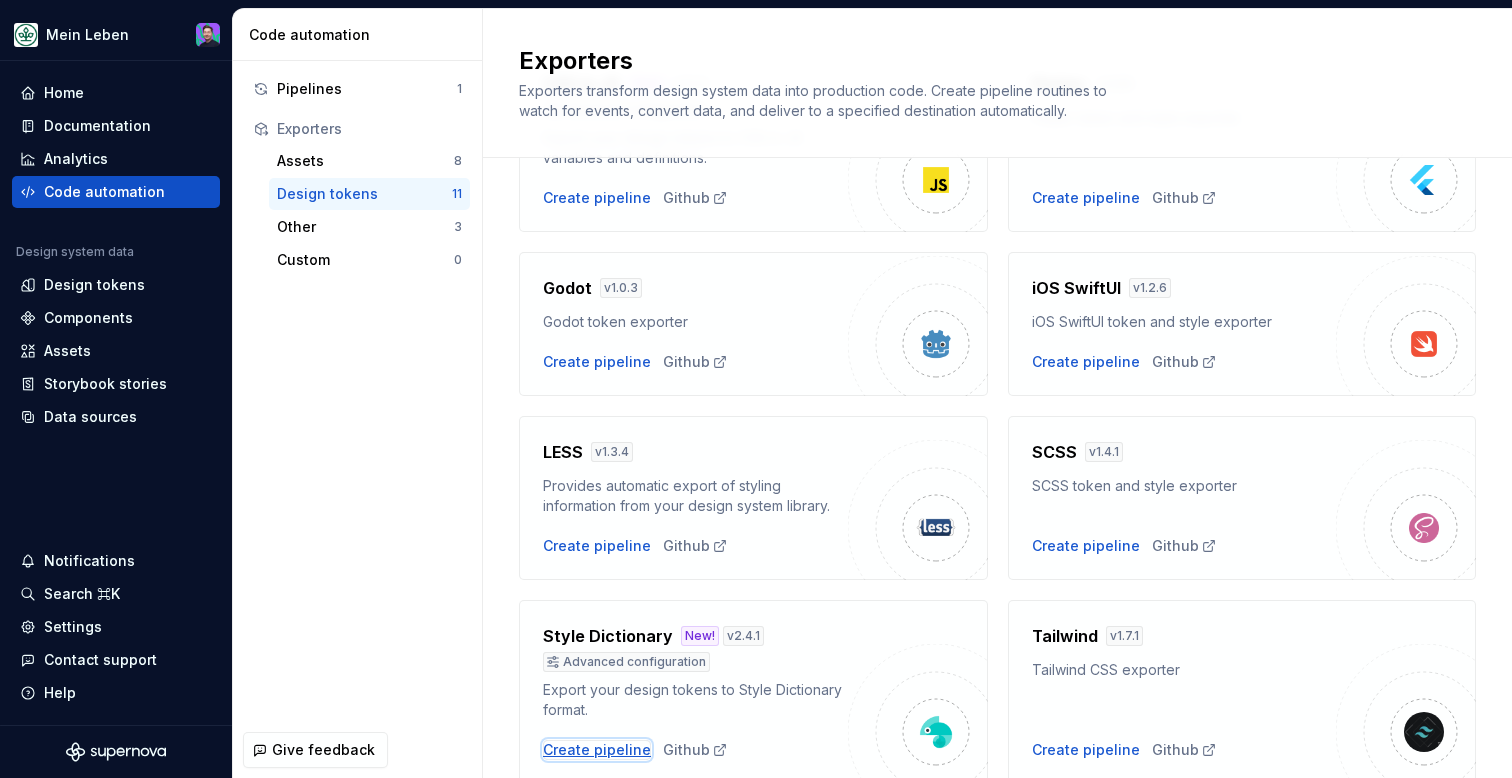 click on "Create pipeline" at bounding box center (597, 750) 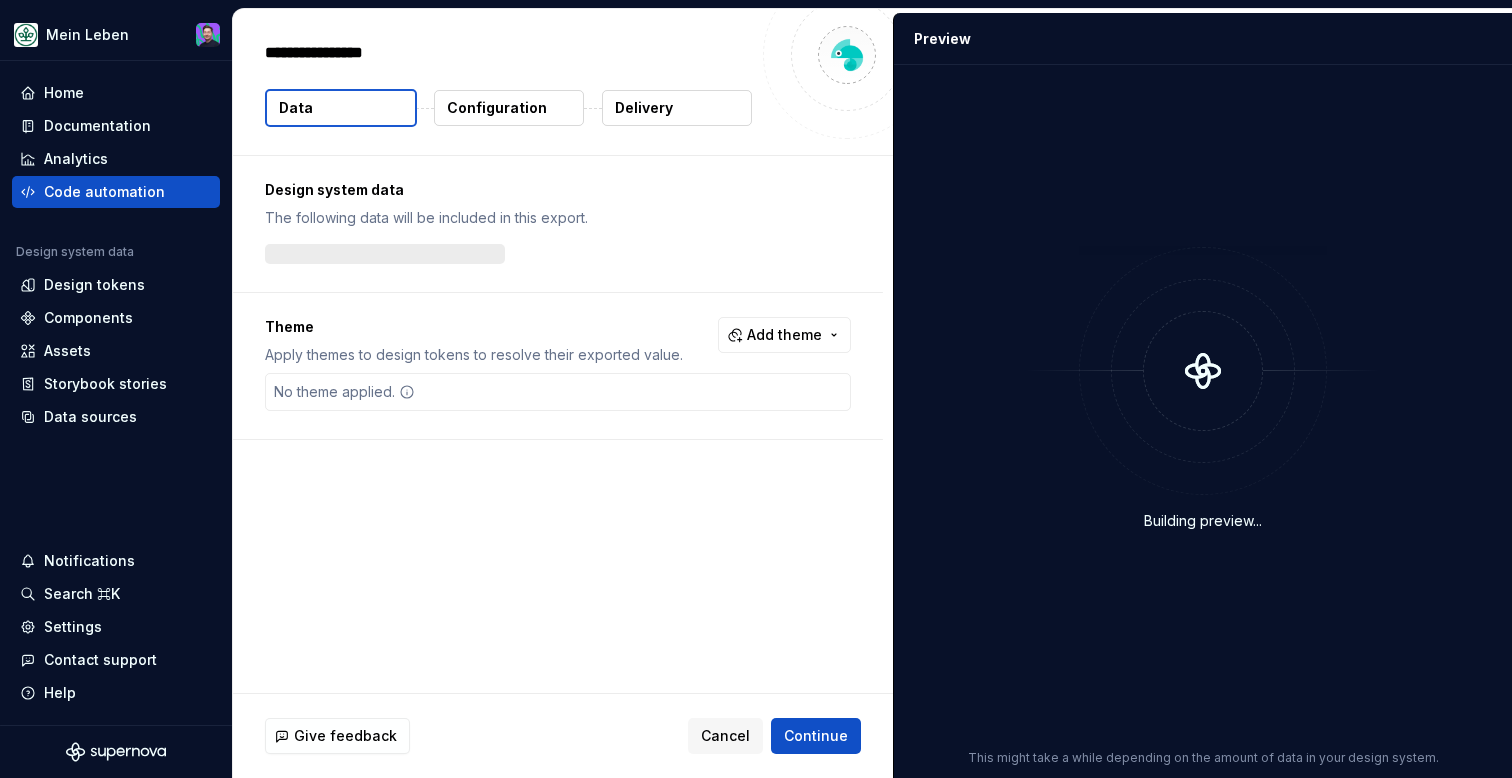 type on "*" 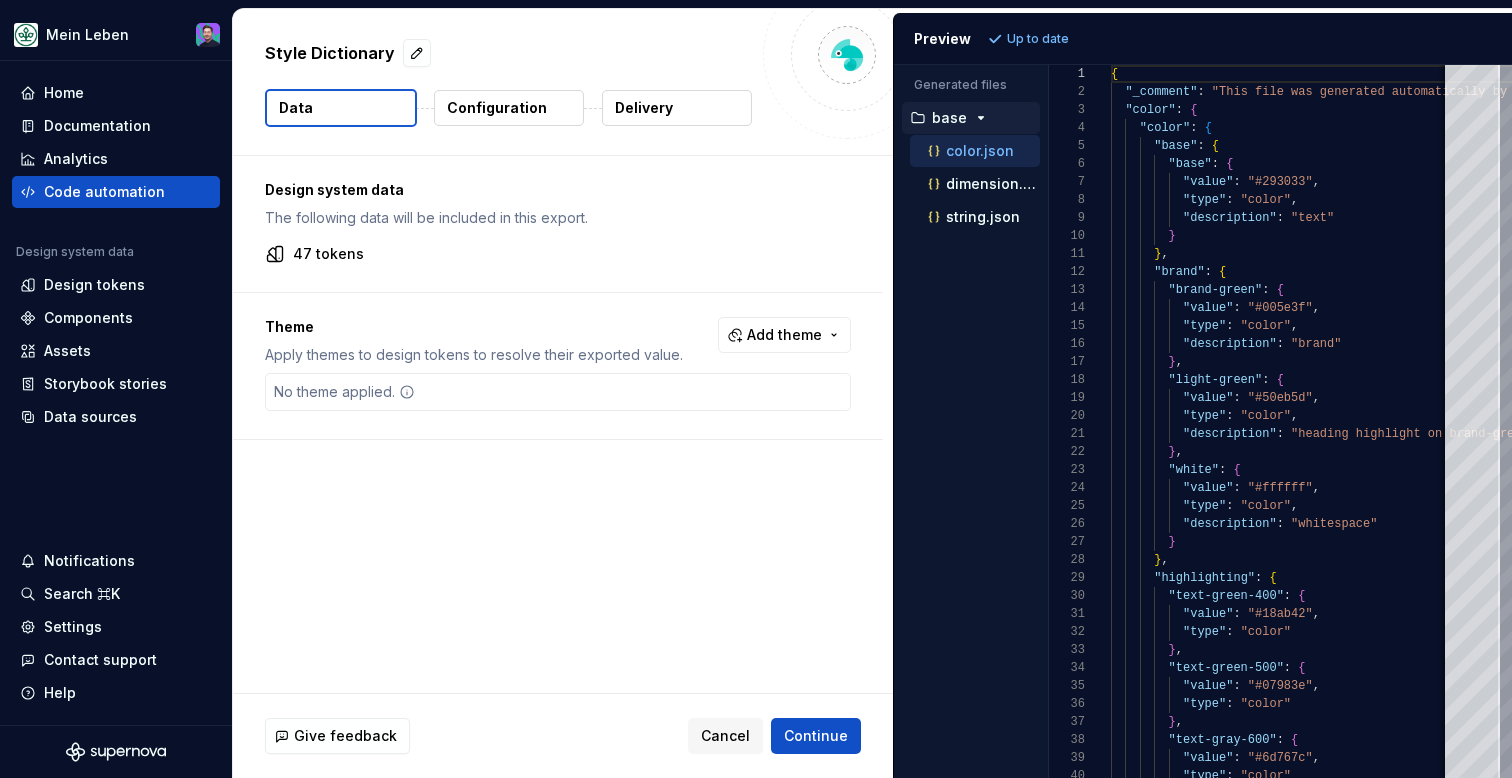 click on "The following data will be included in this export." at bounding box center [558, 218] 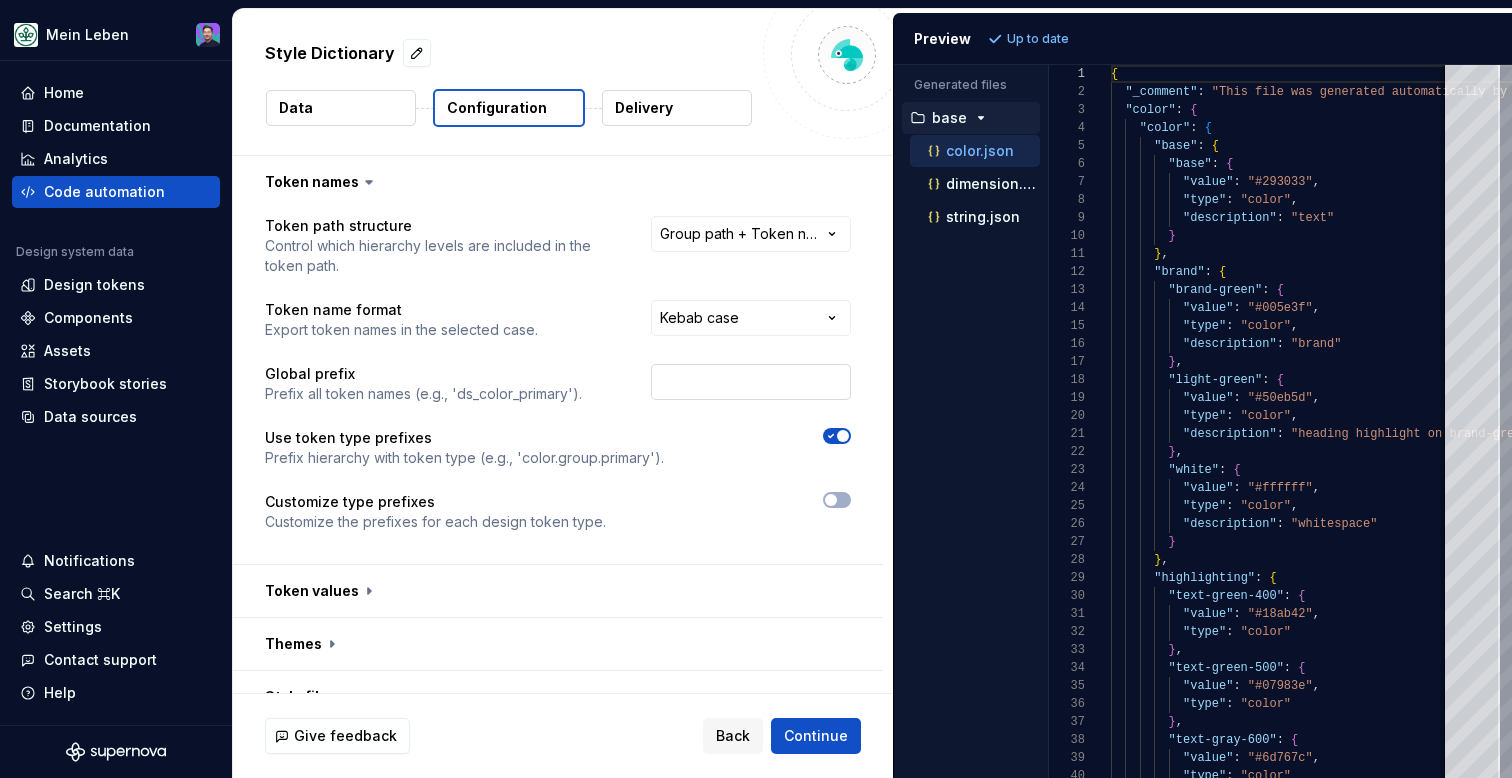 click at bounding box center (751, 382) 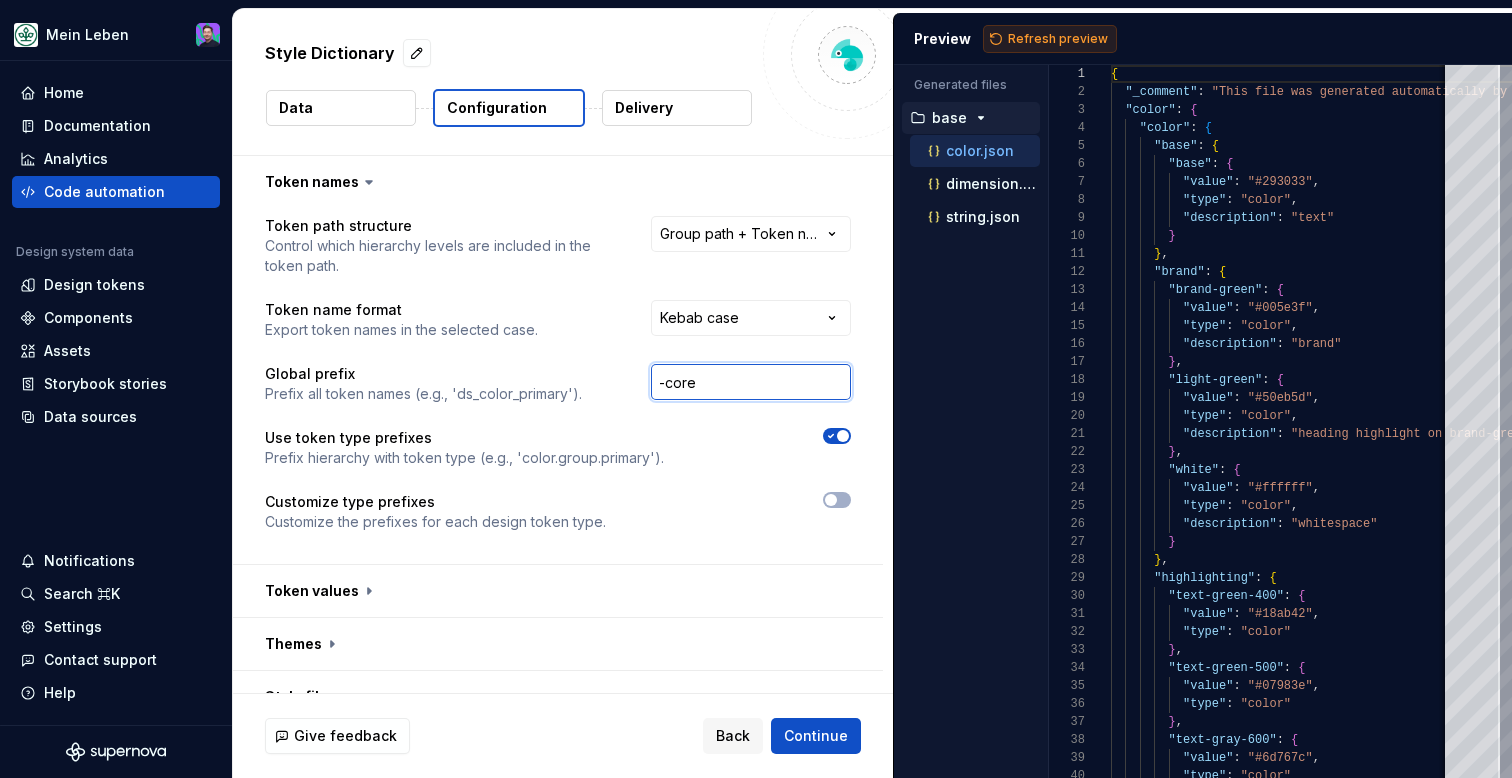 type on "-core" 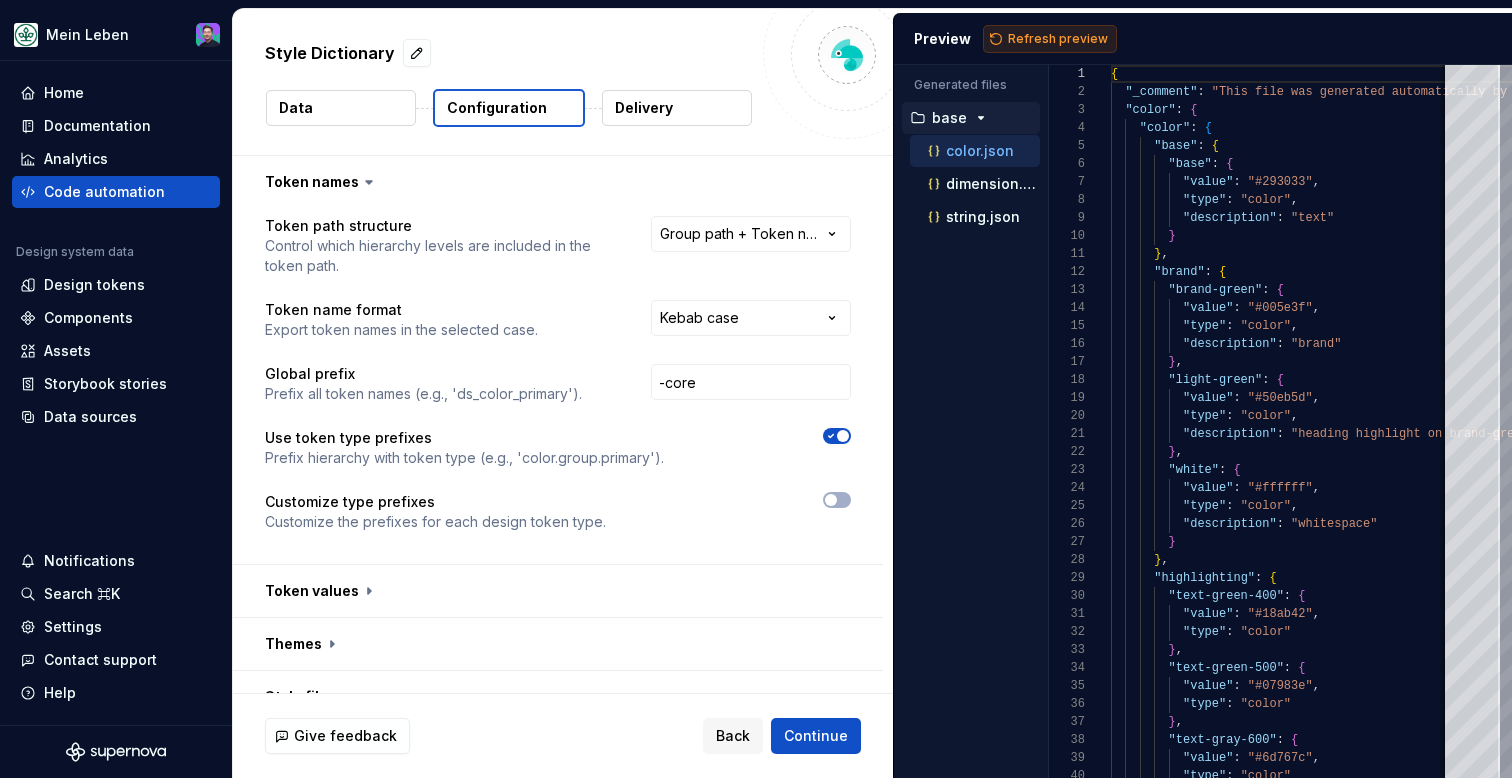 click on "Refresh preview" at bounding box center [1050, 39] 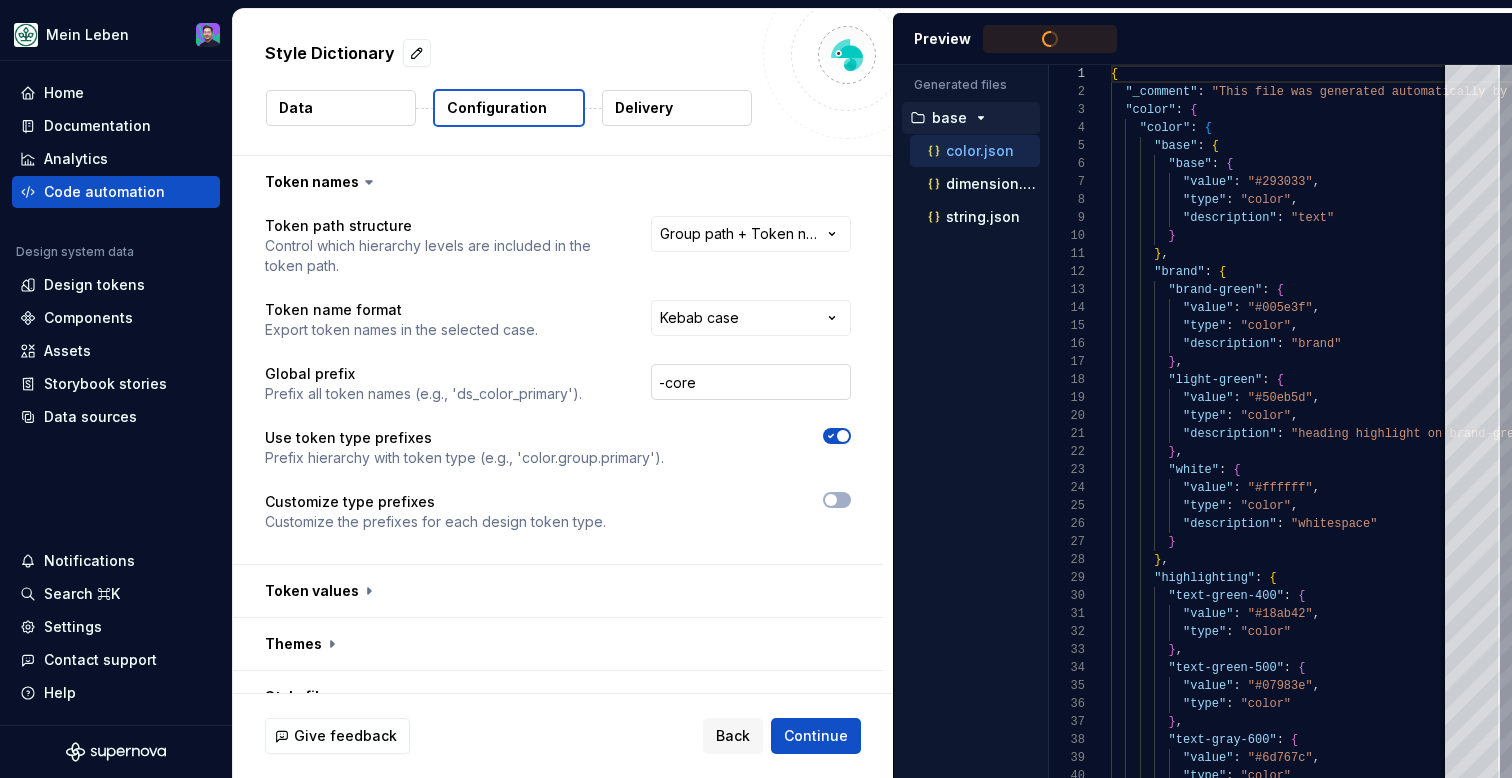 type on "**********" 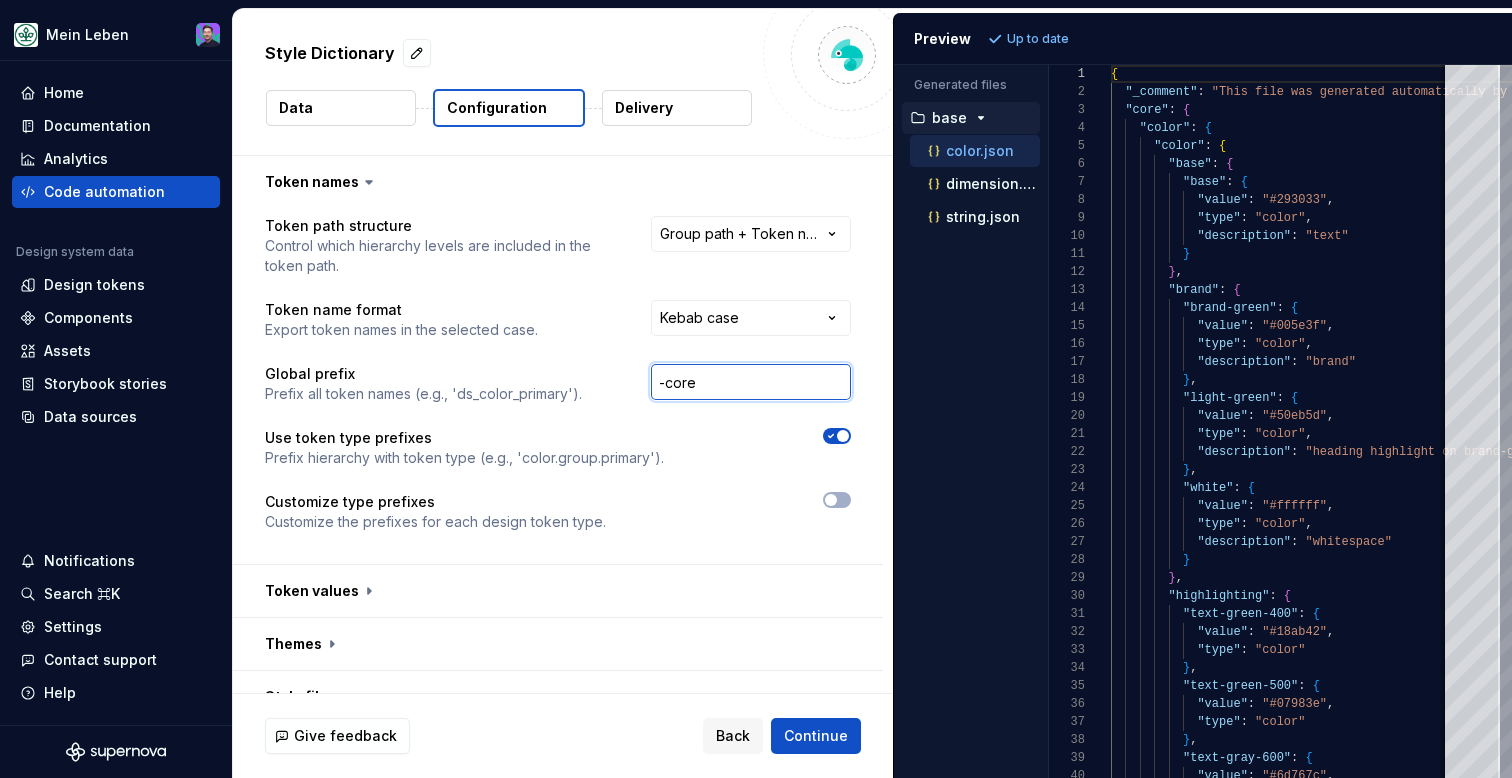 click on "-core" at bounding box center (751, 382) 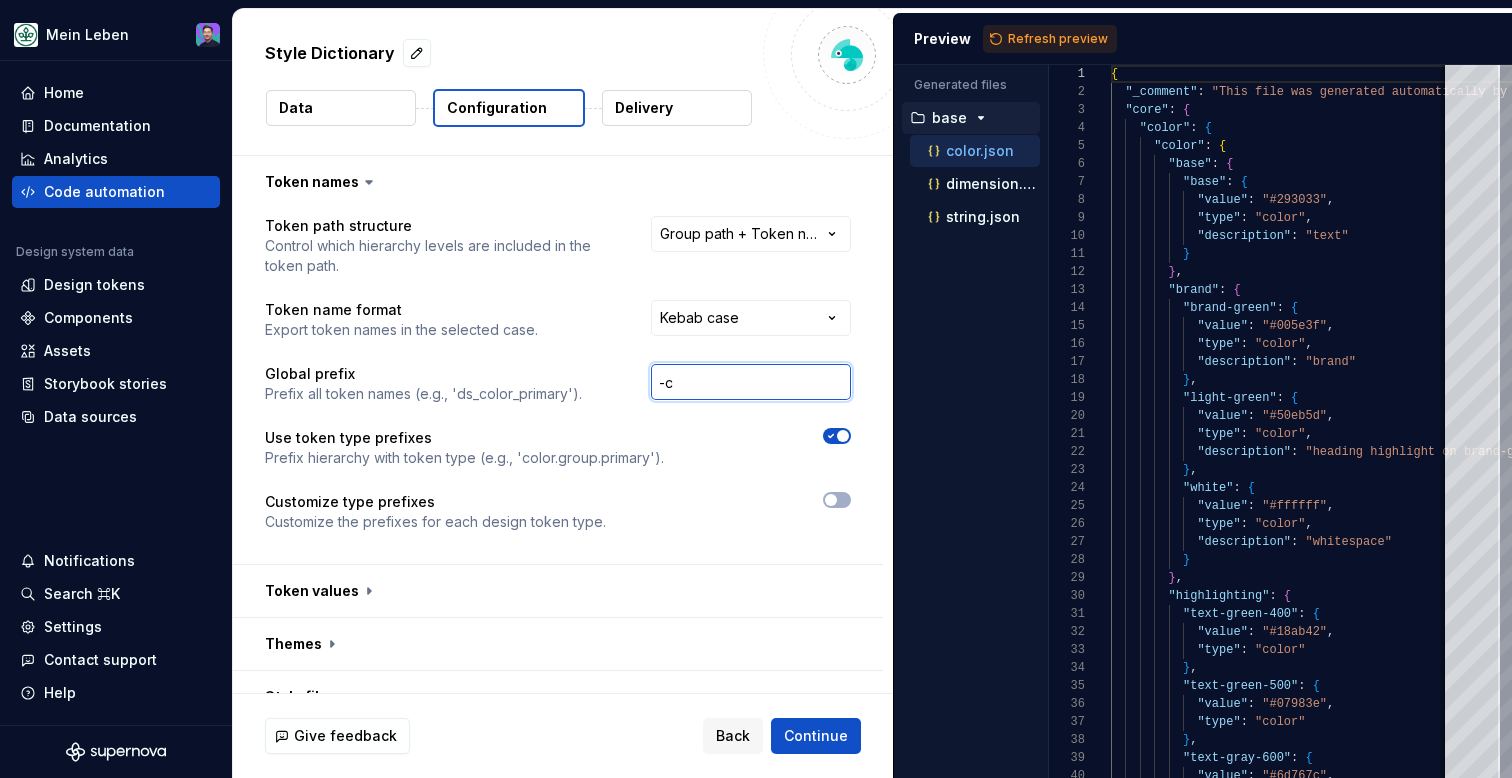 type on "-" 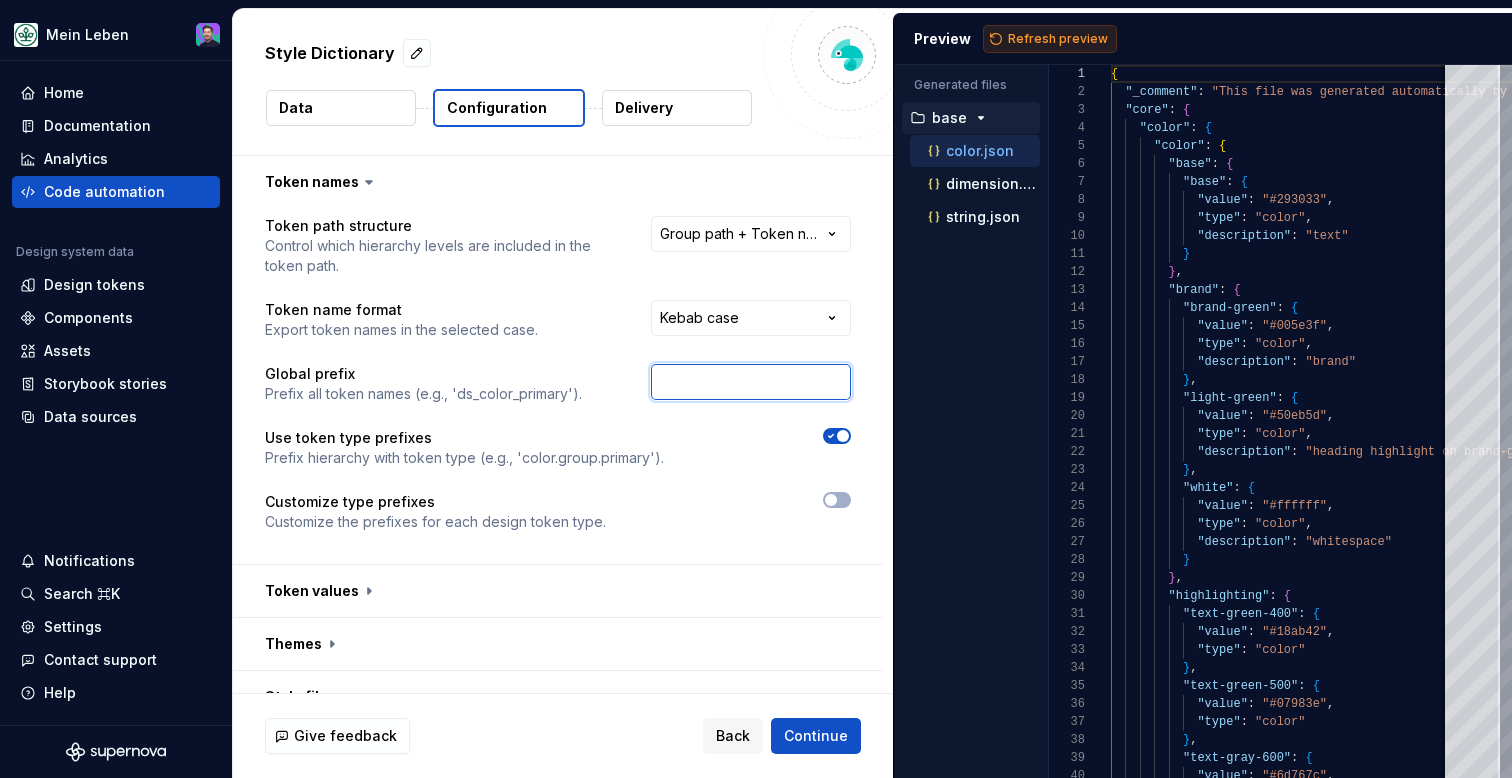 type 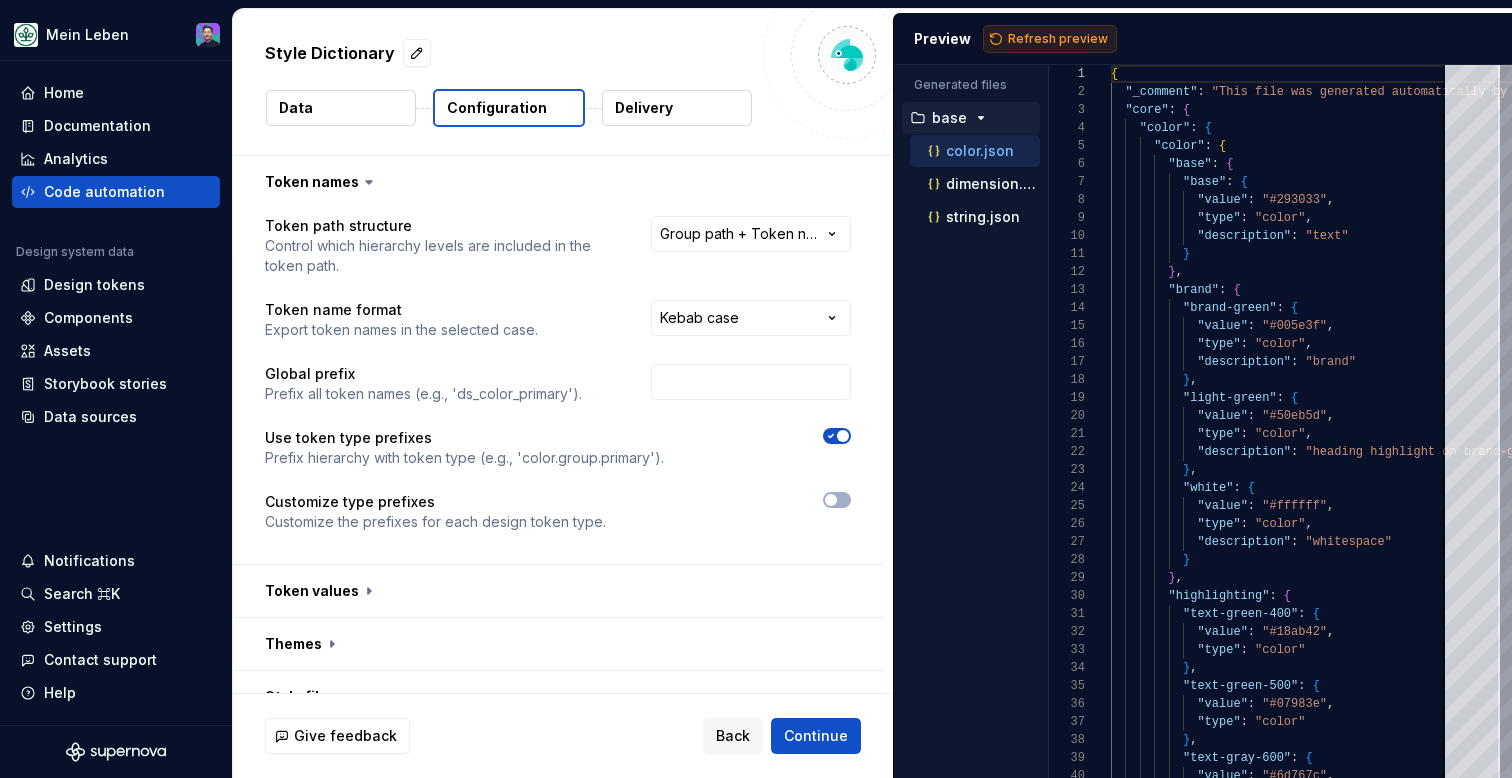 click on "Refresh preview" at bounding box center (1050, 39) 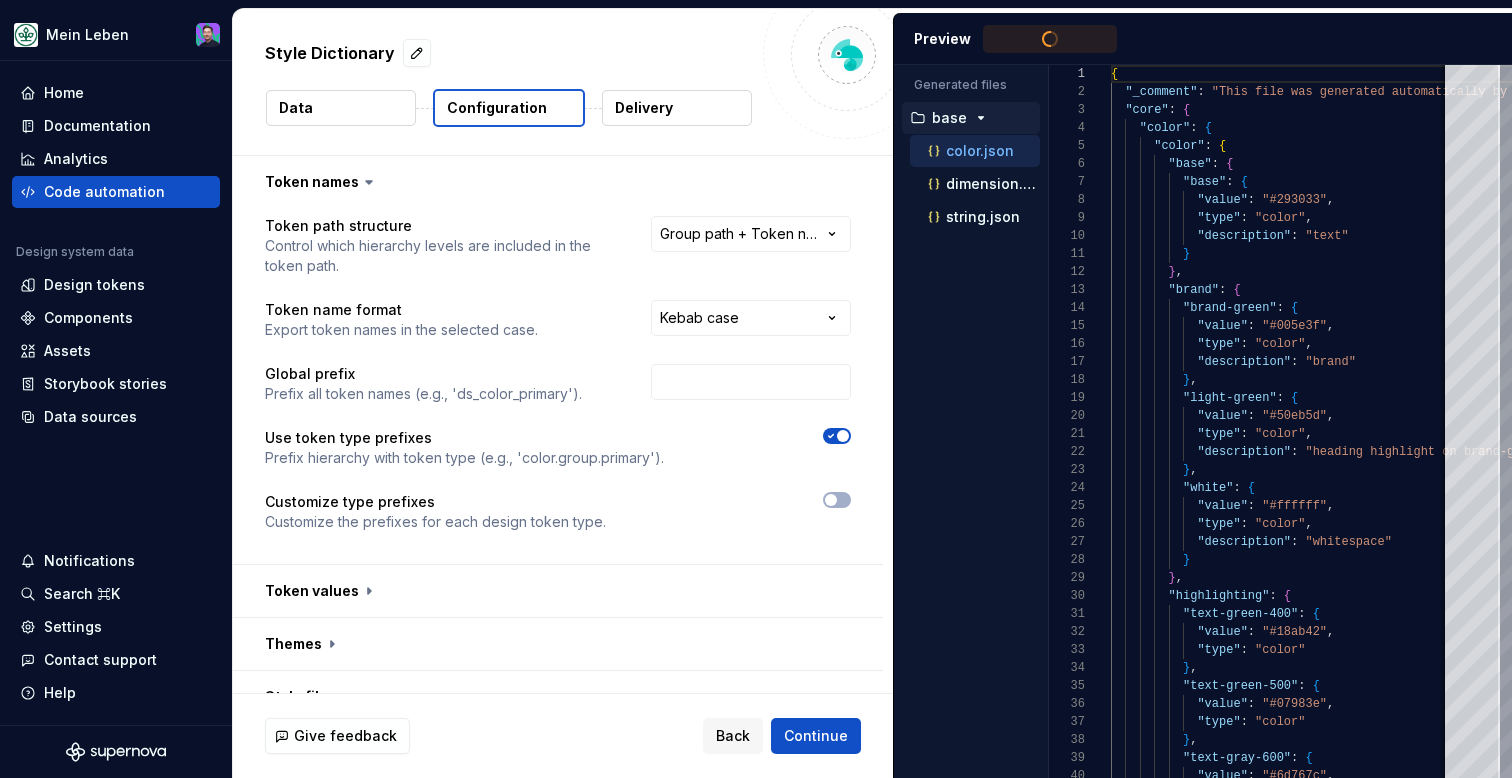 type on "**********" 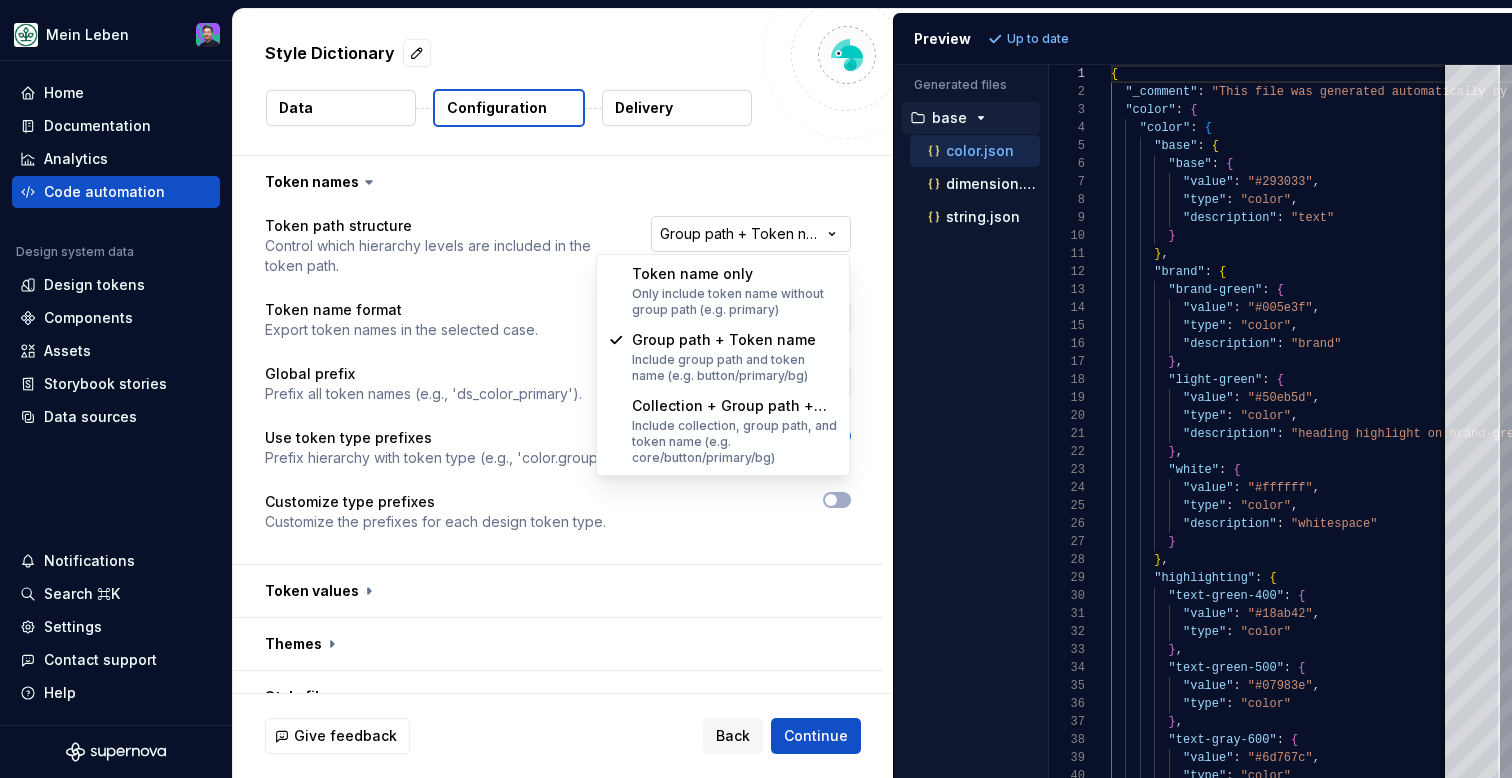 click on "**********" at bounding box center (756, 389) 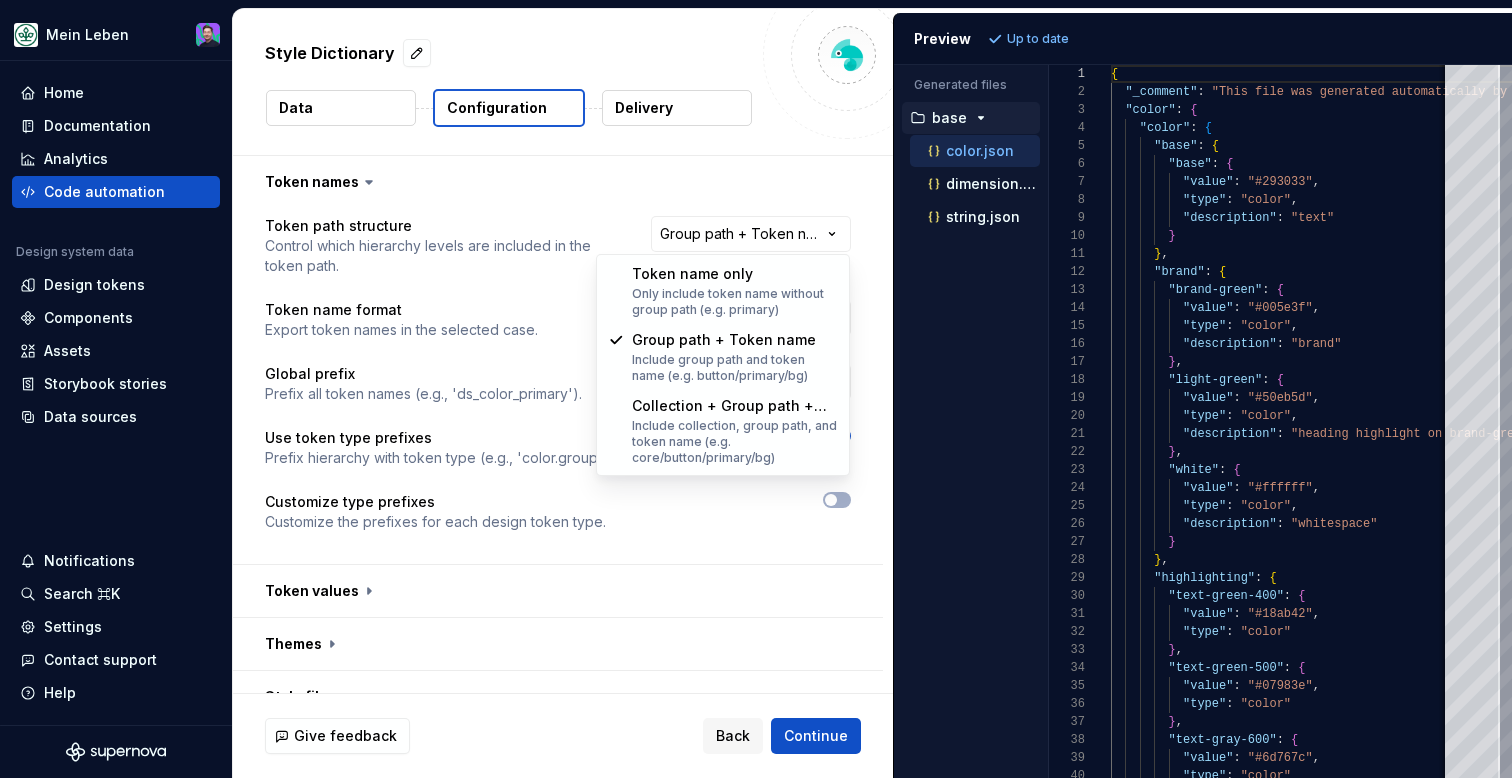 select on "********" 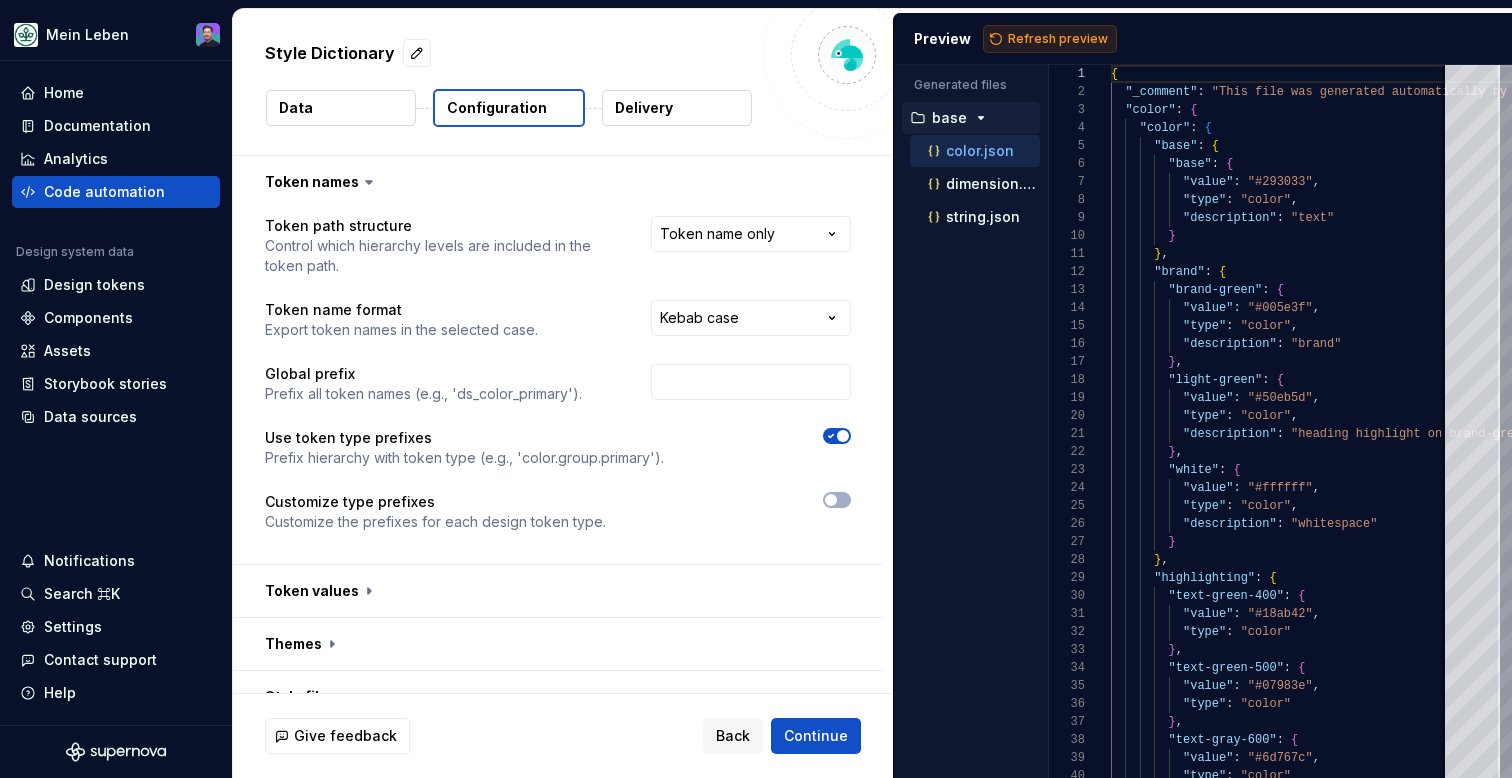 click on "Refresh preview" at bounding box center (1058, 39) 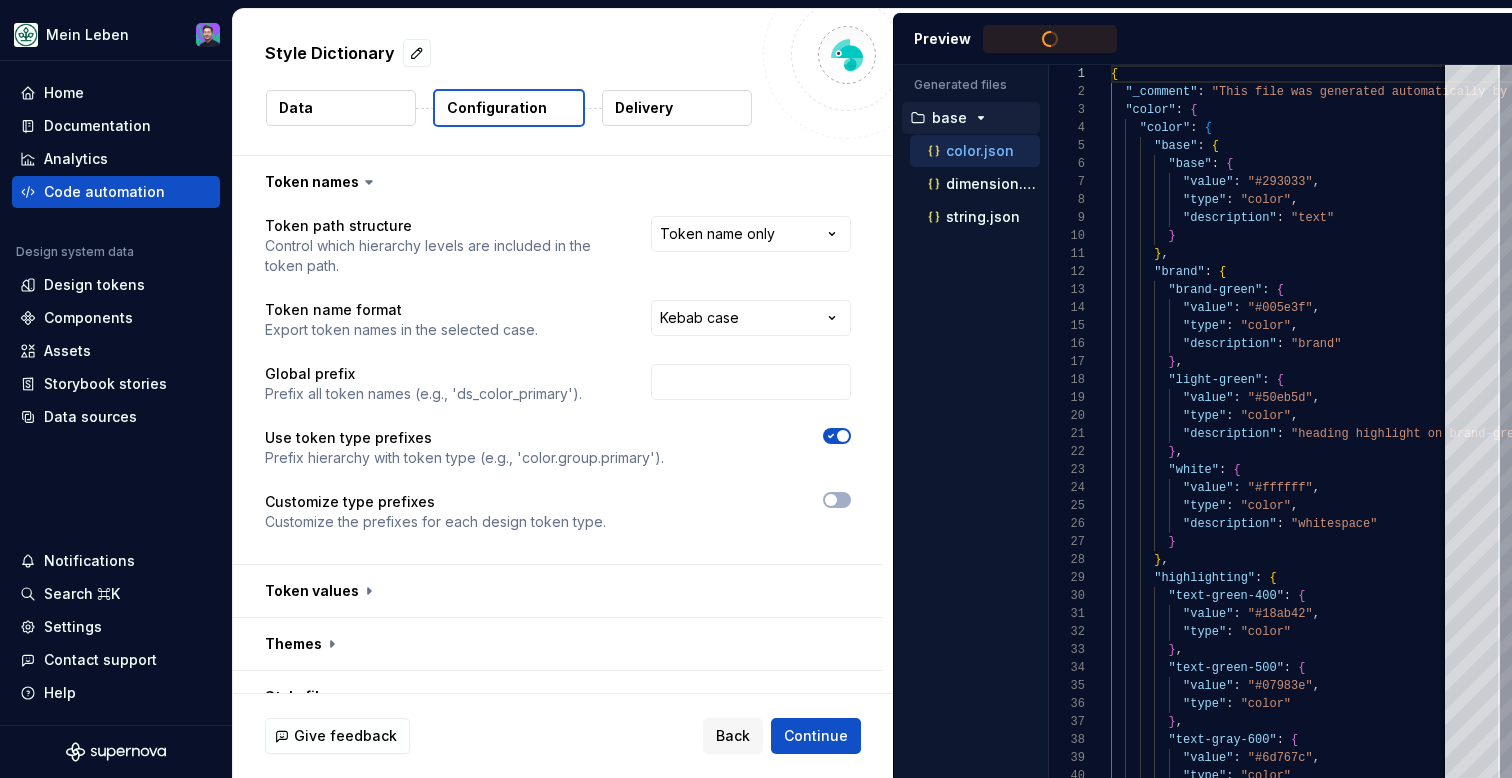 type on "**********" 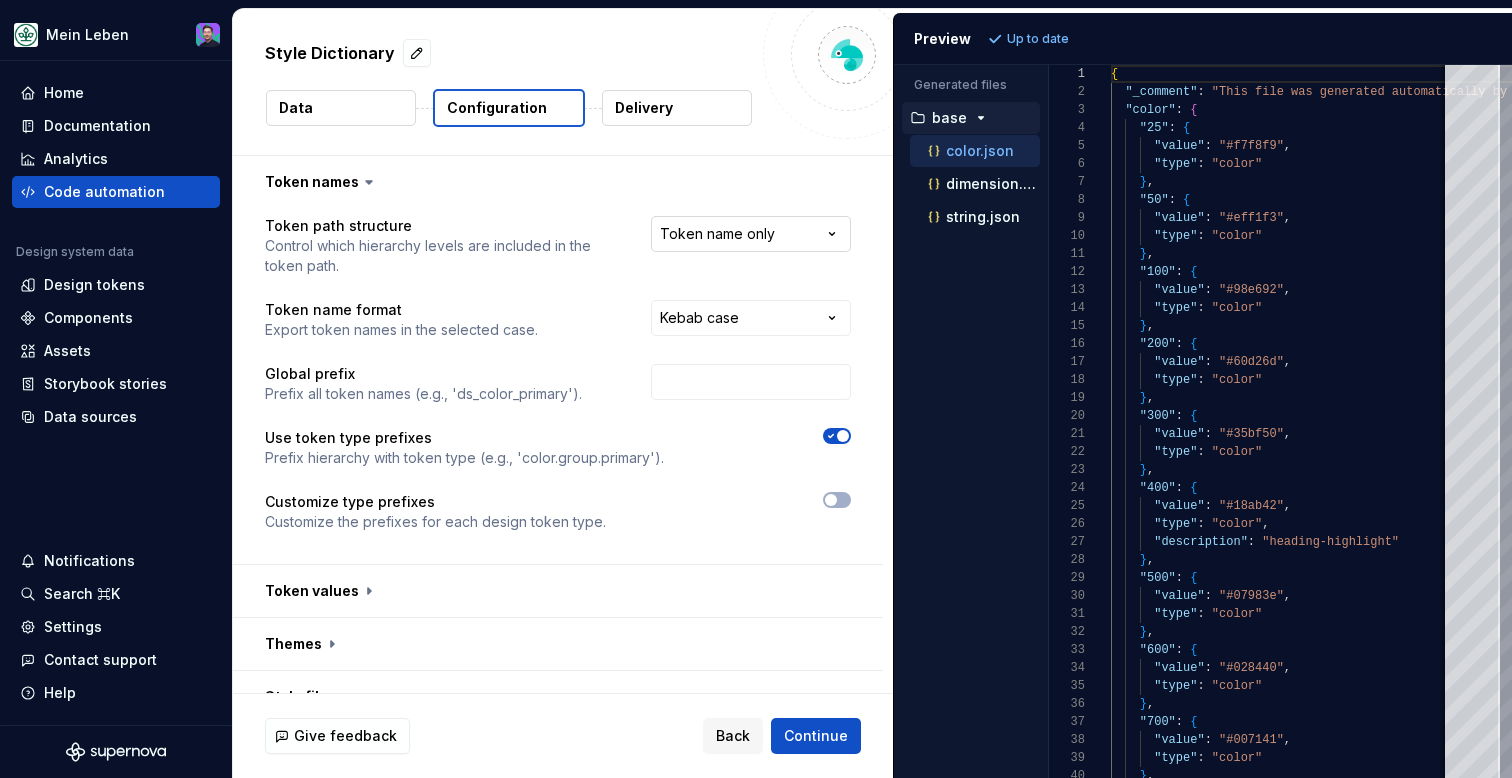 click on "**********" at bounding box center (756, 389) 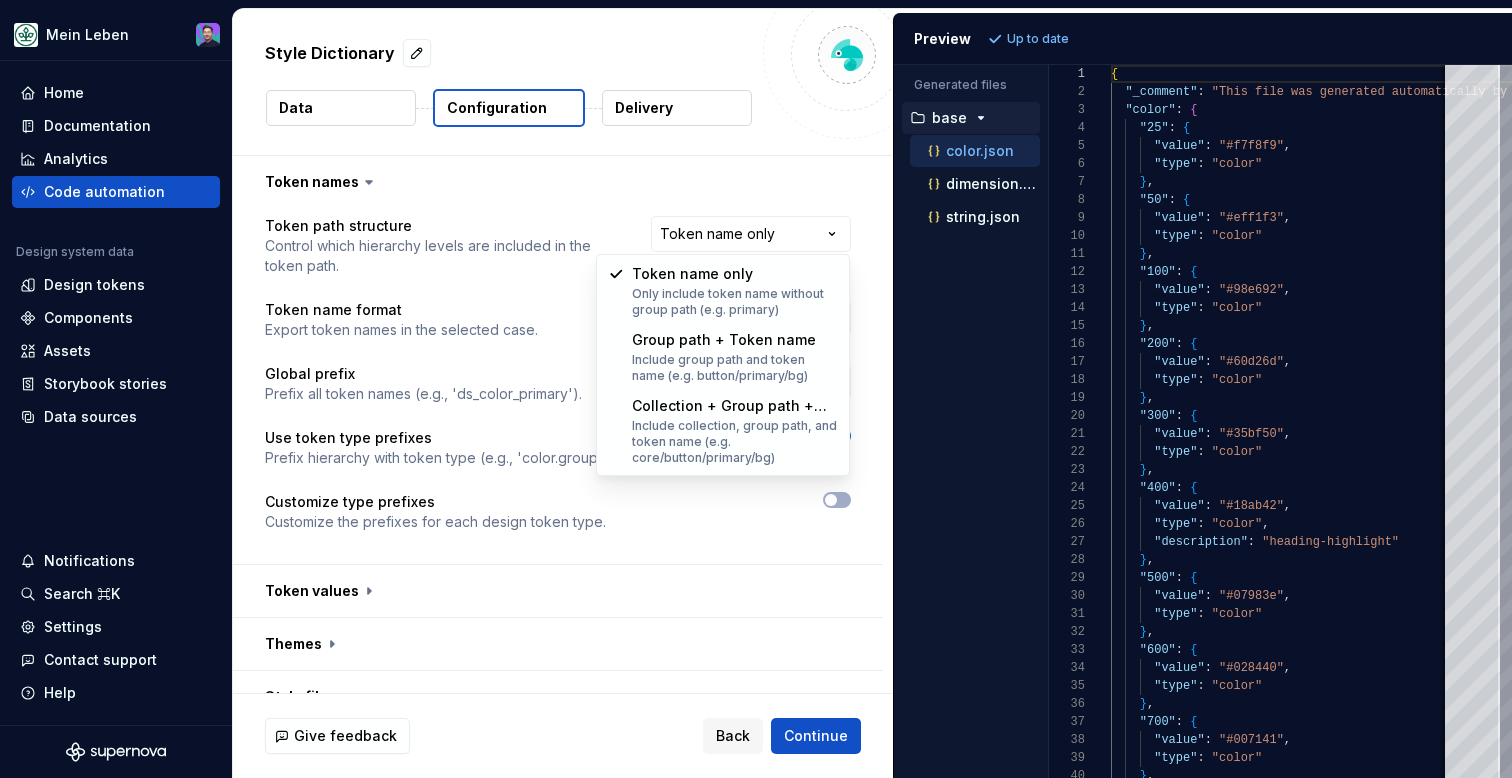 select on "**********" 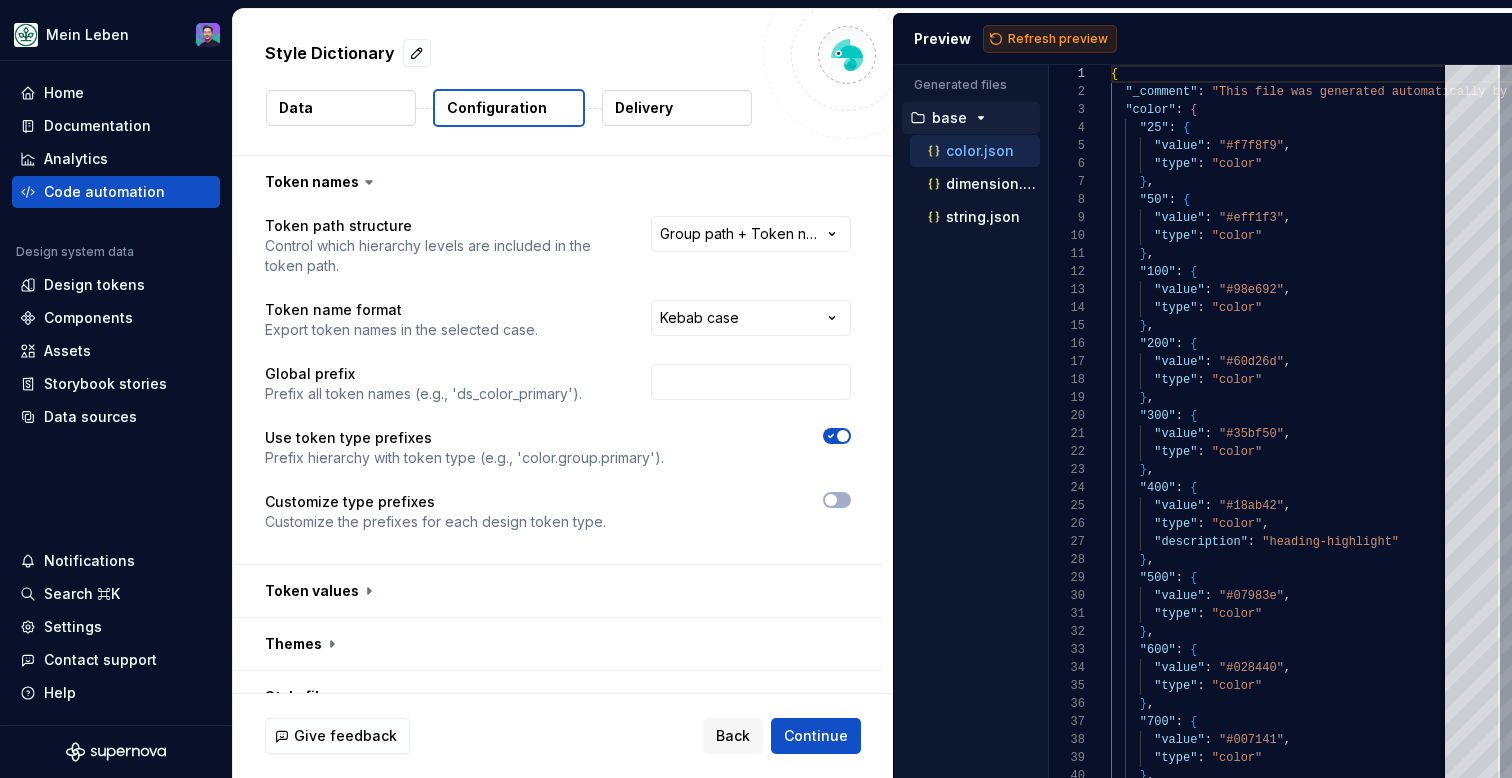 click on "Refresh preview" at bounding box center [1050, 39] 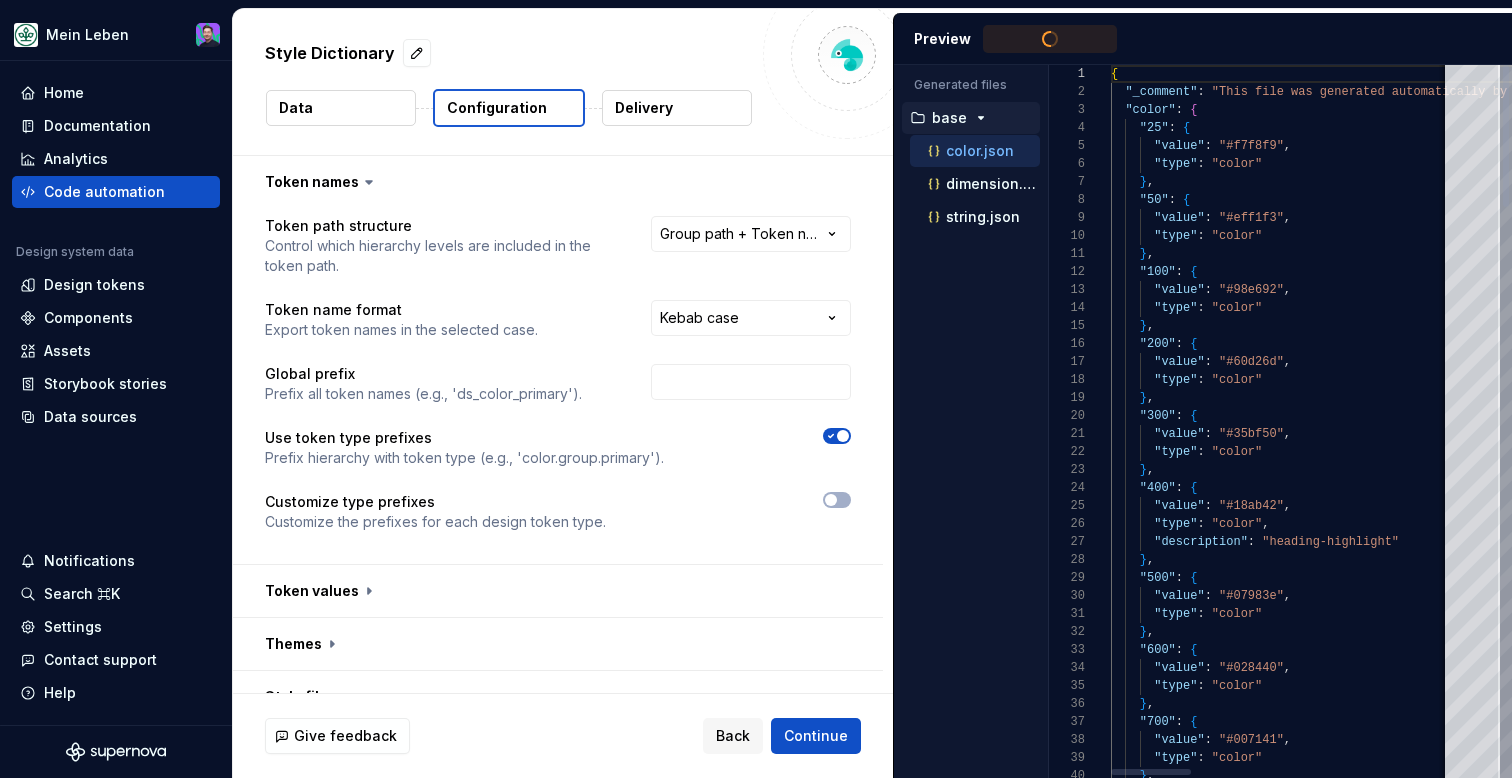 type on "**********" 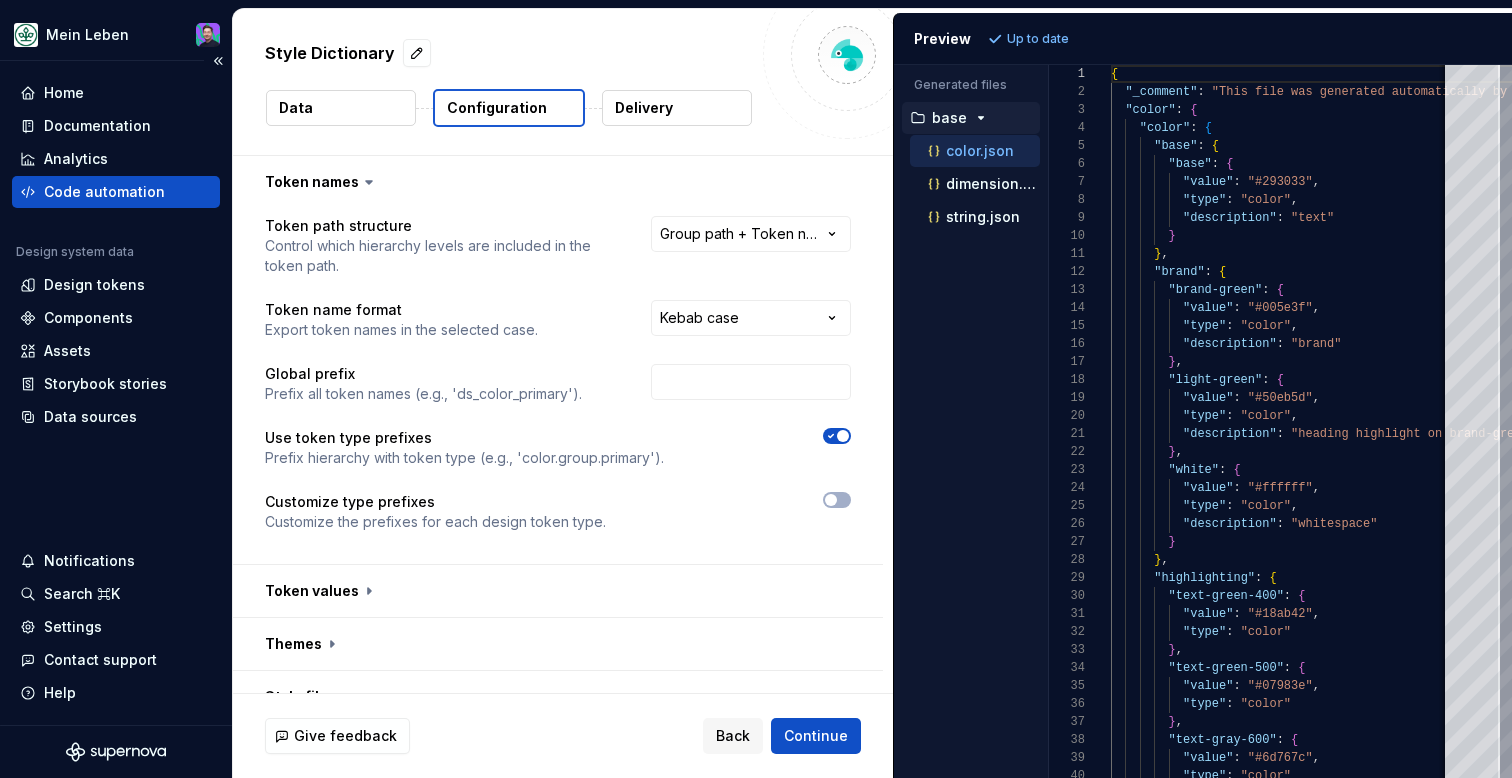 click on "Code automation" at bounding box center [104, 192] 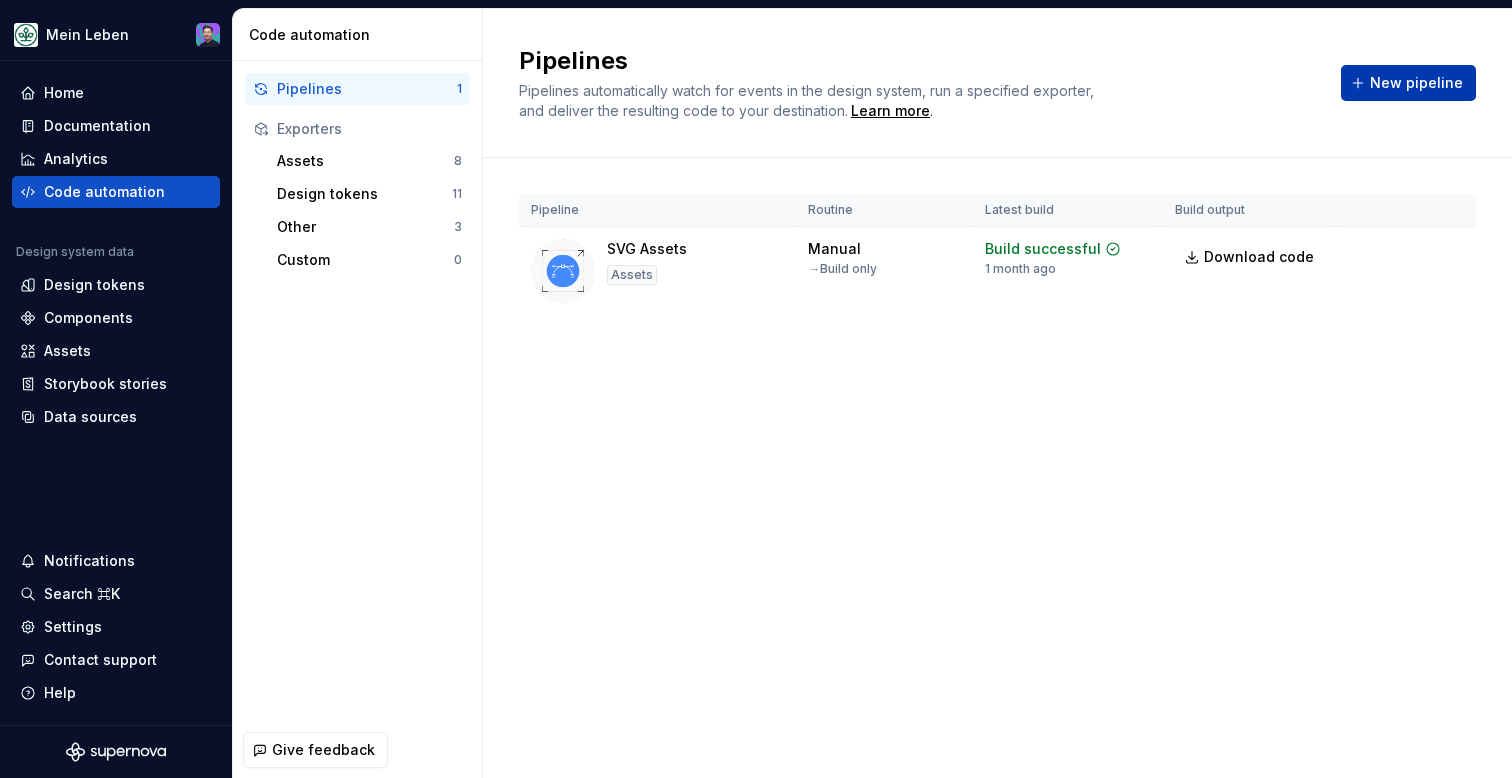 click on "New pipeline" at bounding box center [1408, 83] 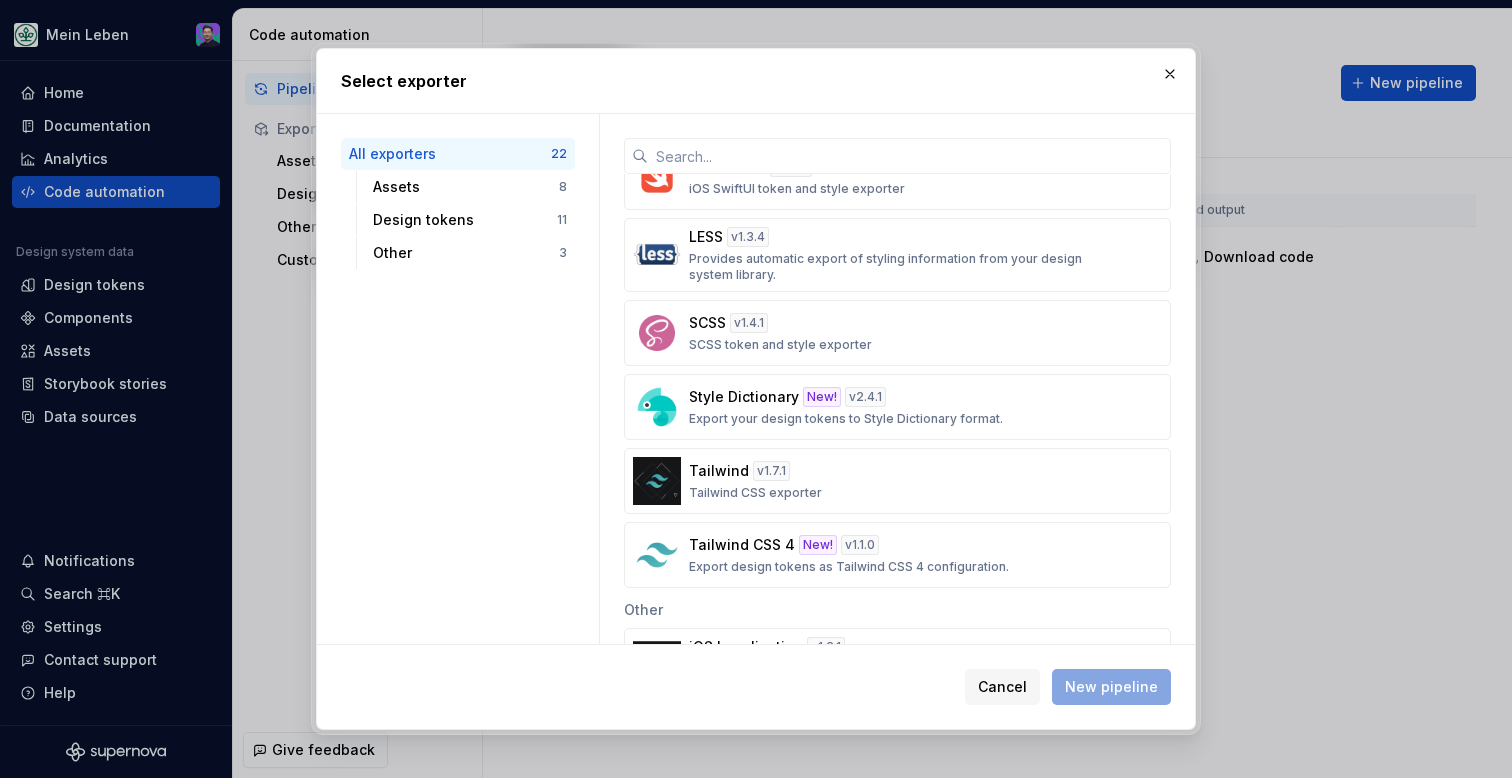 scroll, scrollTop: 1088, scrollLeft: 0, axis: vertical 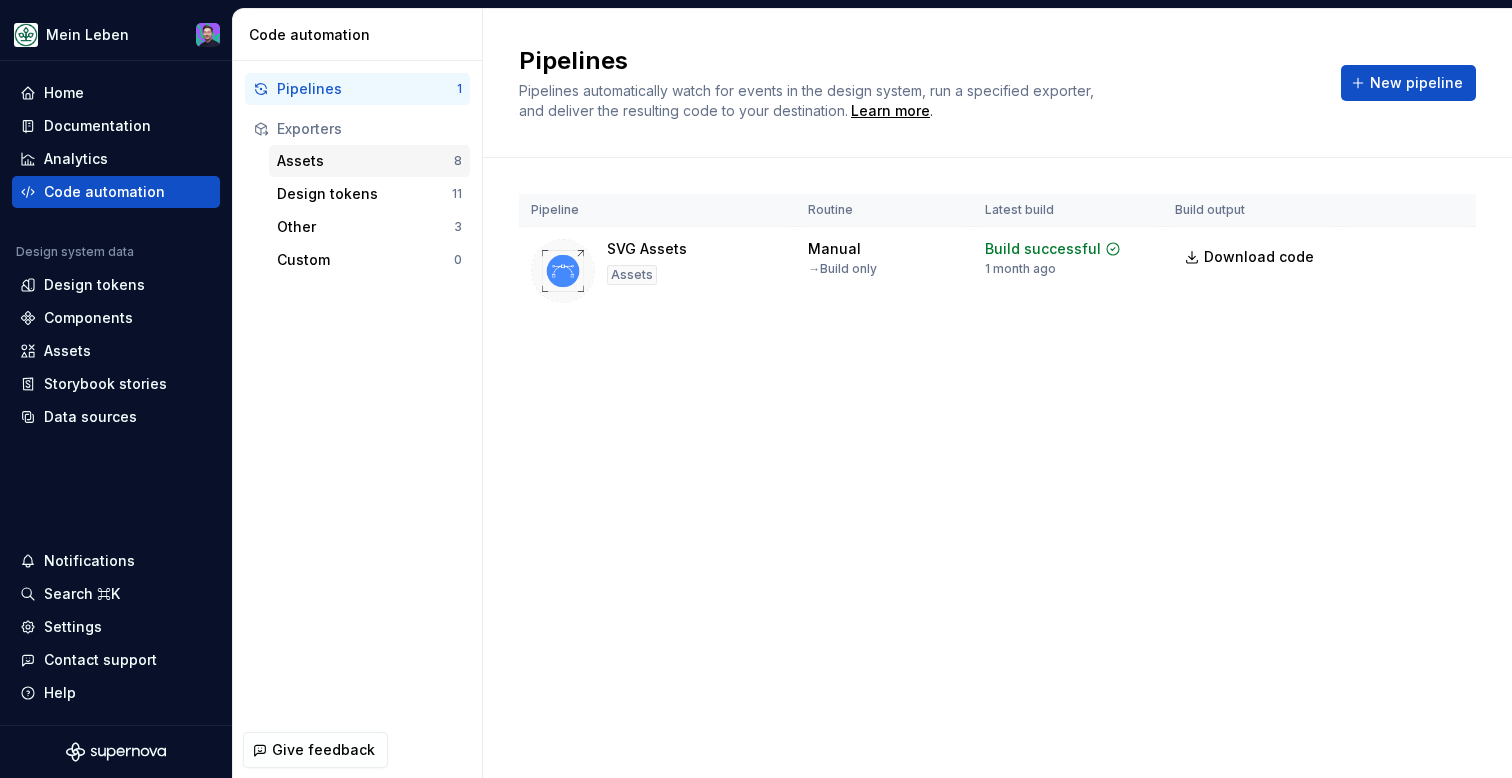 click on "Assets" at bounding box center [365, 161] 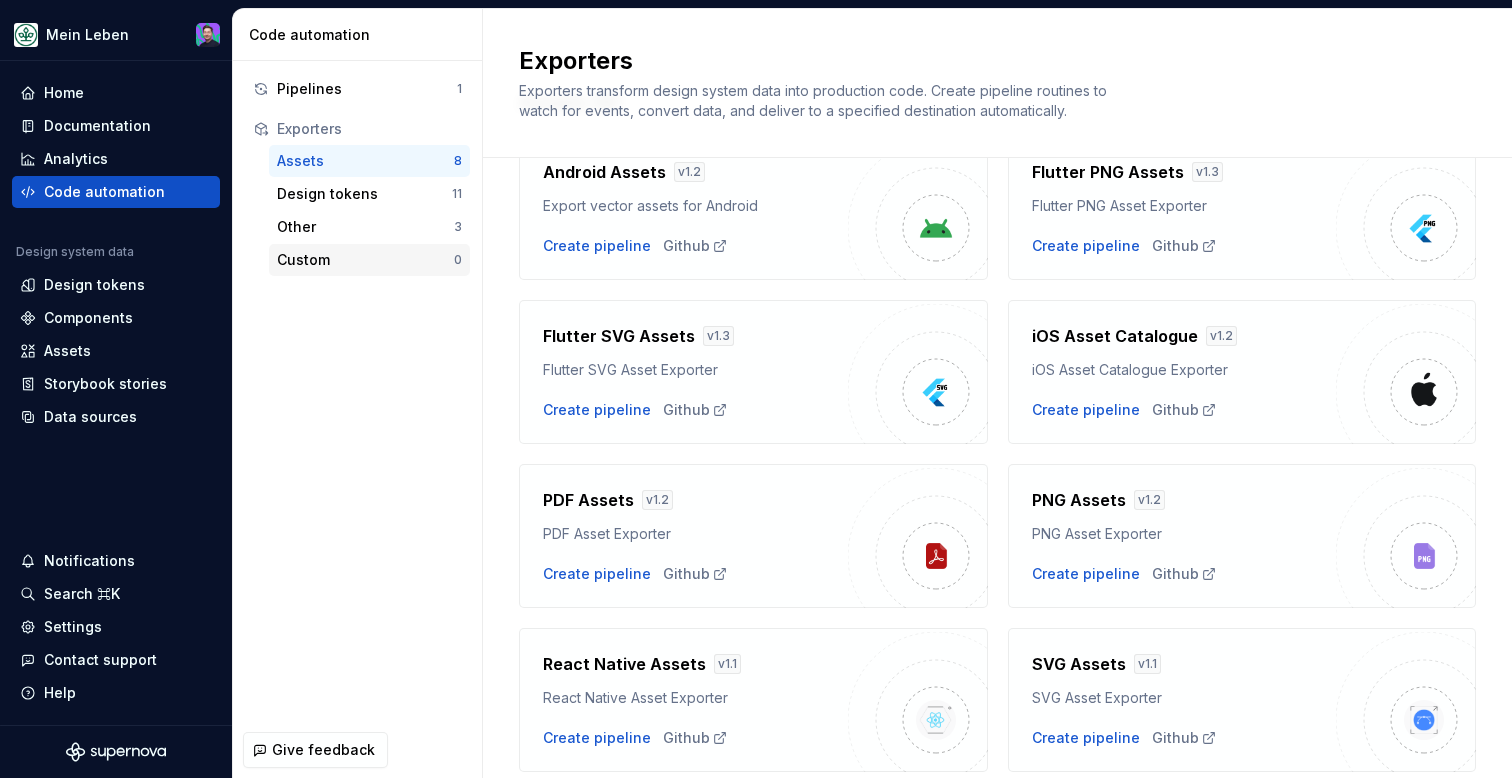 scroll, scrollTop: 101, scrollLeft: 0, axis: vertical 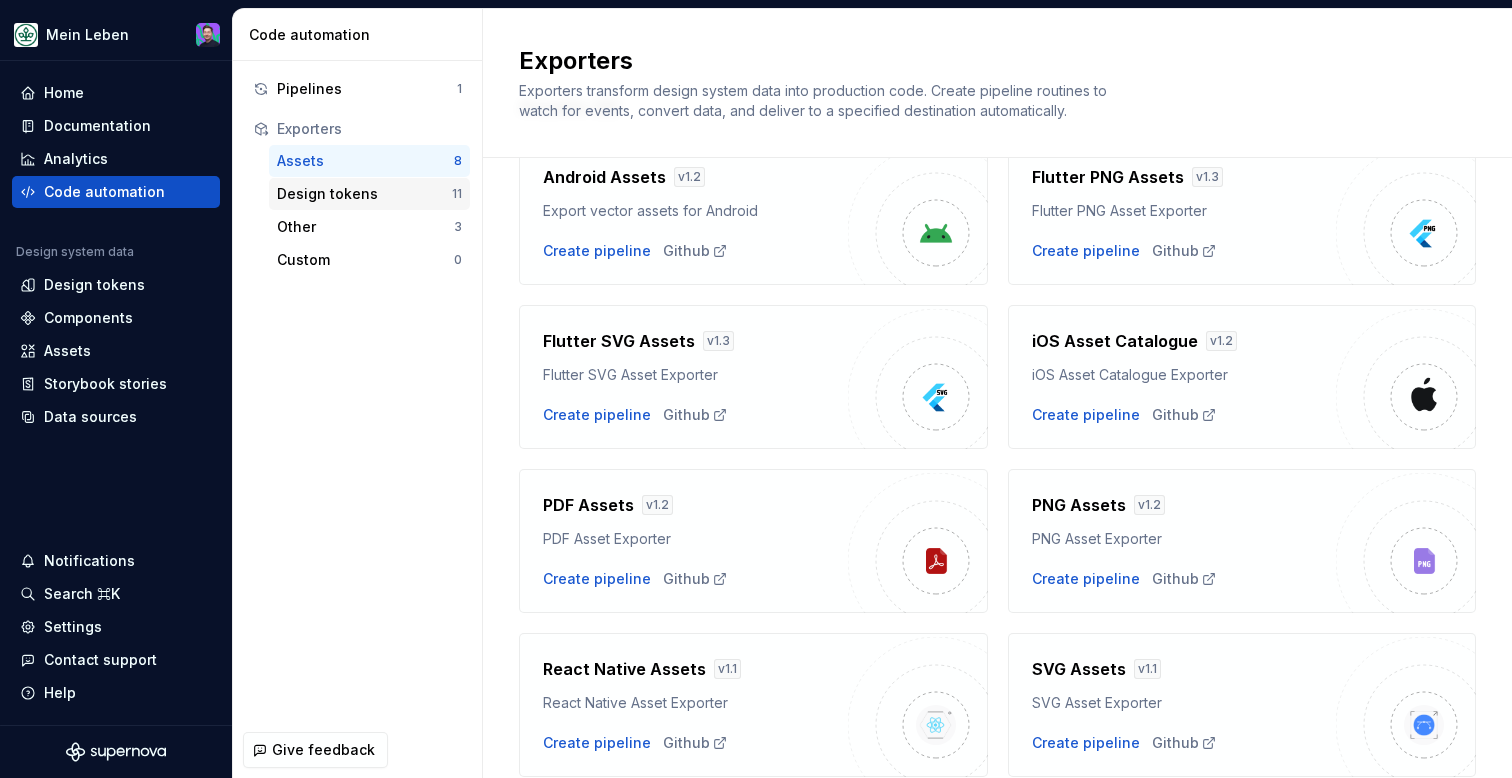 click on "Design tokens 11" at bounding box center [369, 194] 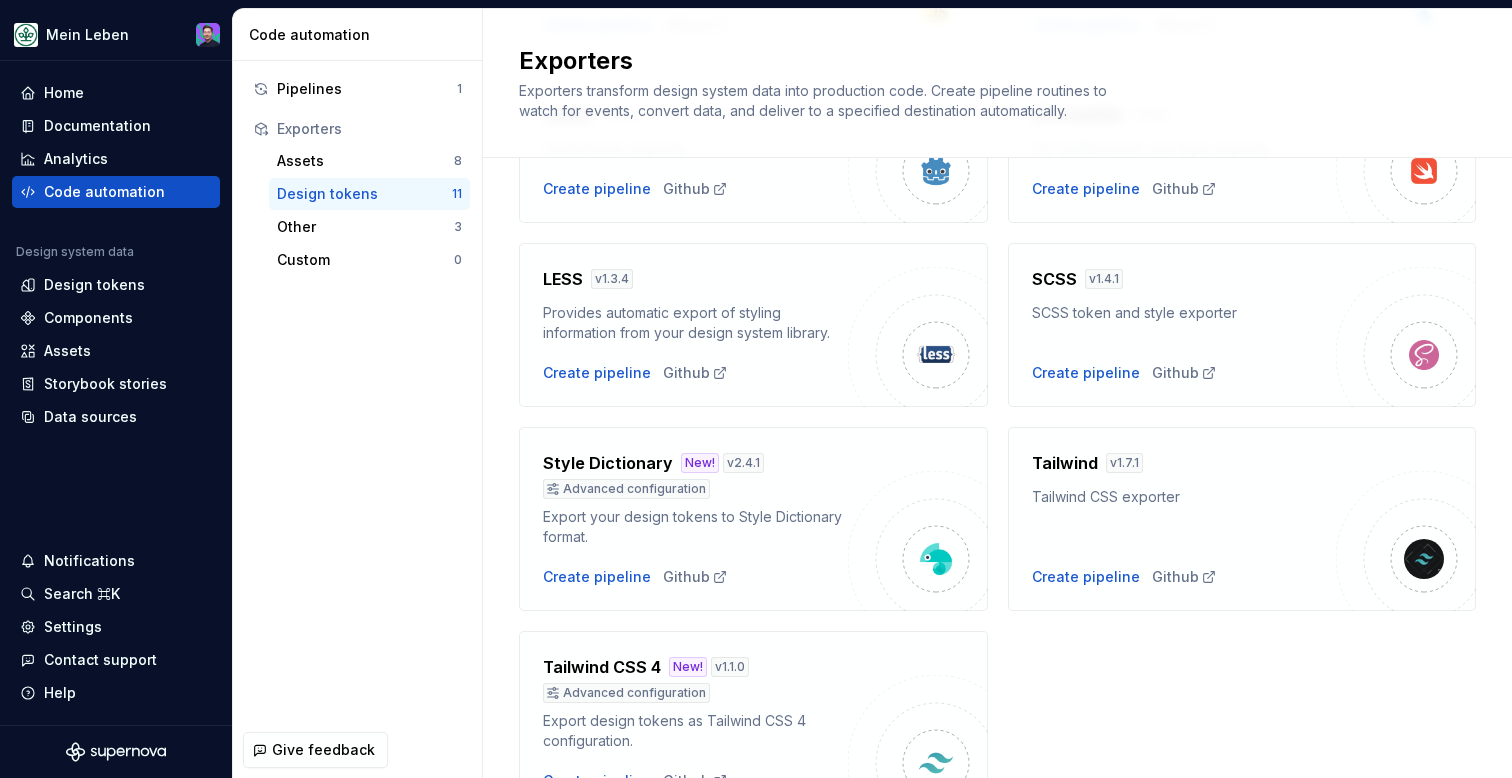 scroll, scrollTop: 570, scrollLeft: 0, axis: vertical 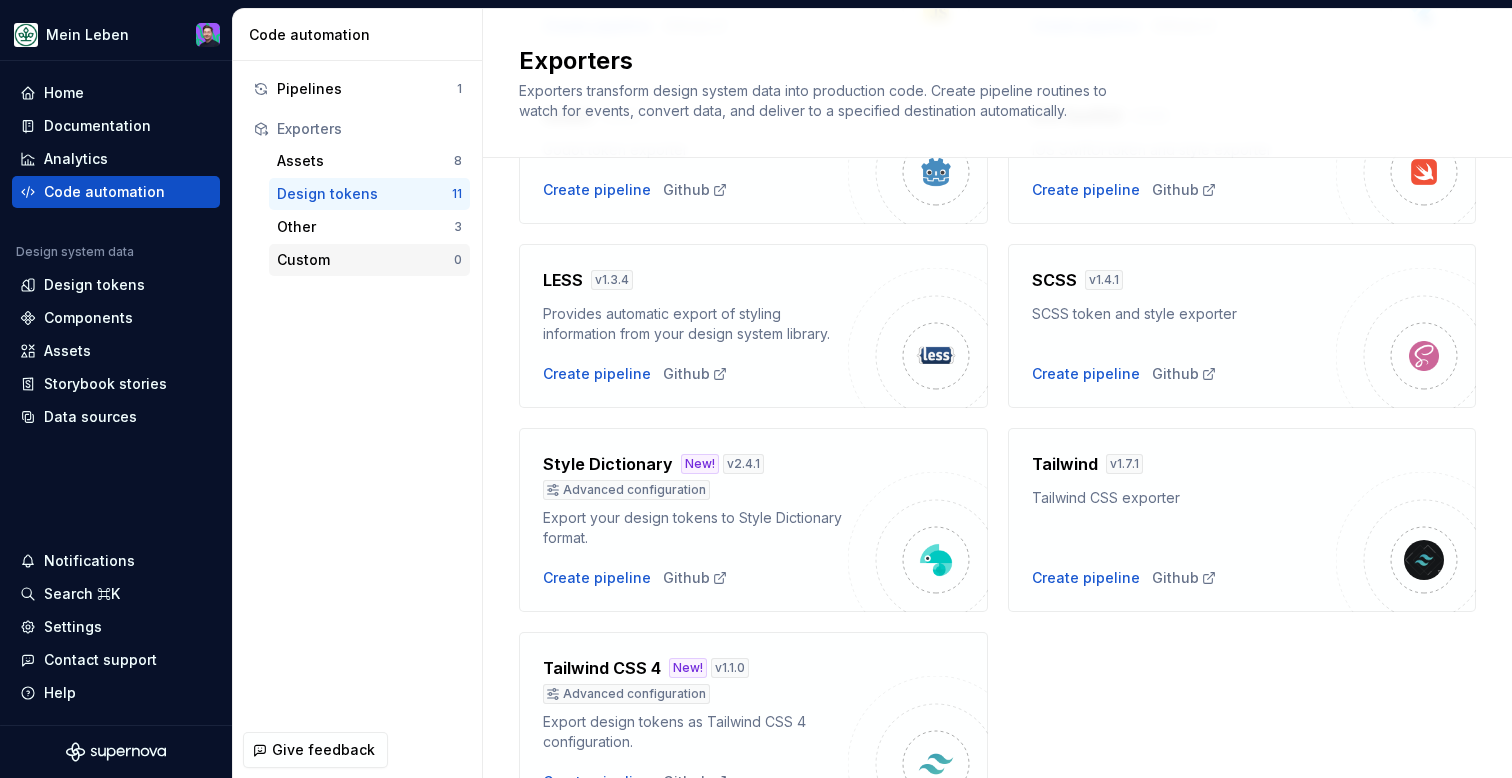 click on "Custom" at bounding box center [365, 260] 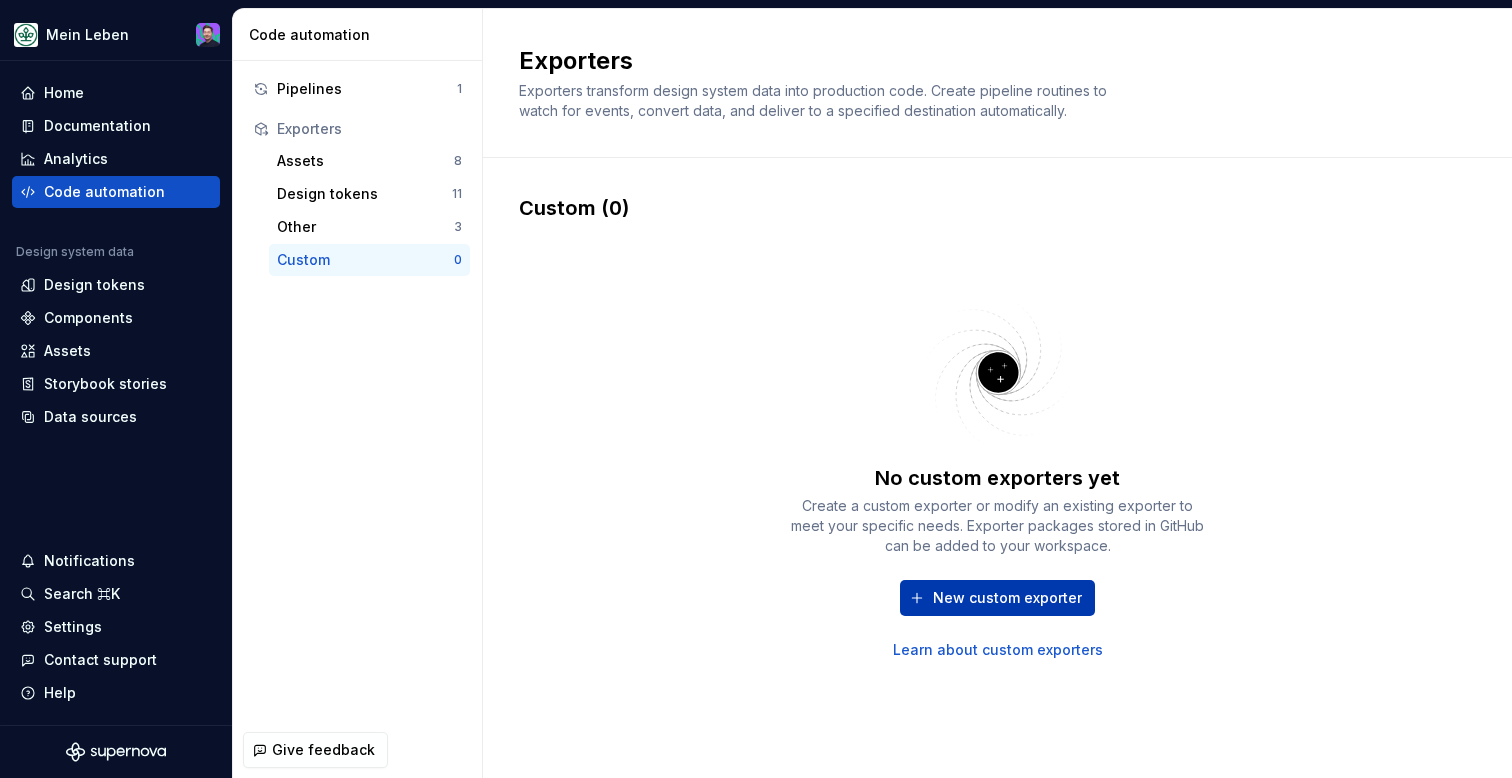 click on "New custom exporter" at bounding box center (1007, 598) 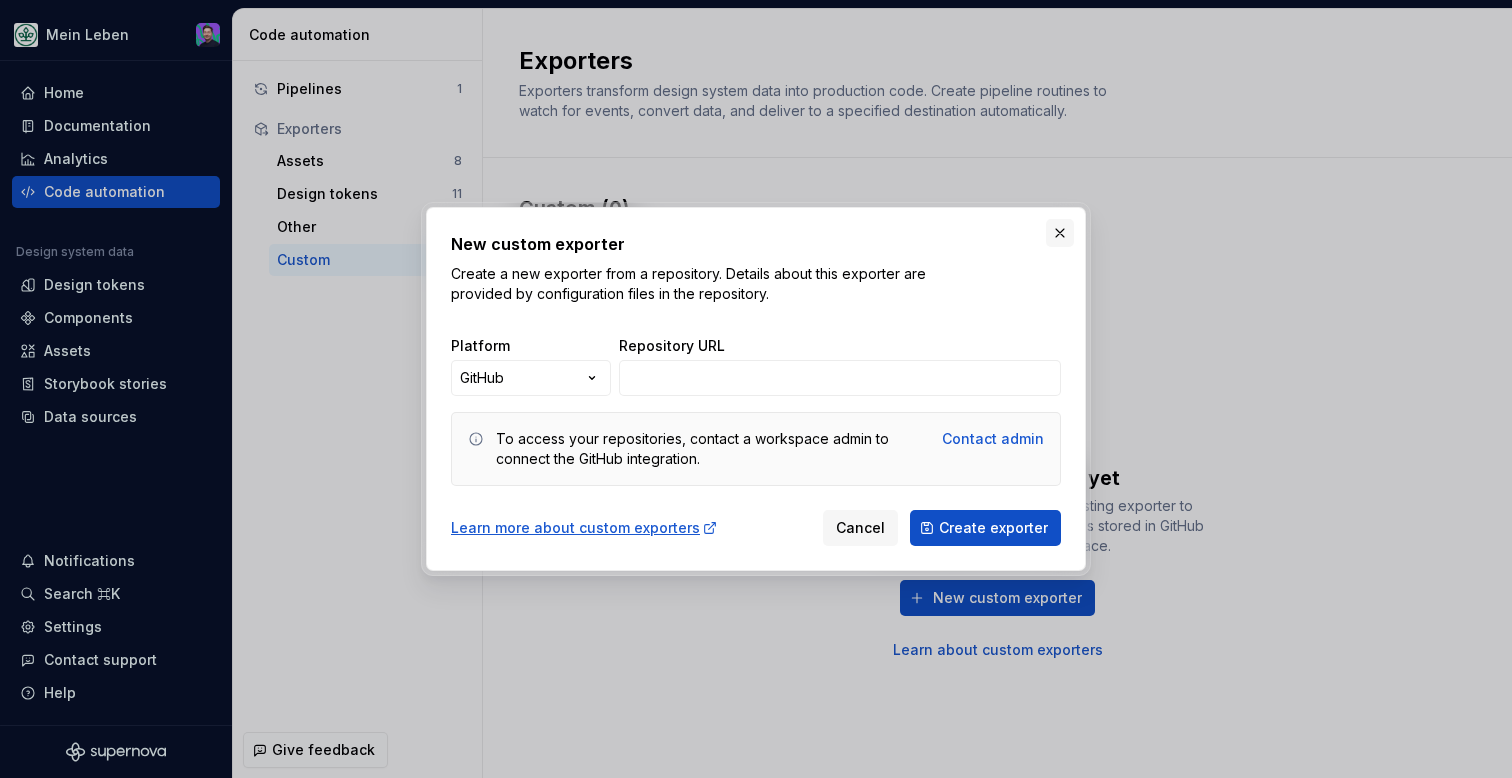 click at bounding box center [1060, 233] 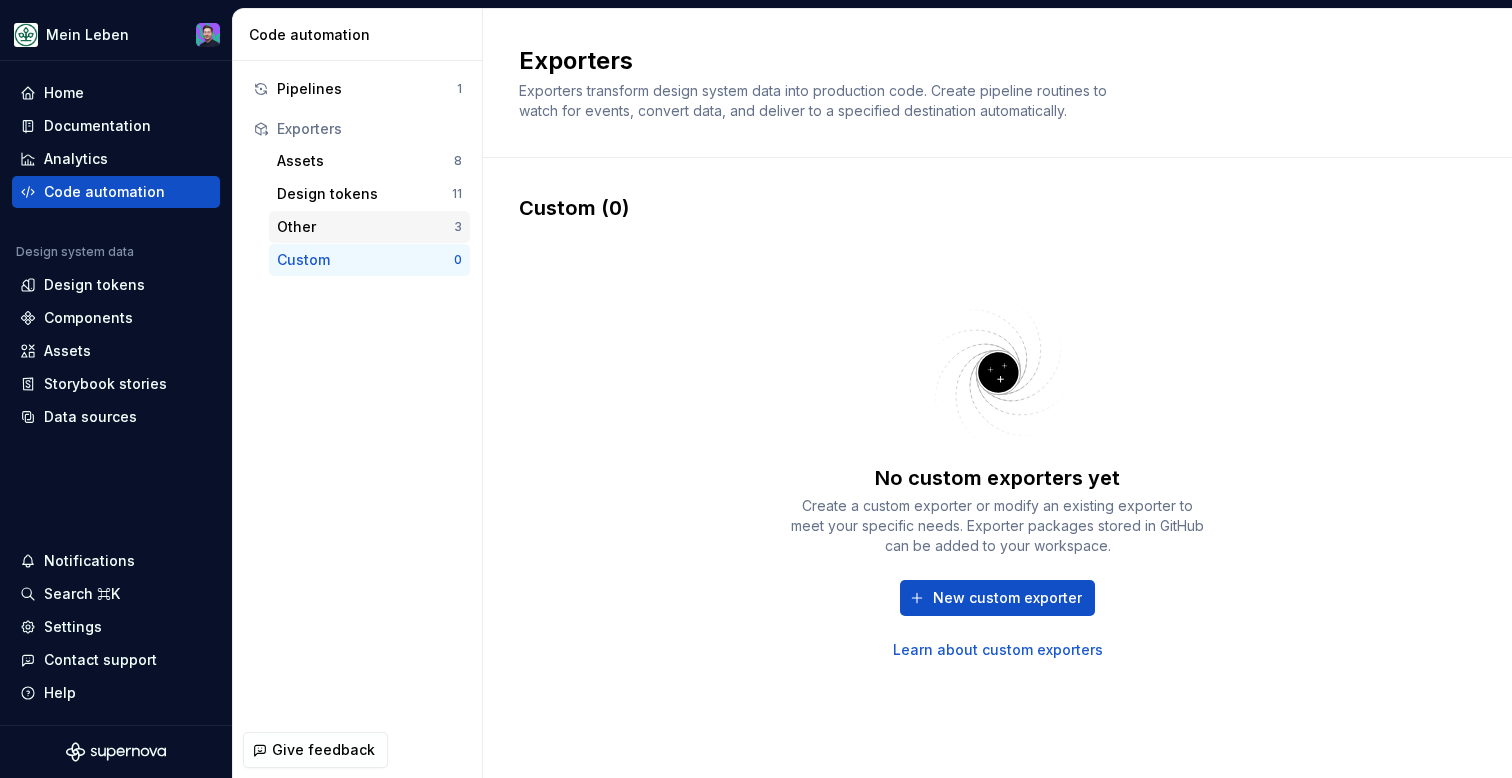 click on "Other" at bounding box center [365, 227] 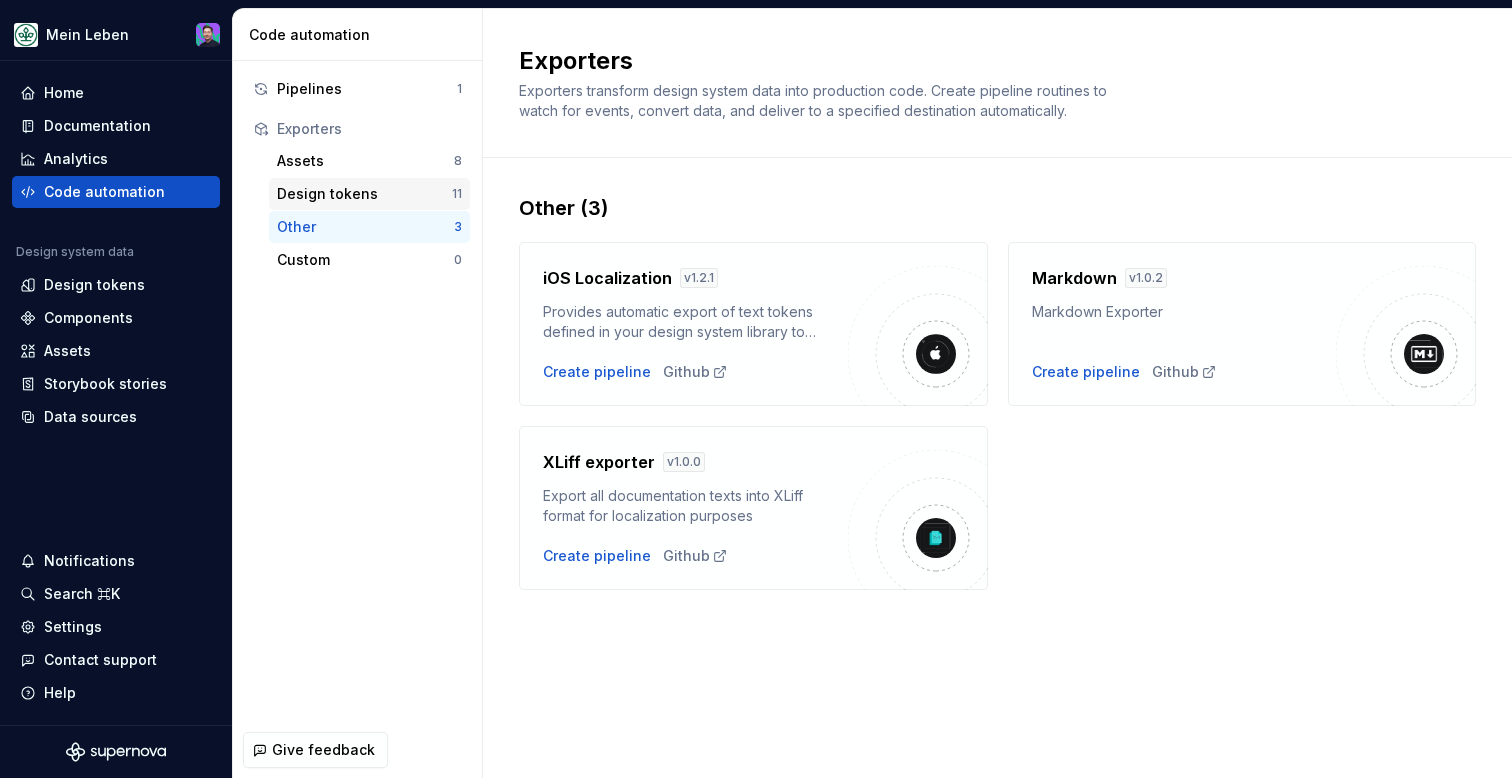 click on "Design tokens" at bounding box center [364, 194] 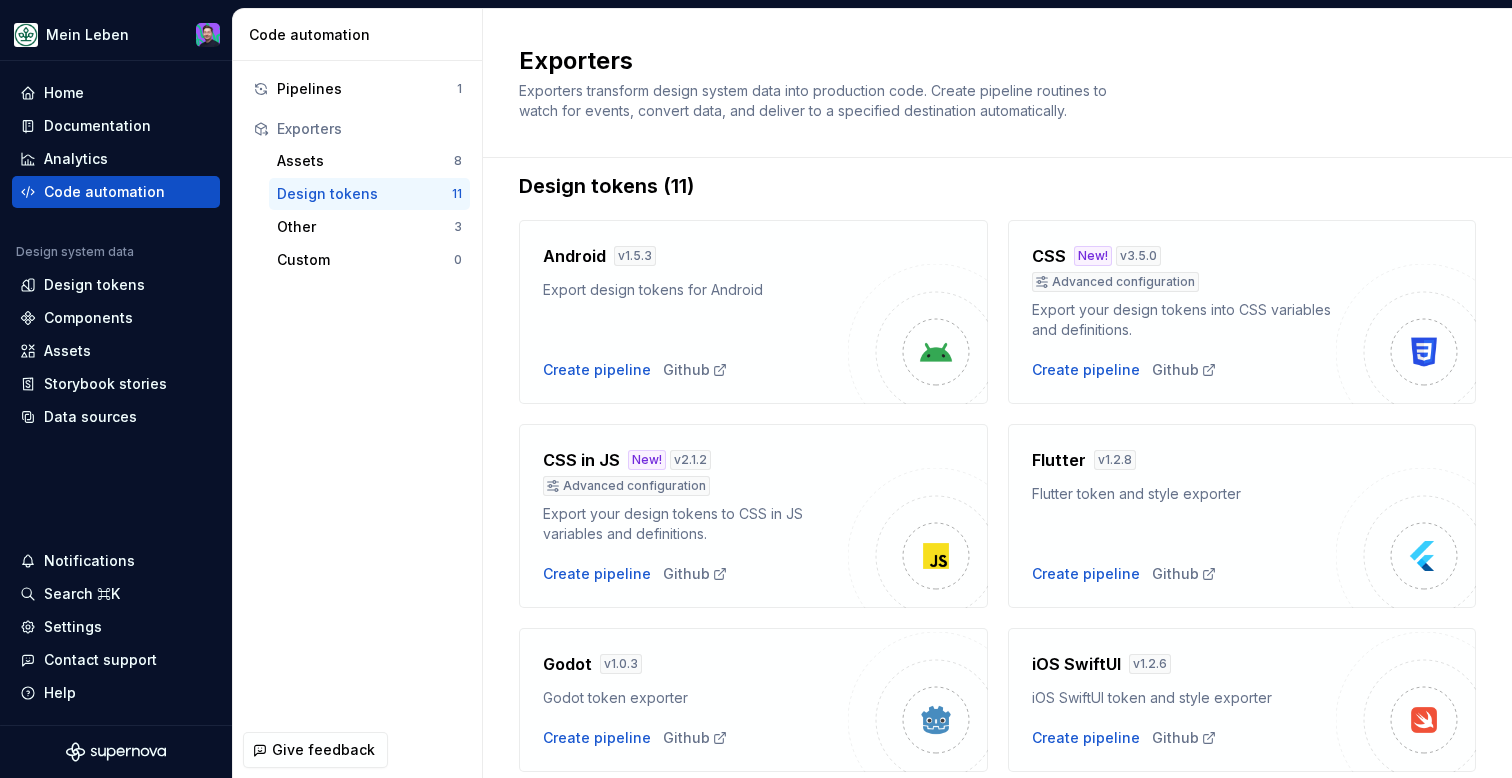 scroll, scrollTop: 0, scrollLeft: 0, axis: both 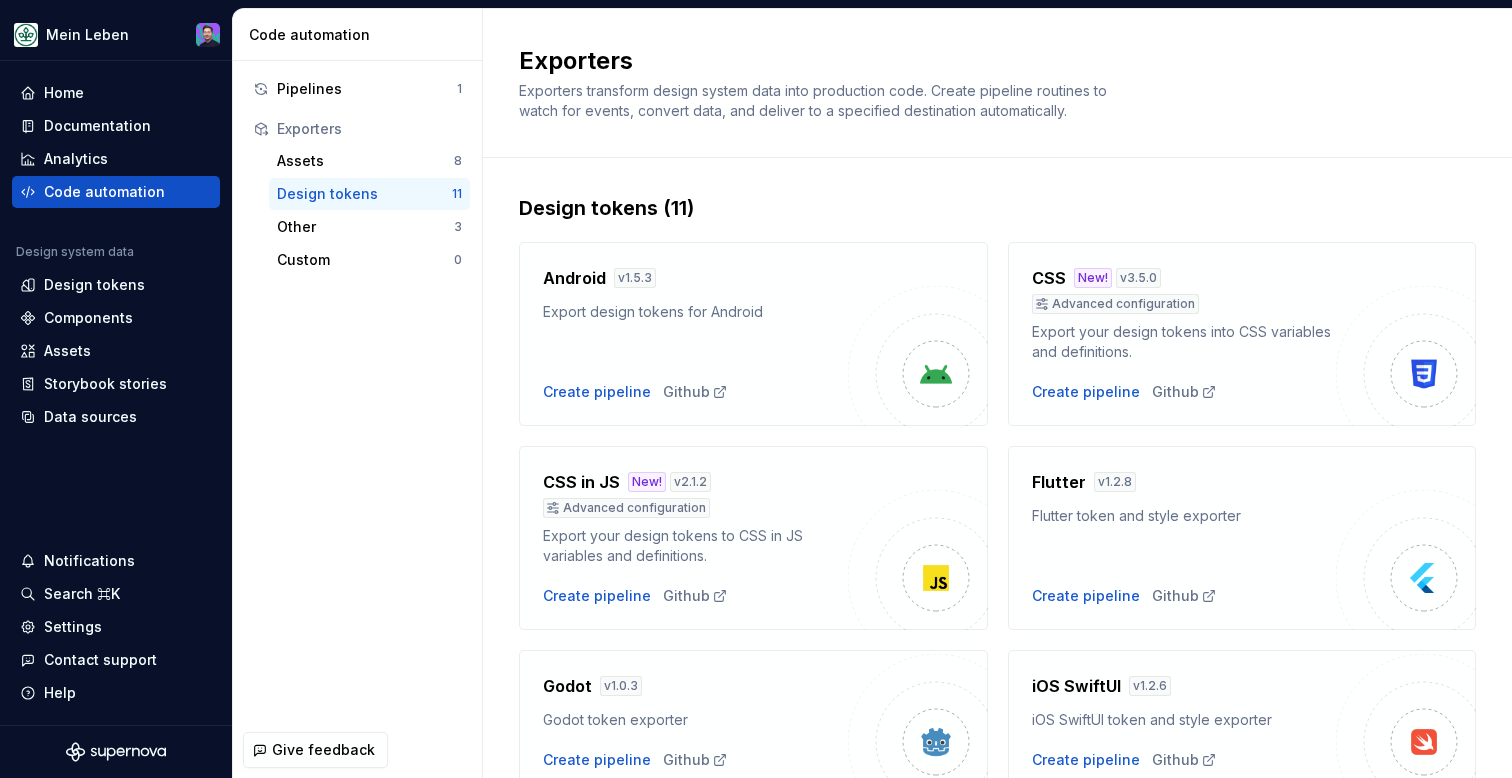 click on "CSS New! v 3.5.0 Advanced configuration Export your design tokens into CSS variables and definitions. Create pipeline Github" at bounding box center (1184, 334) 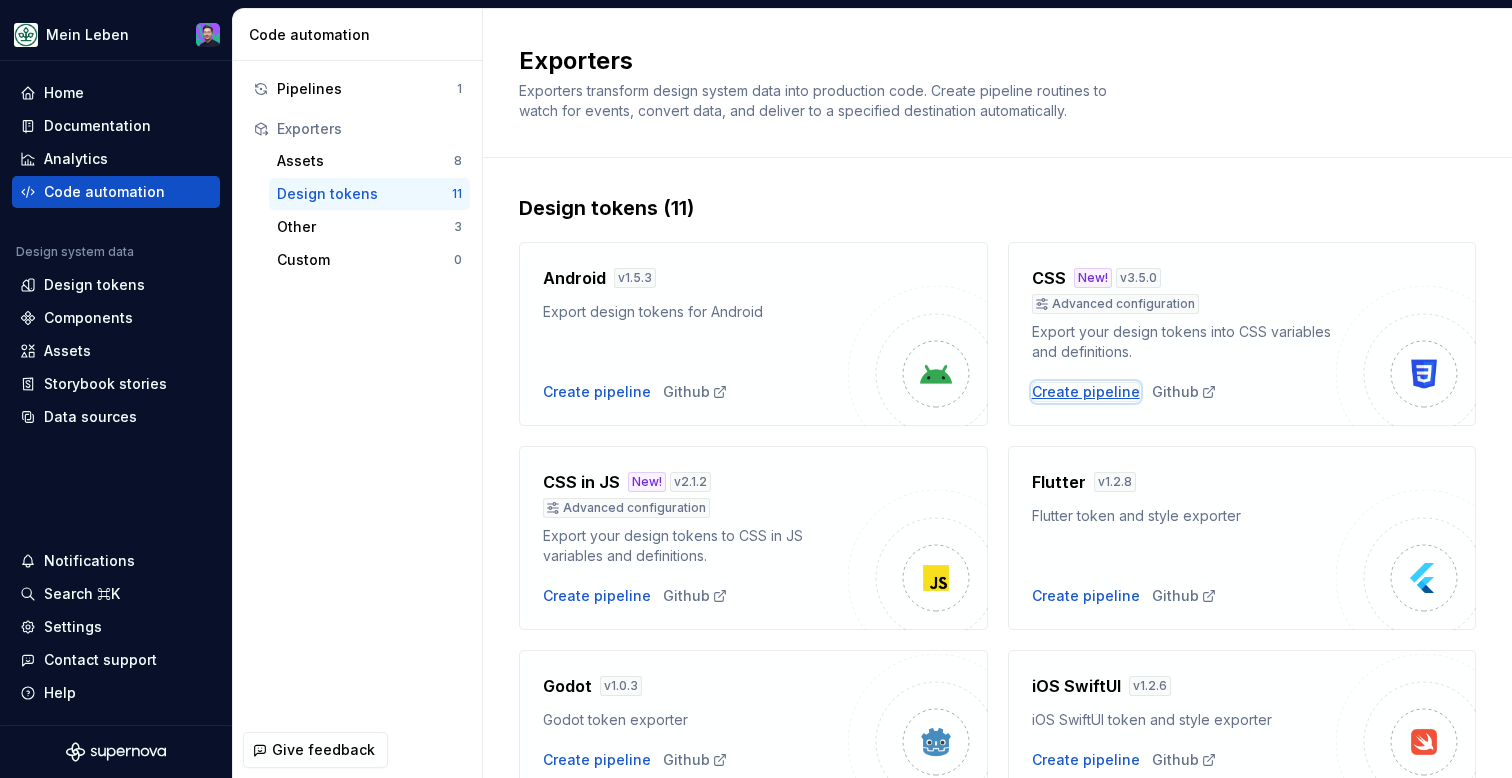 click on "Create pipeline" at bounding box center (1086, 392) 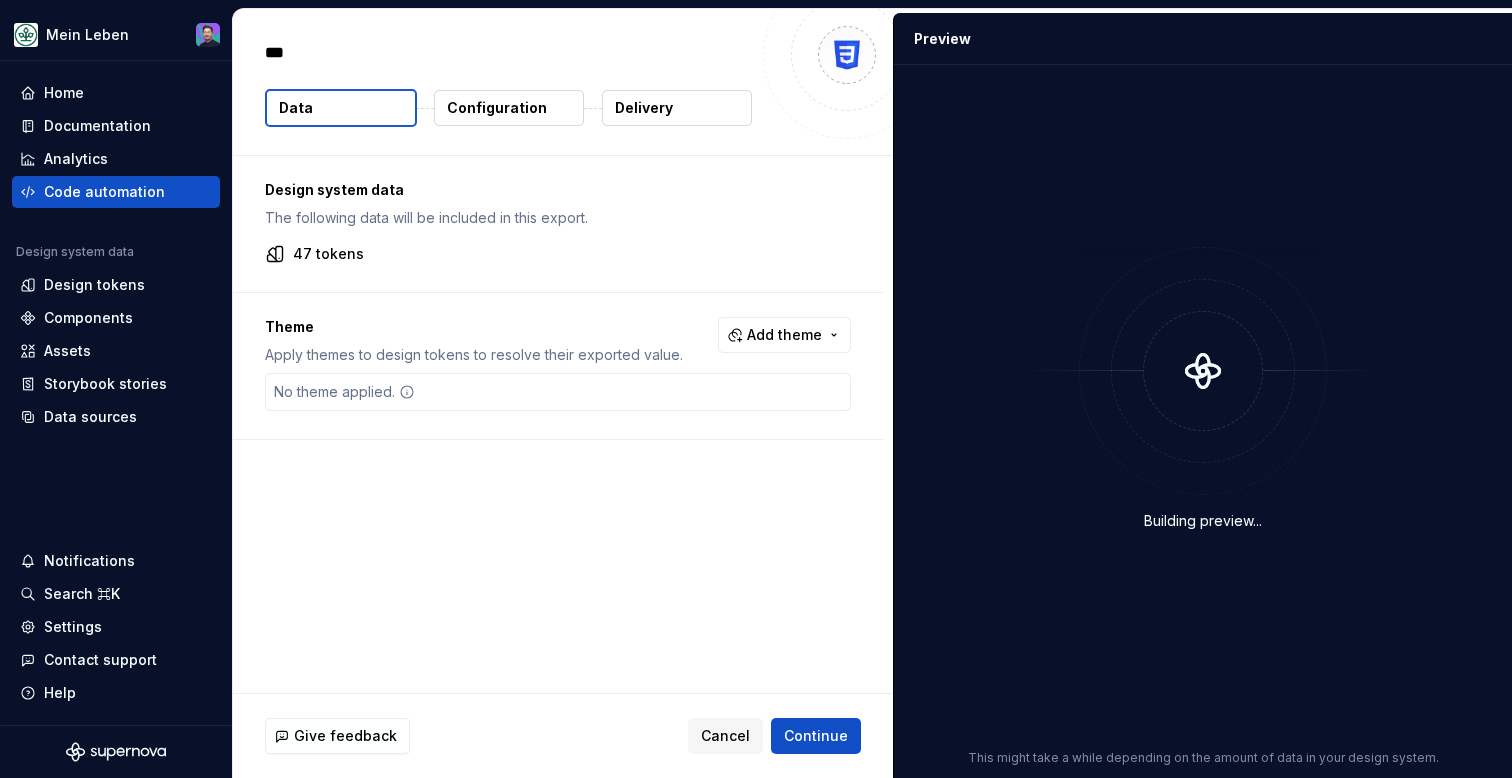 click on "Configuration" at bounding box center [497, 108] 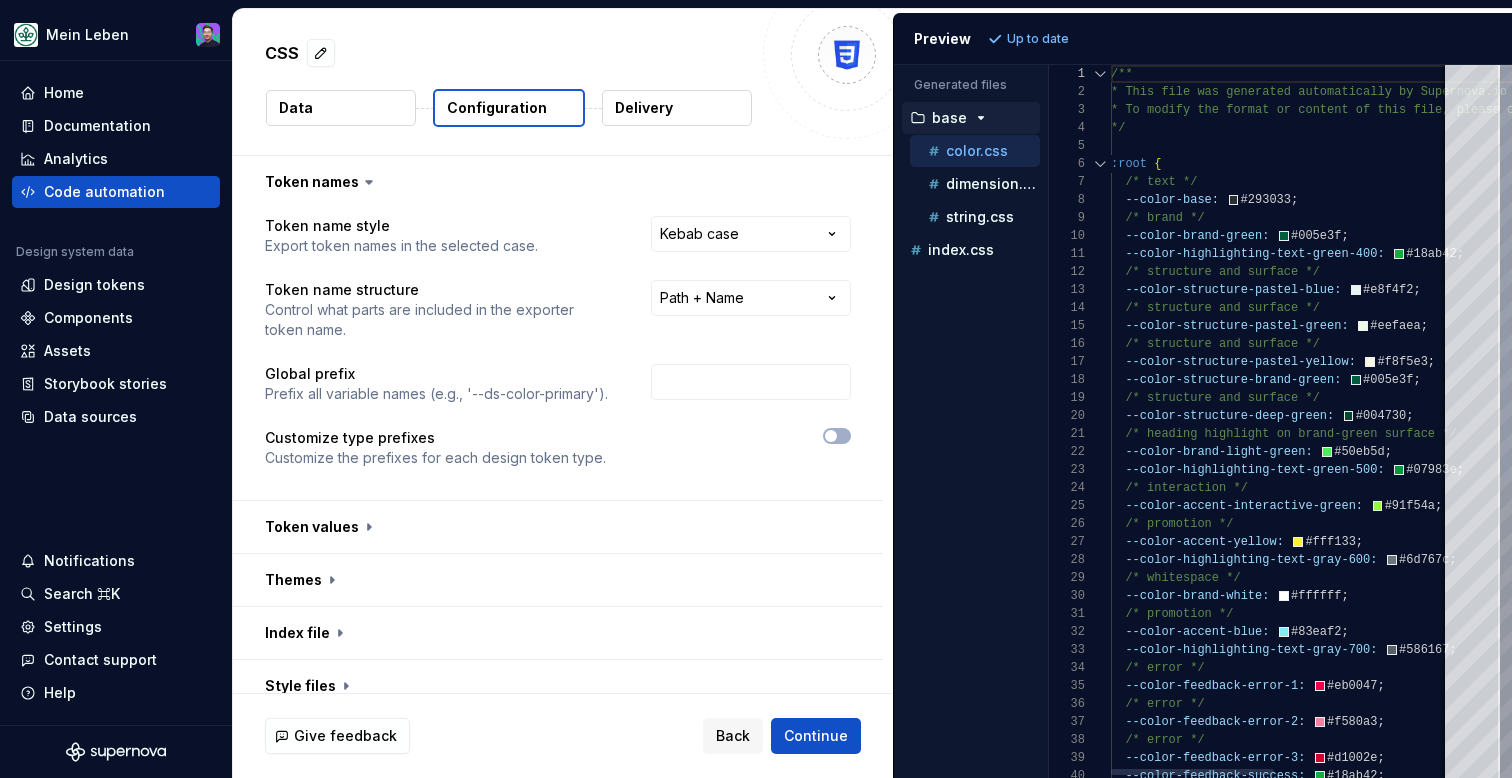 click on "Generated files
Accessibility guide for tree .
Navigate the tree with the arrow keys. Common tree hotkeys apply. Further keybindings are available:
enter to execute primary action on focused item
f2 to start renaming the focused item
escape to abort renaming an item
control+d to start dragging selected items
base color.css dimension.css string.css index.css 1 2 3 4 5 6 7 8 9 10 11 12 13 14 15 16 17 18 19 20 21 22 23 24 25 26 27 28 29 30 31 32 33 34 35 36 37 38 39 40 /**  * This file was generated automatically by Supern ova.io and should not be changed manually.  * To modify the format or content of this file, p lease contact your design system team.   */ :root   {    /* text */    --color-base:     #293033 ;    /* brand */    --color-brand-green:     #005e3f ;    --color-highlighting-text-green-400:     #18ab42 ;    /* structure and surface */    --color-structure-pastel-blue:" at bounding box center (1203, 421) 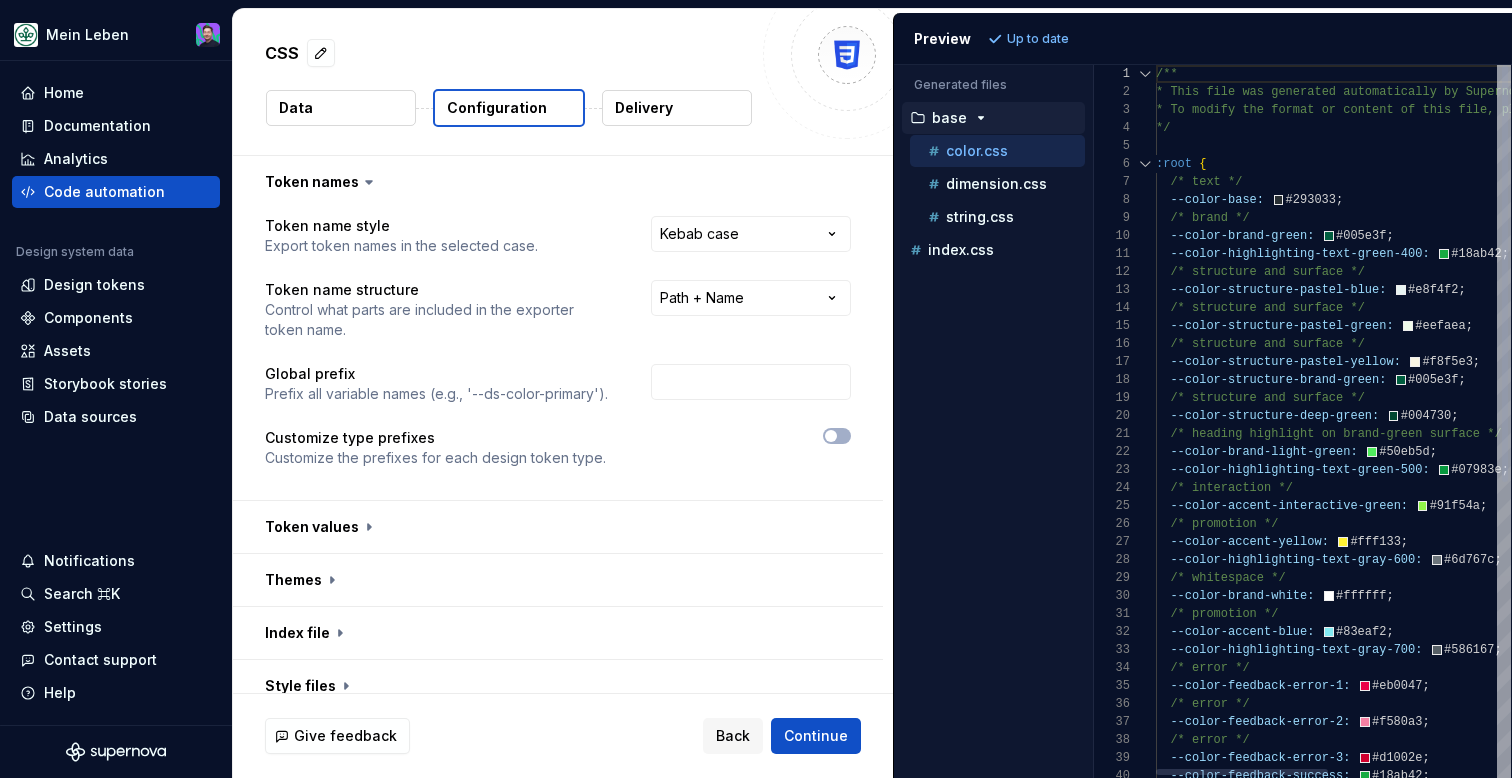 click on "Generated files
Accessibility guide for tree .
Navigate the tree with the arrow keys. Common tree hotkeys apply. Further keybindings are available:
enter to execute primary action on focused item
f2 to start renaming the focused item
escape to abort renaming an item
control+d to start dragging selected items
base color.css dimension.css string.css index.css 1 2 3 4 5 6 7 8 9 10 11 12 13 14 15 16 17 18 19 20 21 22 23 24 25 26 27 28 29 30 31 32 33 34 35 36 37 38 39 40 /**  * This file was generated automatically by Supern ova.io and should not be changed manually.  * To modify the format or content of this file, p lease contact your design system team.   */ :root   {    /* text */    --color-base:     #293033 ;    /* brand */    --color-brand-green:     #005e3f ;    --color-highlighting-text-green-400:     #18ab42 ;    /* structure and surface */    --color-structure-pastel-blue:" at bounding box center (1203, 421) 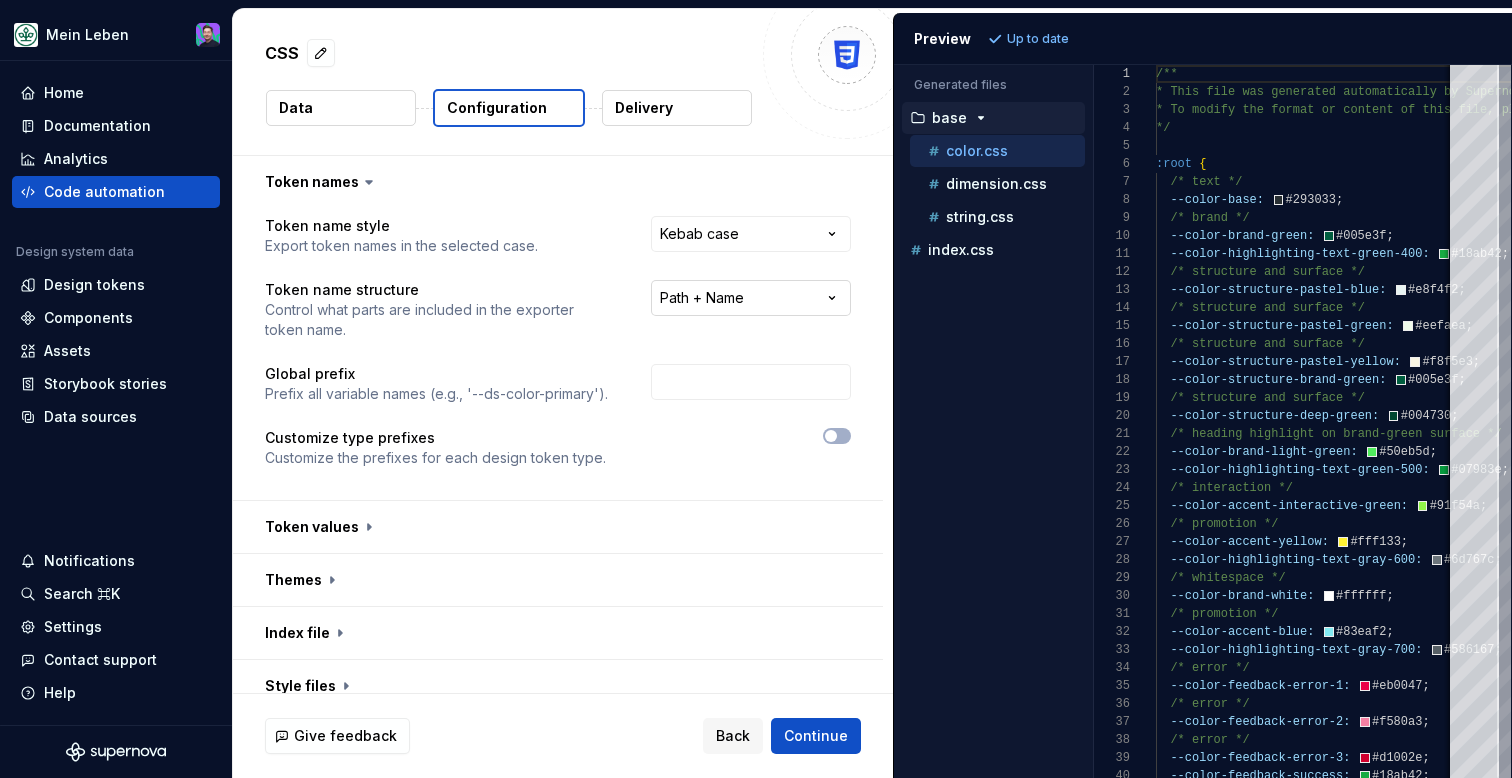 click on "**********" at bounding box center (756, 389) 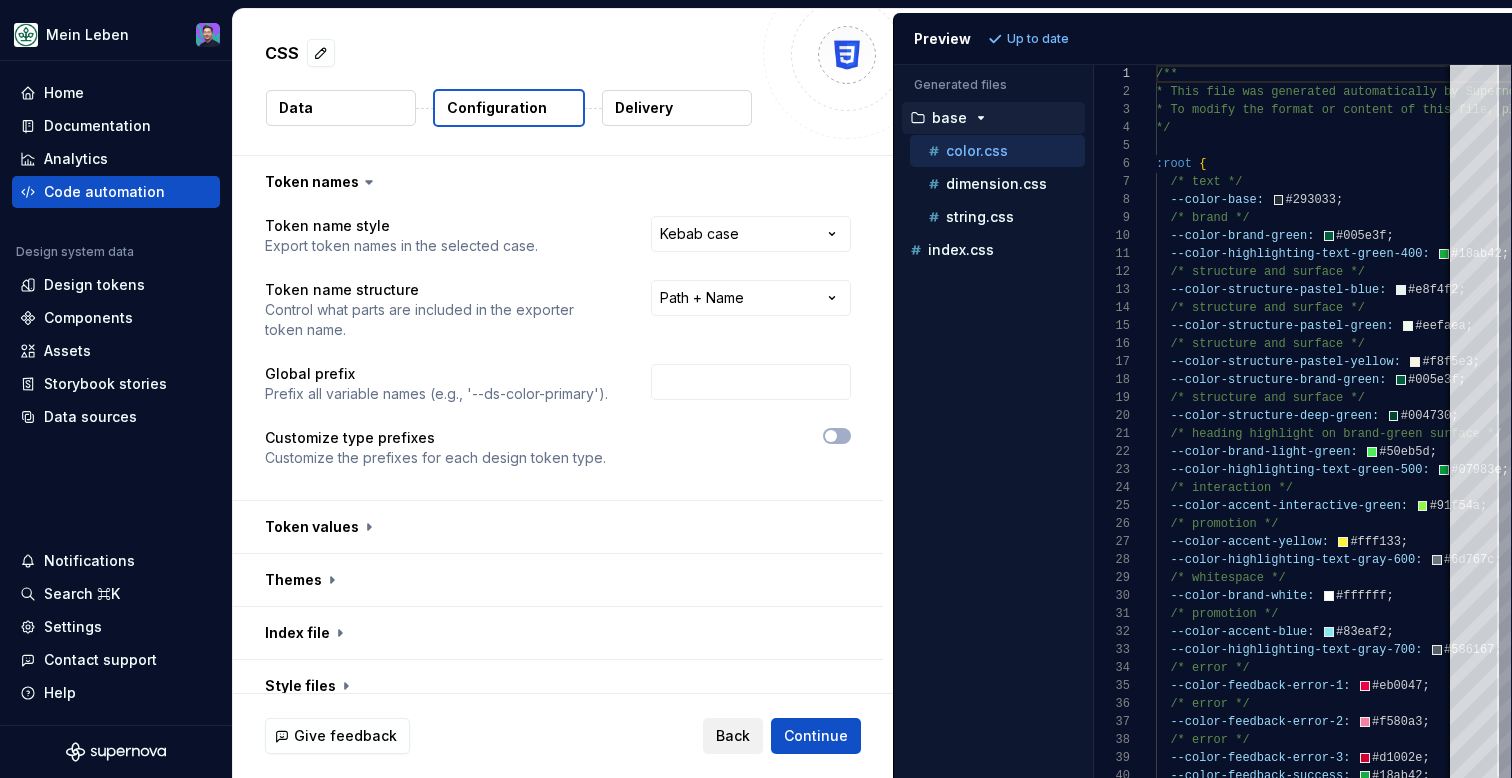 click on "Back" at bounding box center [733, 736] 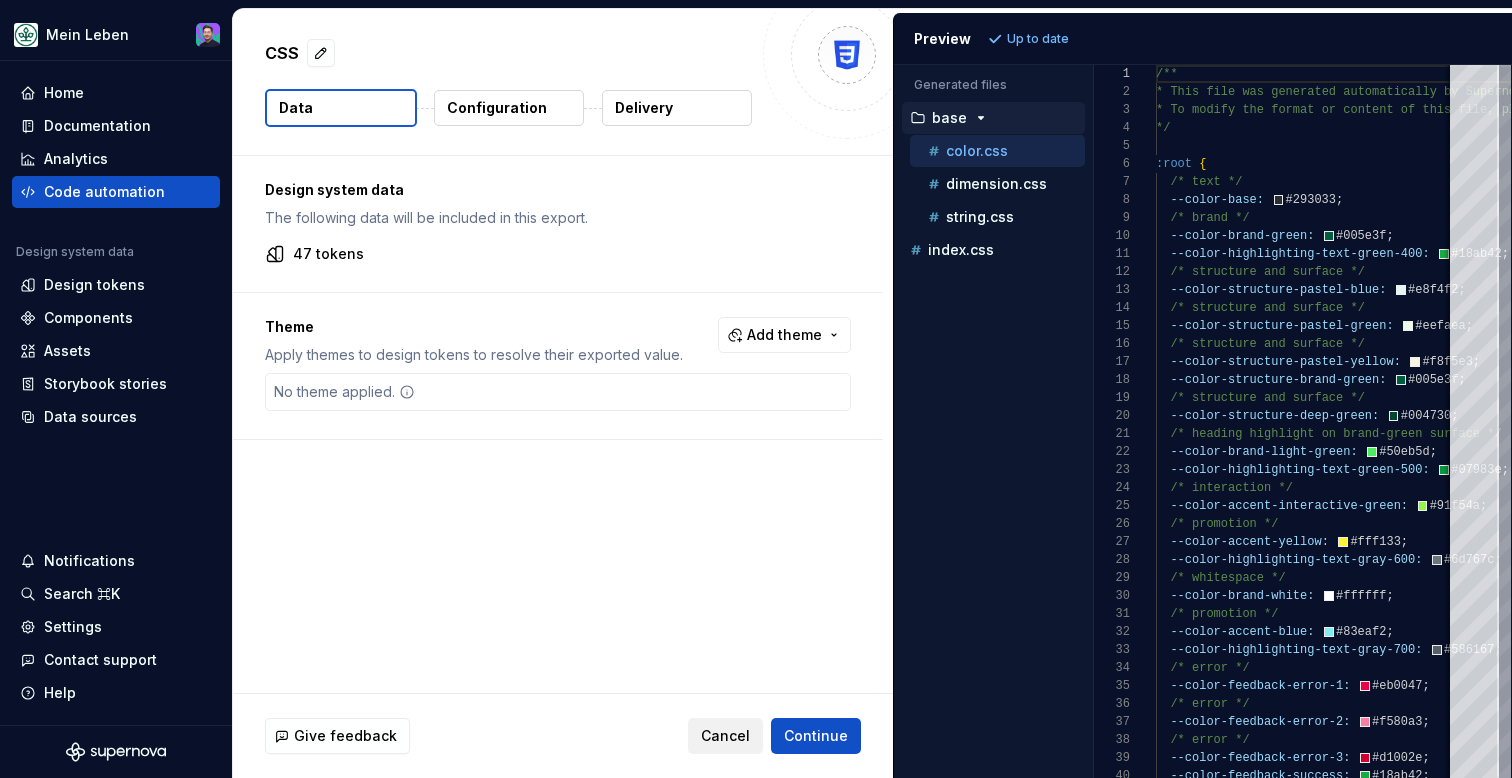 click on "Cancel" at bounding box center [725, 736] 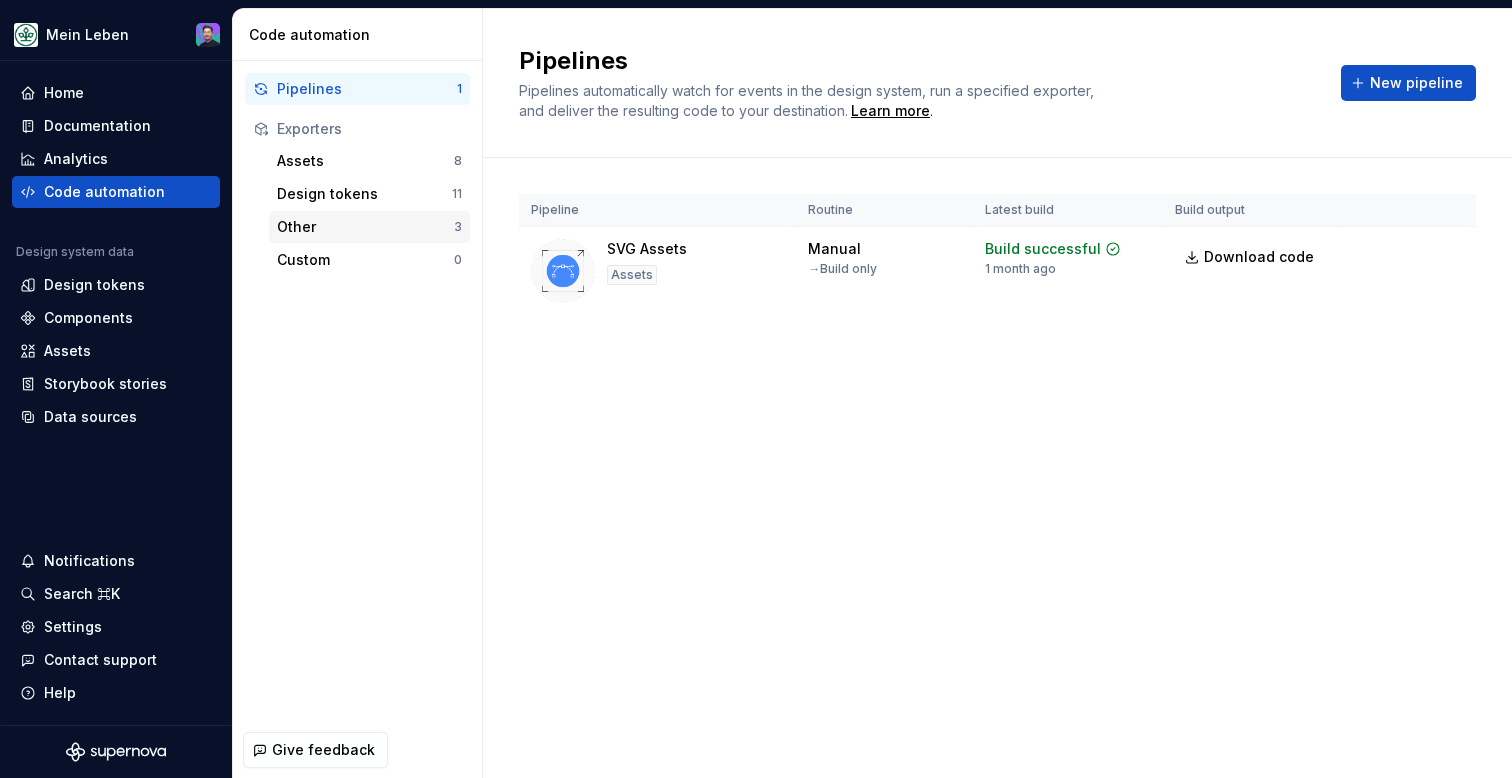click on "Other 3" at bounding box center [369, 227] 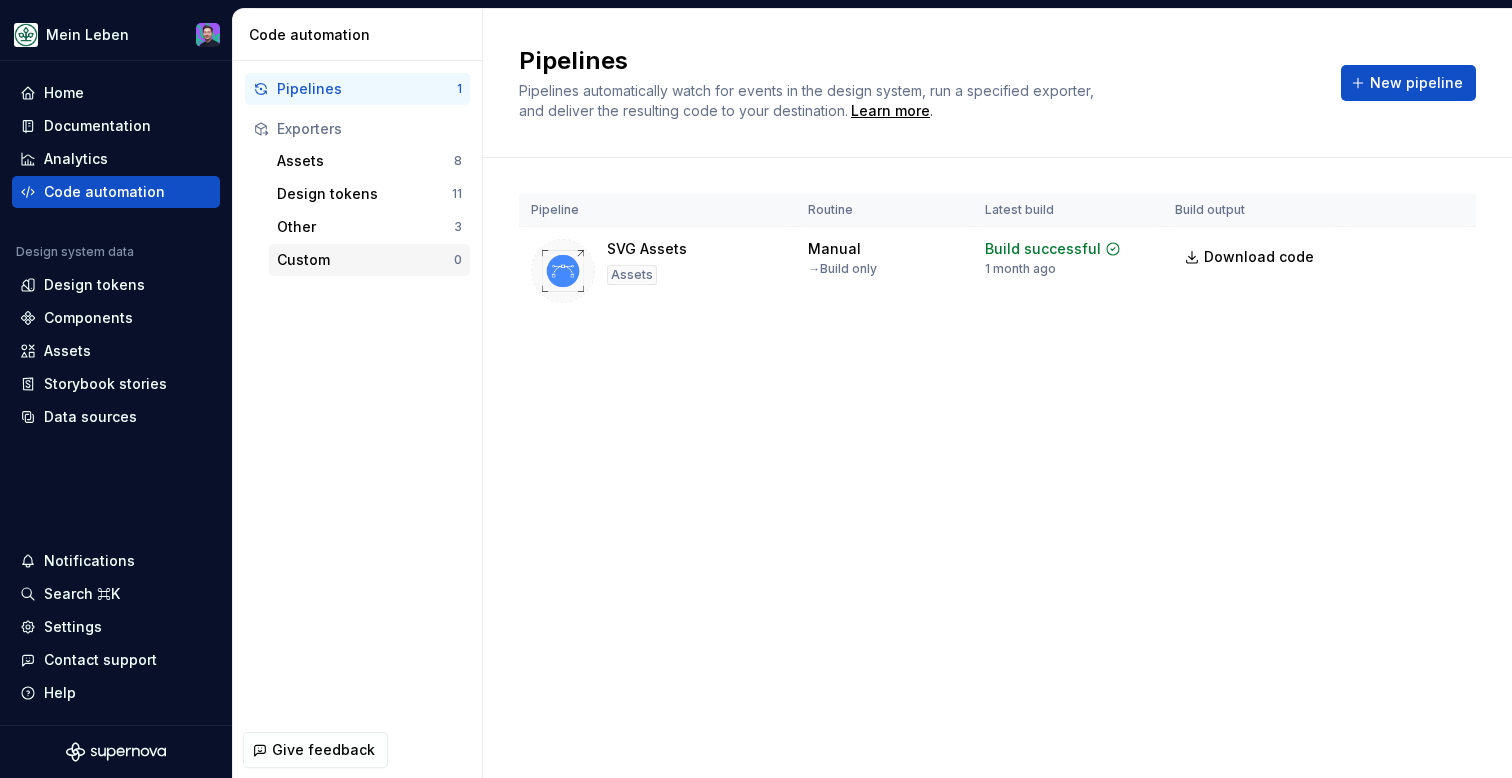 click on "Custom" at bounding box center [365, 260] 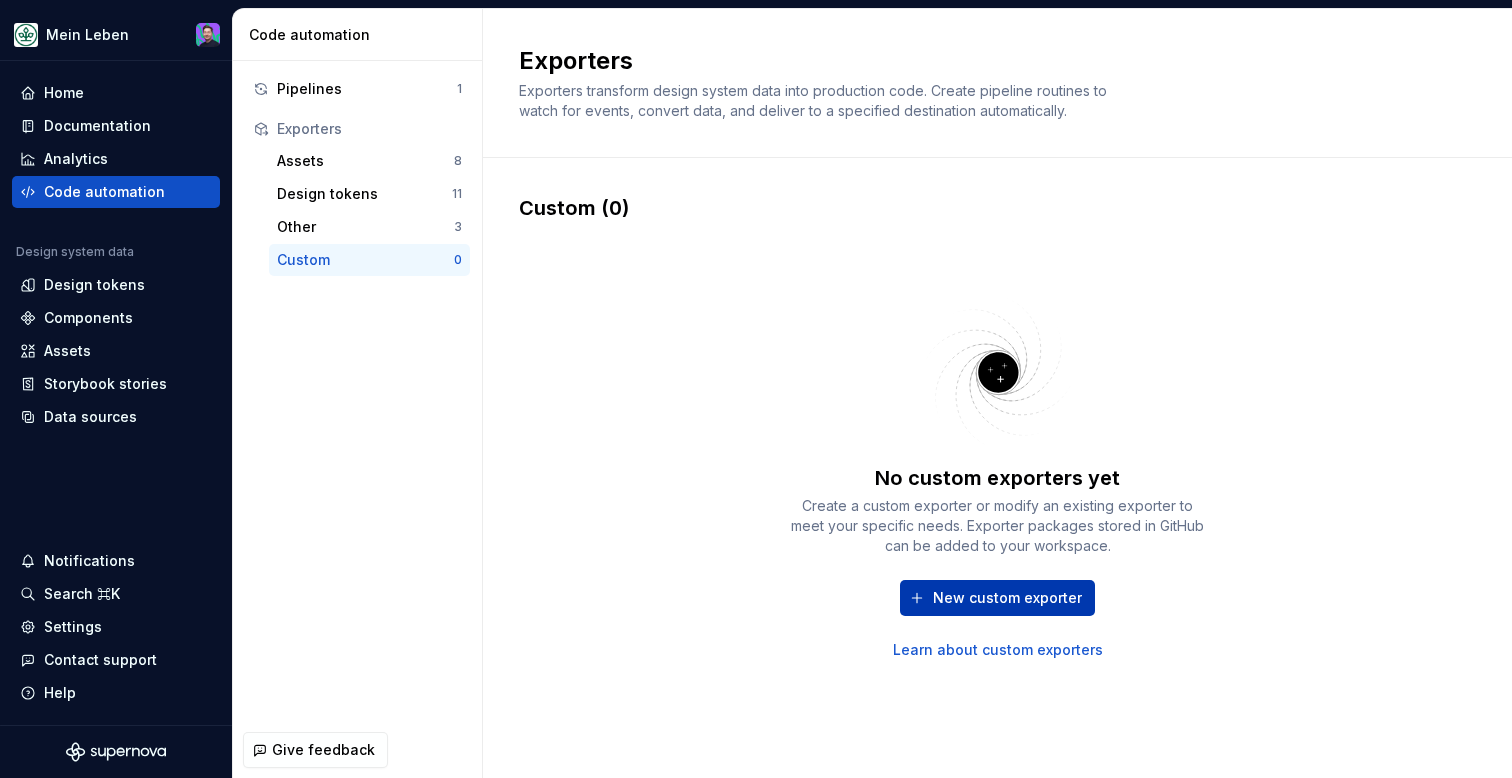 click on "New custom exporter" at bounding box center [1007, 598] 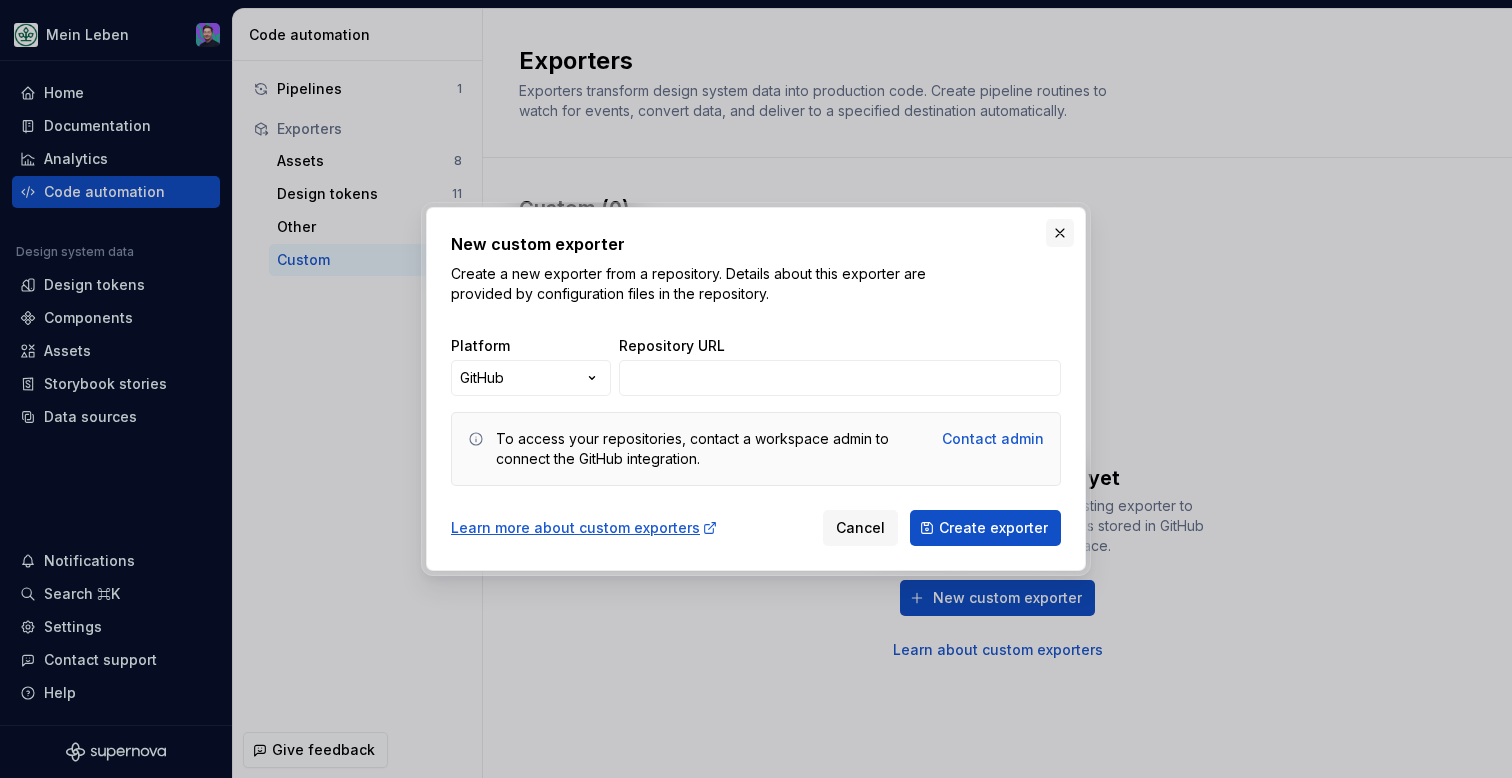 click at bounding box center (1060, 233) 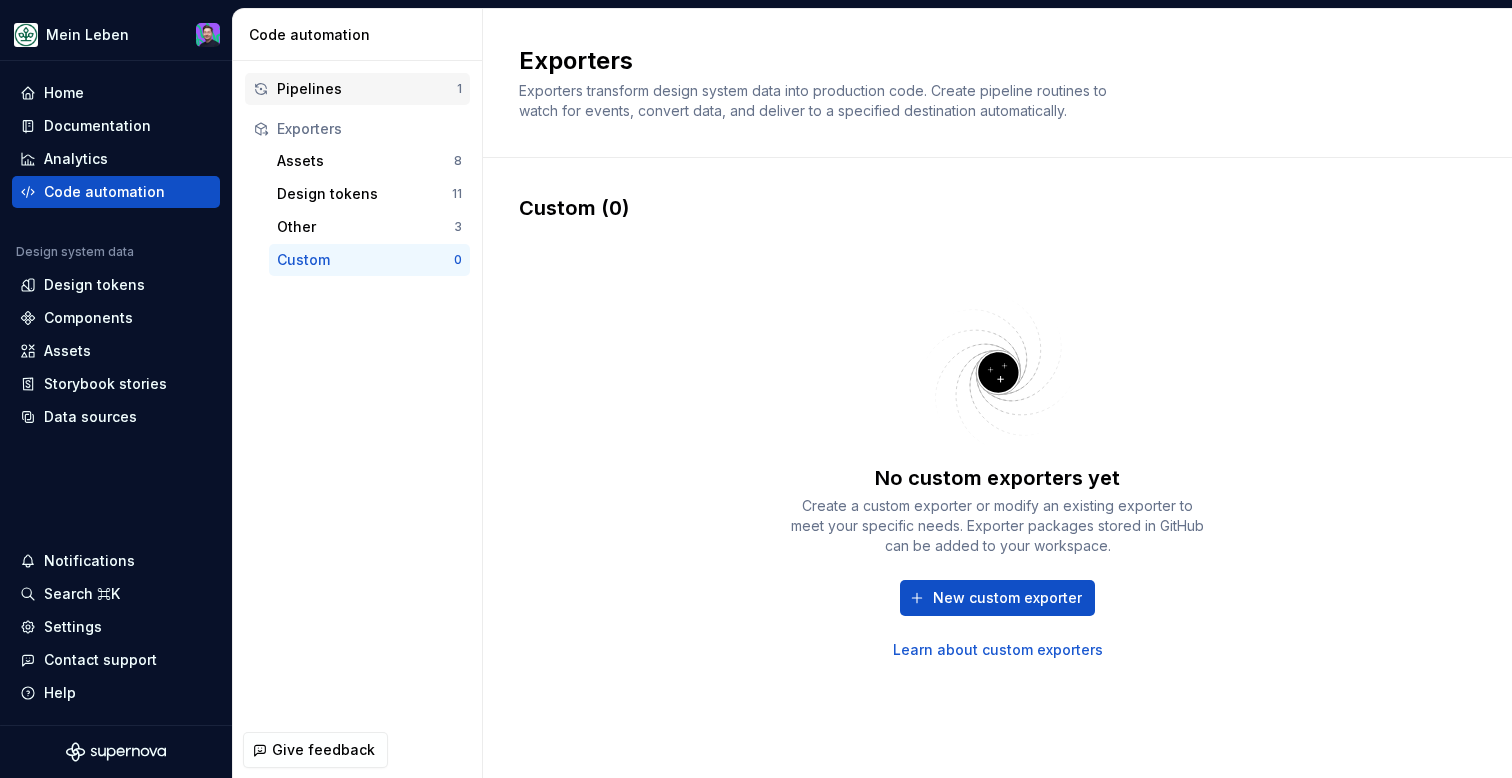 click on "Pipelines" at bounding box center (367, 89) 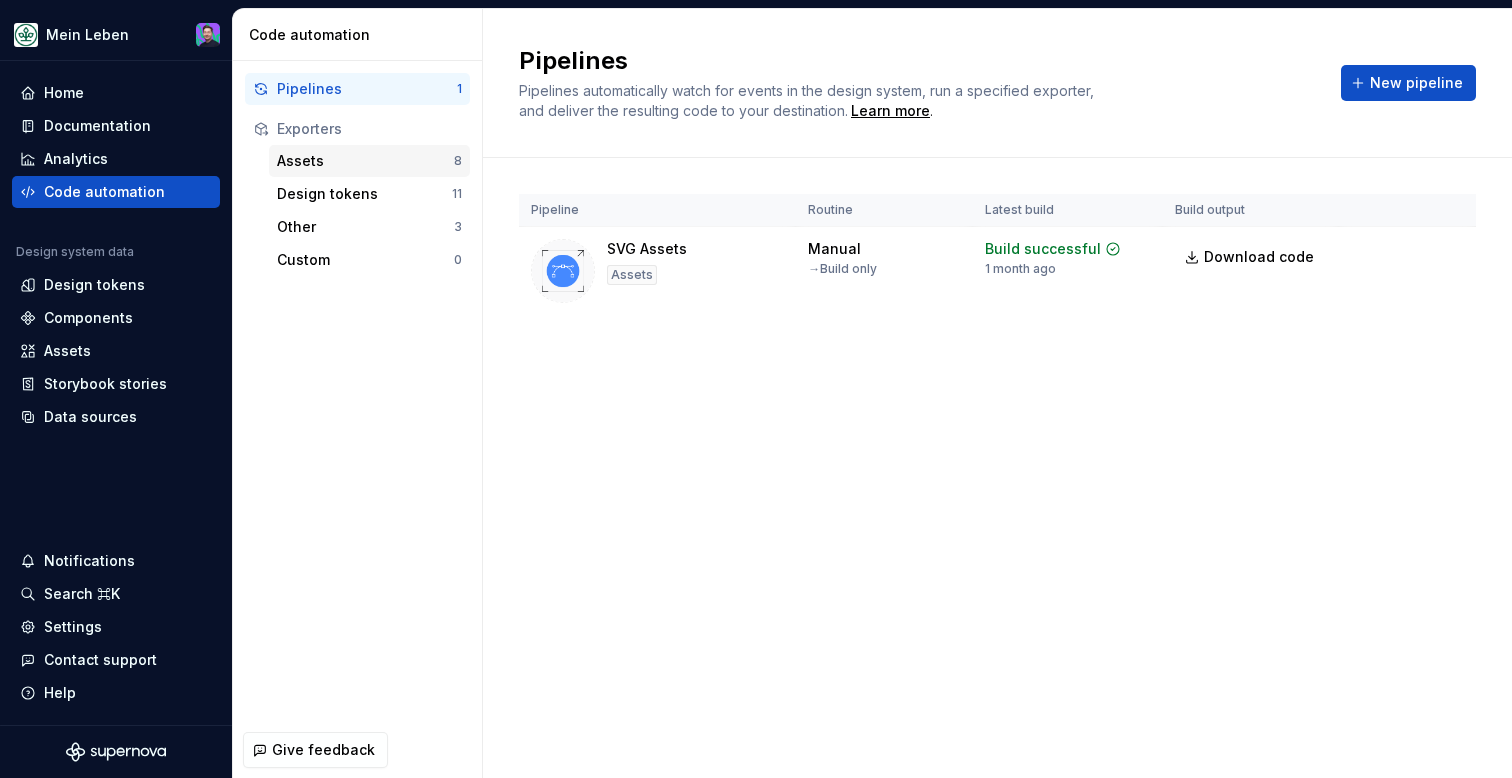 click on "Assets" at bounding box center [365, 161] 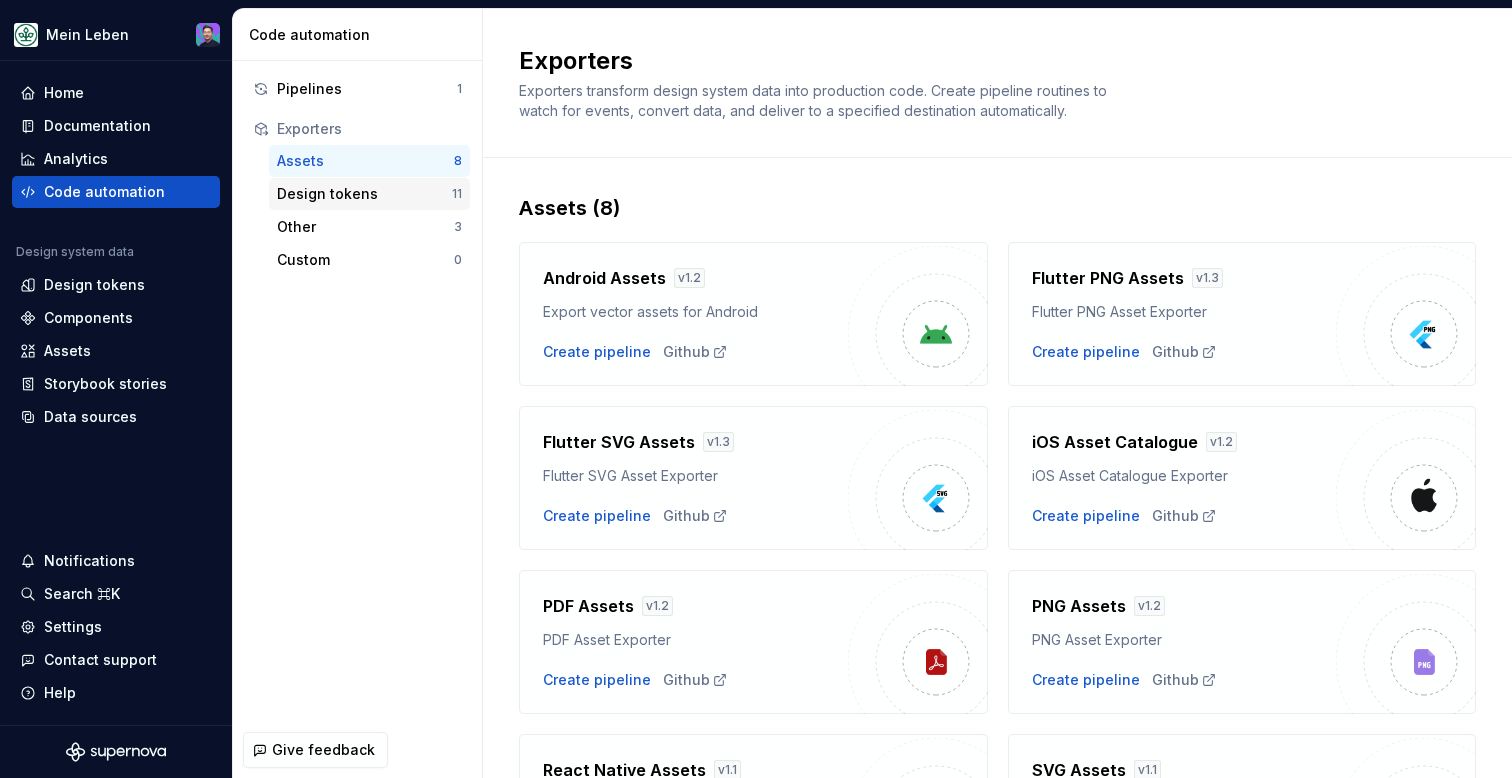 click on "Design tokens" at bounding box center (364, 194) 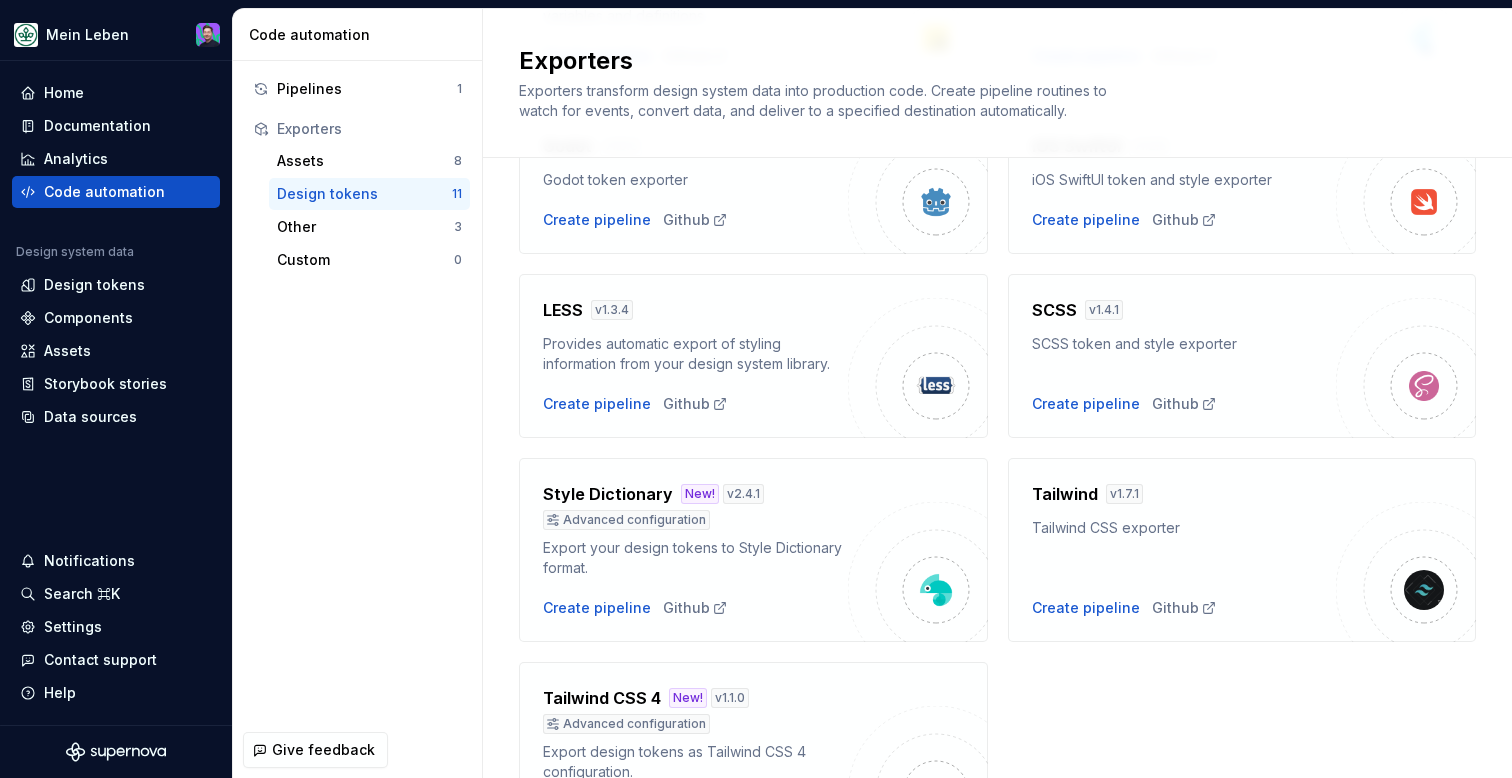 scroll, scrollTop: 684, scrollLeft: 0, axis: vertical 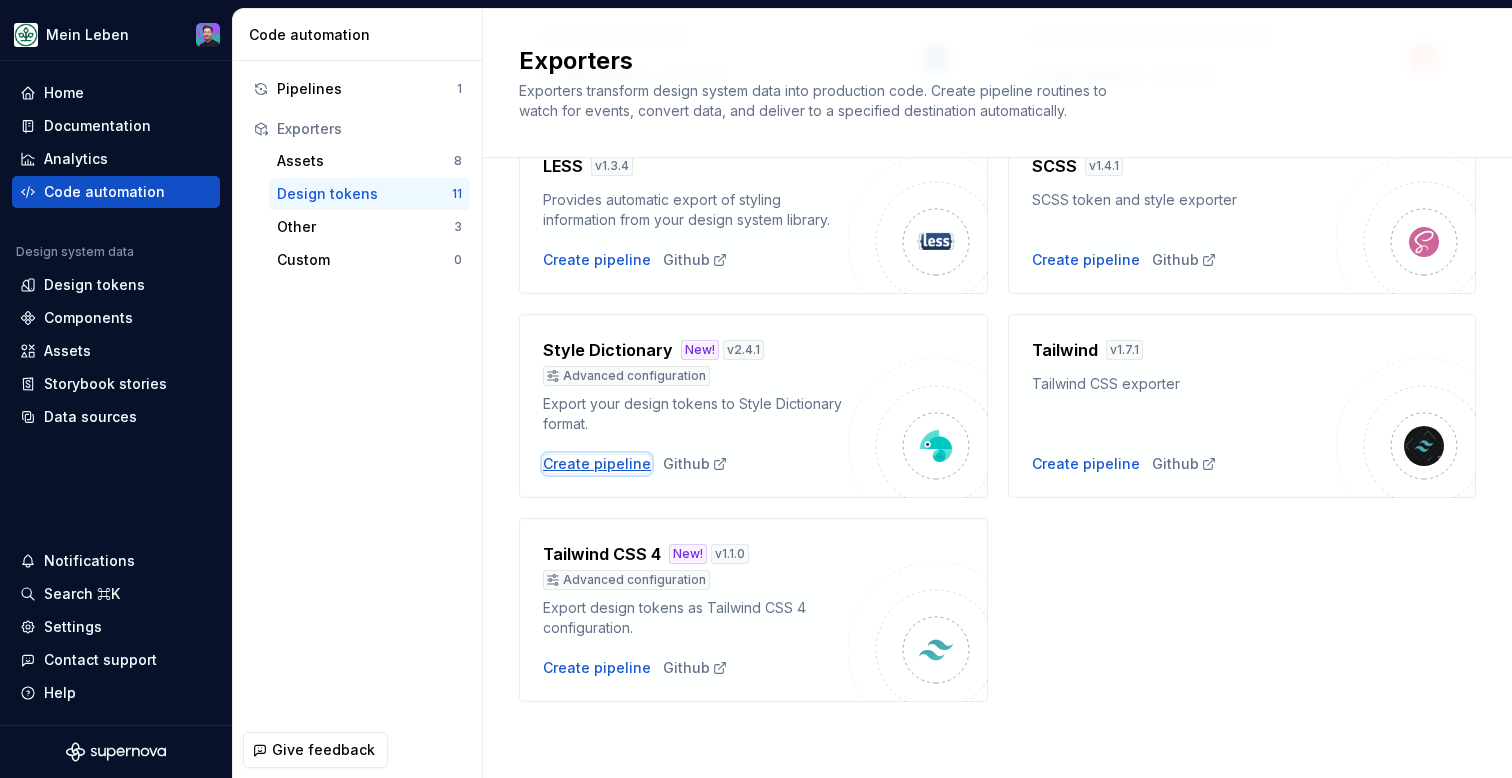 click on "Create pipeline" at bounding box center (597, 464) 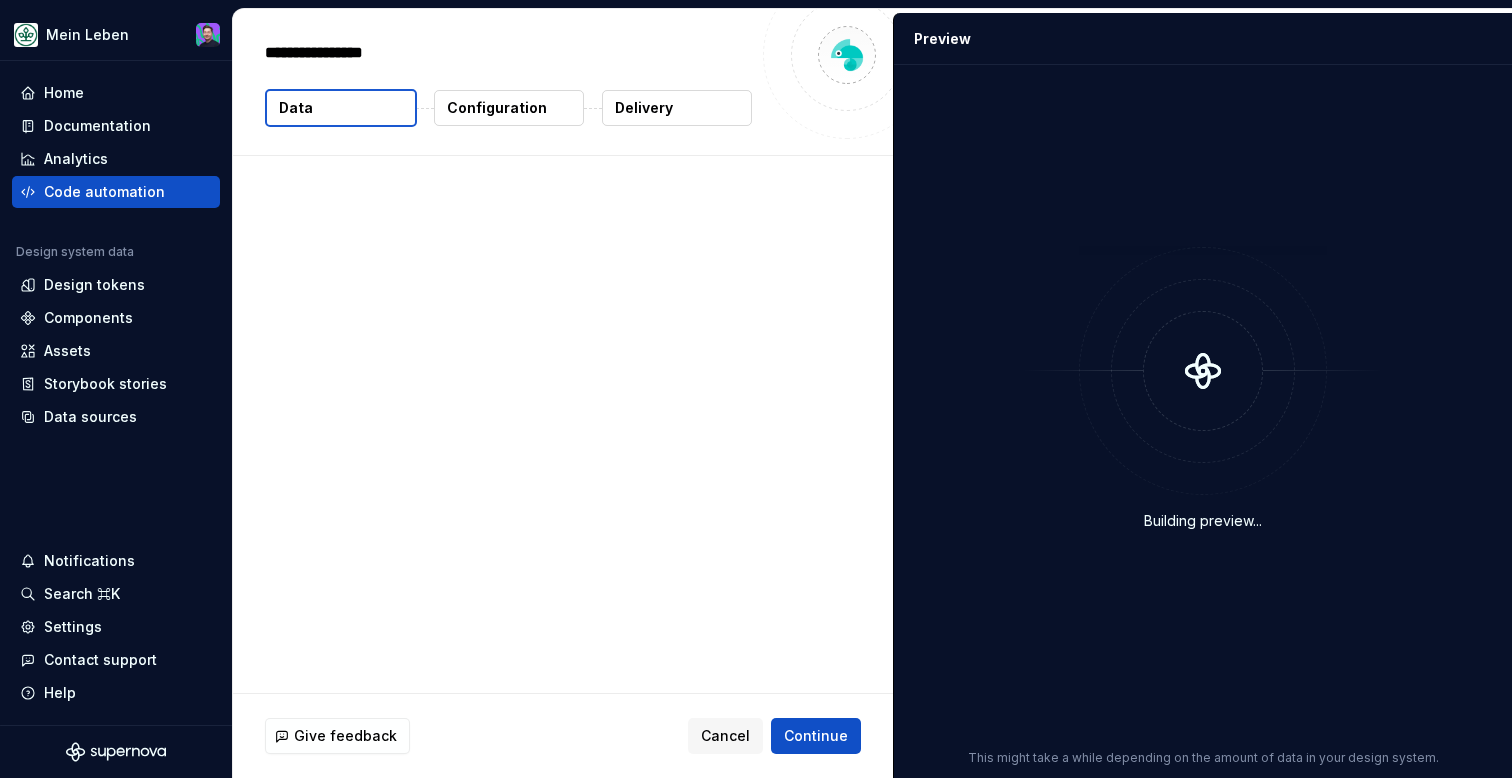 type on "*" 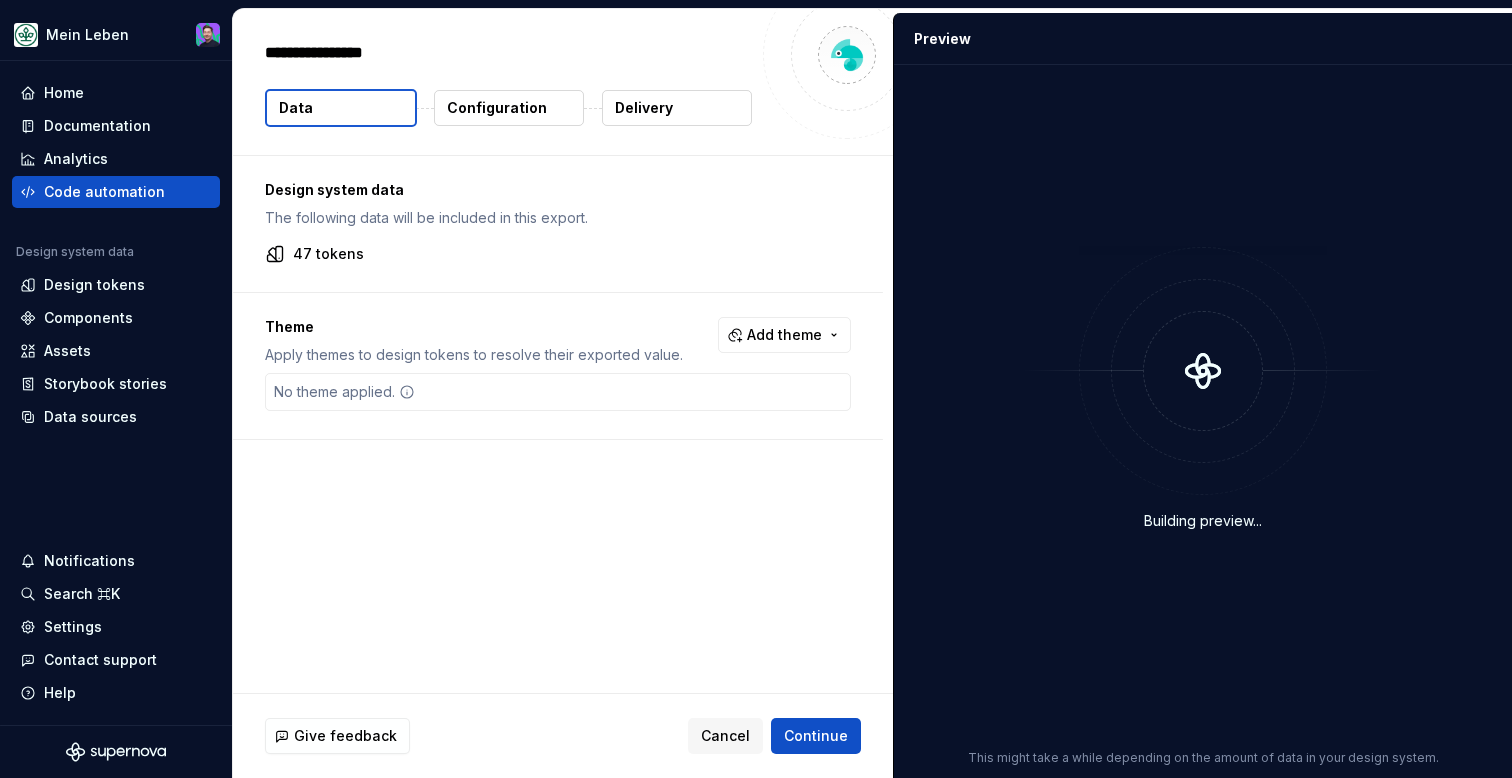 click on "Configuration" at bounding box center (497, 108) 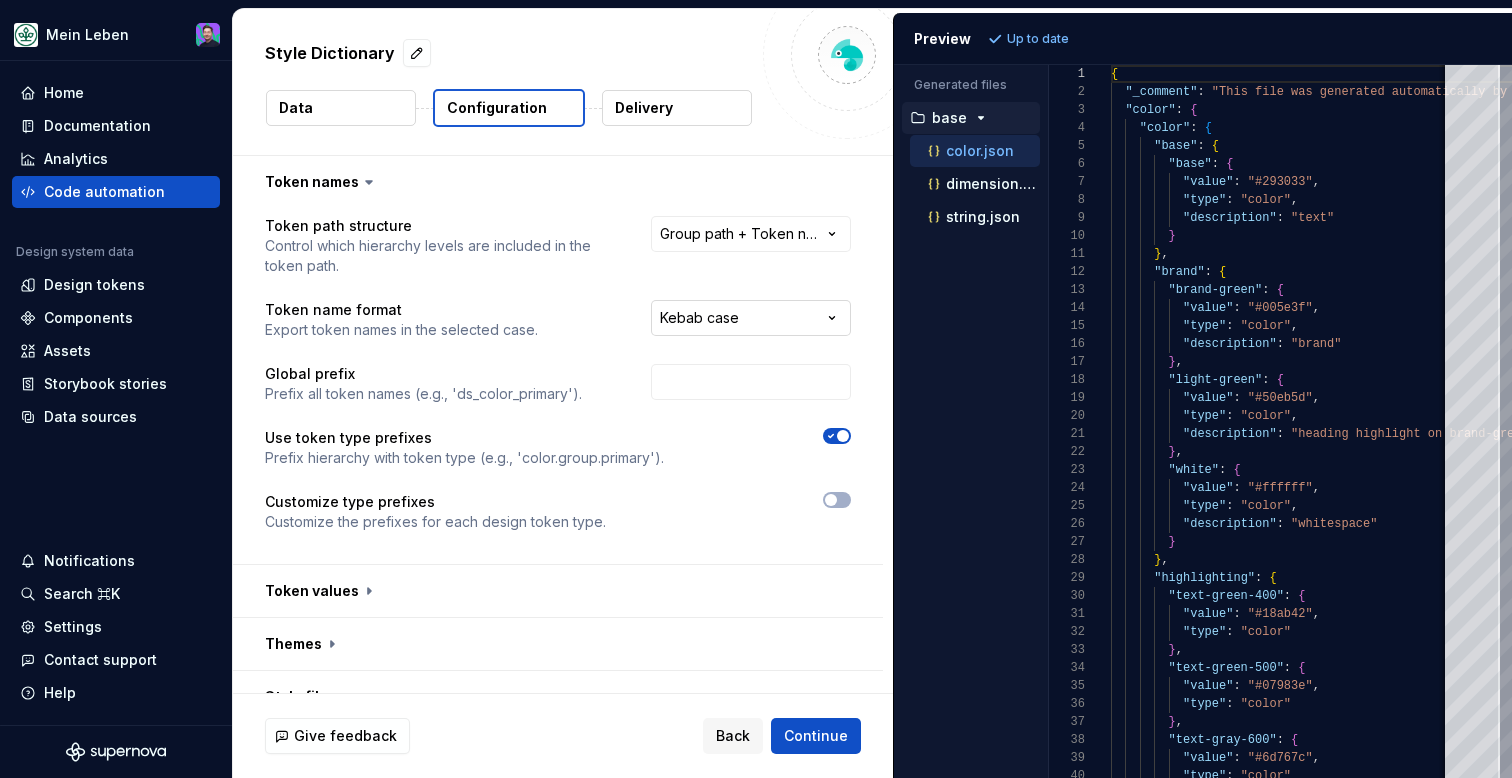 click on "**********" at bounding box center [756, 389] 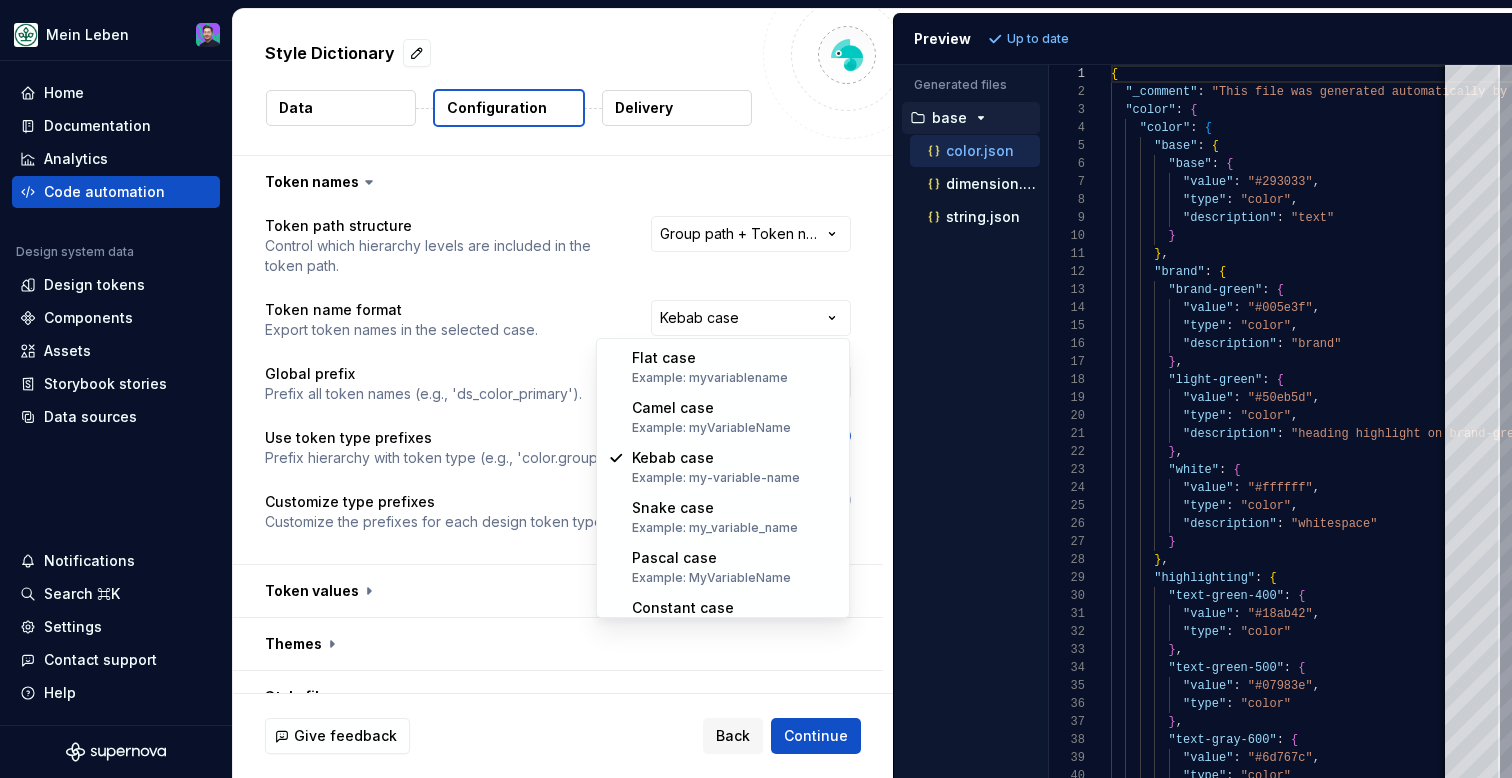 select on "********" 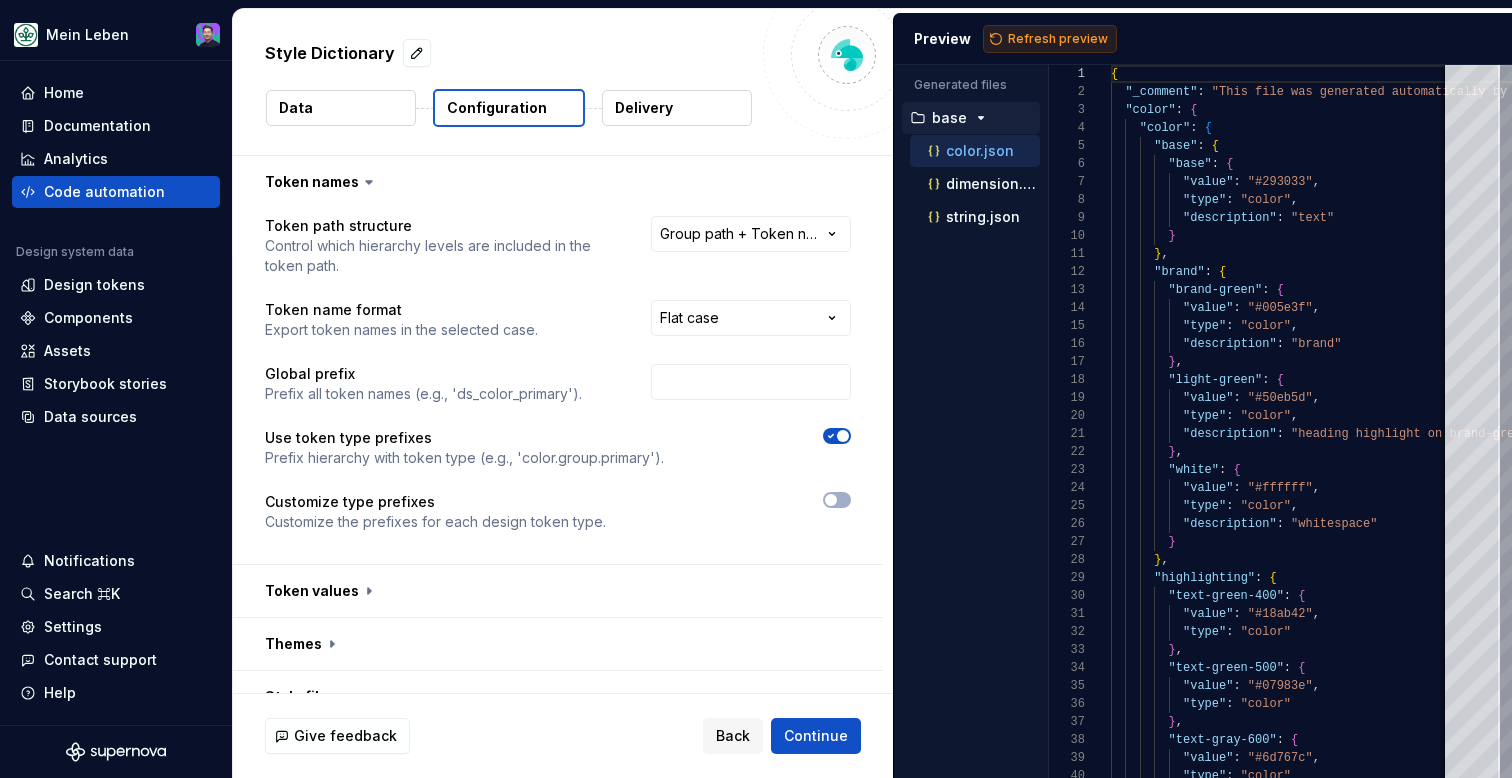 click on "Refresh preview" at bounding box center (1050, 39) 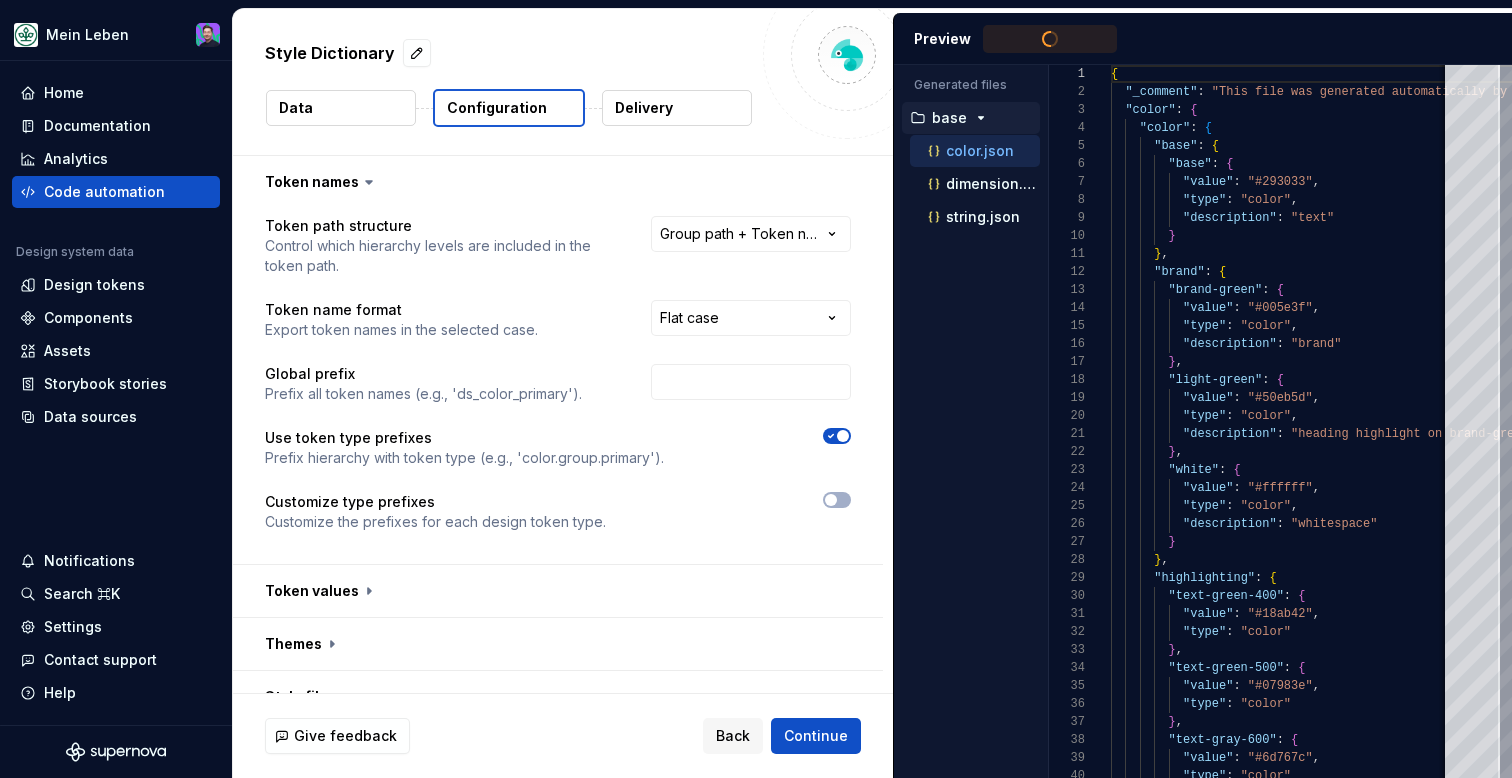 type on "**********" 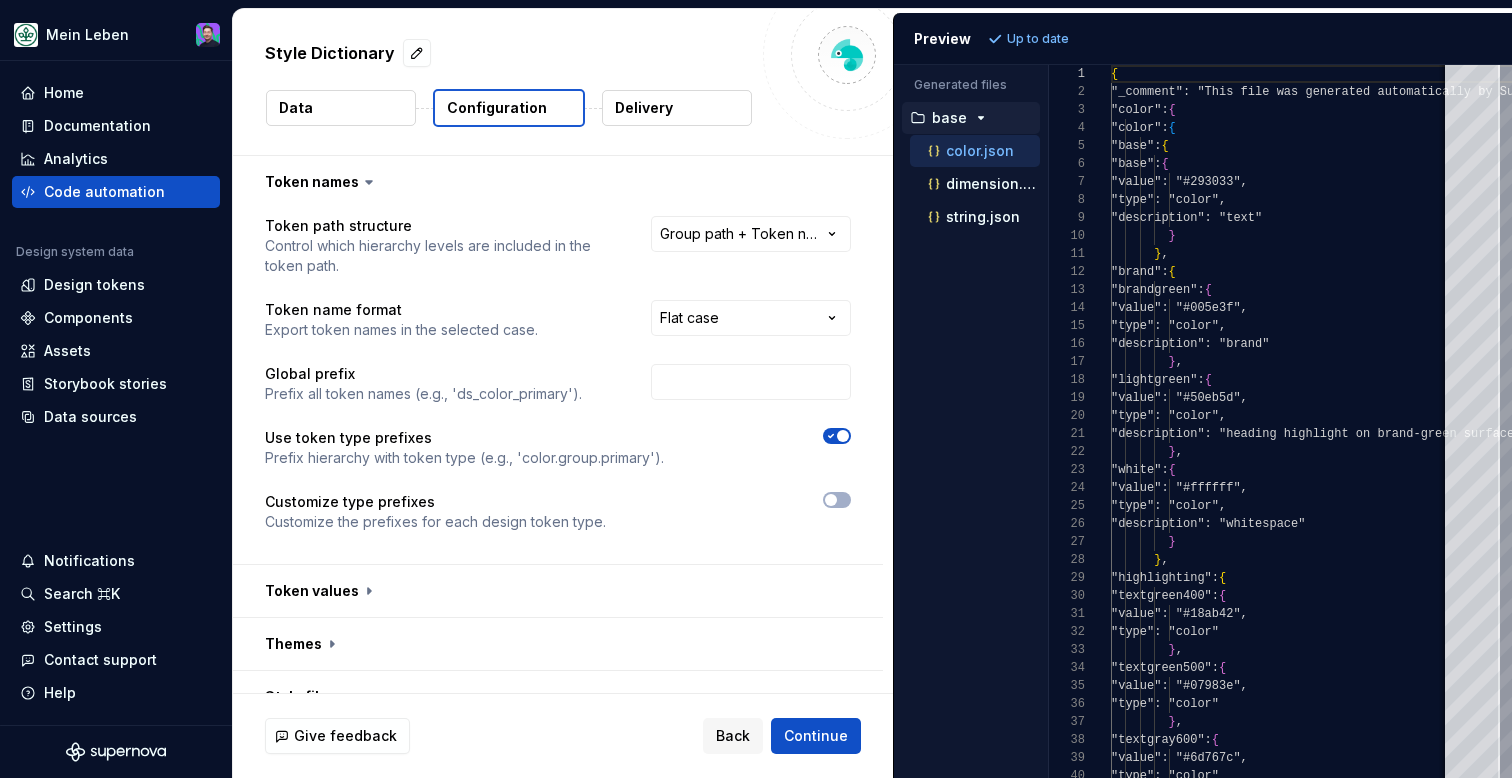 scroll, scrollTop: 180, scrollLeft: 0, axis: vertical 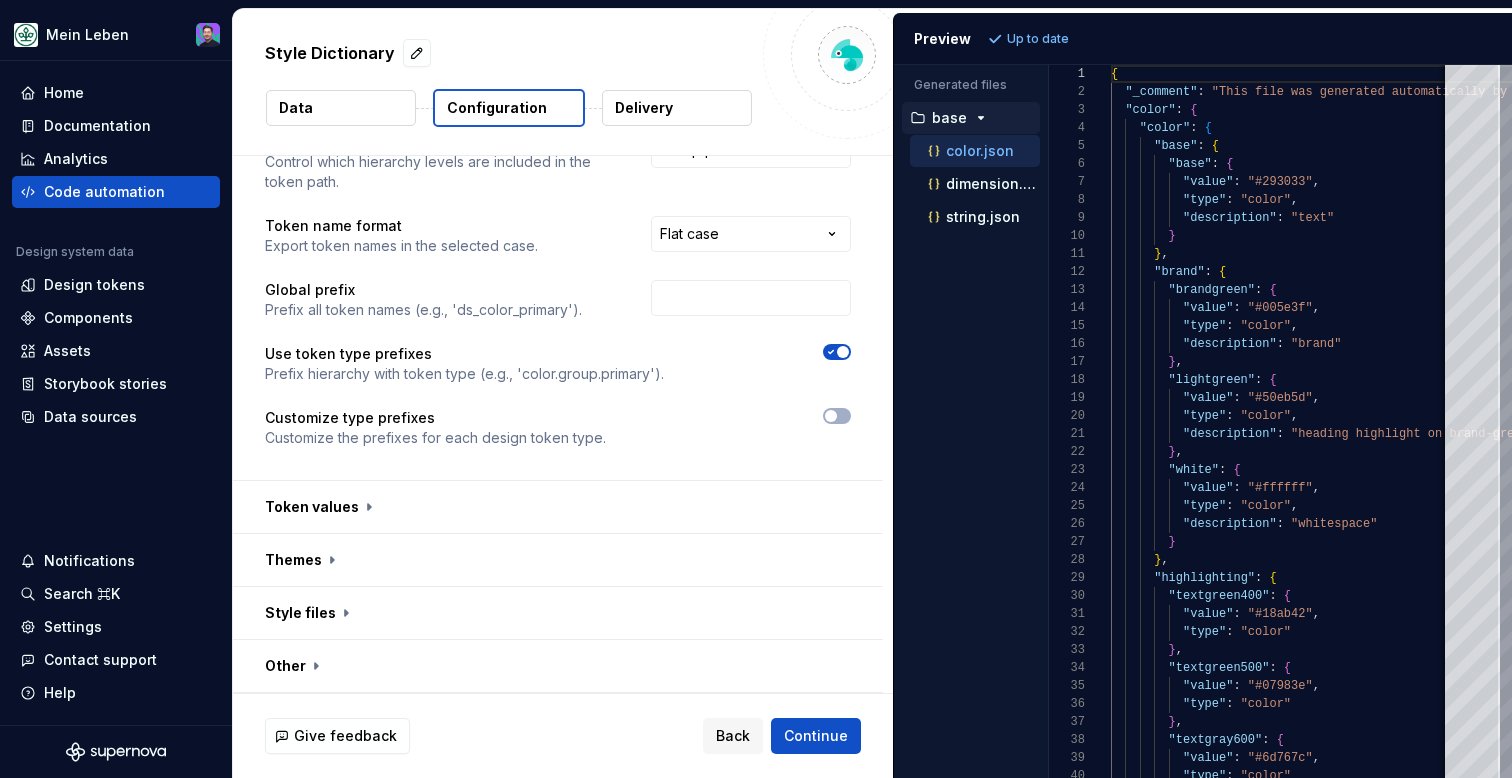 click on "Data" at bounding box center [341, 108] 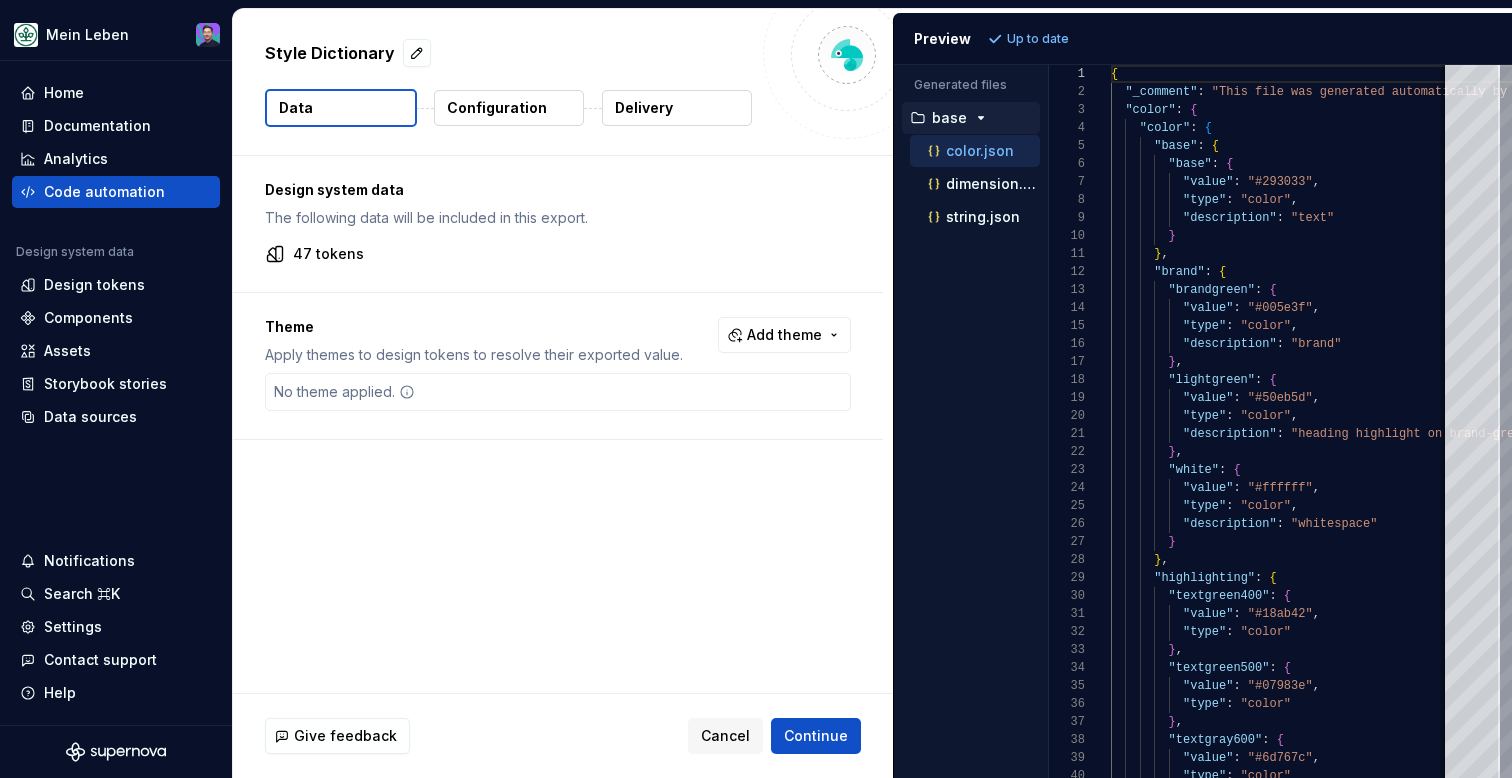 click on "Configuration" at bounding box center [497, 108] 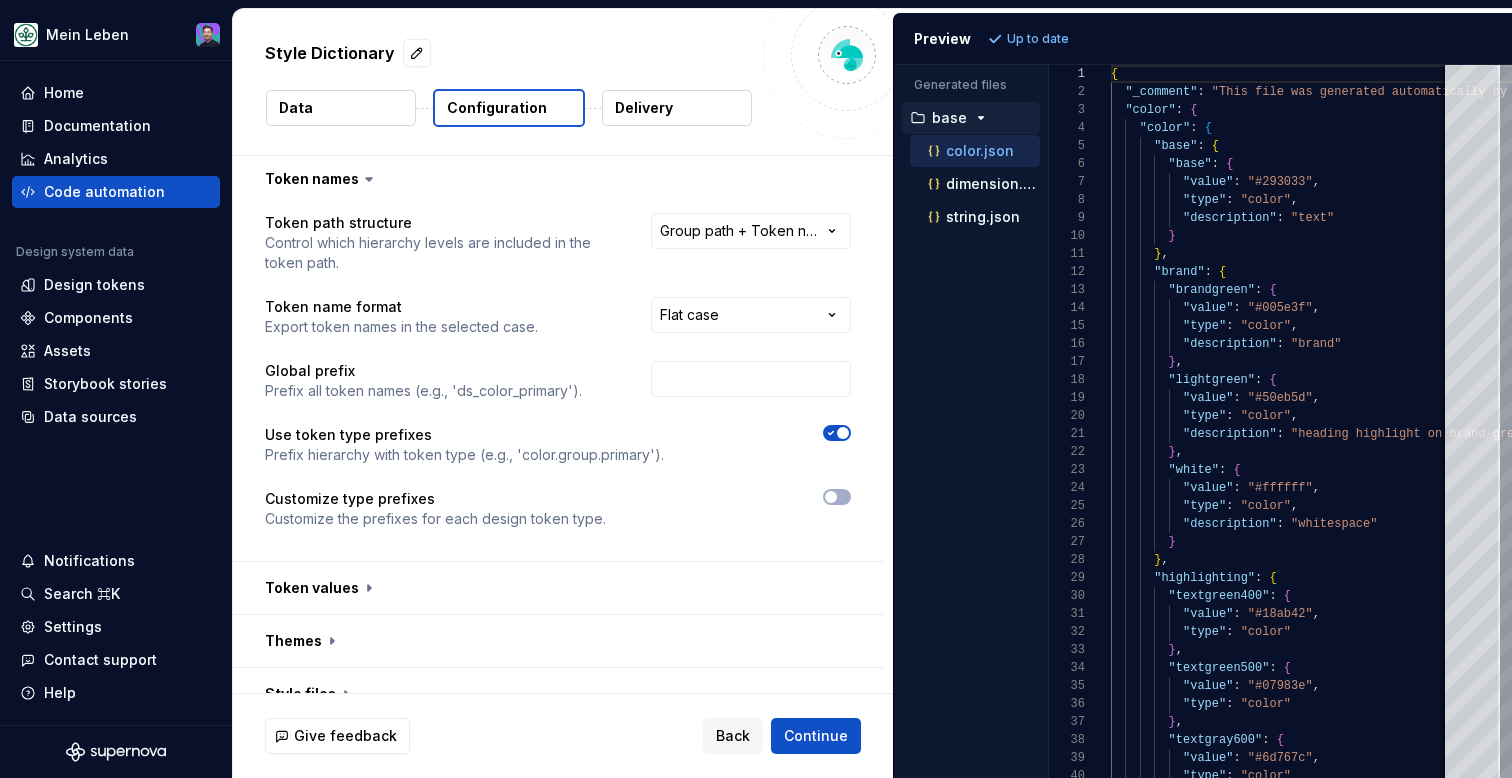scroll, scrollTop: 0, scrollLeft: 0, axis: both 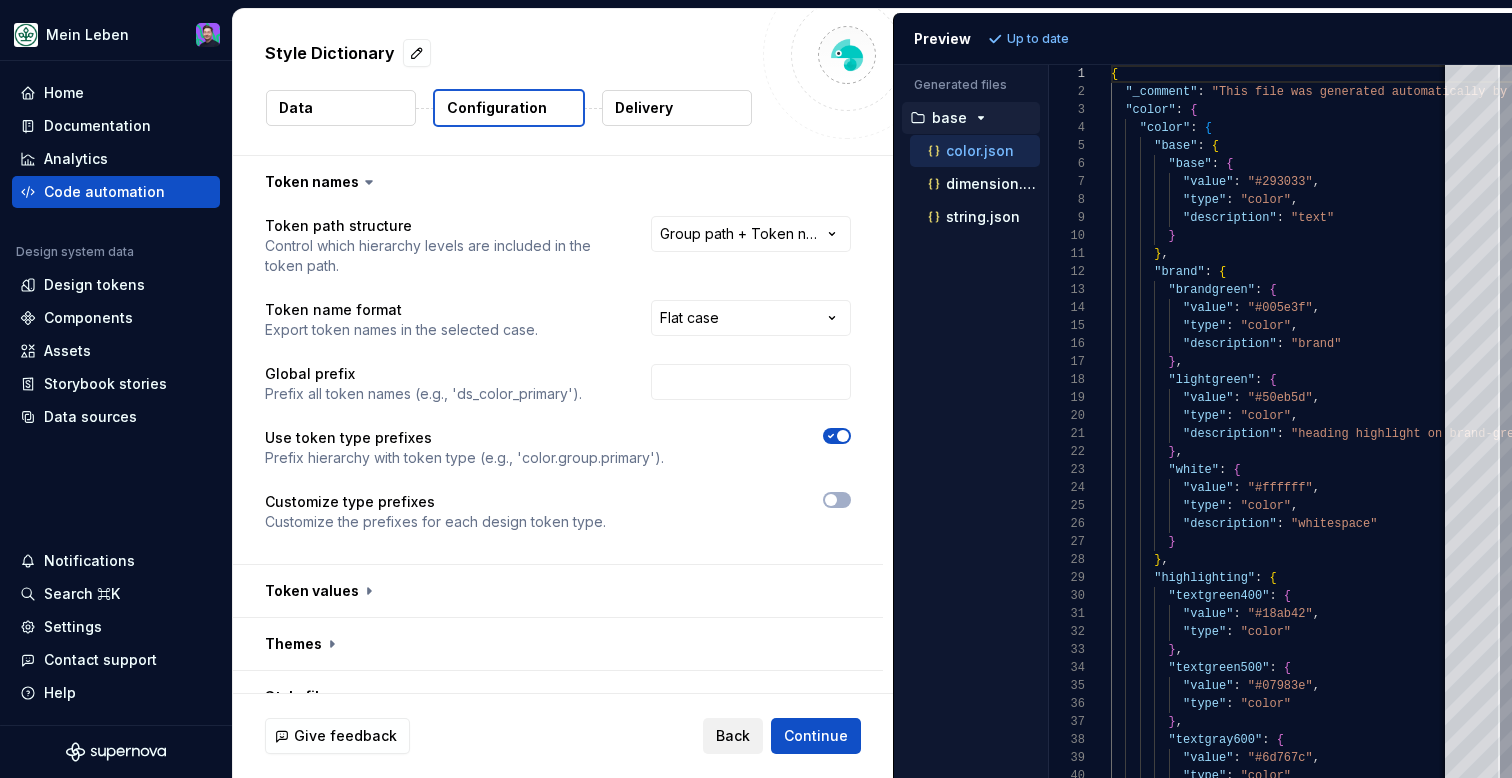click on "Back" at bounding box center [733, 736] 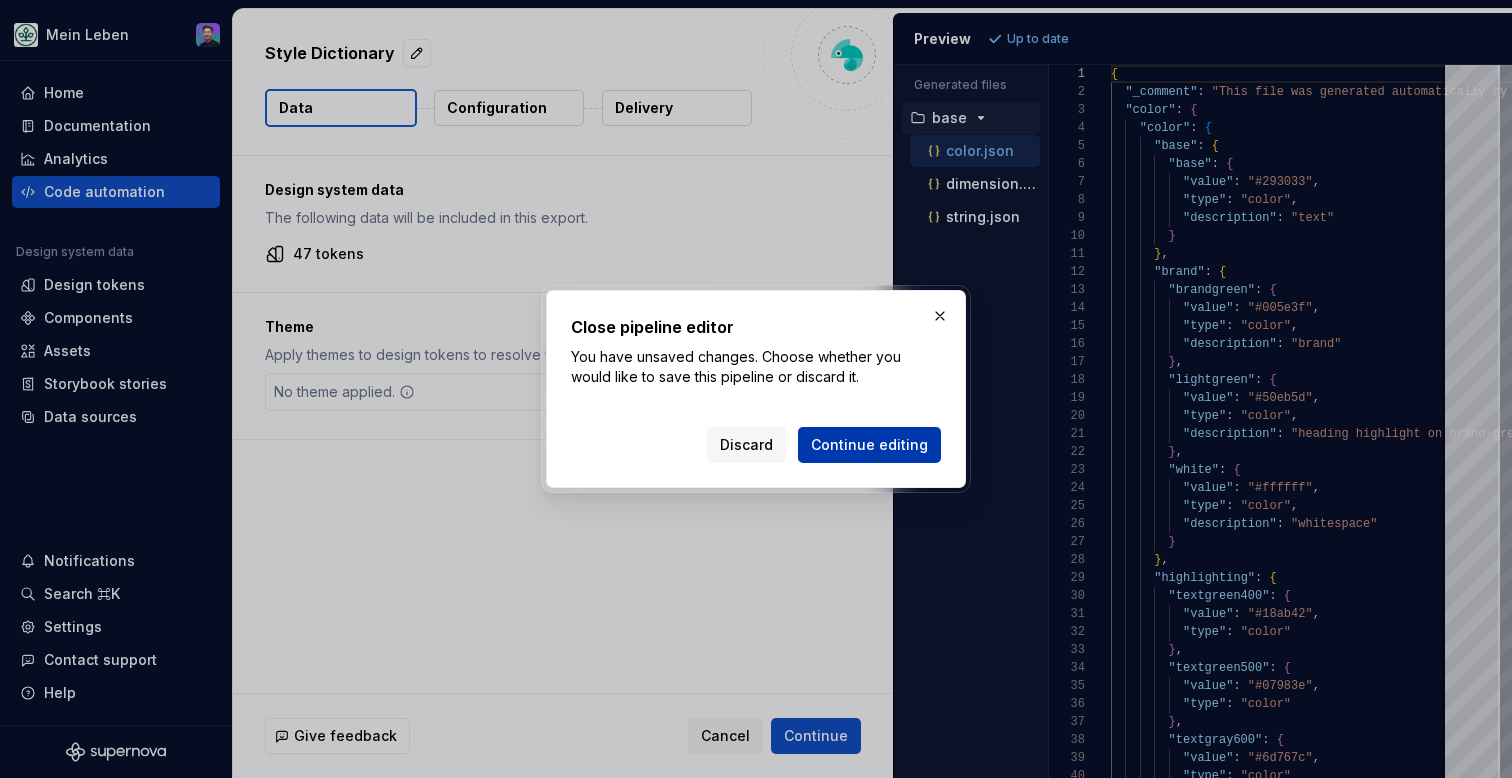 click on "Continue editing" at bounding box center (869, 445) 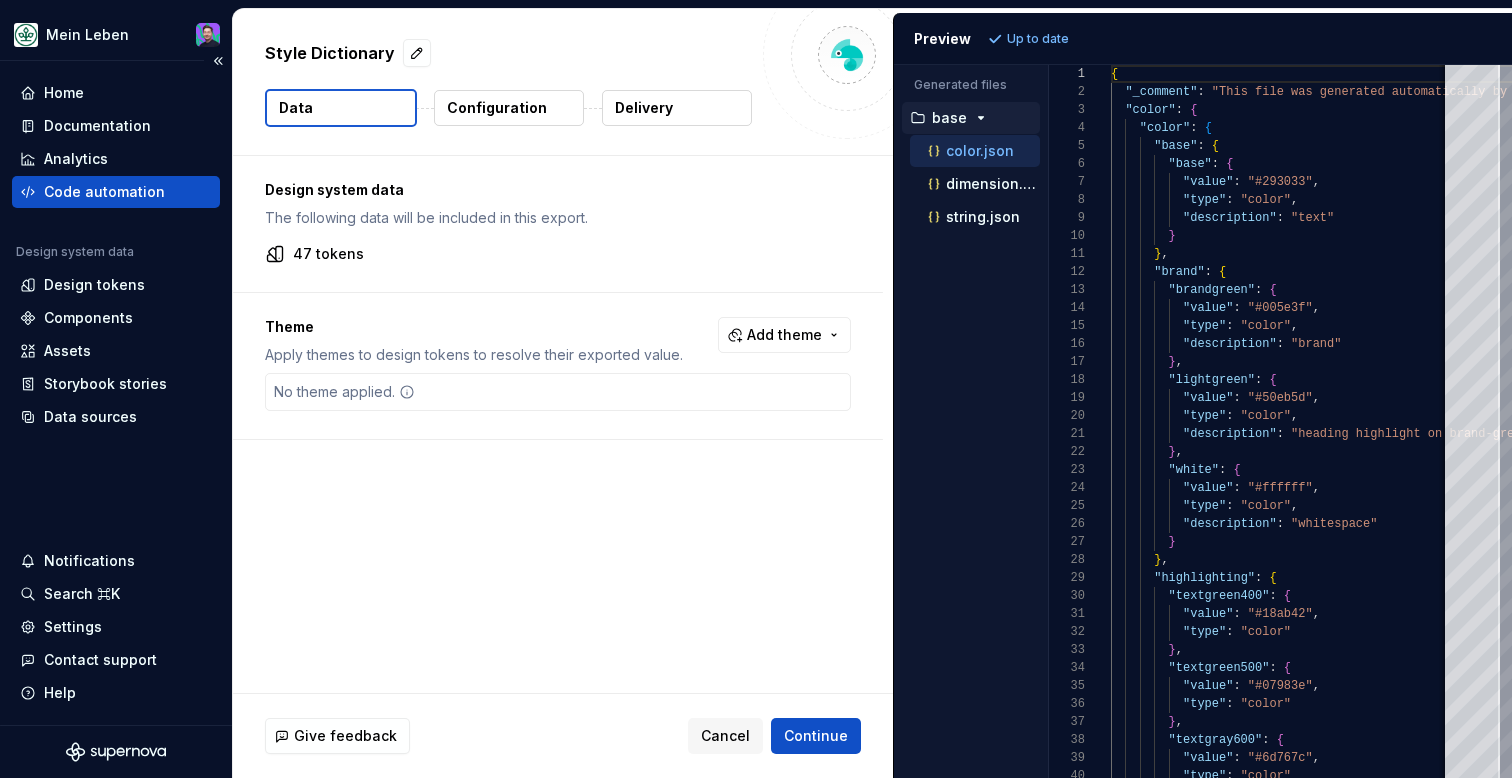 click on "Code automation" at bounding box center (104, 192) 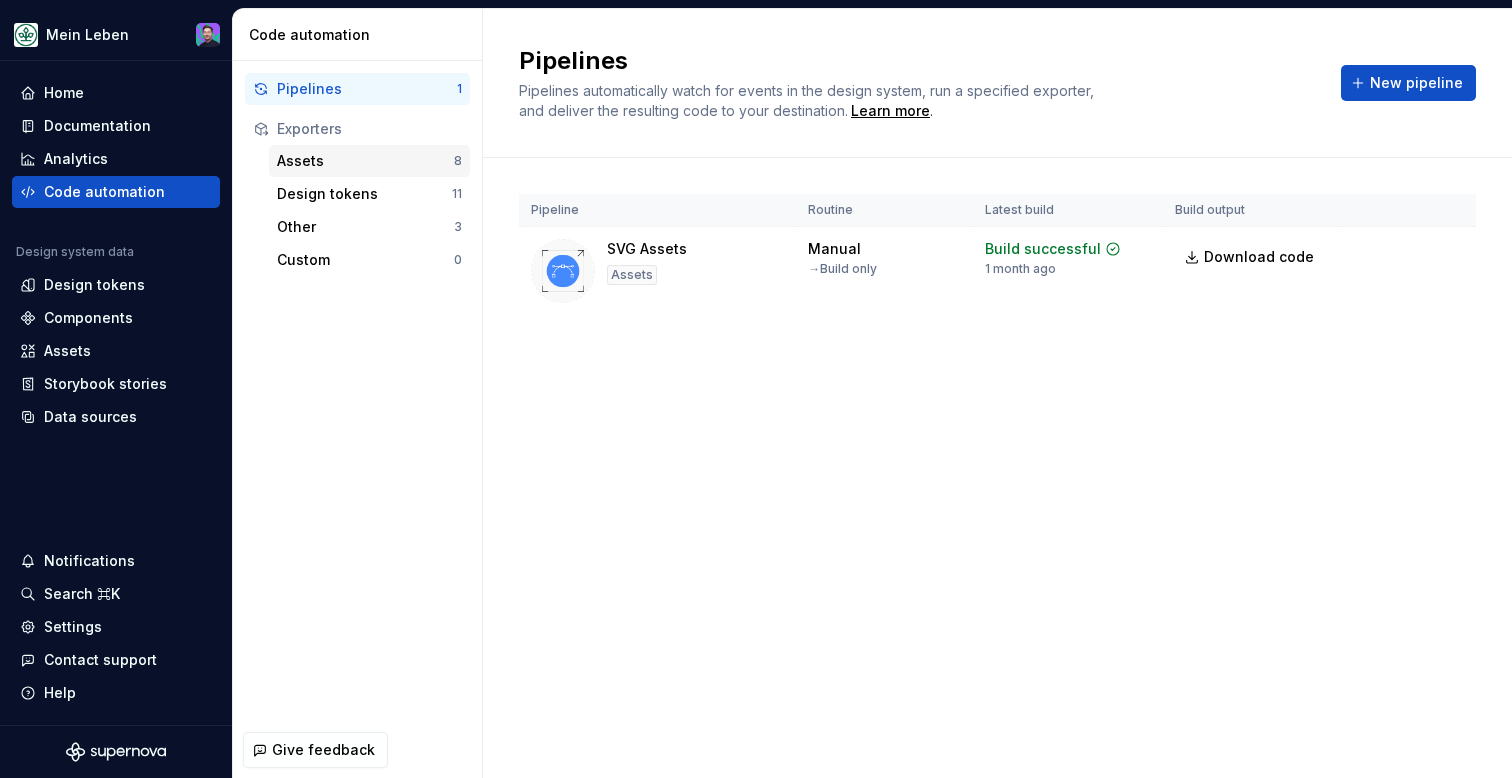 click on "Assets" at bounding box center (365, 161) 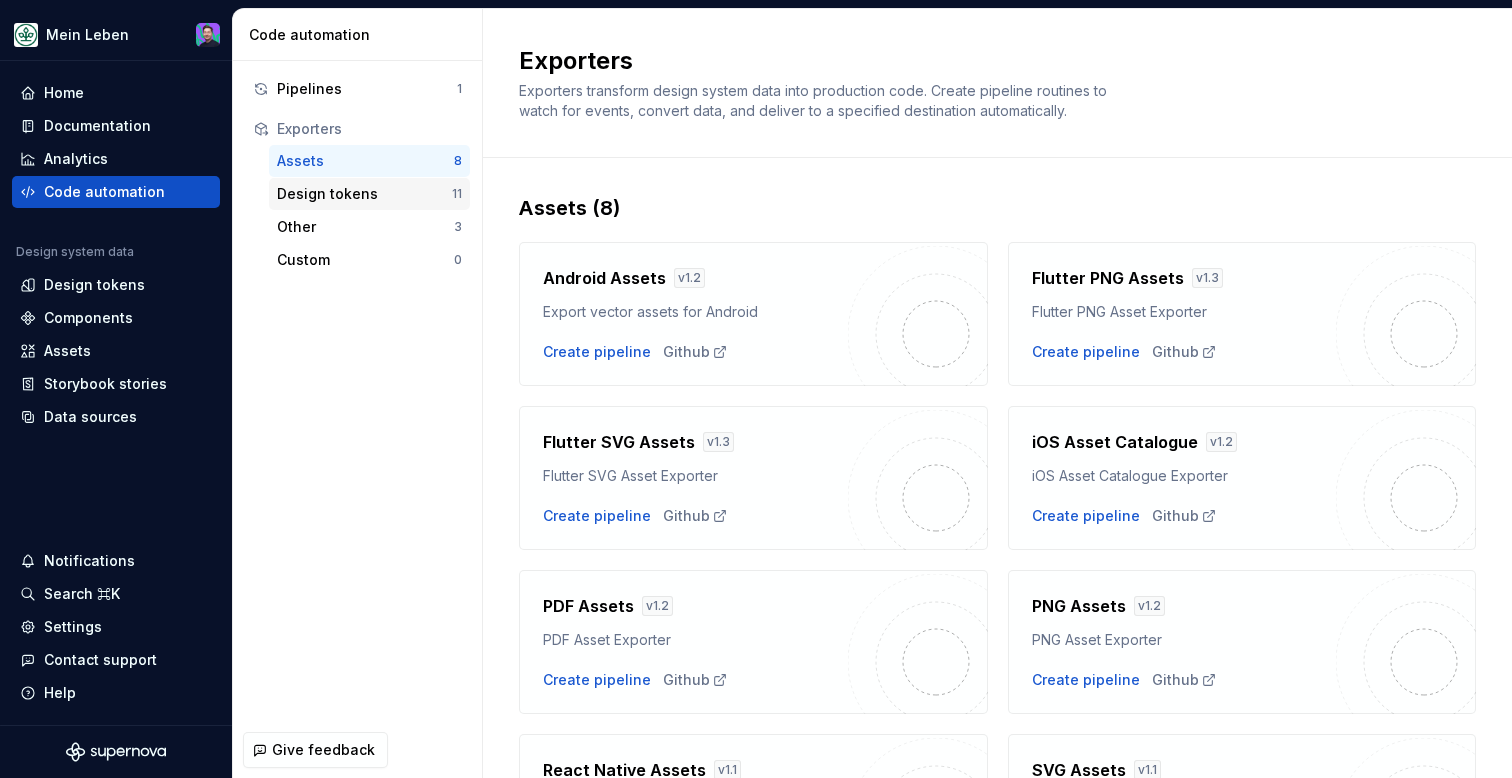 click on "Design tokens" at bounding box center (364, 194) 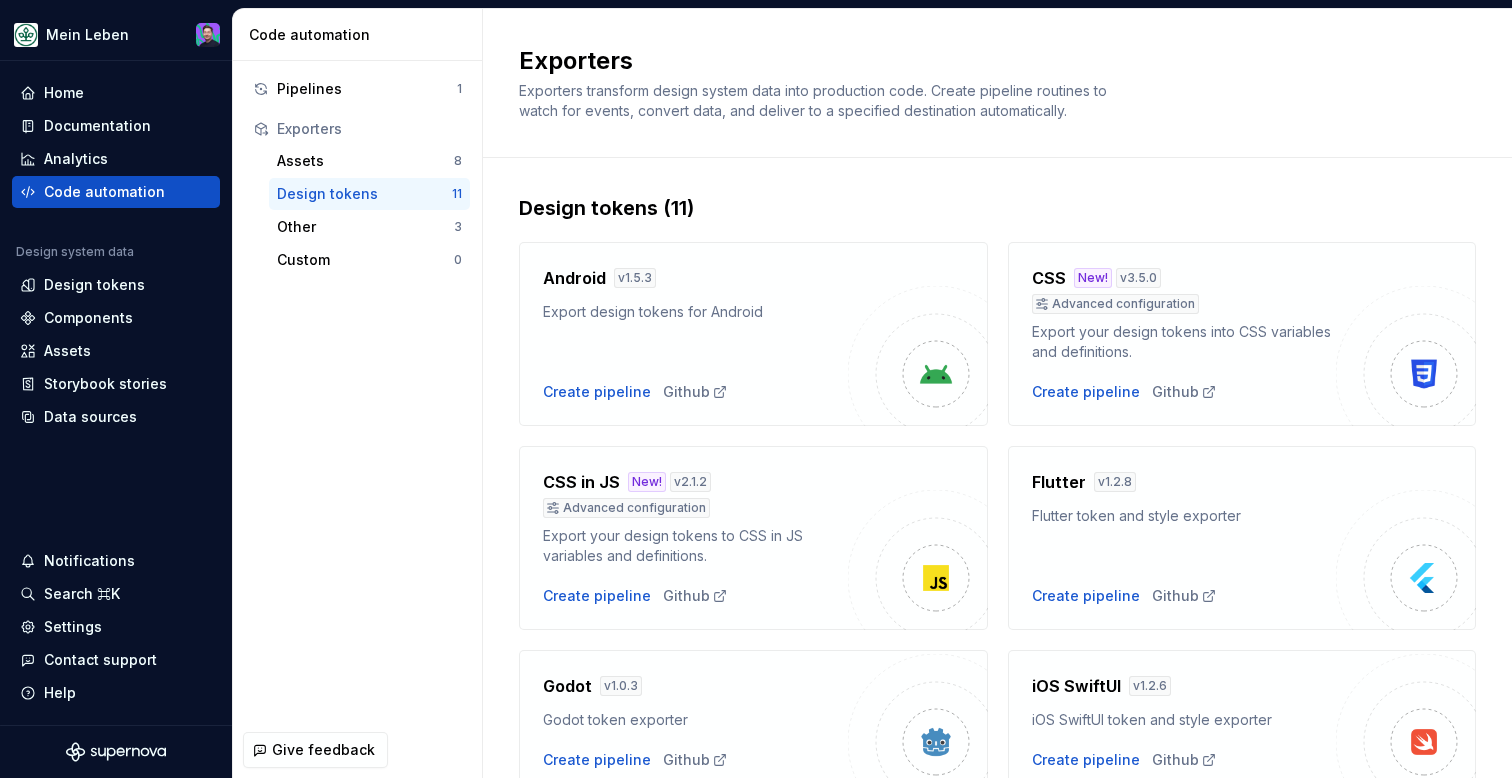 scroll, scrollTop: 32, scrollLeft: 0, axis: vertical 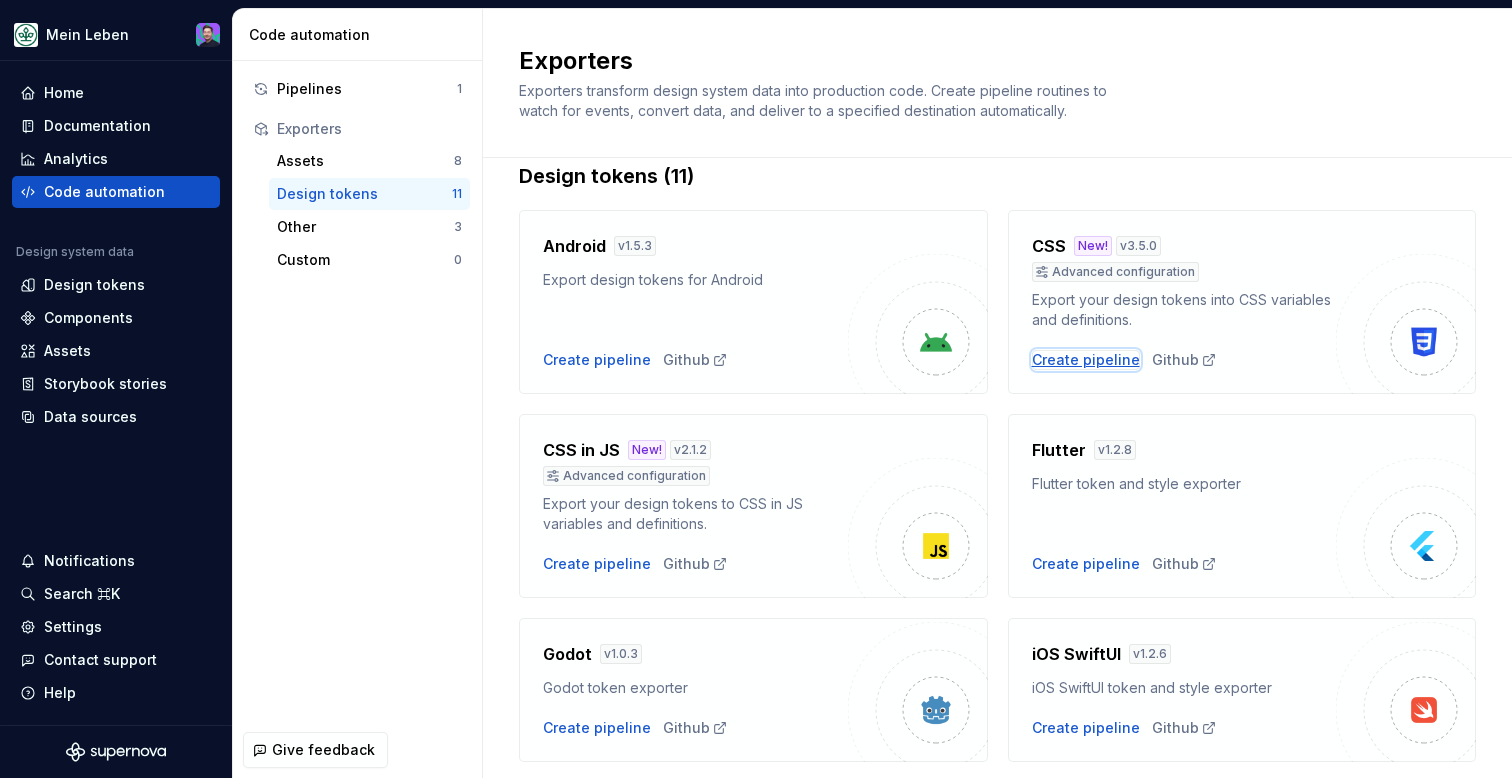 click on "Create pipeline" at bounding box center [1086, 360] 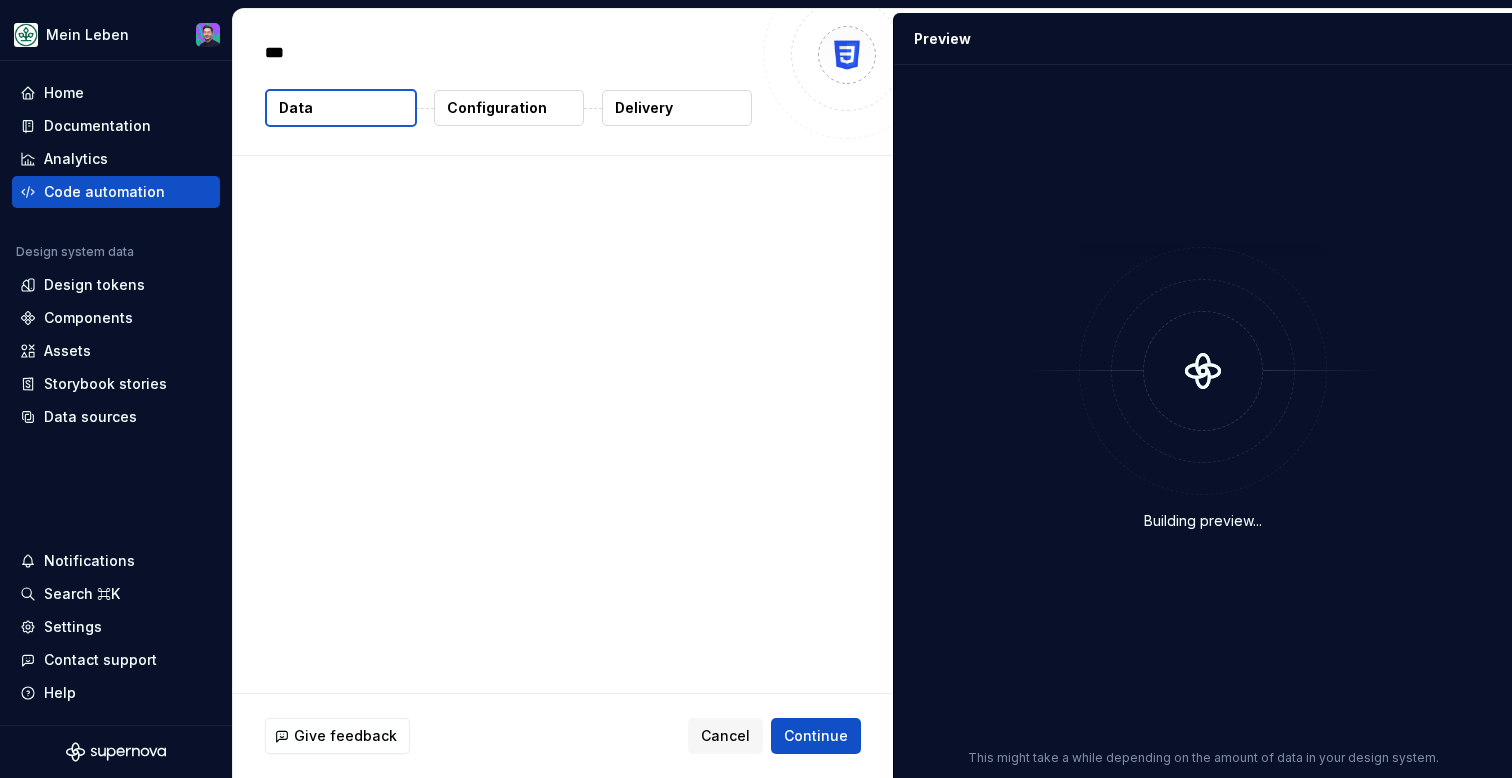 type on "*" 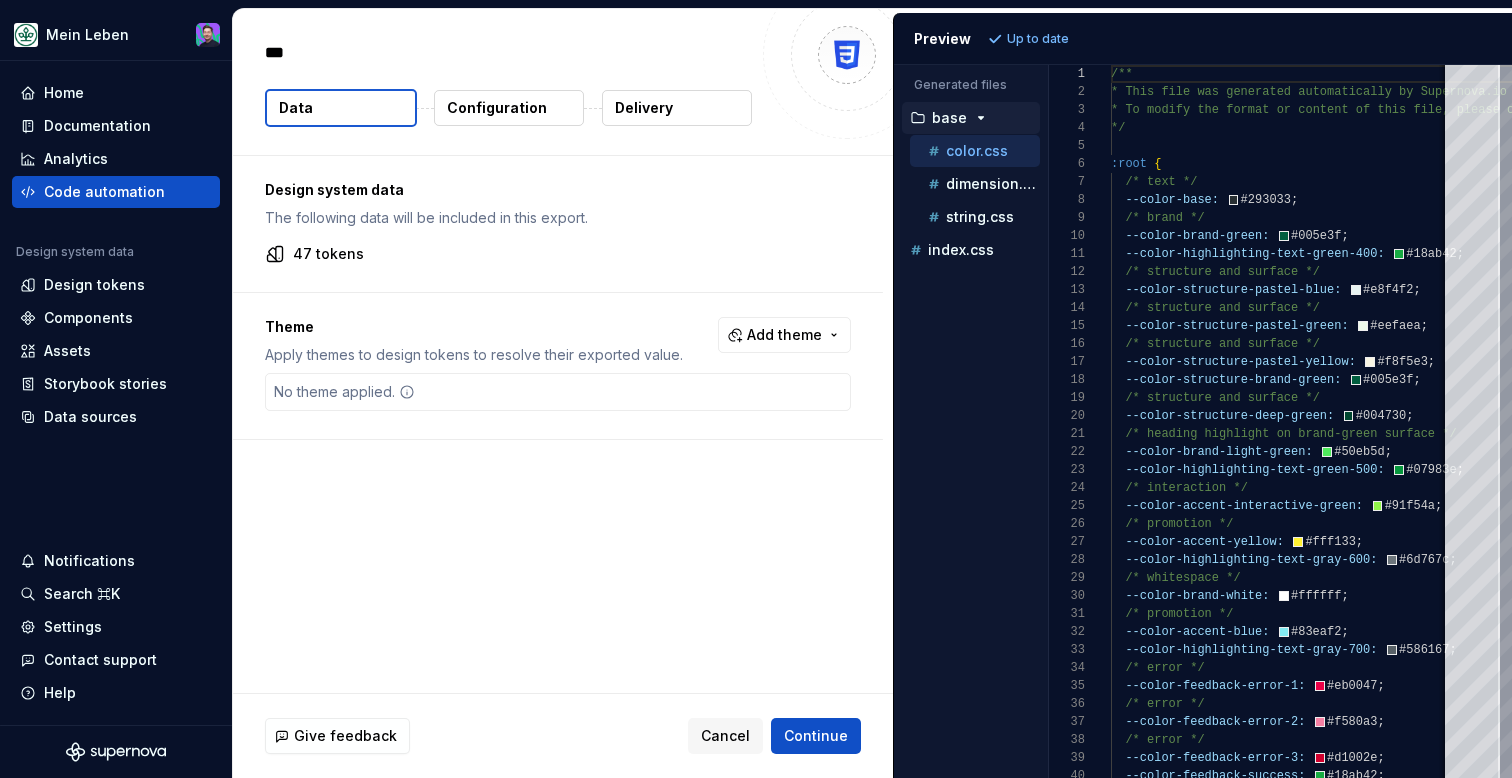 click on "Configuration" at bounding box center (497, 108) 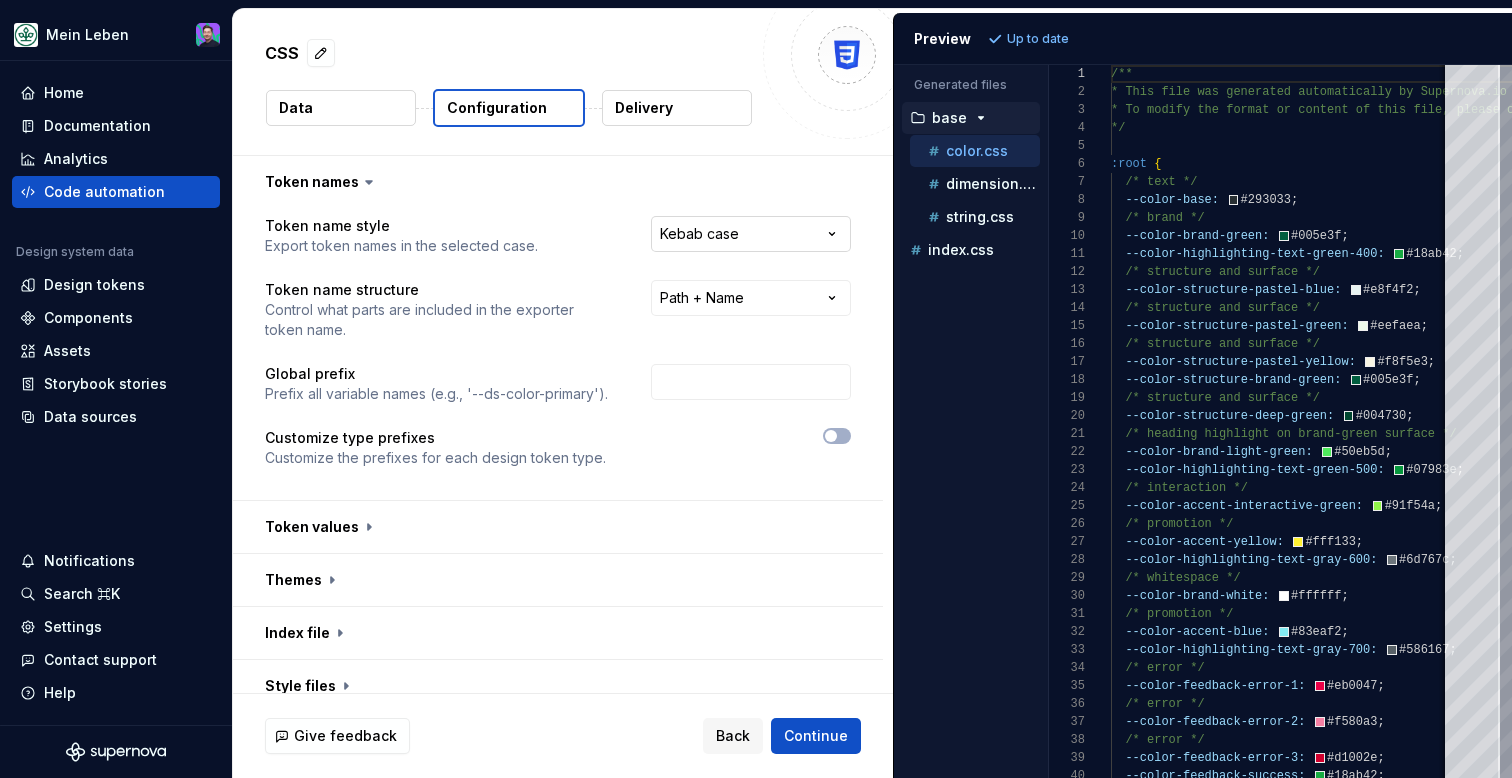 click on "**********" at bounding box center [756, 389] 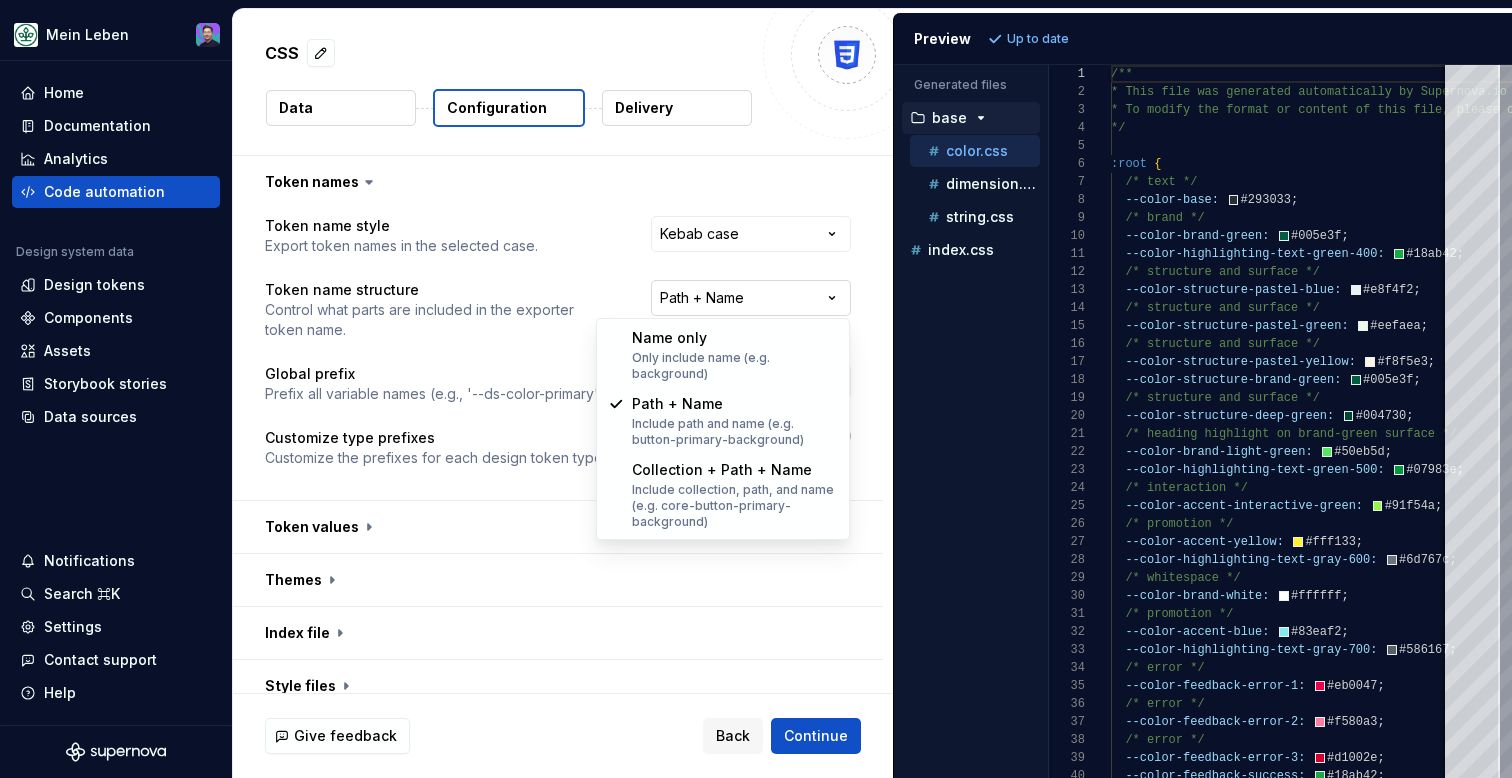 click on "**********" at bounding box center [756, 389] 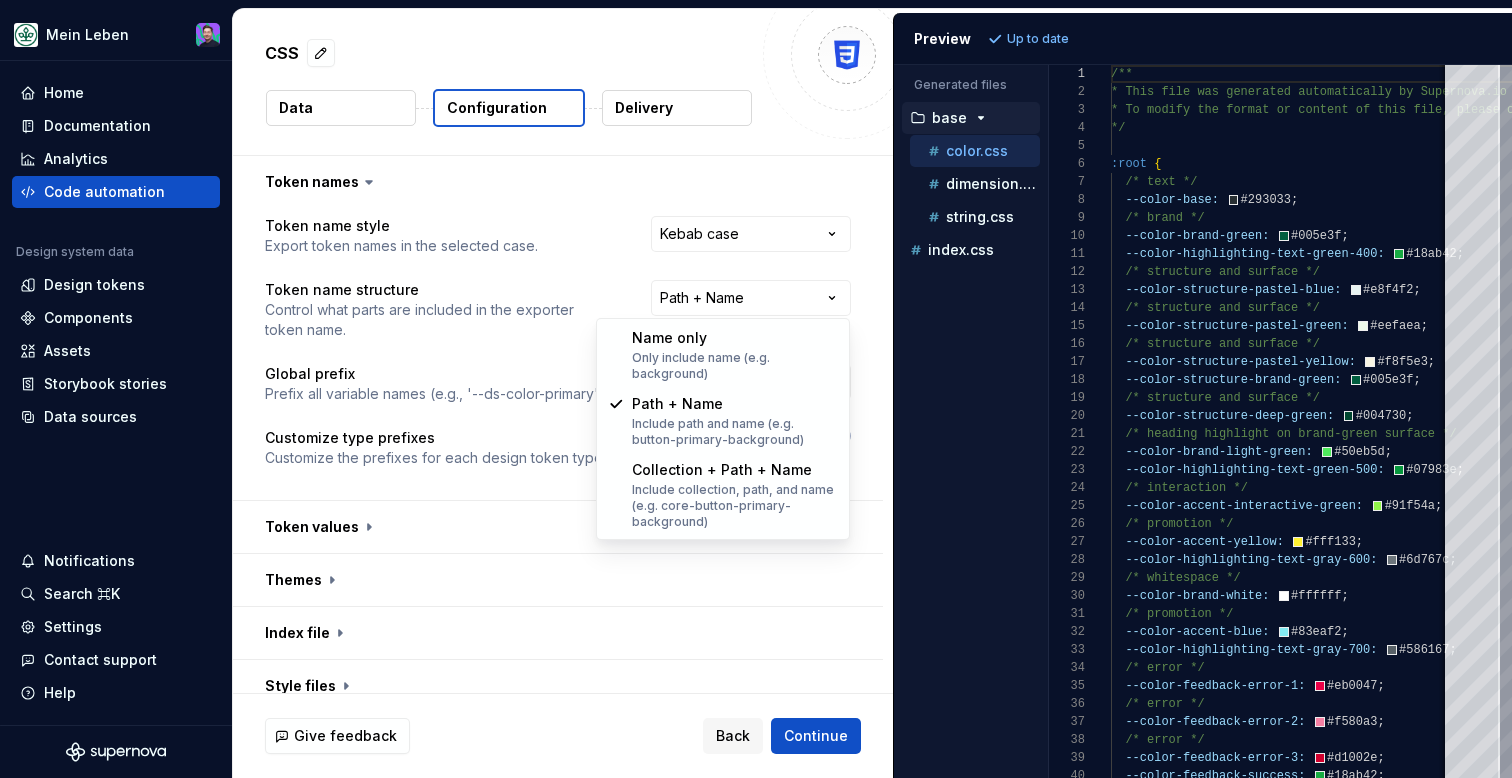 select on "********" 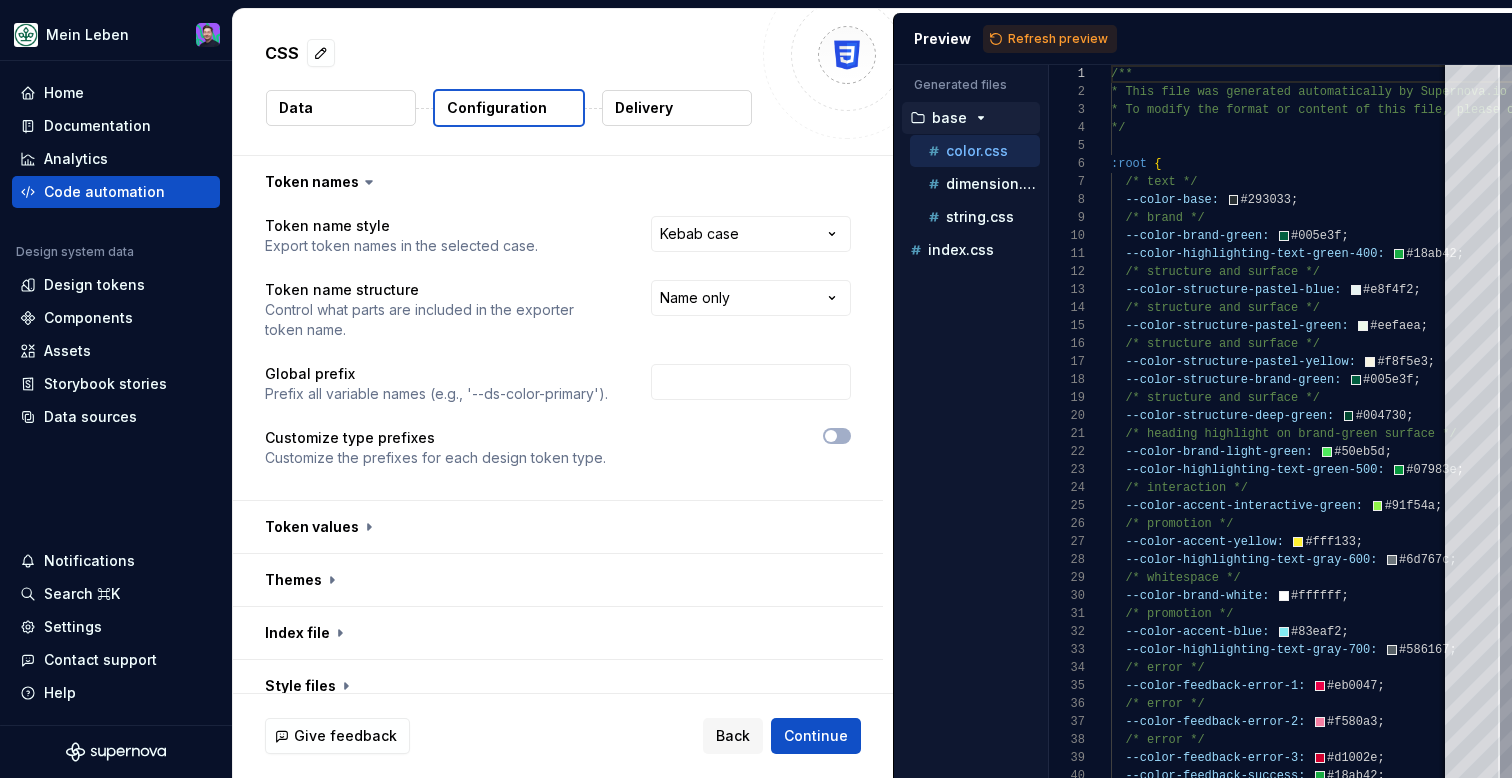 click on "Preview Refresh preview" at bounding box center [1203, 39] 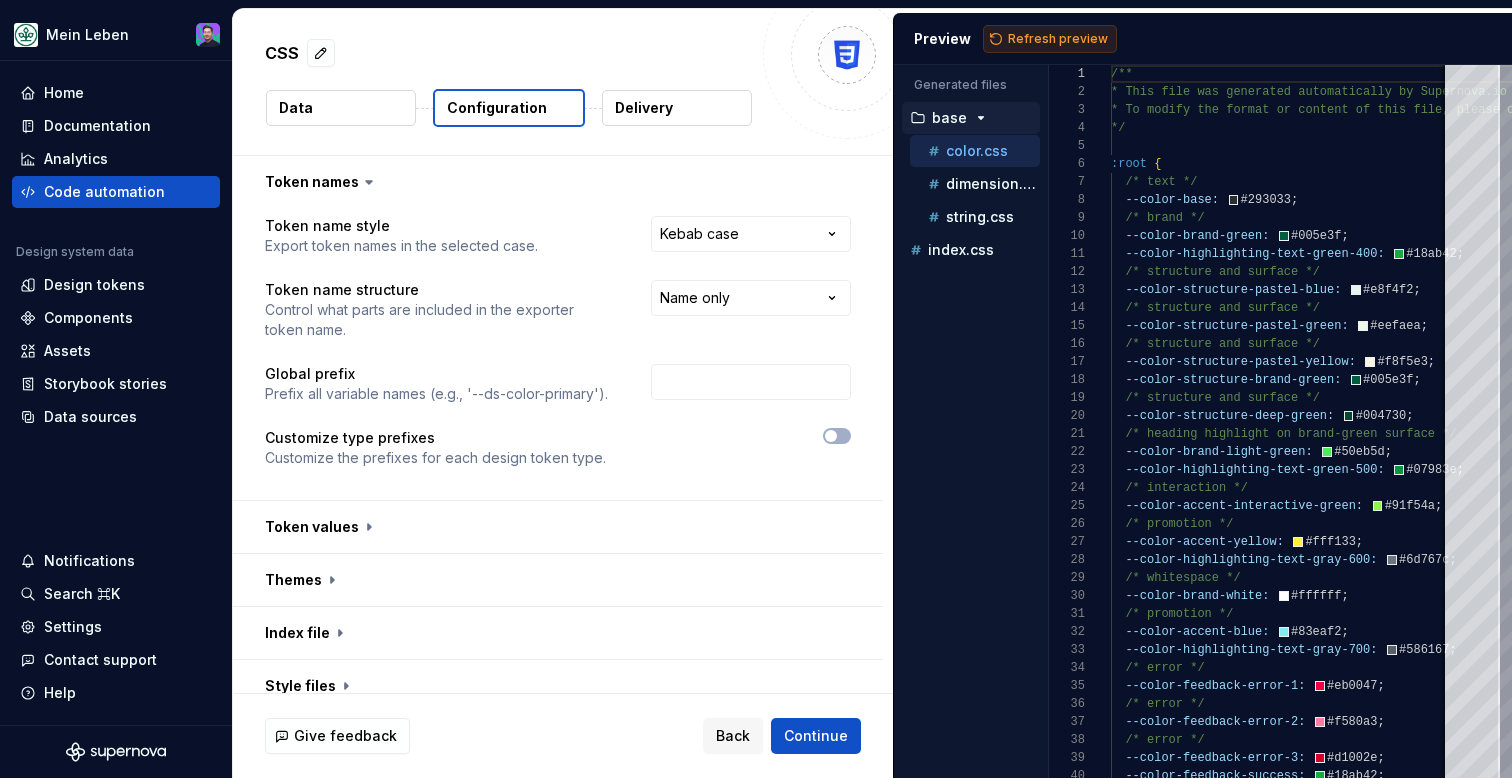 click on "Refresh preview" at bounding box center (1058, 39) 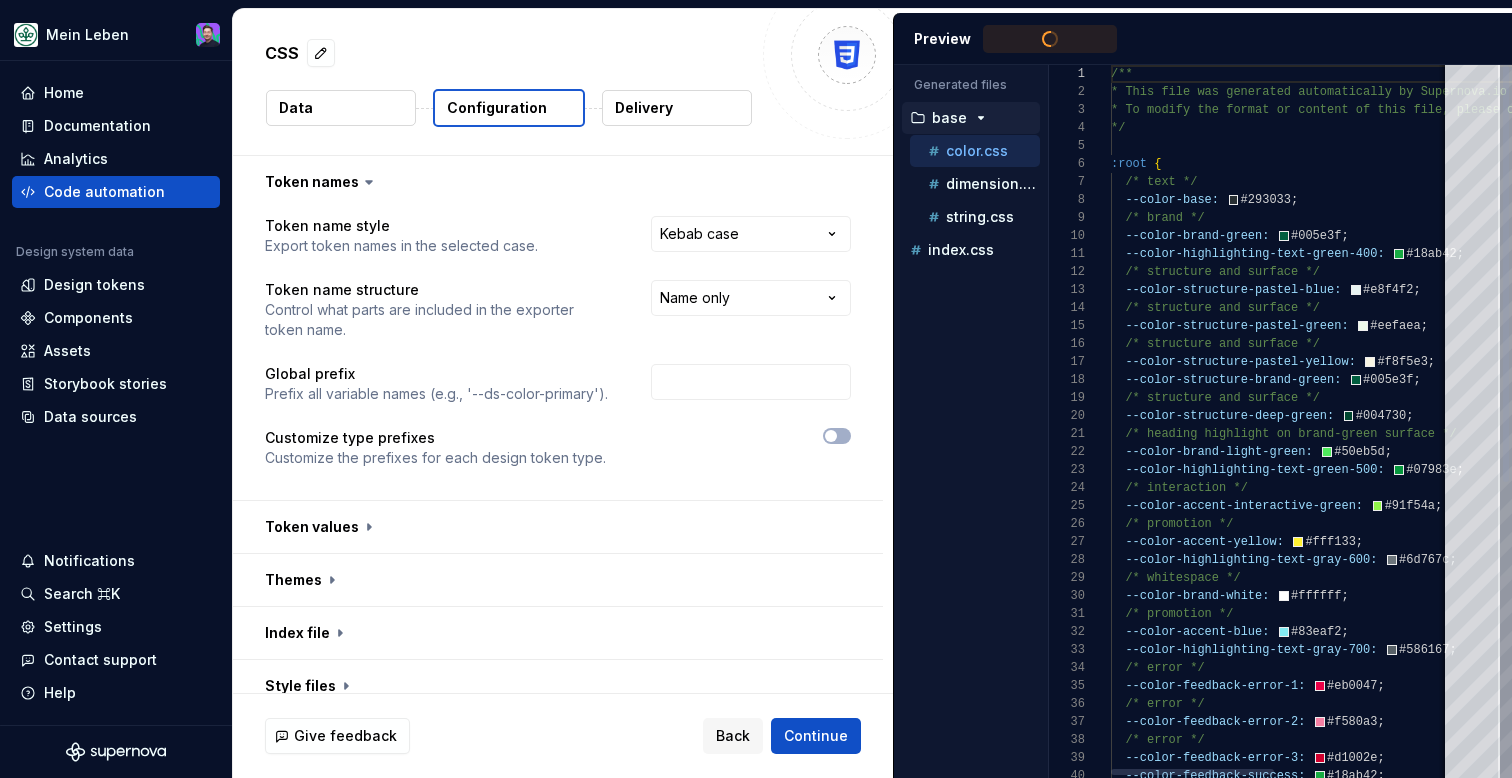 type on "**********" 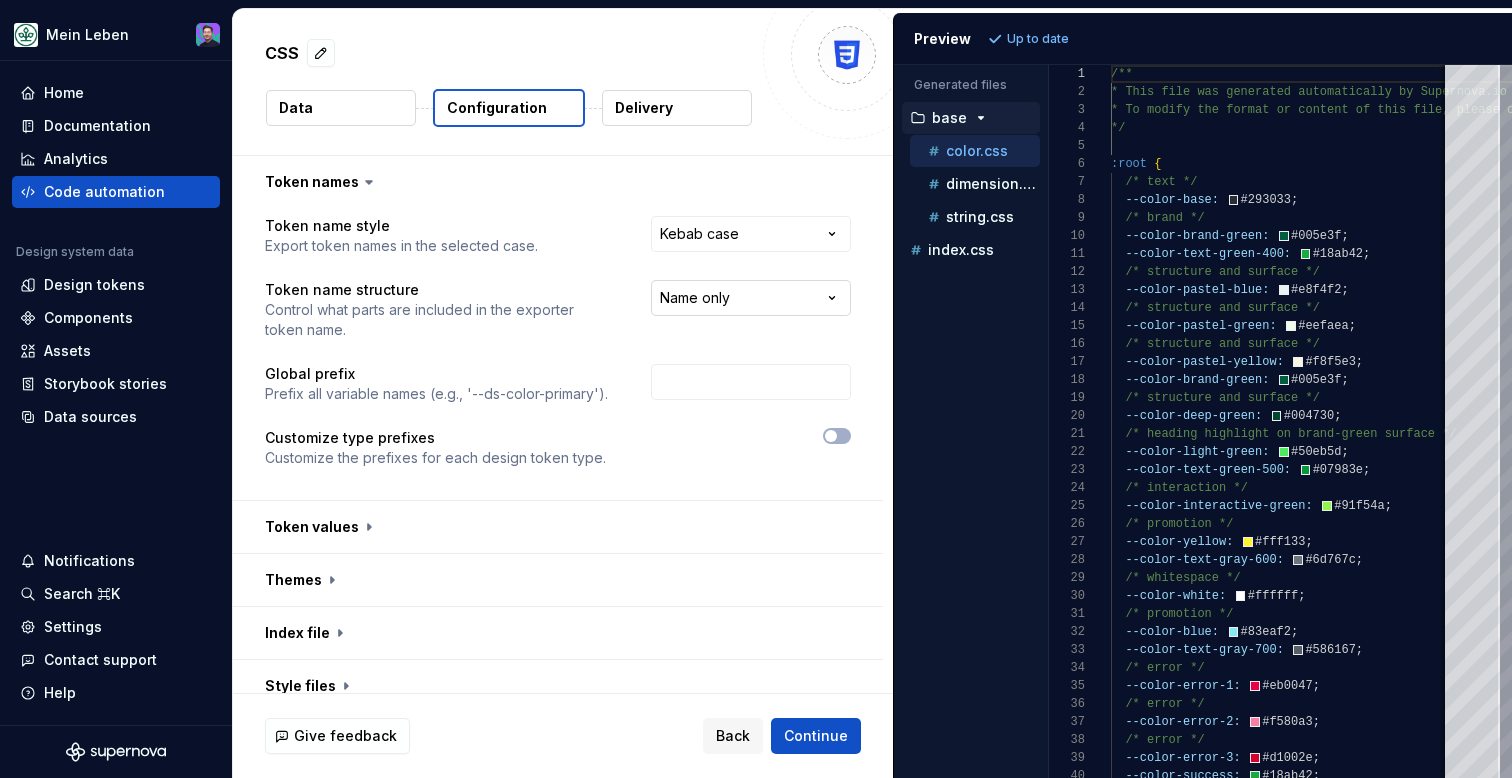click on "**********" at bounding box center (756, 389) 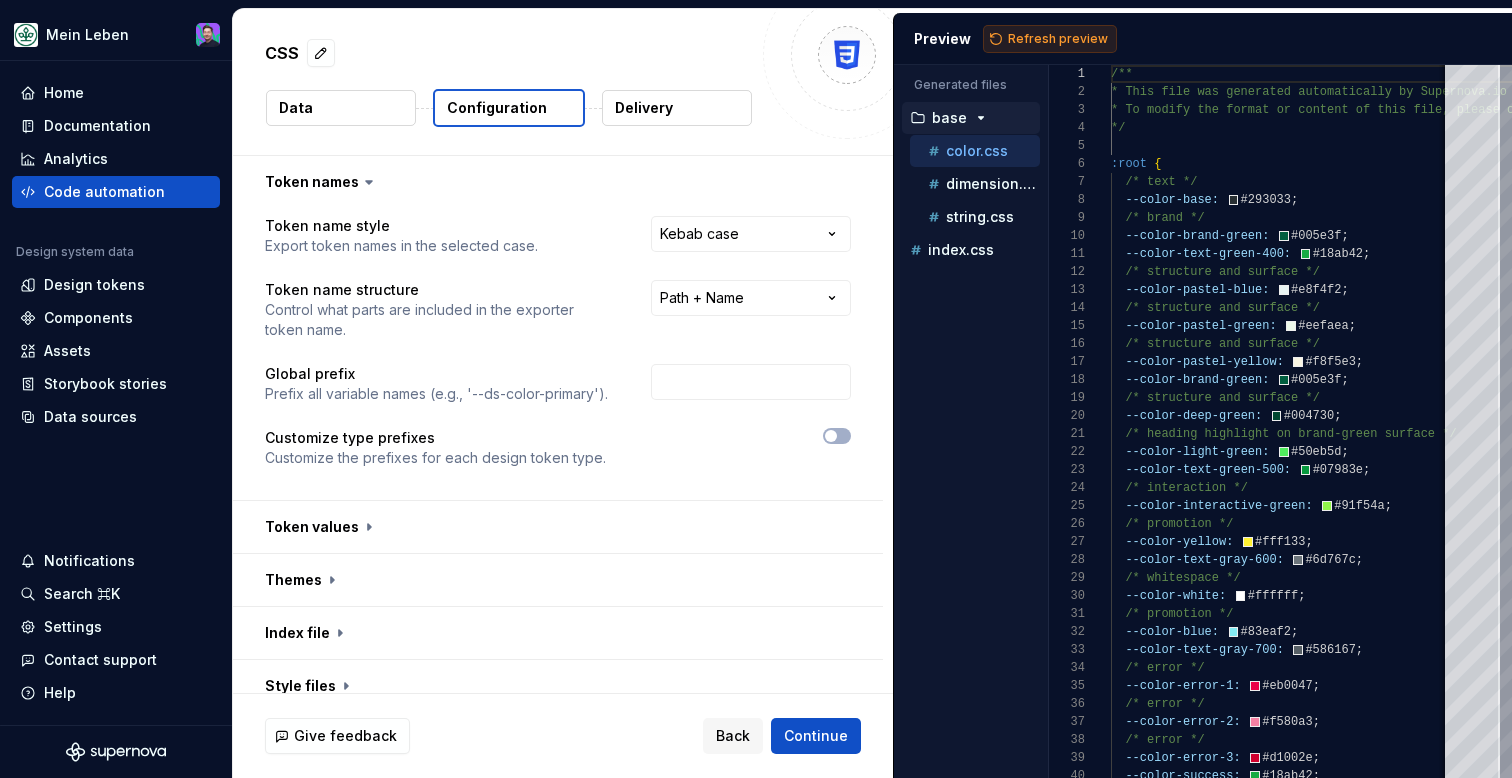 click on "Refresh preview" at bounding box center (1058, 39) 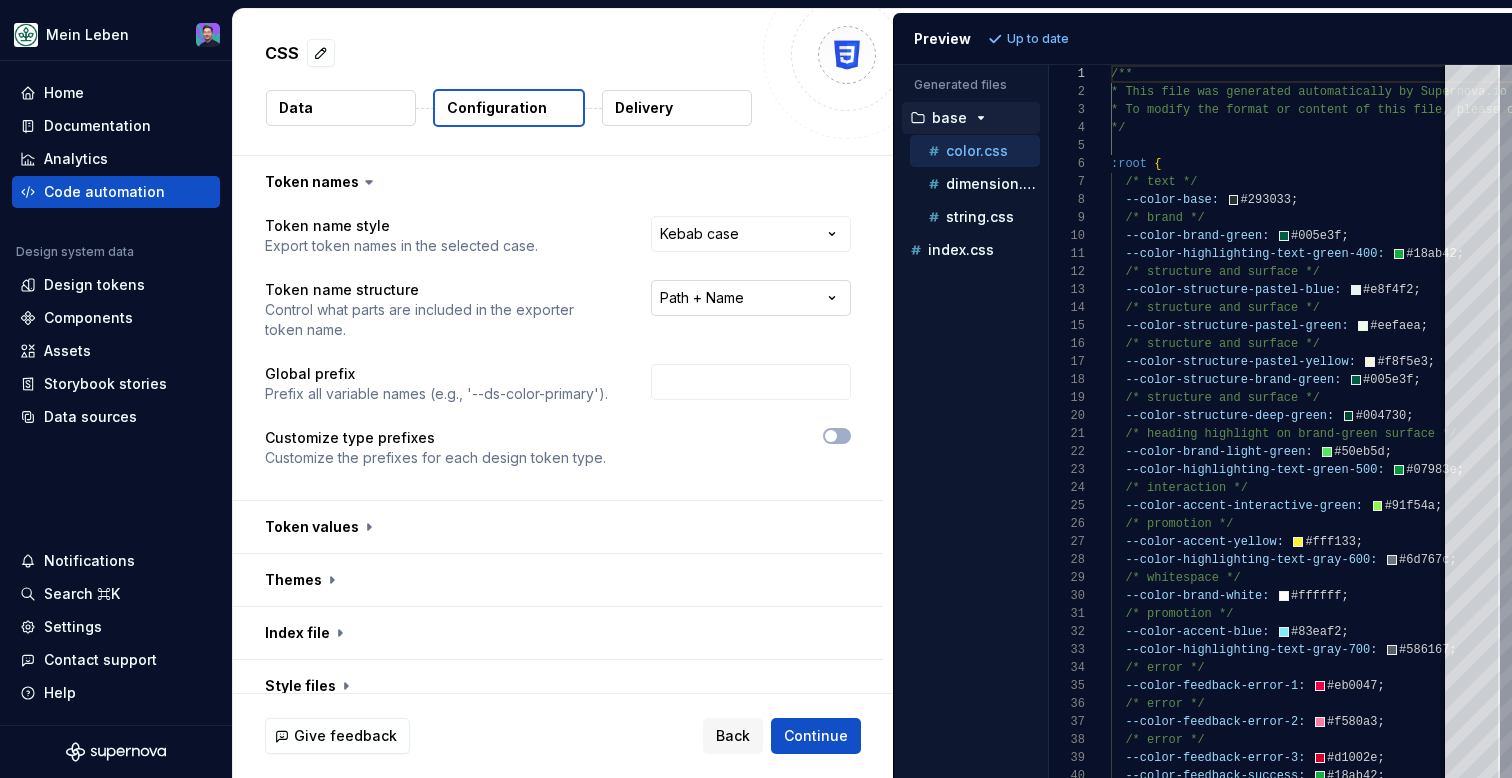 click on "**********" at bounding box center [756, 389] 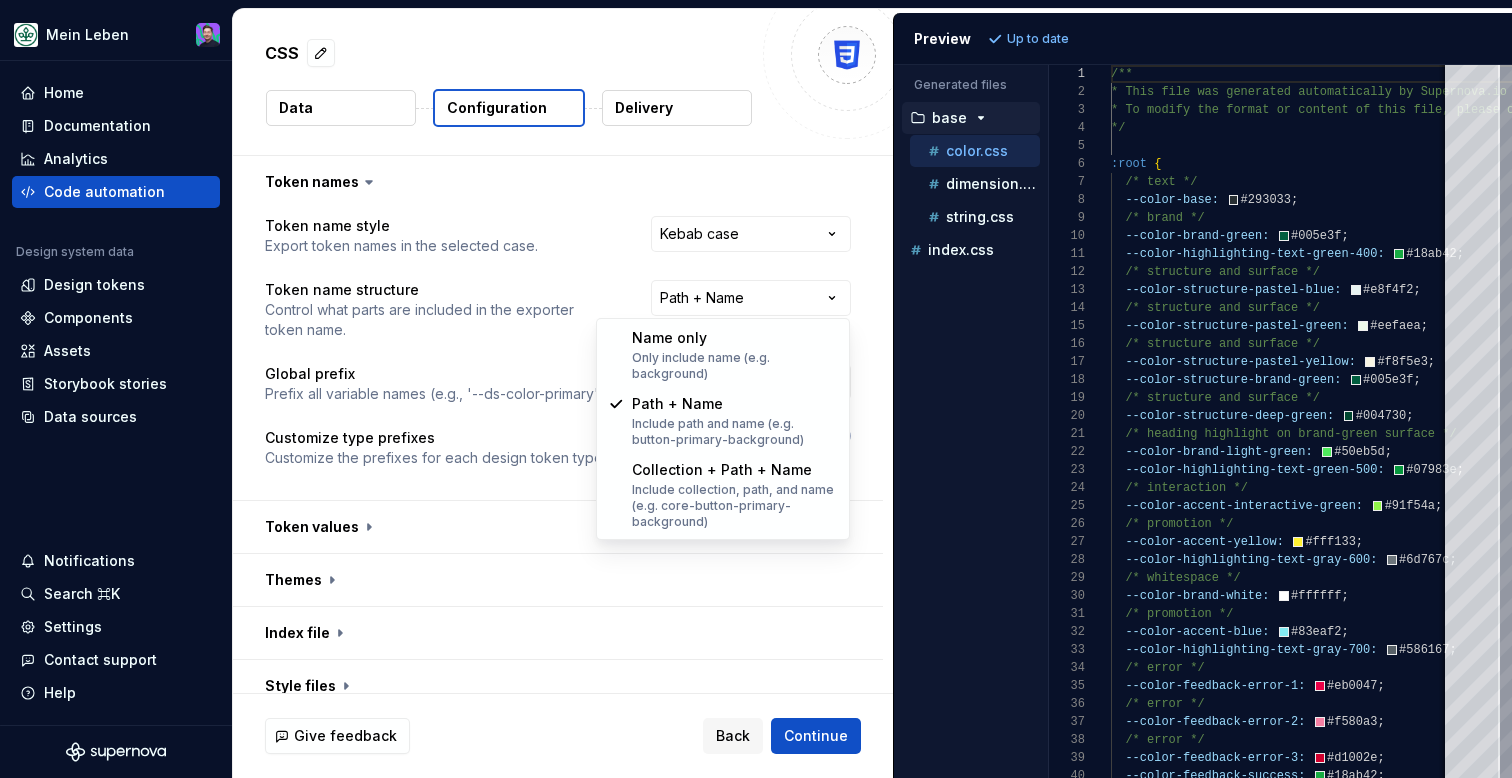 select on "********" 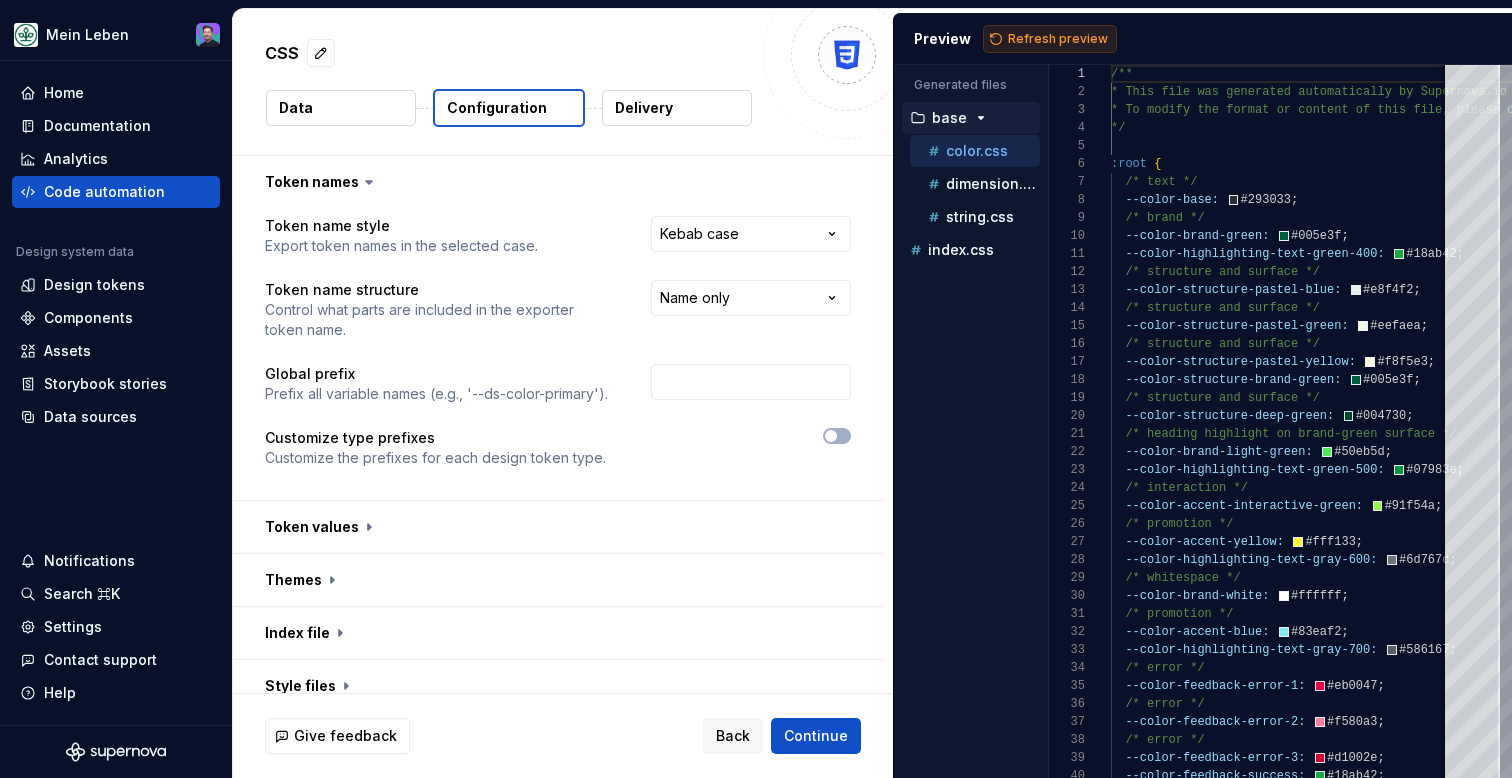 click on "Refresh preview" at bounding box center [1058, 39] 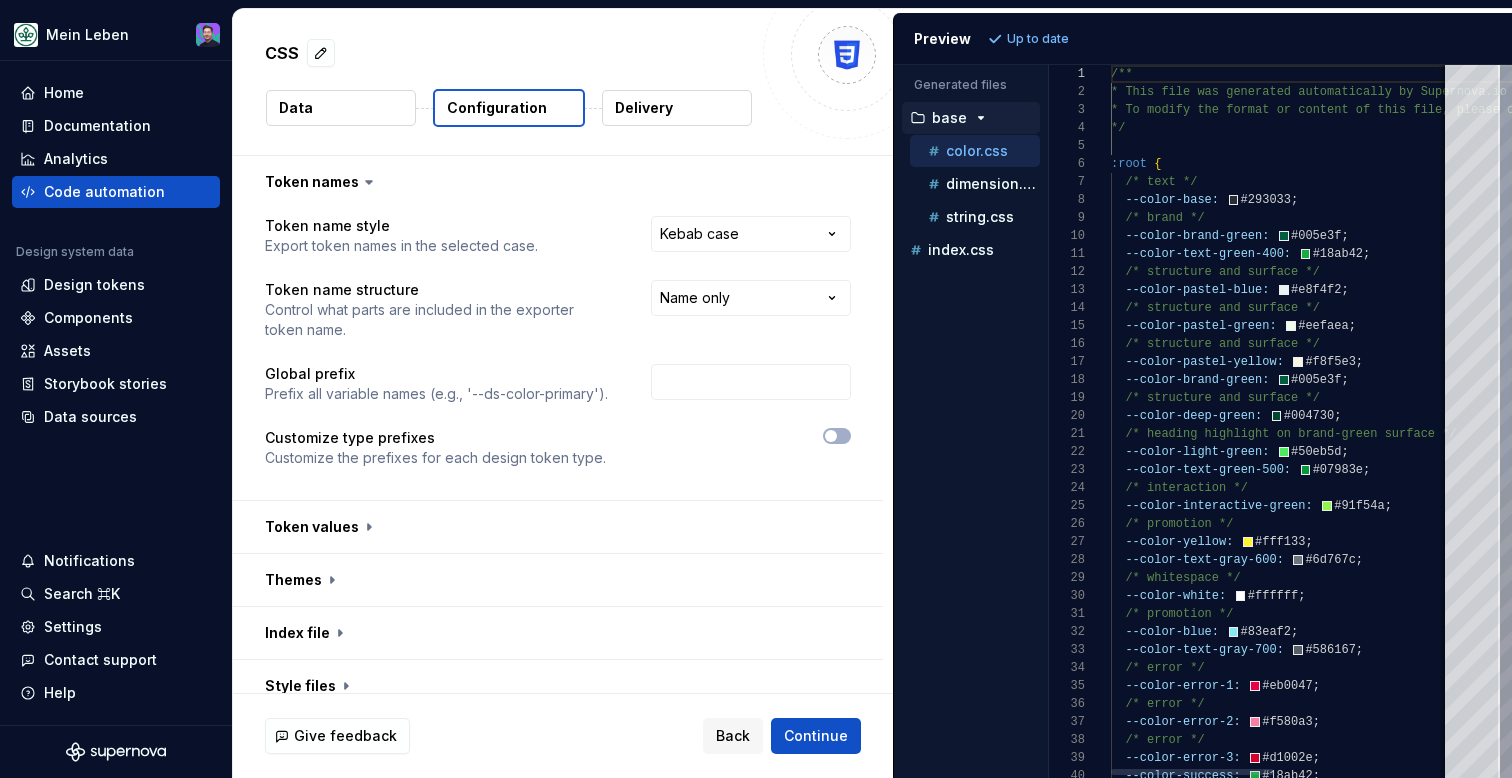 type on "**********" 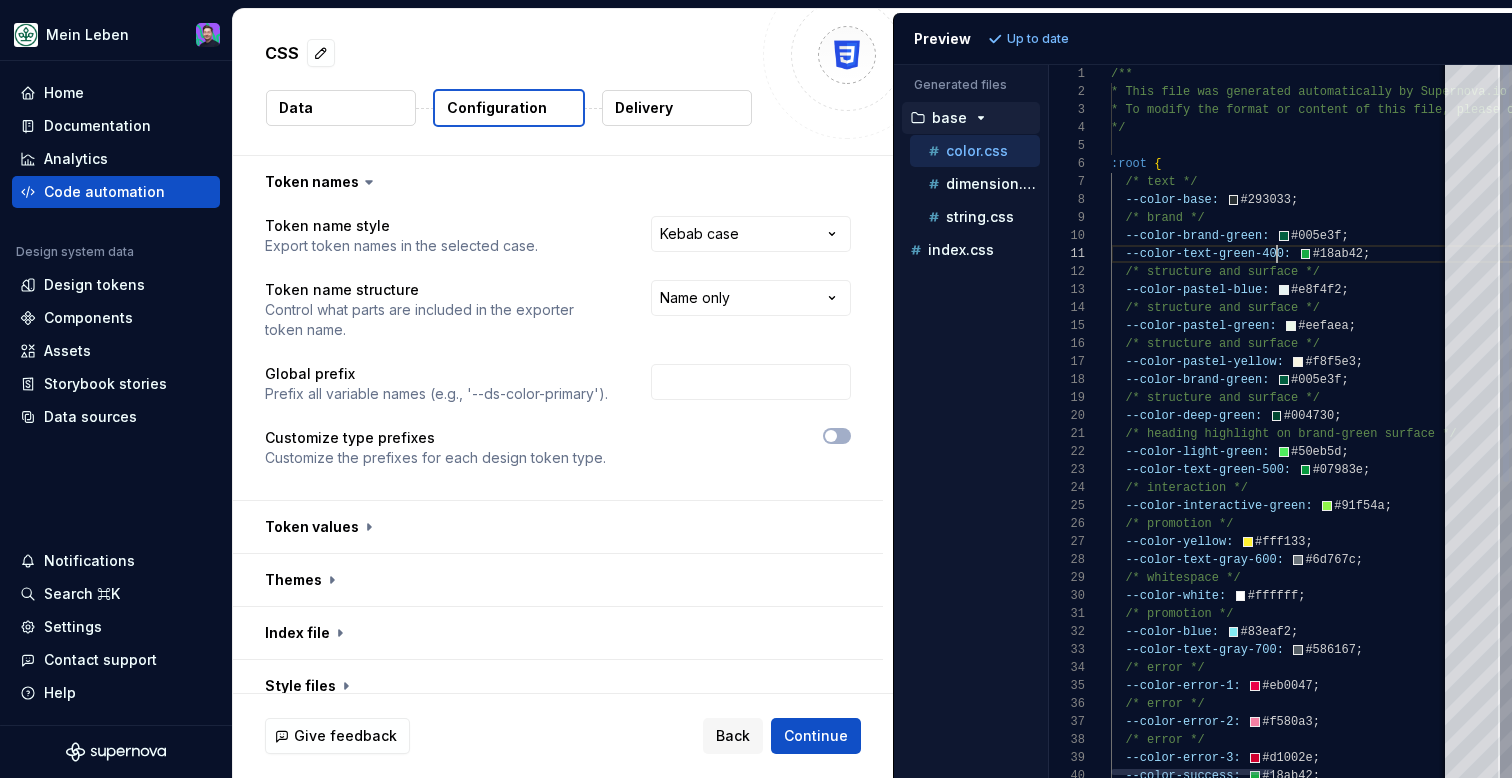 scroll, scrollTop: 0, scrollLeft: 166, axis: horizontal 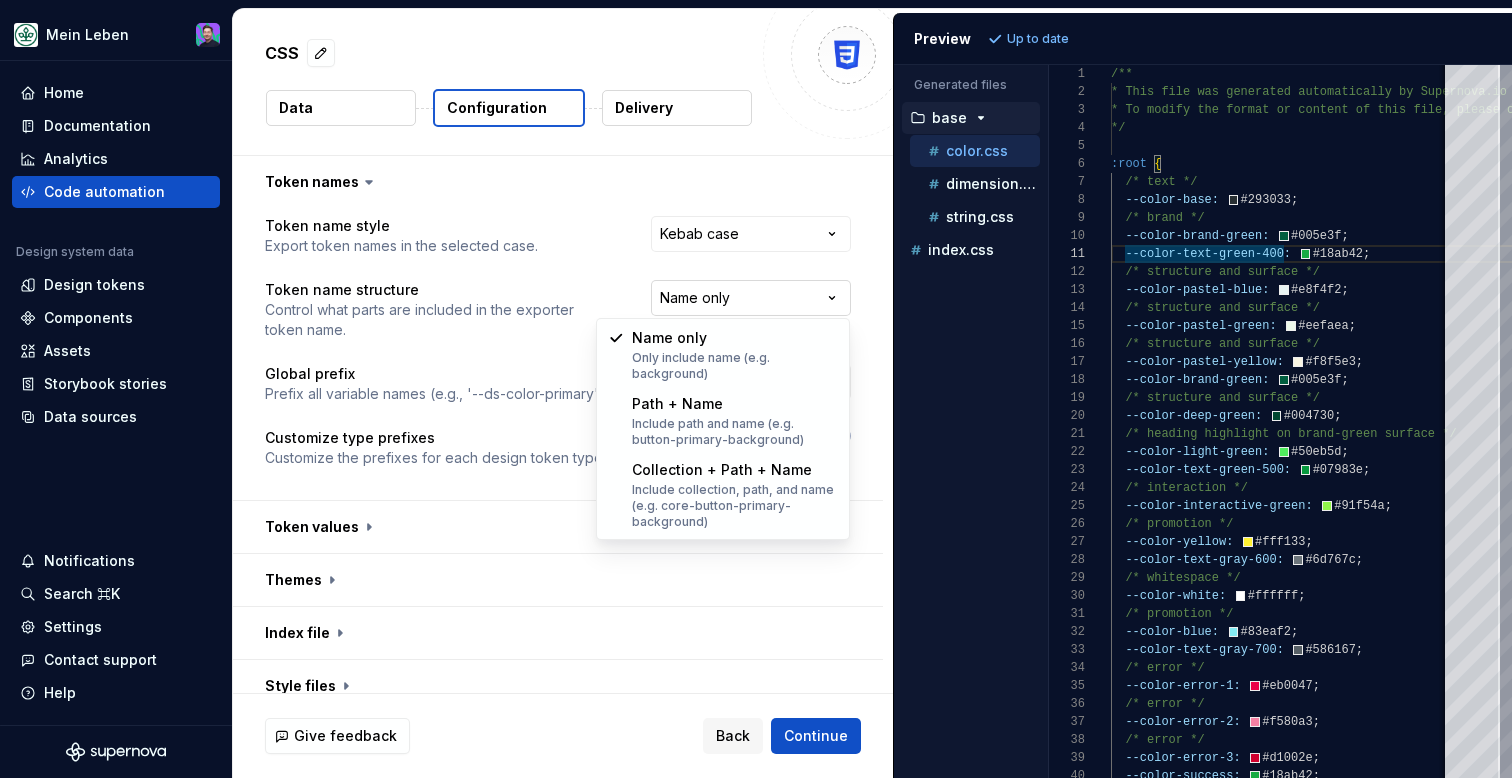 click on "**********" at bounding box center [756, 389] 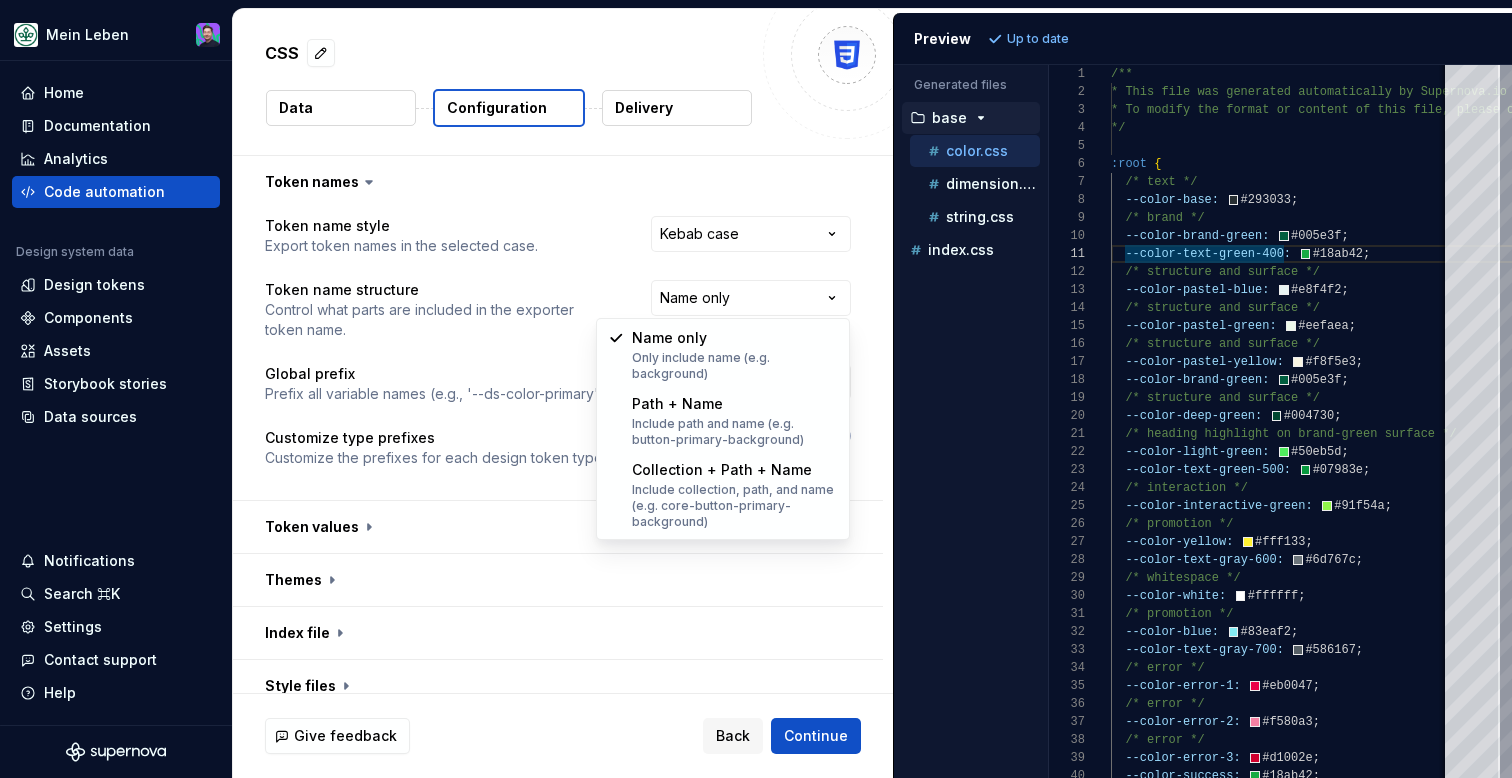select on "**********" 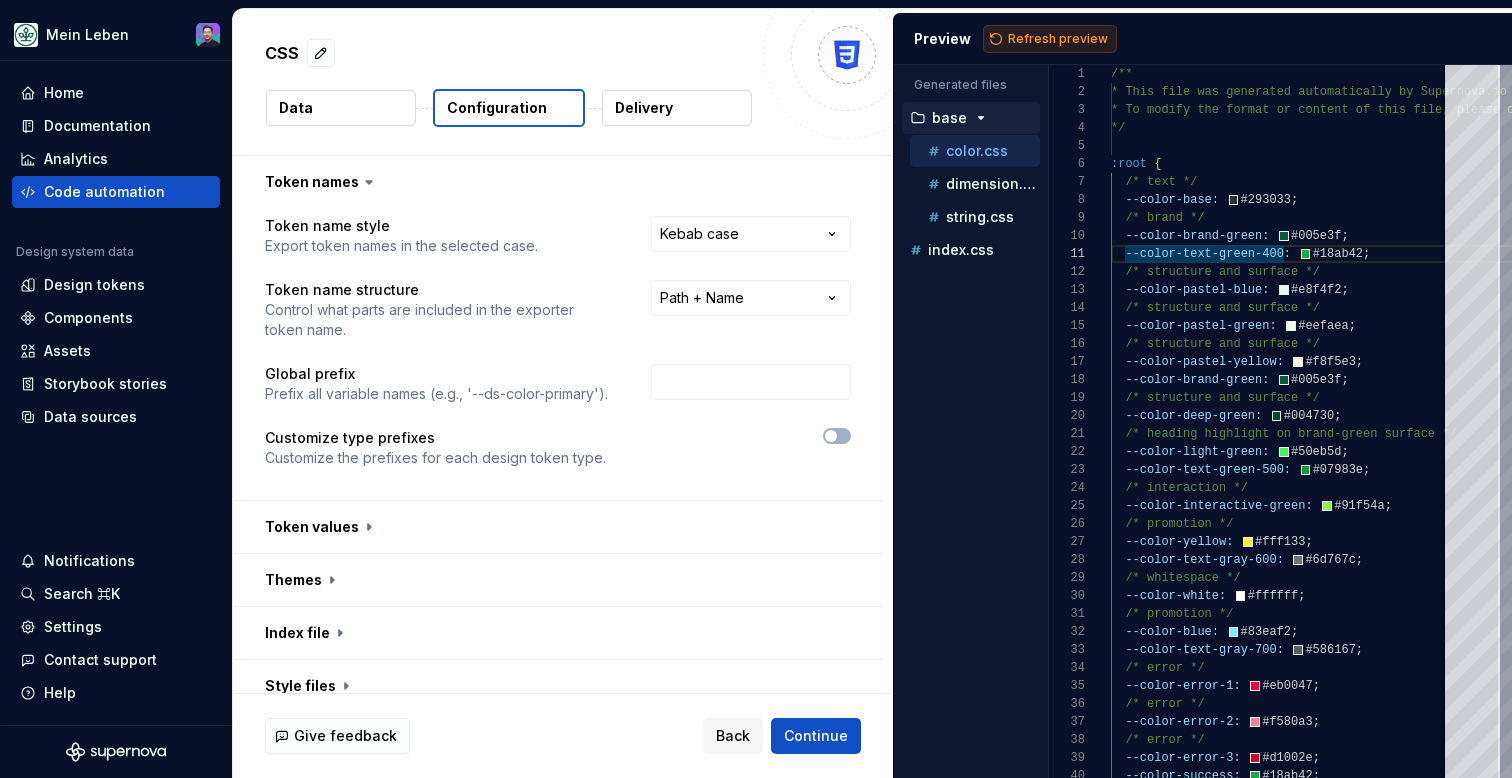 click on "Refresh preview" at bounding box center (1050, 39) 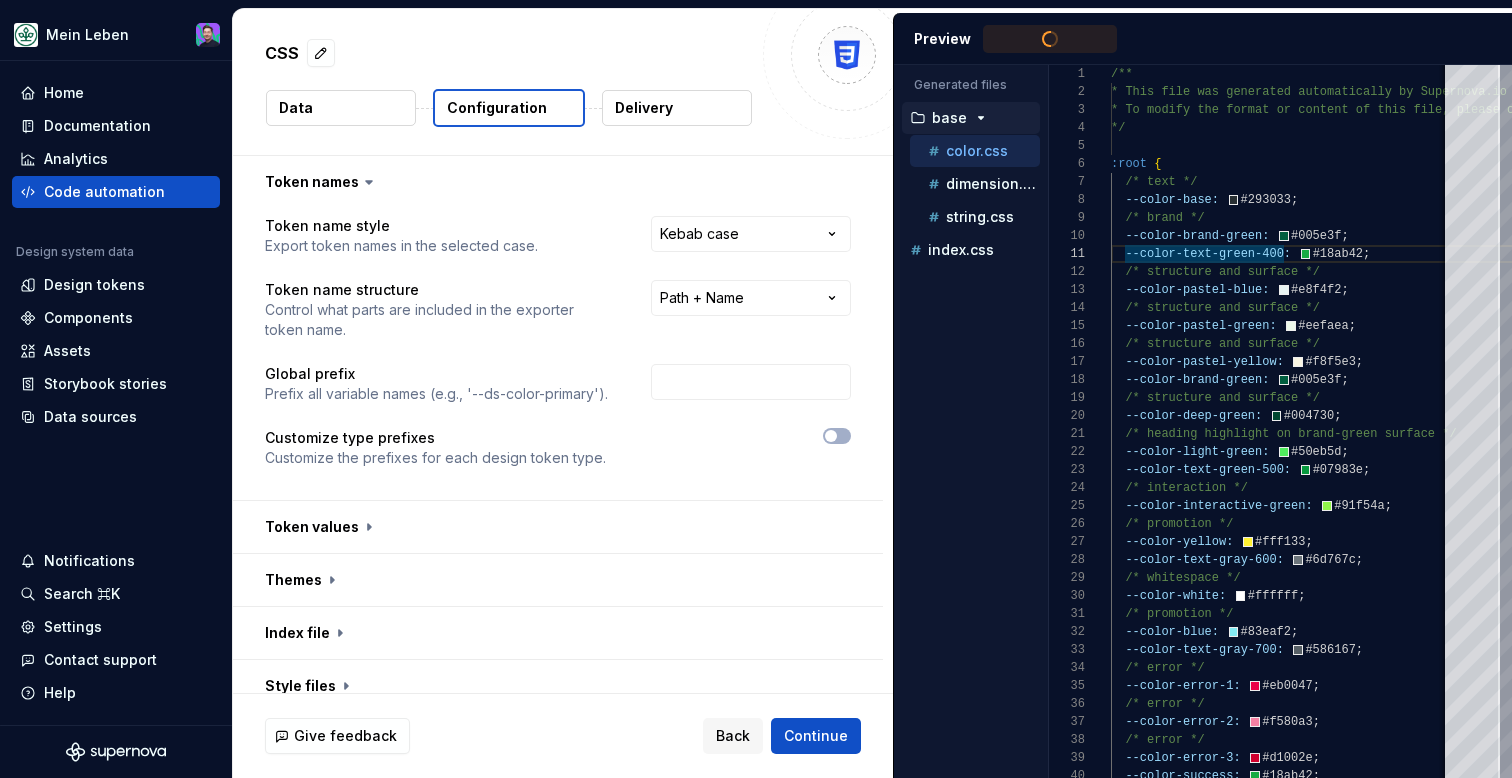 type on "**********" 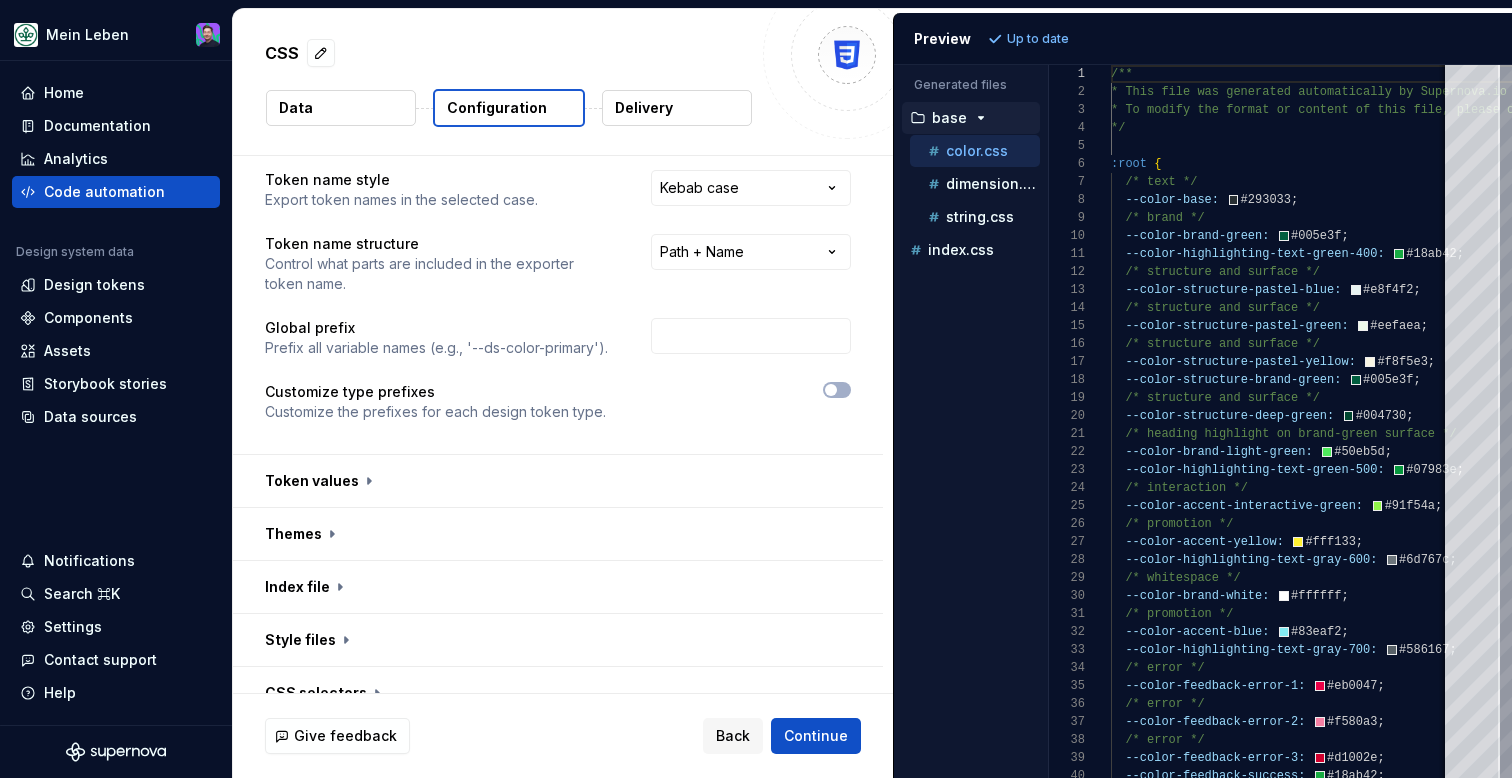 scroll, scrollTop: 43, scrollLeft: 0, axis: vertical 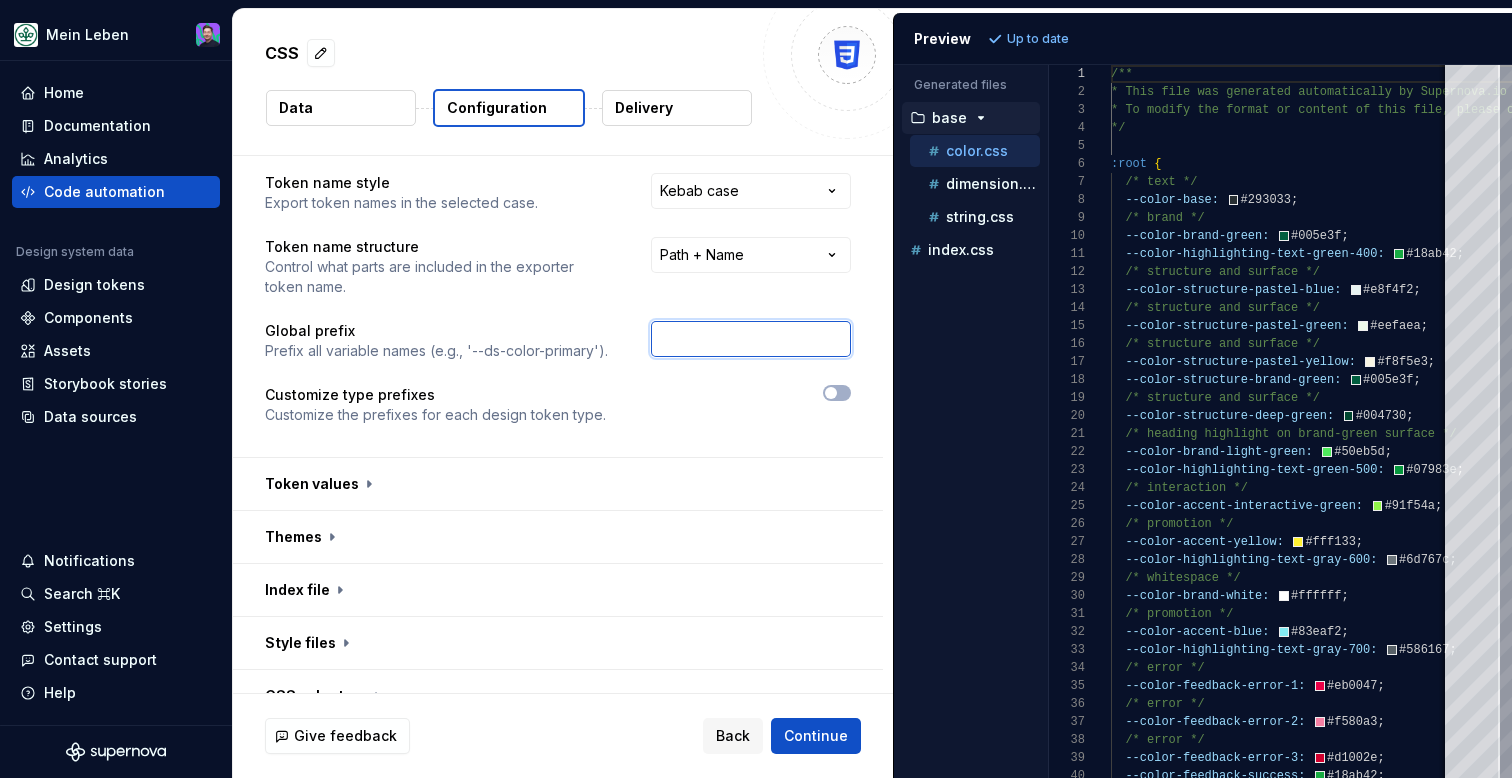 click at bounding box center (751, 339) 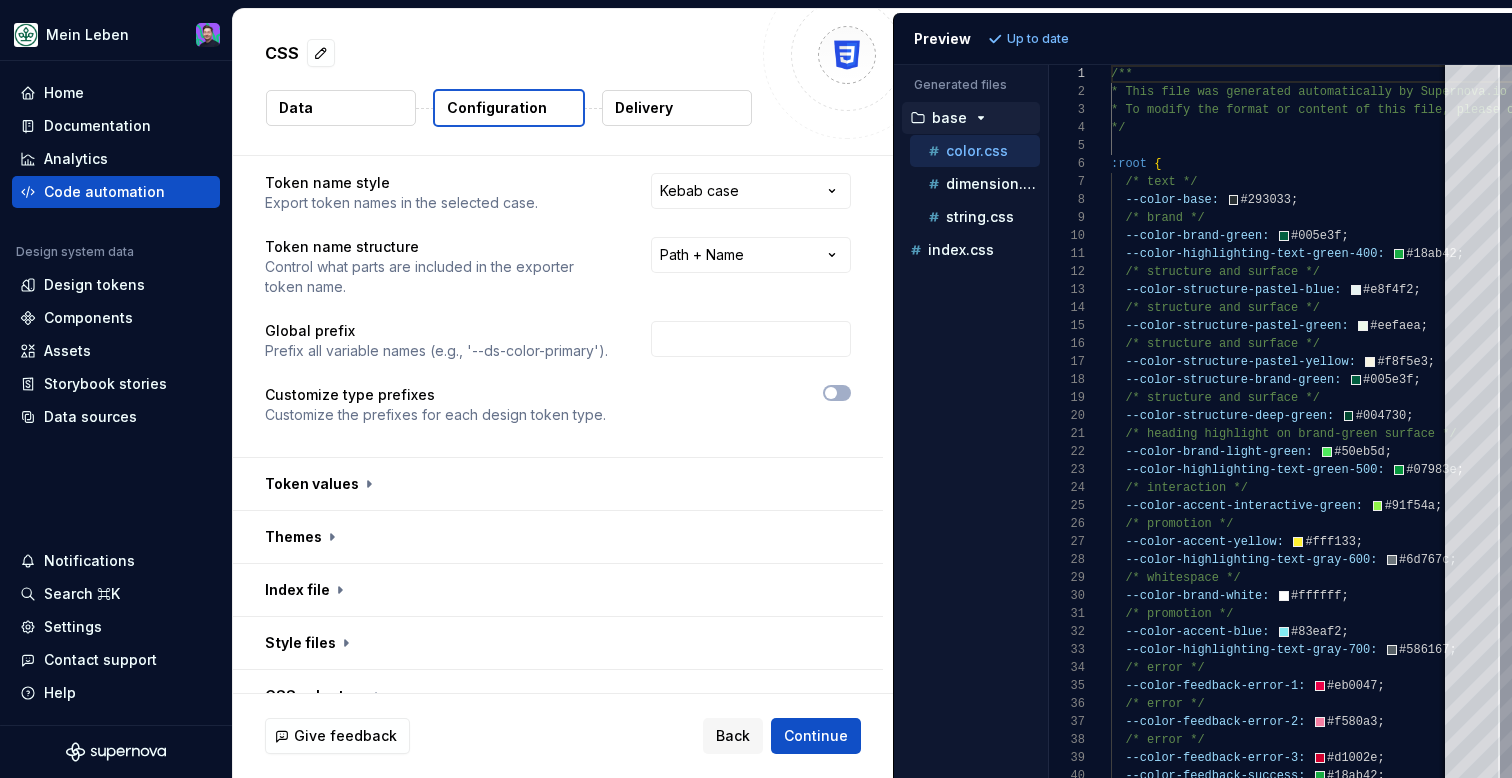 click on "**********" at bounding box center [558, 311] 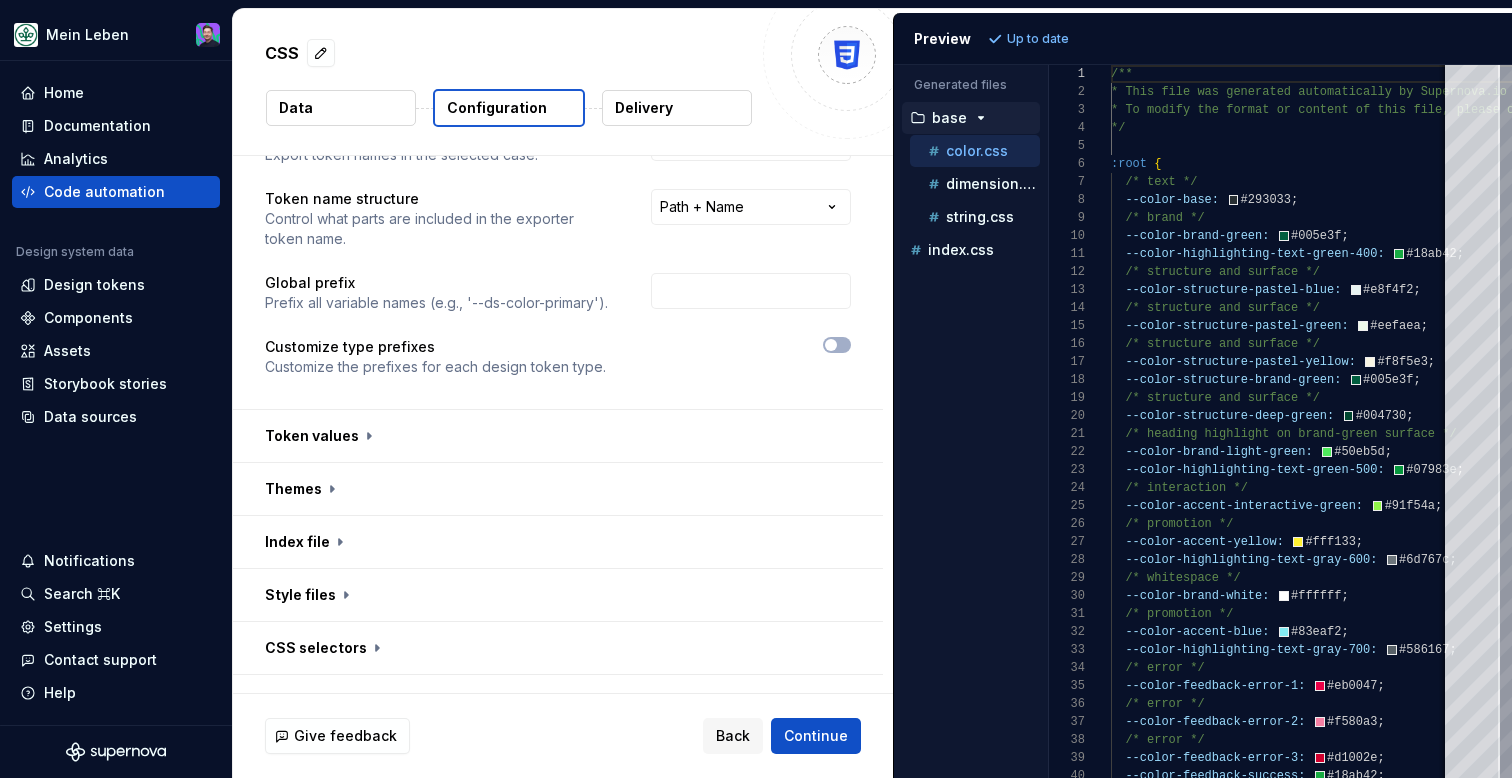 scroll, scrollTop: 92, scrollLeft: 0, axis: vertical 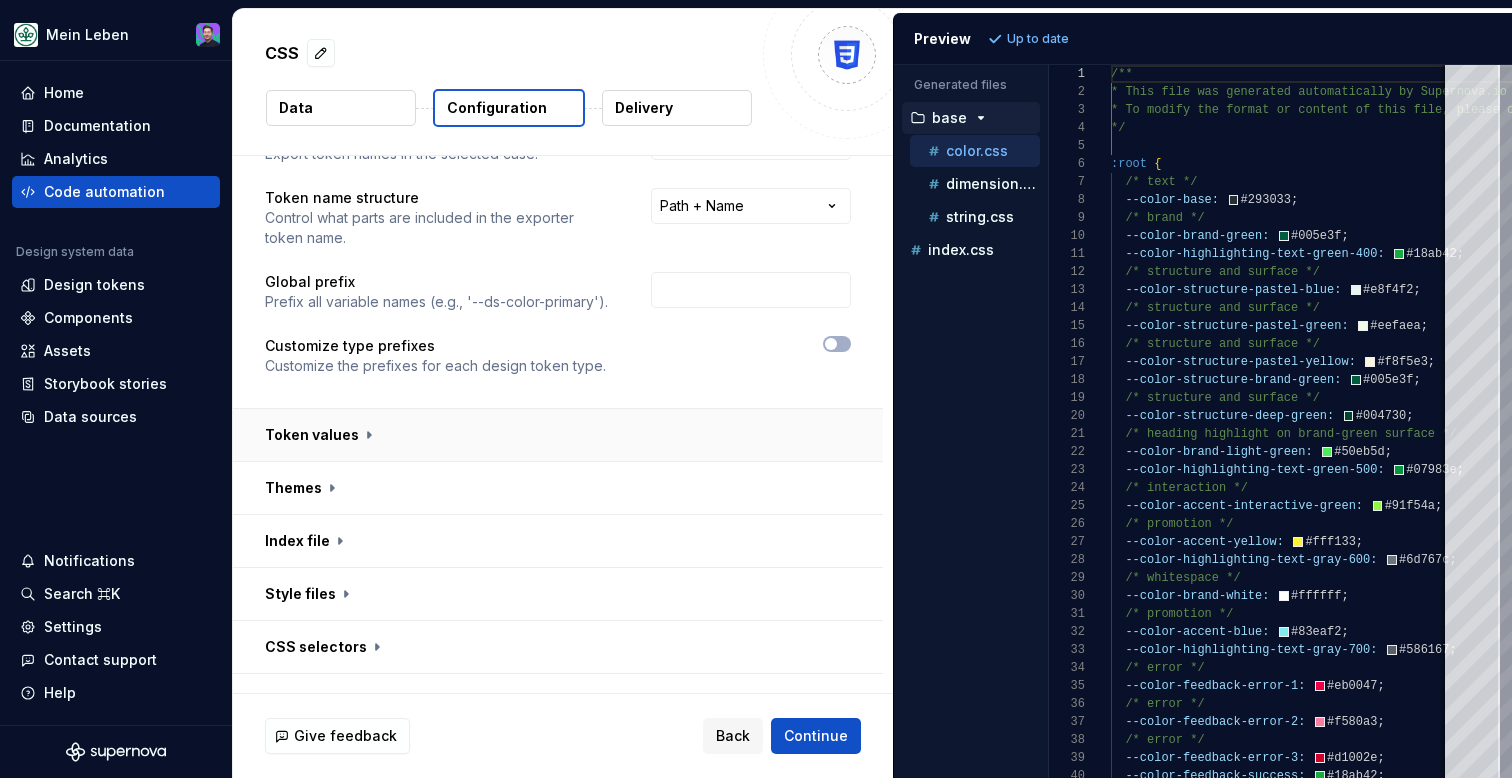 click at bounding box center [558, 435] 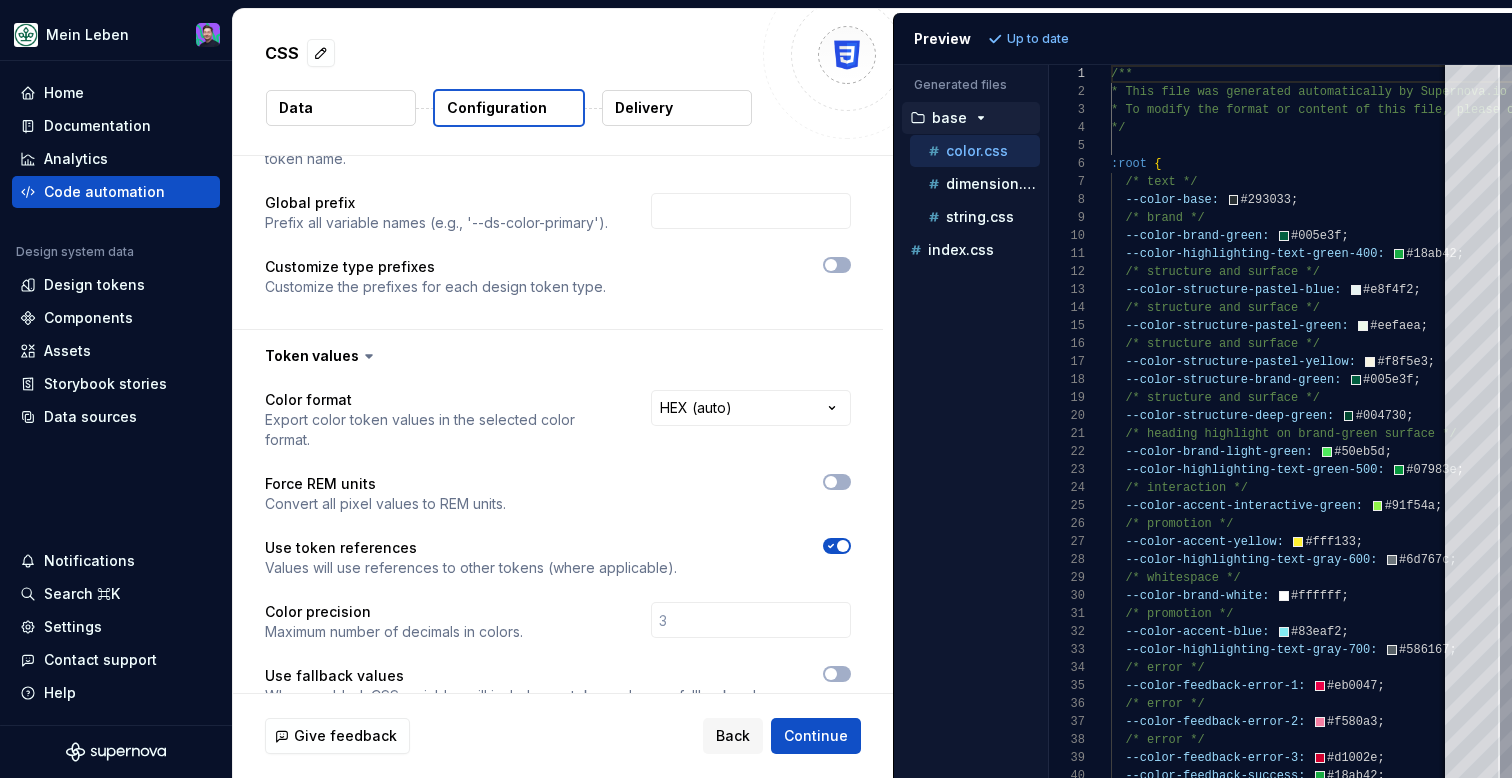 scroll, scrollTop: 161, scrollLeft: 0, axis: vertical 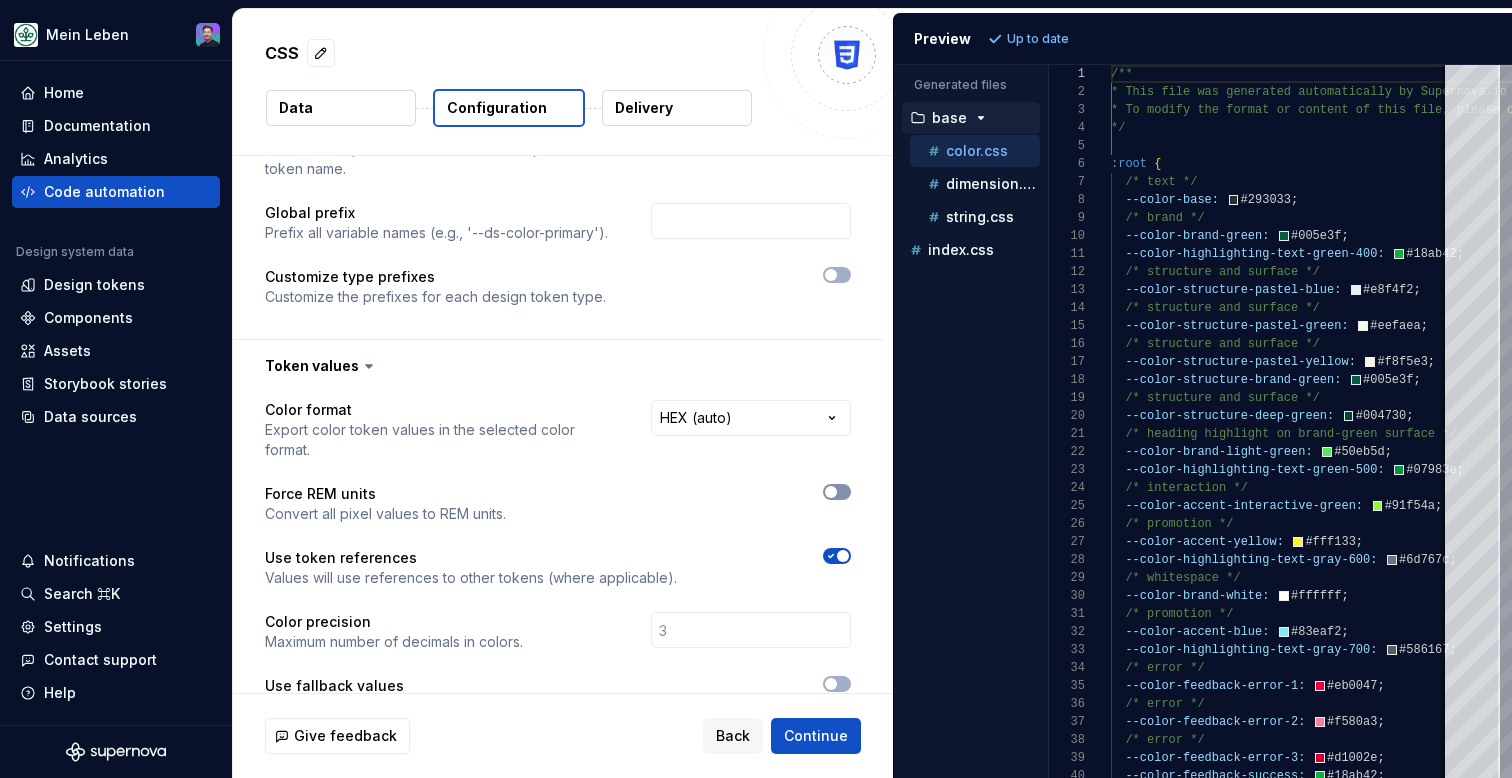 click at bounding box center (837, 492) 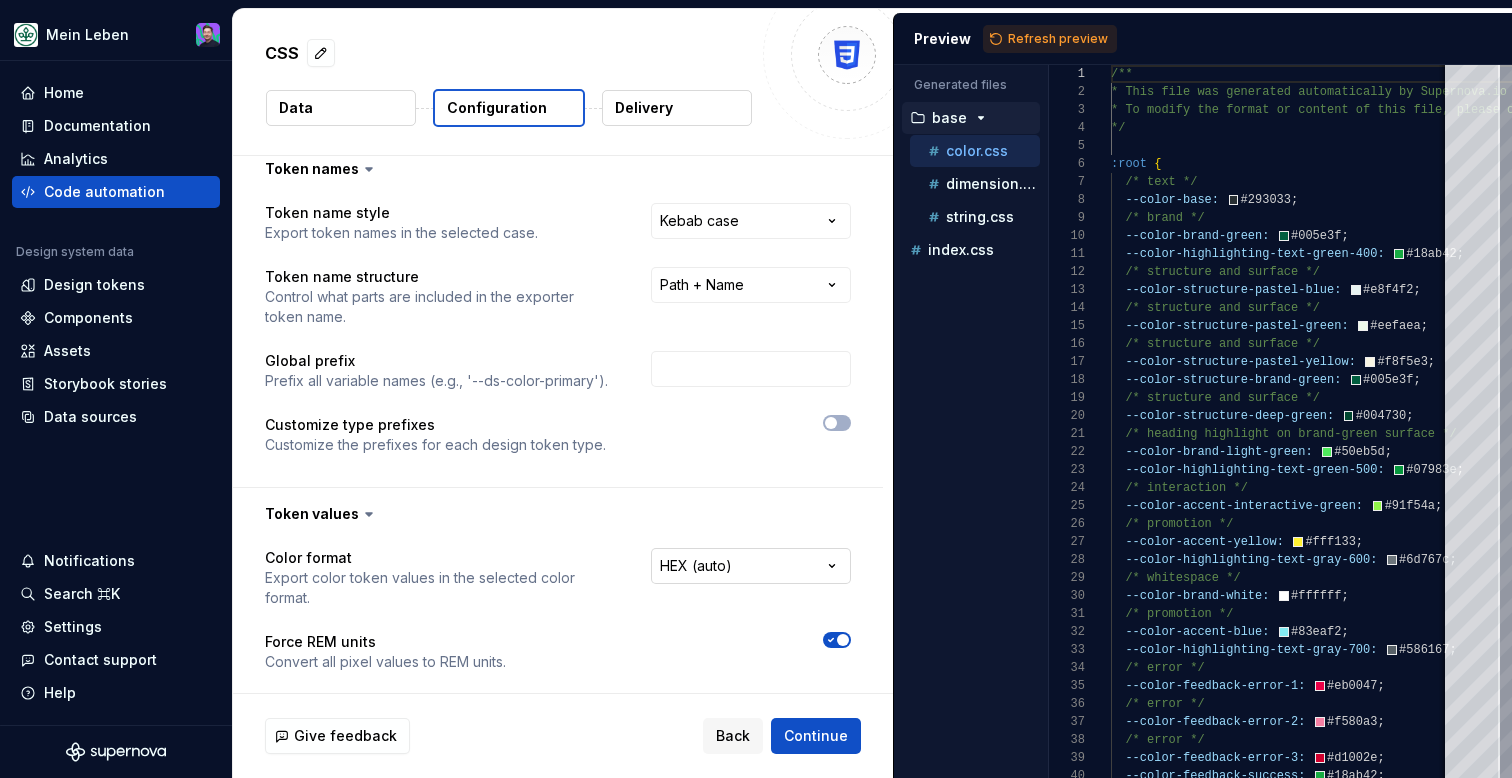 scroll, scrollTop: 3, scrollLeft: 0, axis: vertical 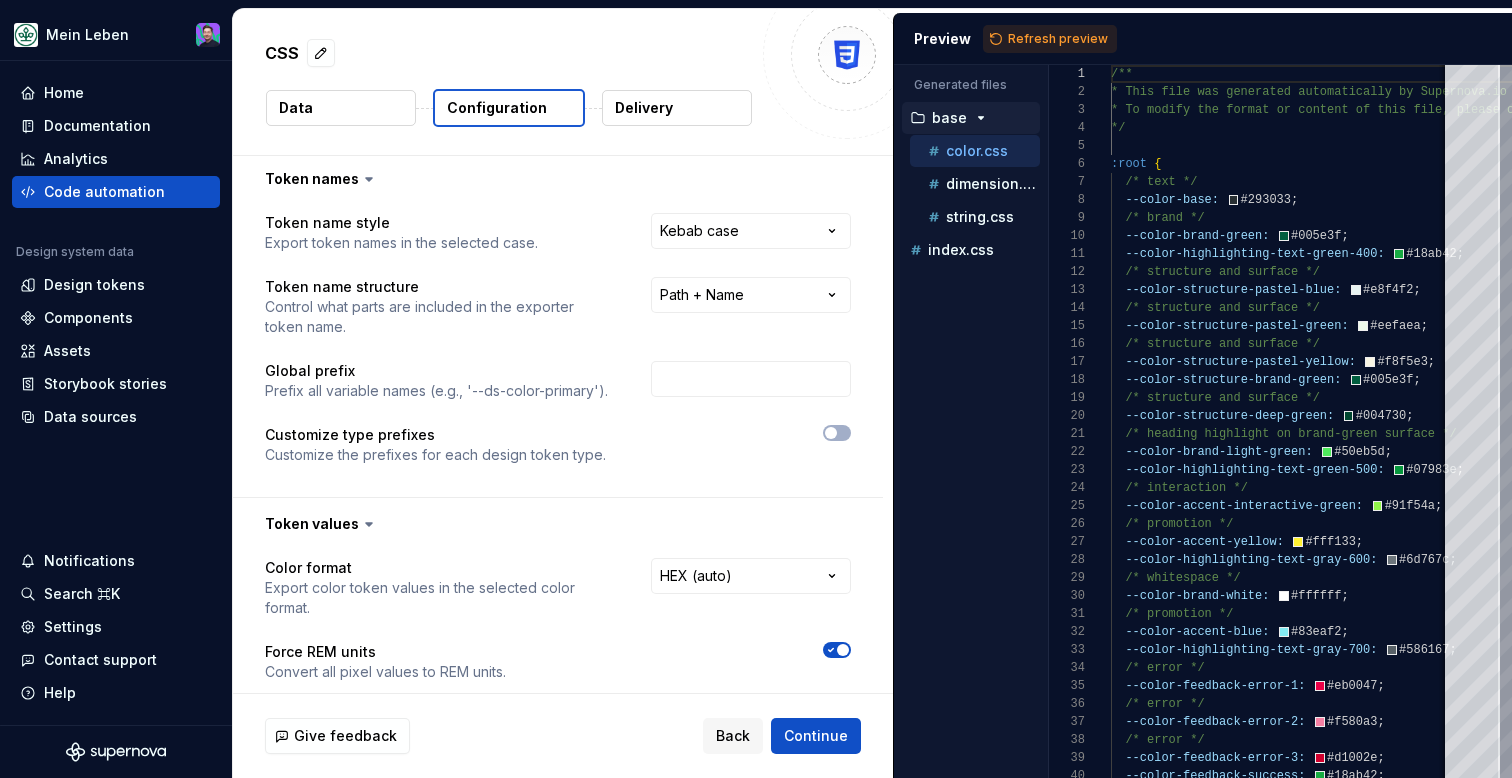 click on "**********" at bounding box center [558, 351] 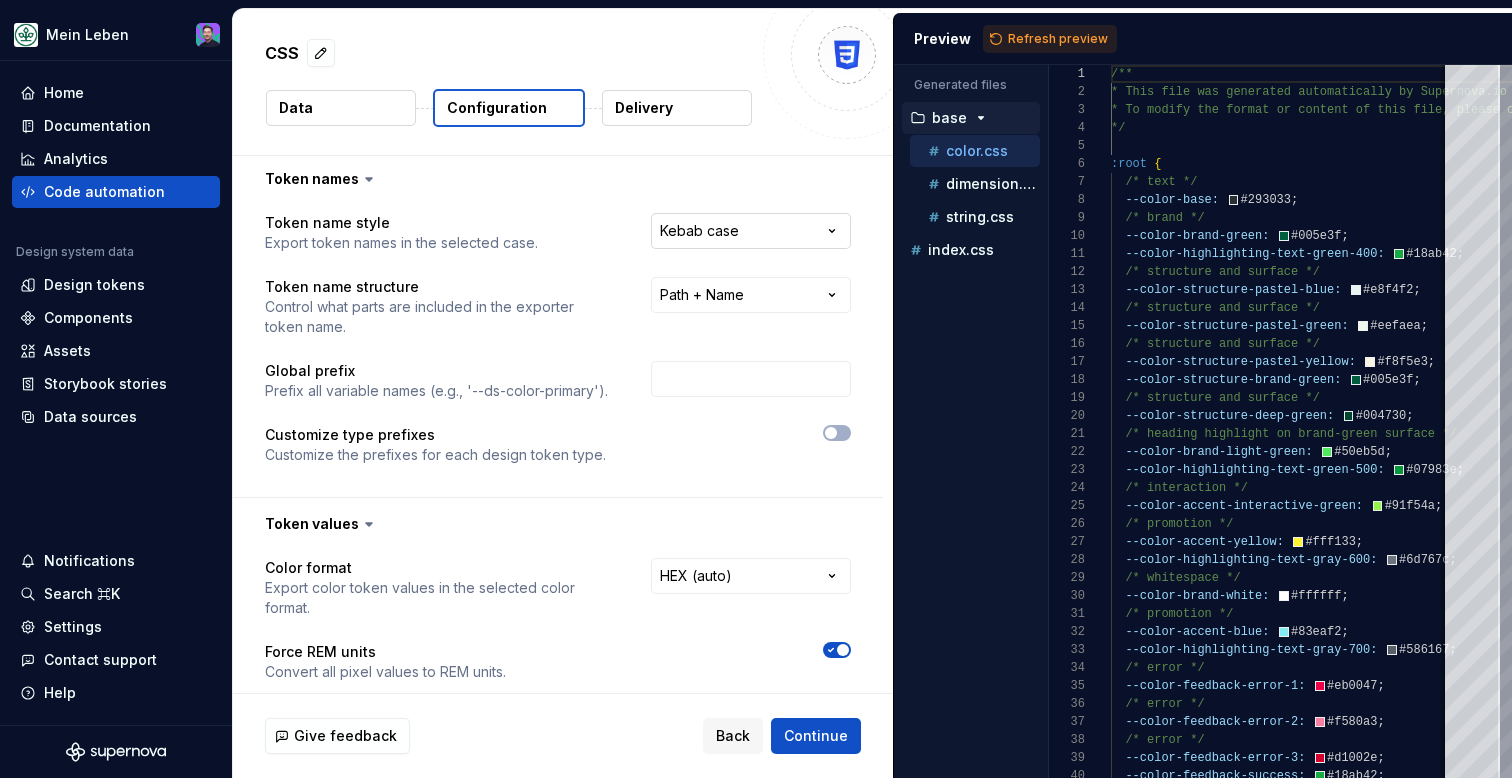 click on "**********" at bounding box center (756, 389) 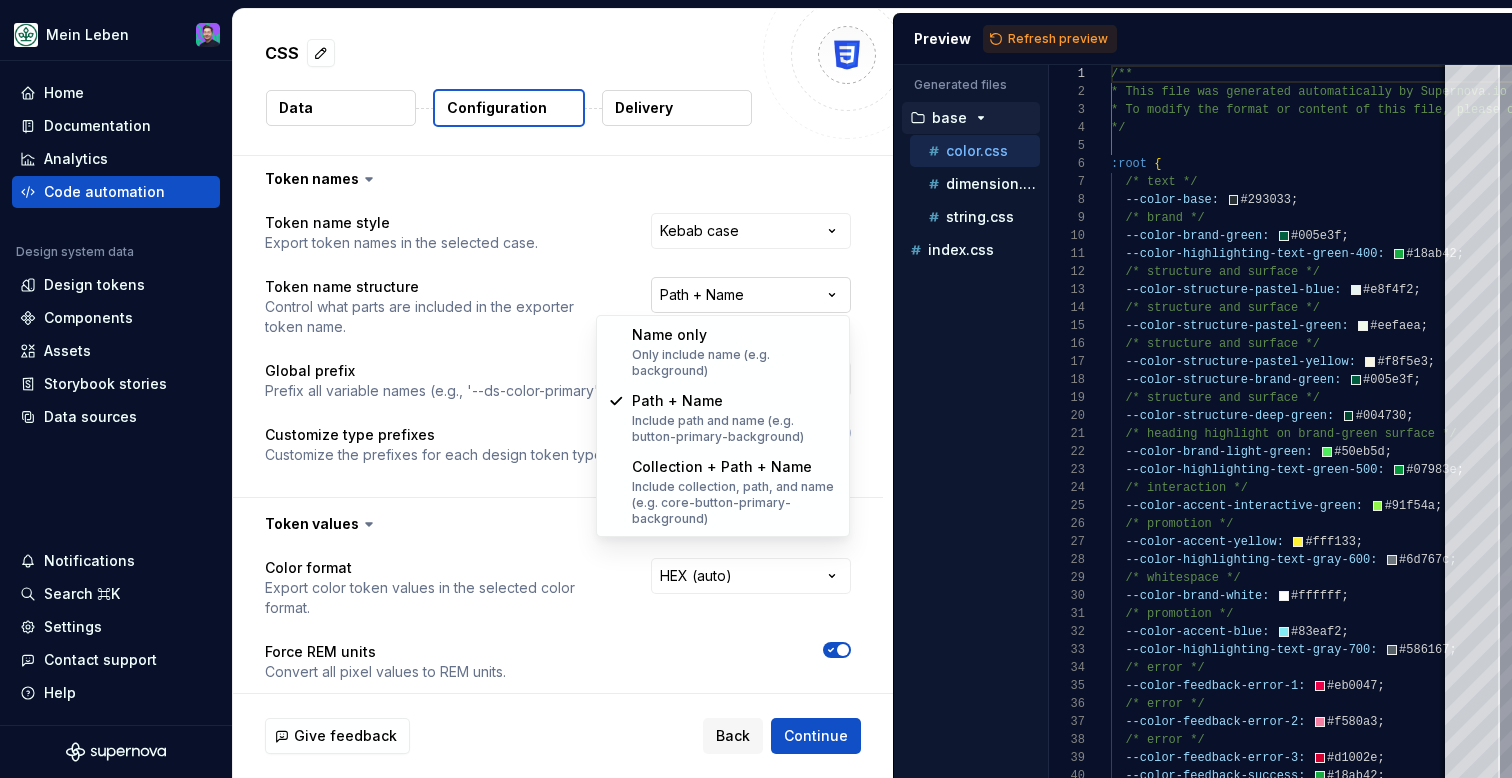 click on "**********" at bounding box center [756, 389] 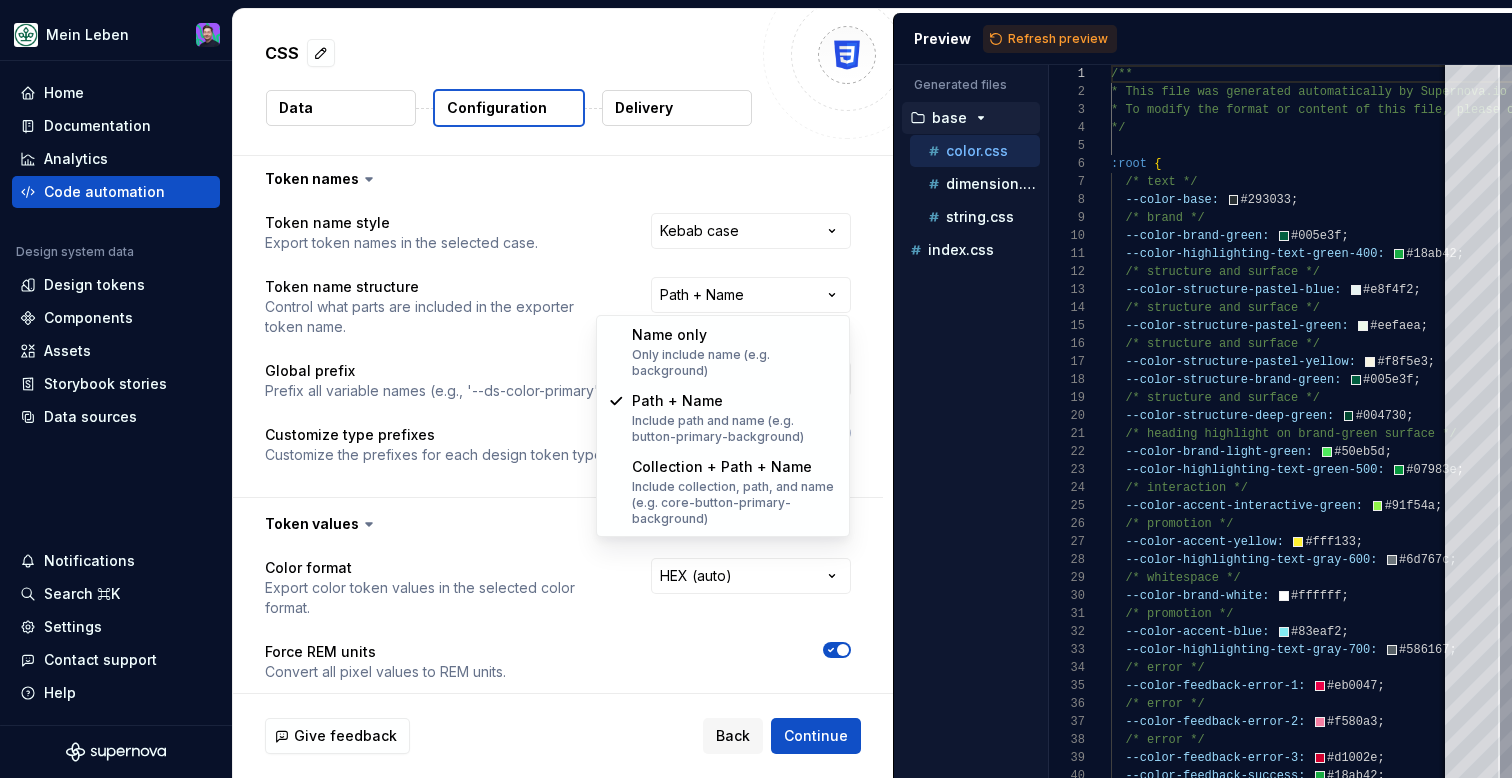 select on "********" 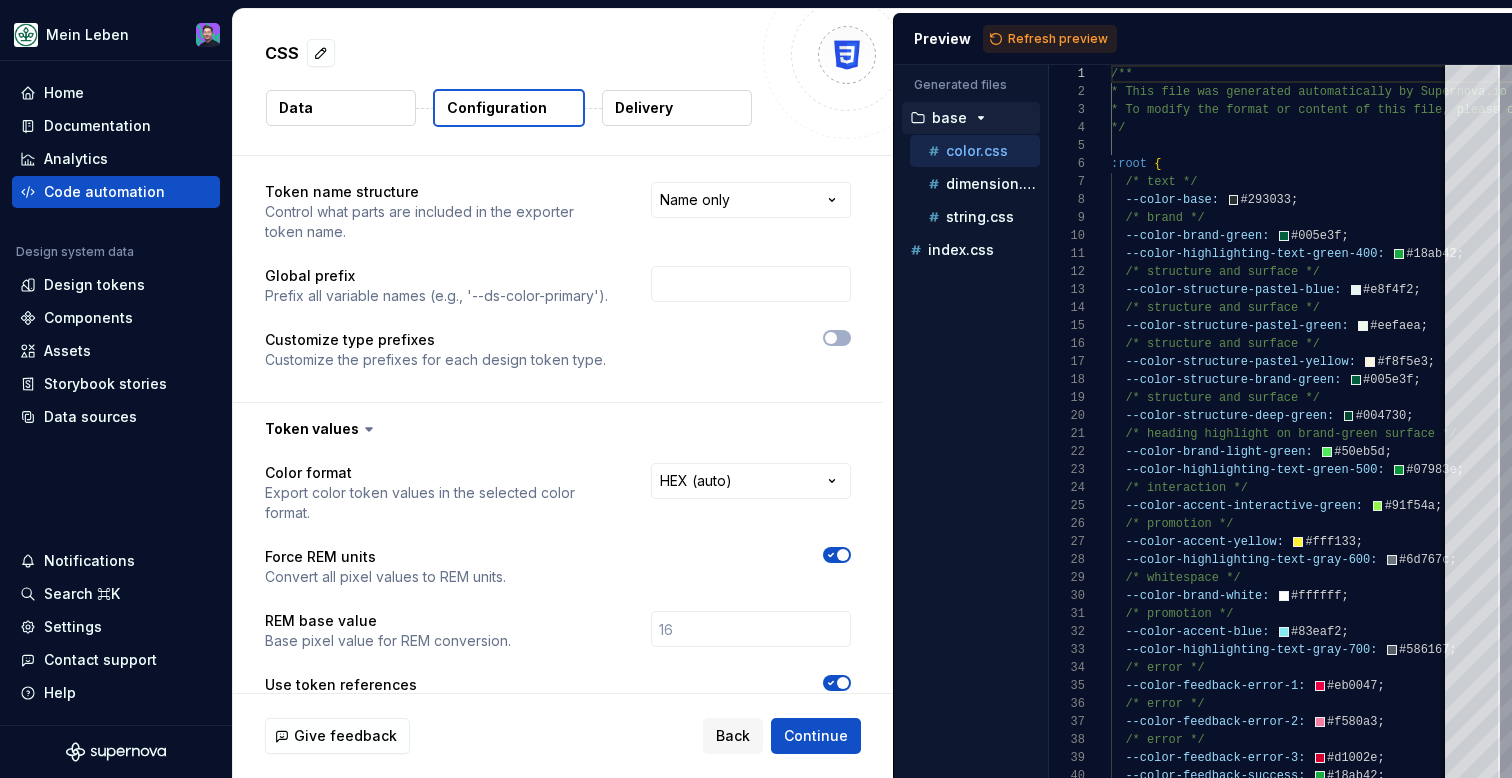 scroll, scrollTop: 107, scrollLeft: 0, axis: vertical 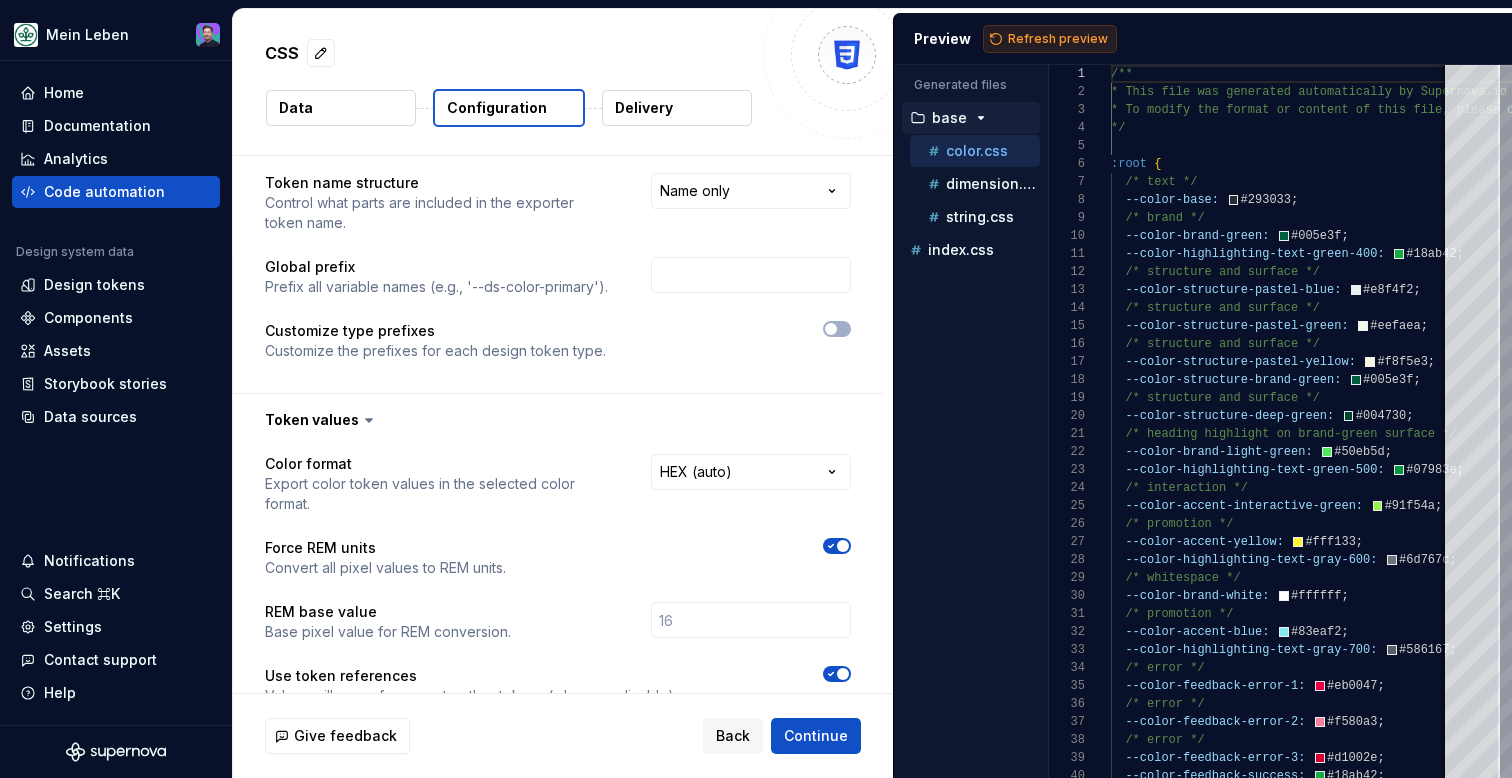 click on "Refresh preview" at bounding box center (1058, 39) 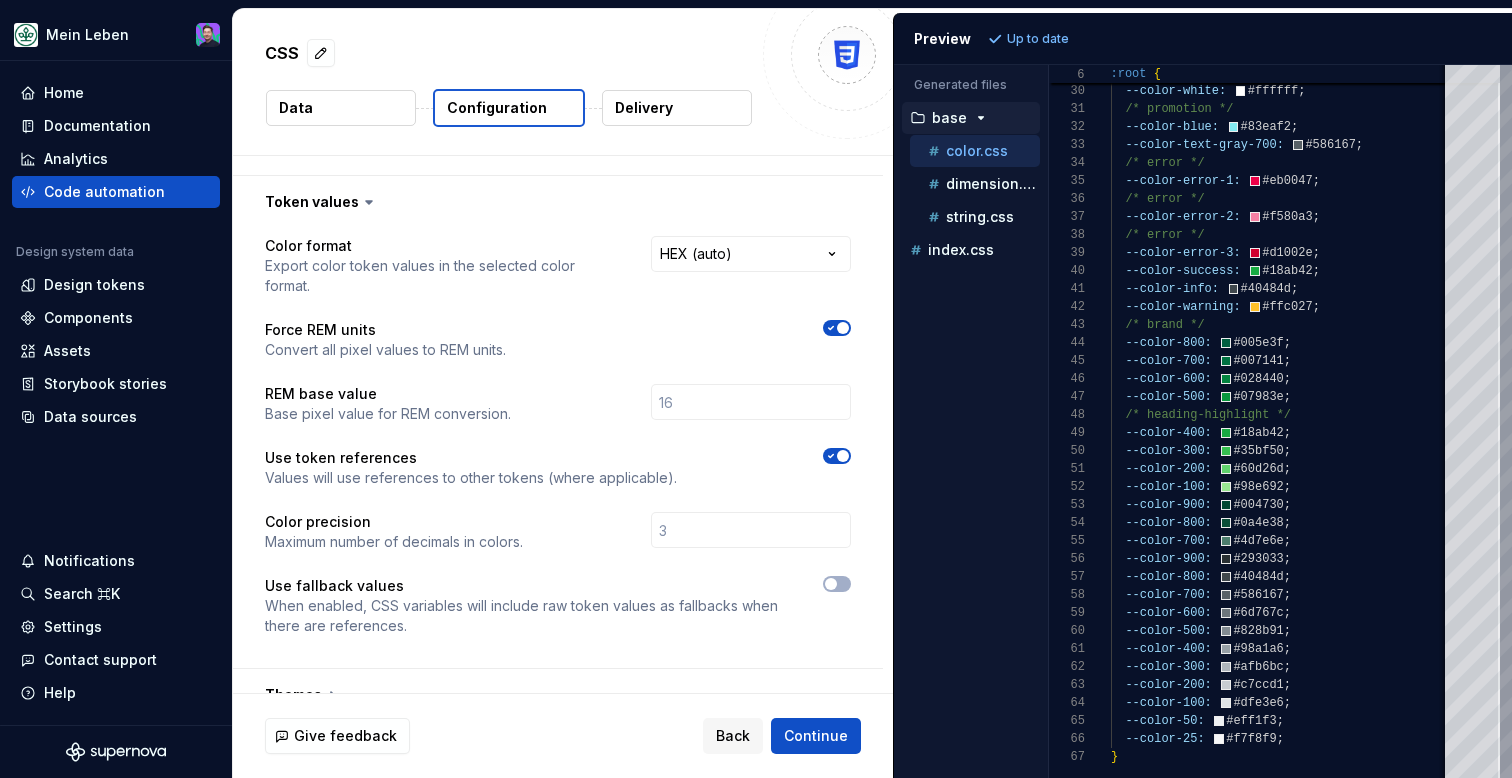 scroll, scrollTop: 321, scrollLeft: 0, axis: vertical 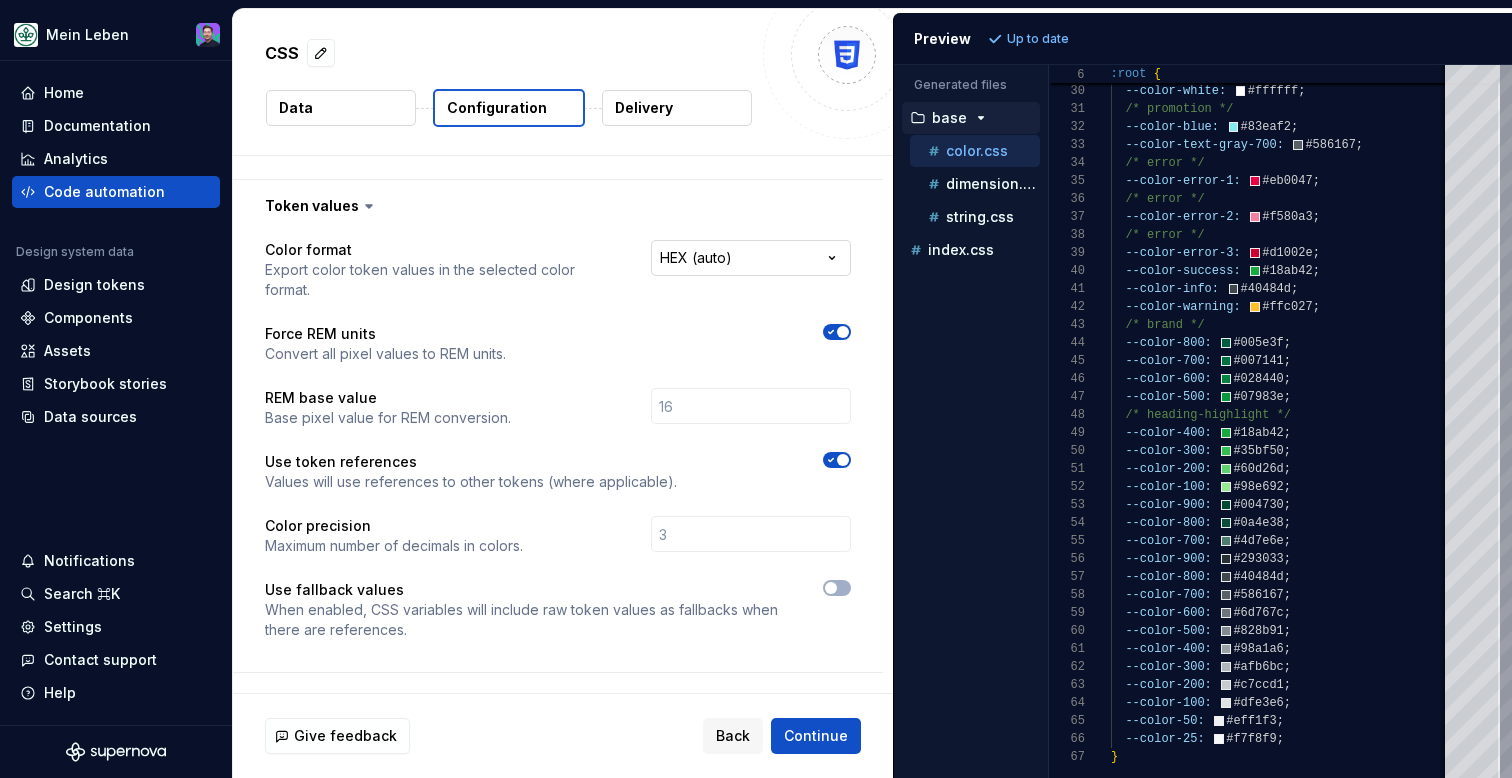 click on "**********" at bounding box center [756, 389] 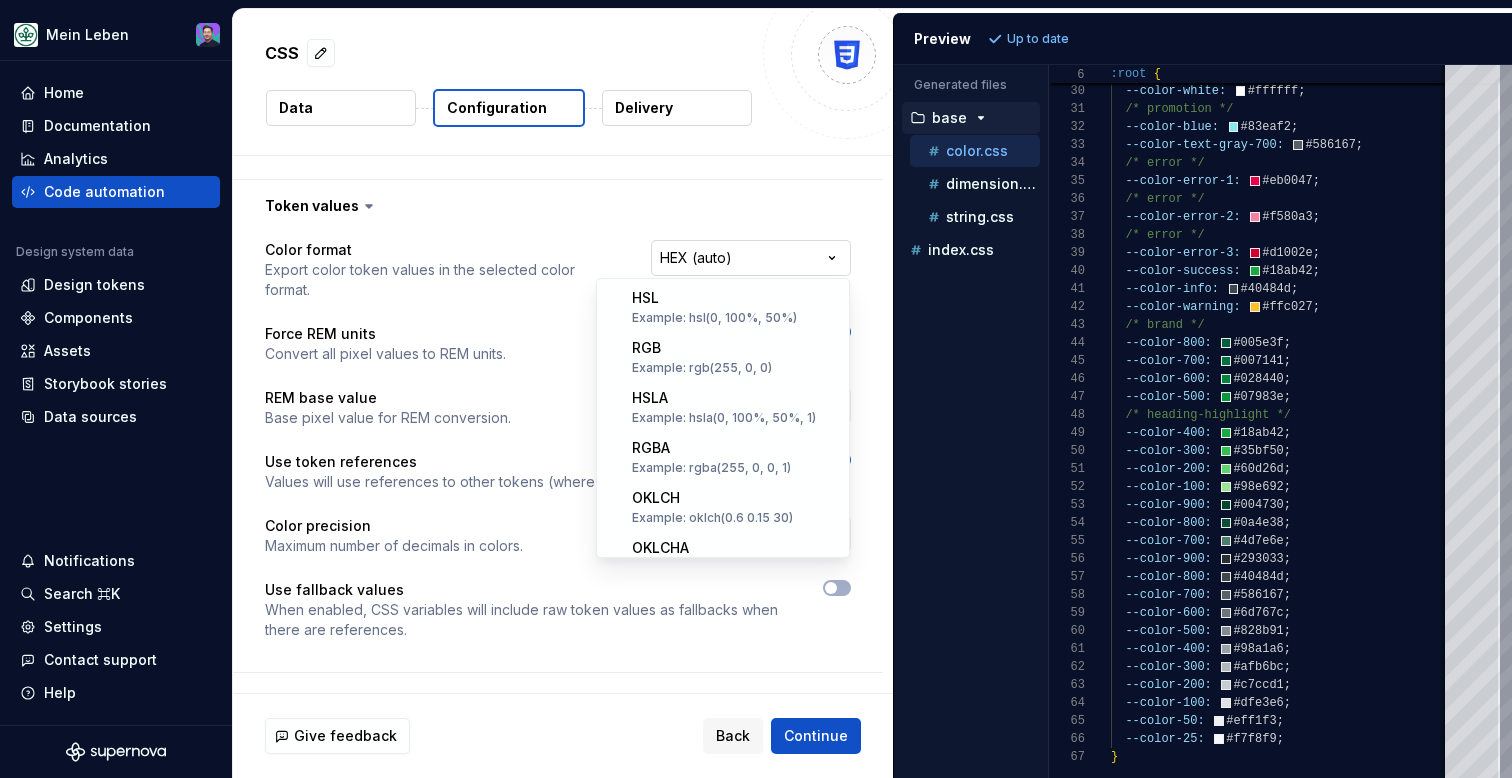 scroll, scrollTop: 392, scrollLeft: 0, axis: vertical 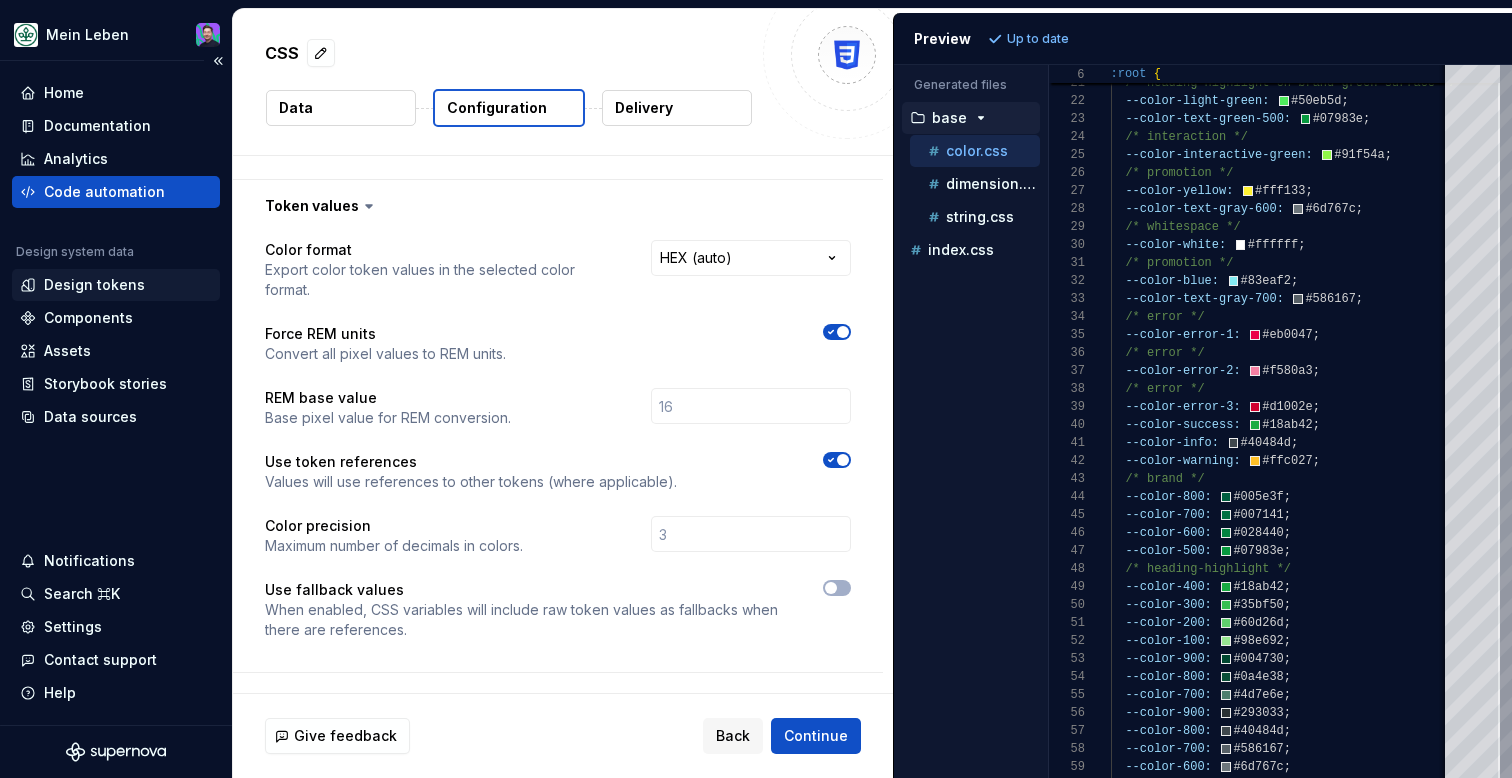 click on "Design tokens" at bounding box center (94, 285) 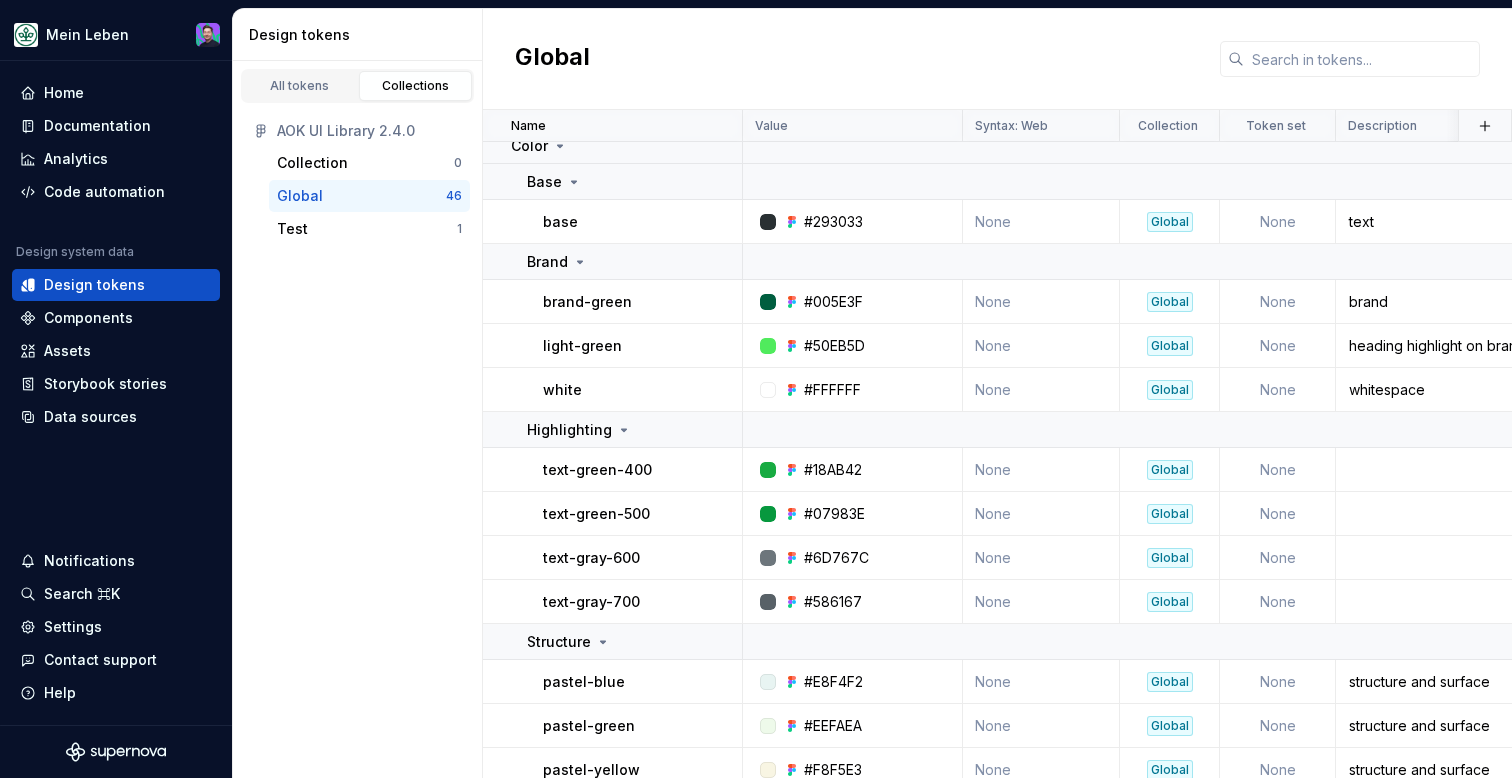 scroll, scrollTop: 11, scrollLeft: 0, axis: vertical 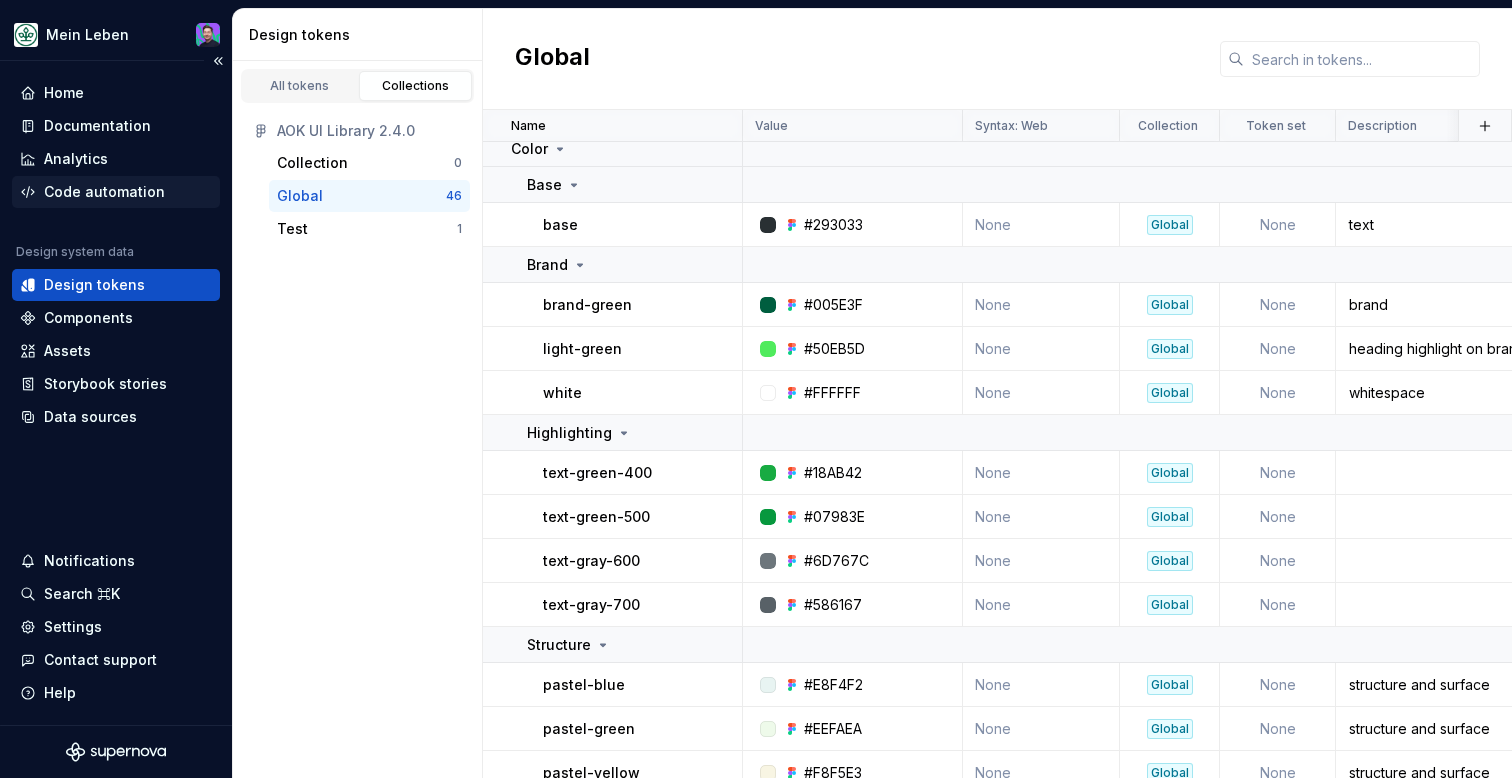 click on "Code automation" at bounding box center [104, 192] 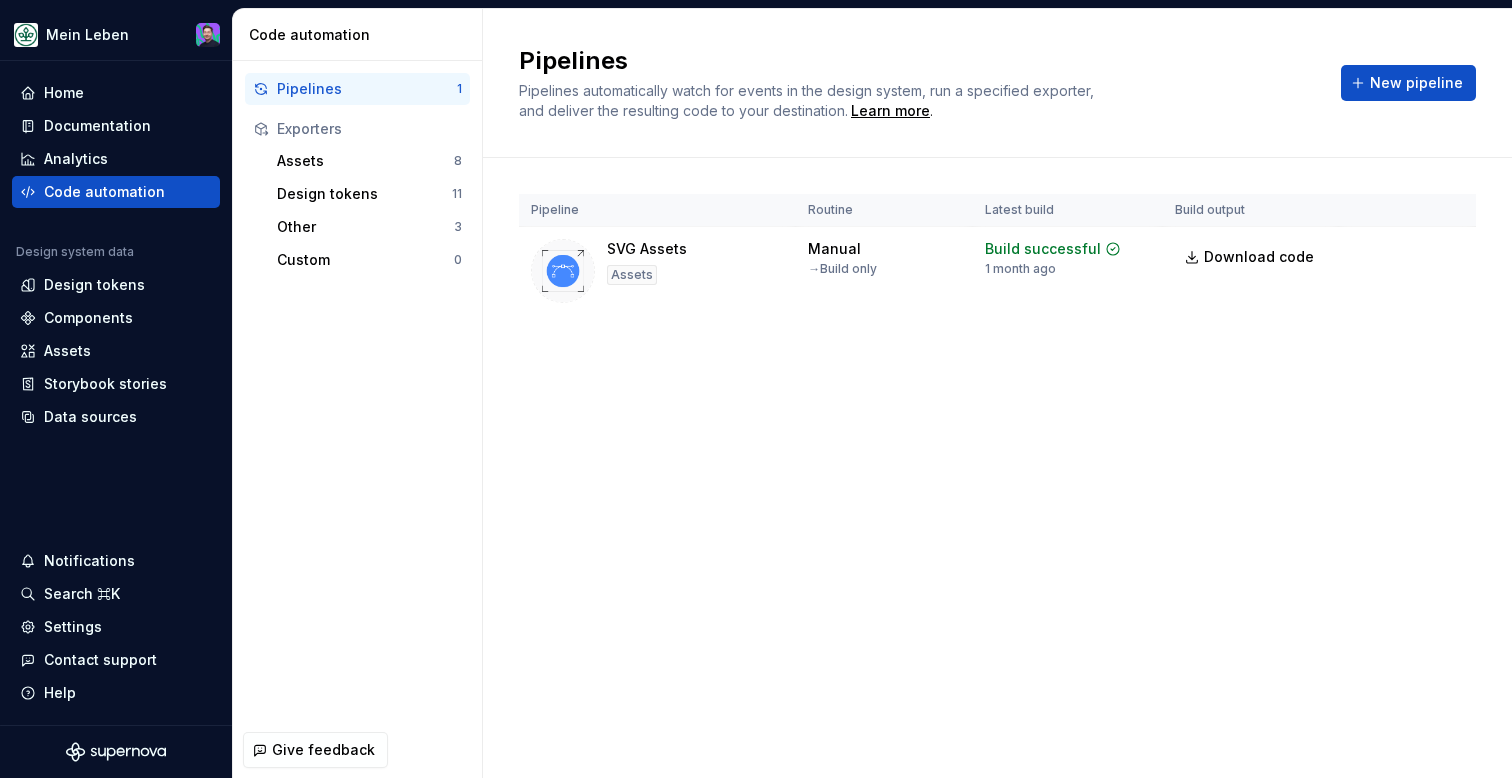 click on "Pipelines" at bounding box center [367, 89] 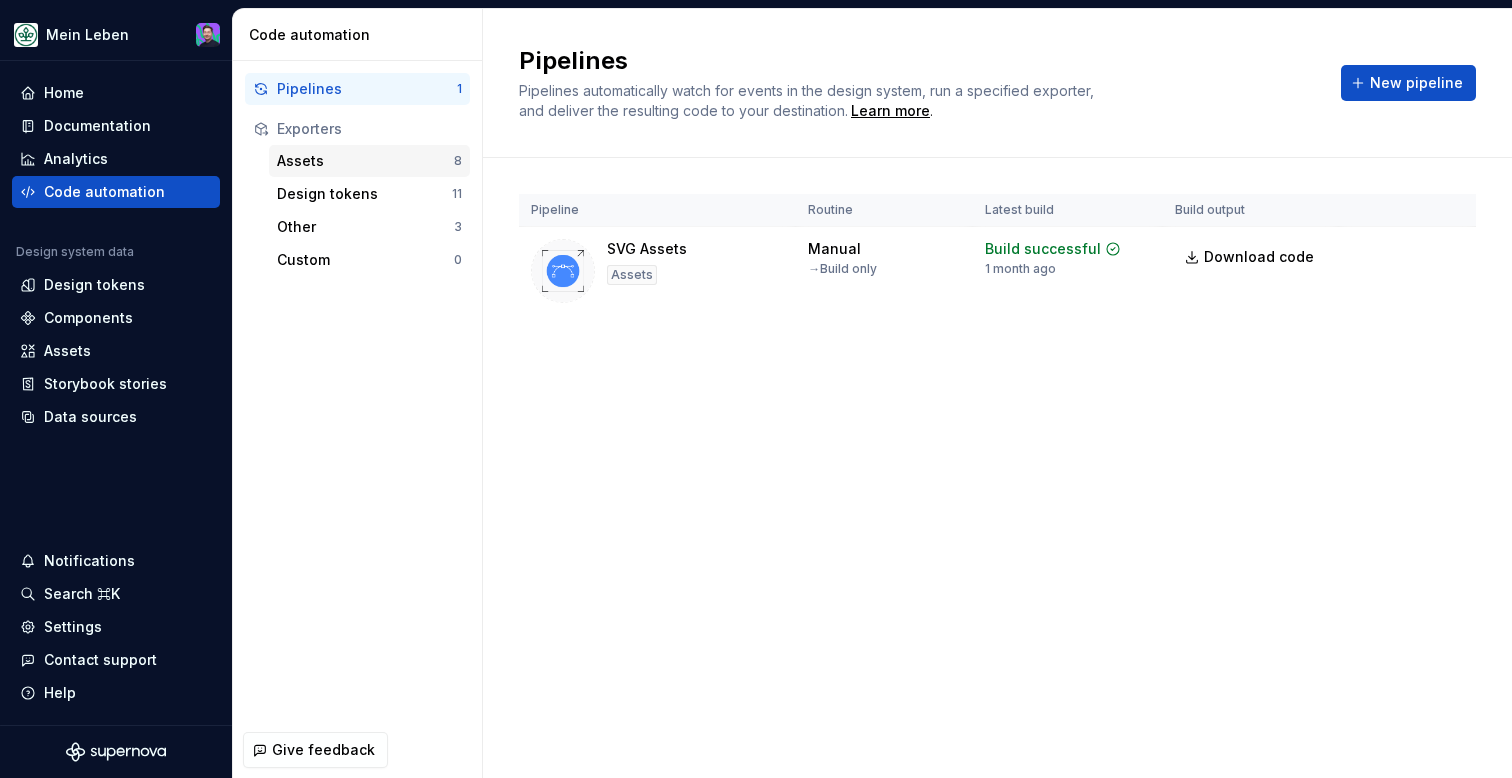 click on "Assets" at bounding box center (365, 161) 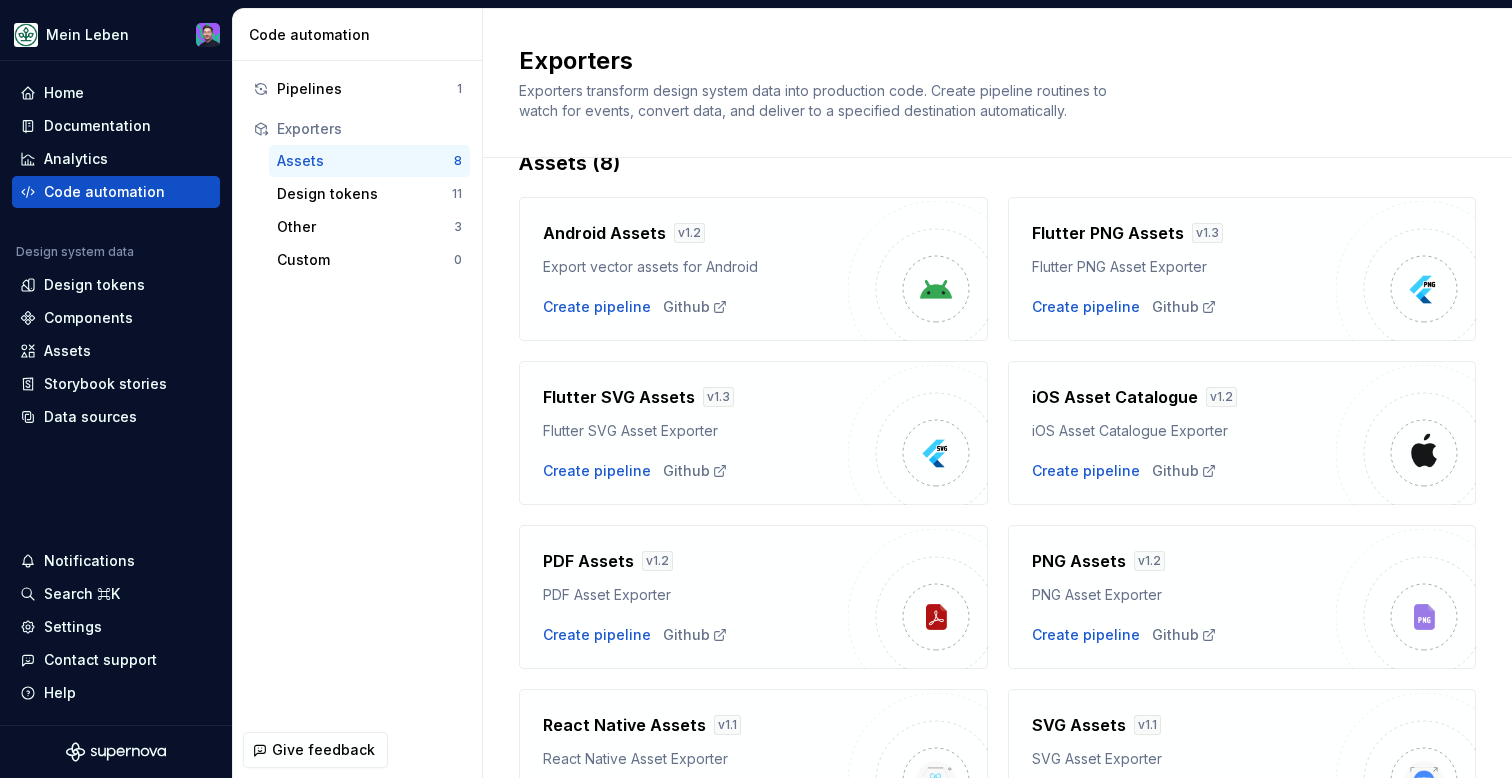 scroll, scrollTop: 0, scrollLeft: 0, axis: both 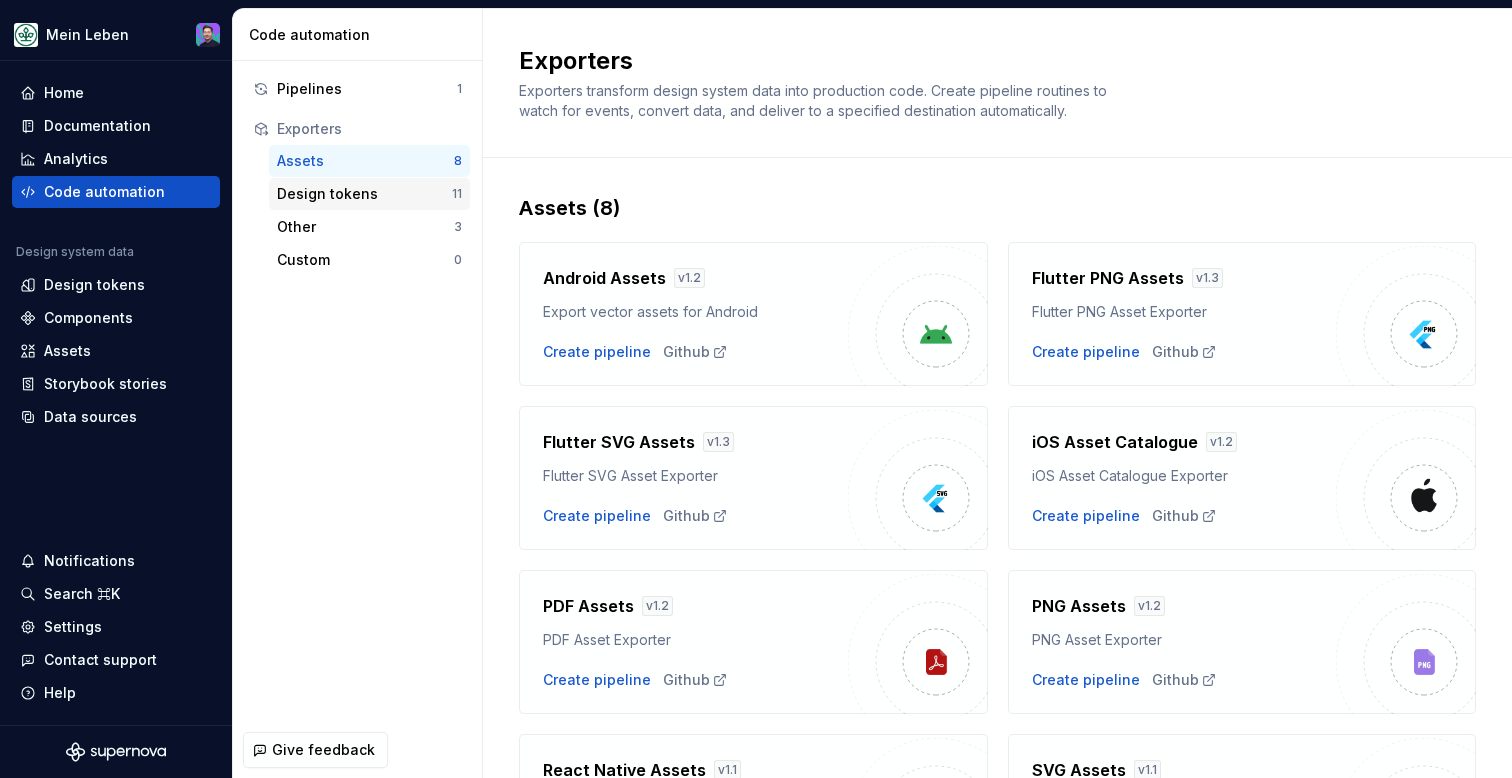 click on "Design tokens" at bounding box center [364, 194] 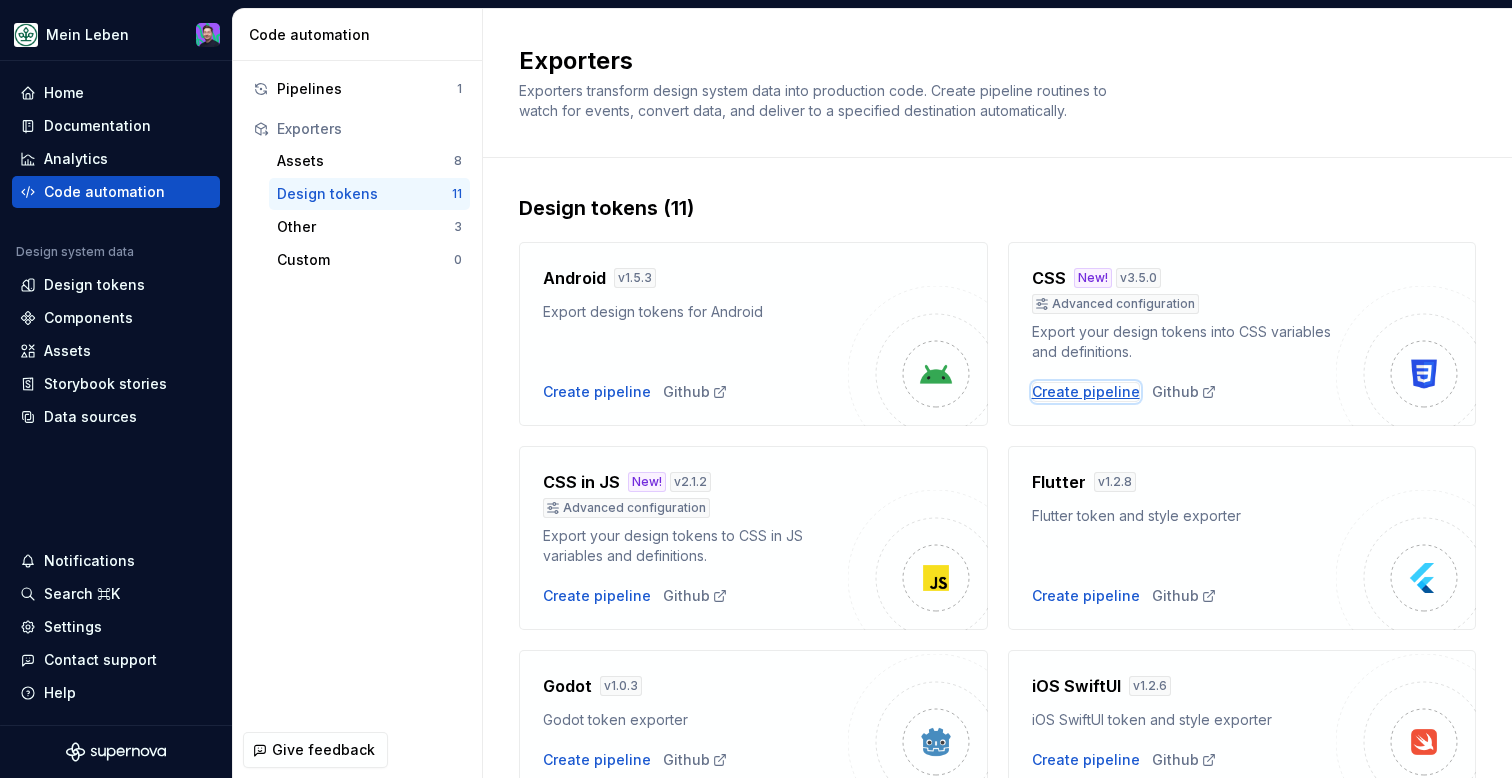 click on "Create pipeline" at bounding box center [1086, 392] 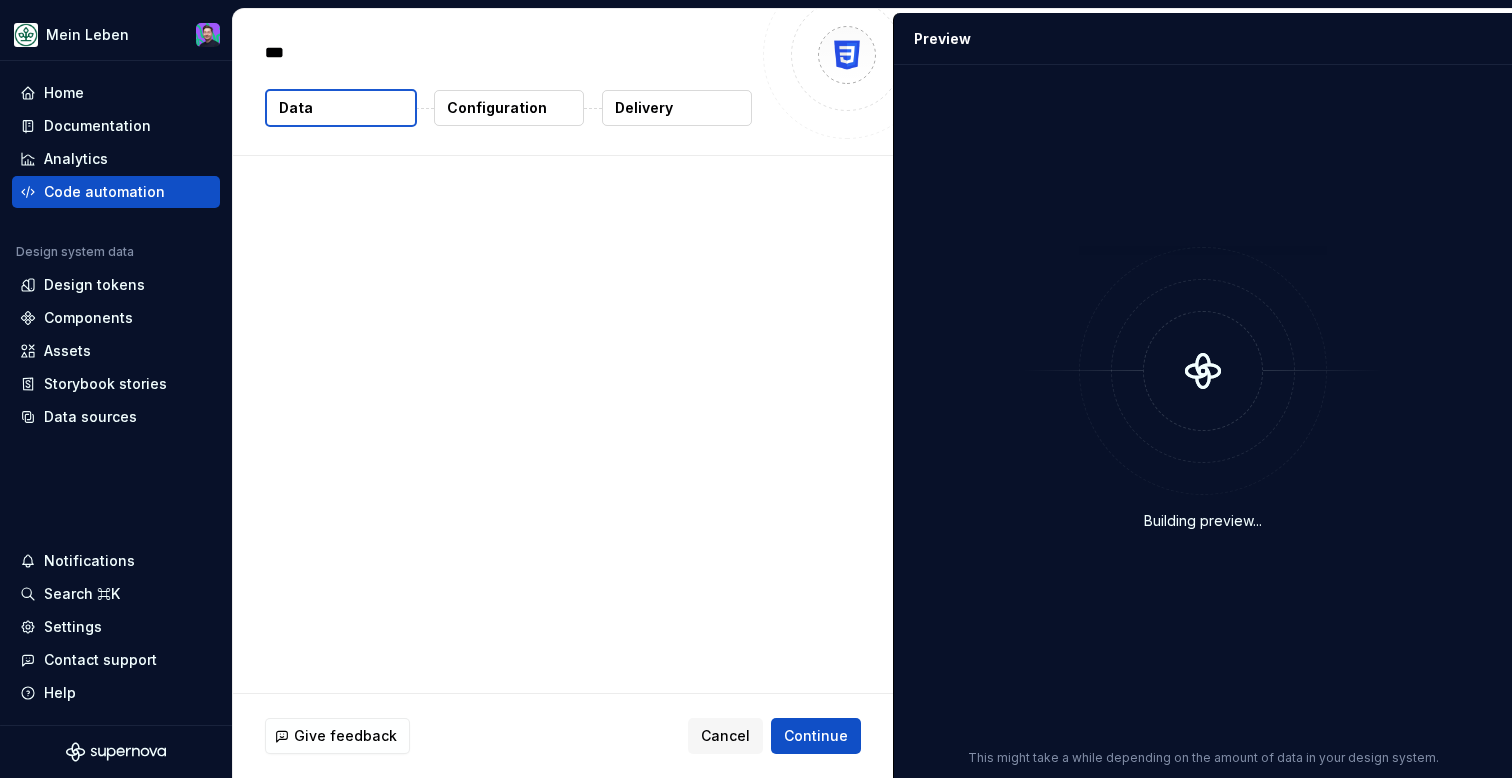type on "*" 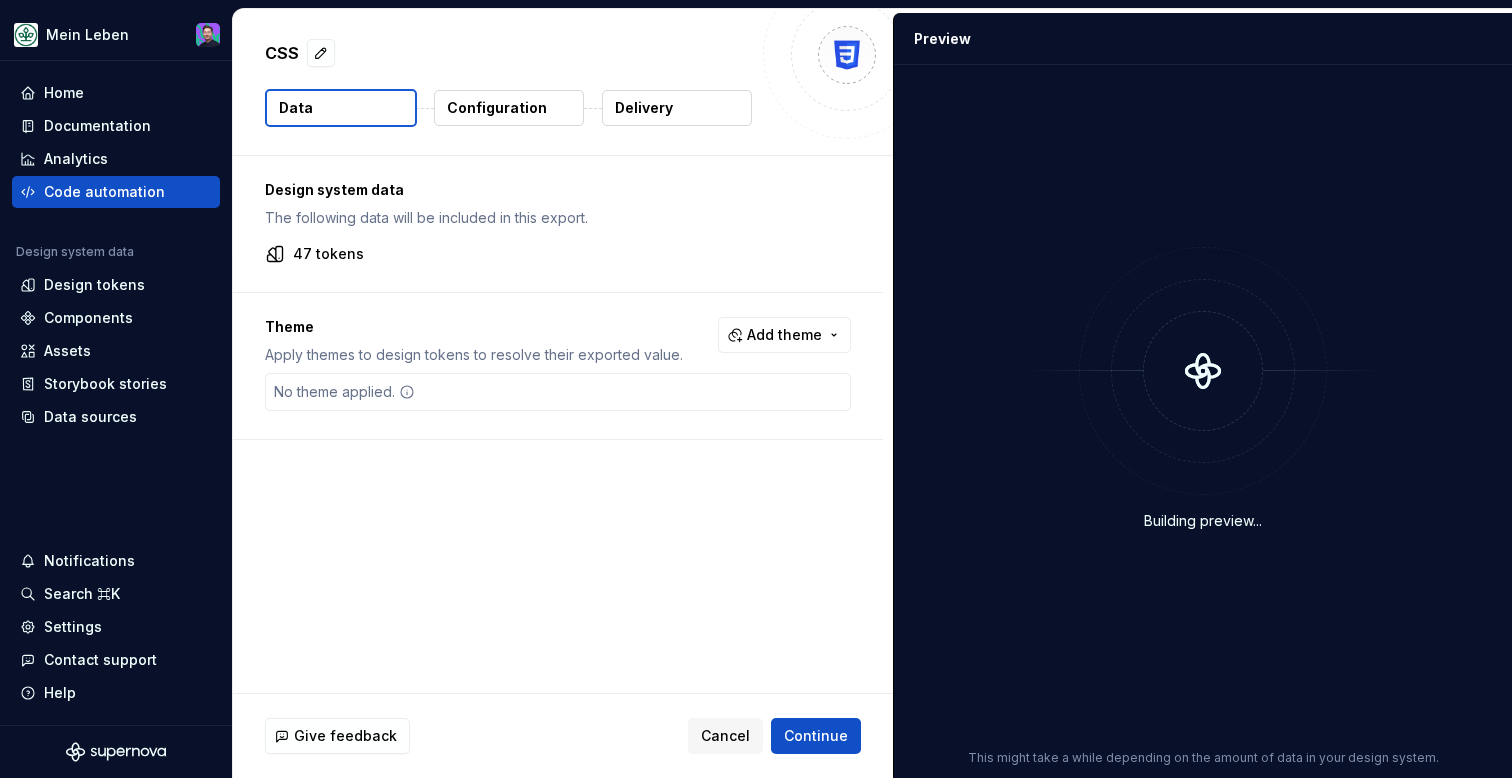 click on "47 tokens" at bounding box center (558, 254) 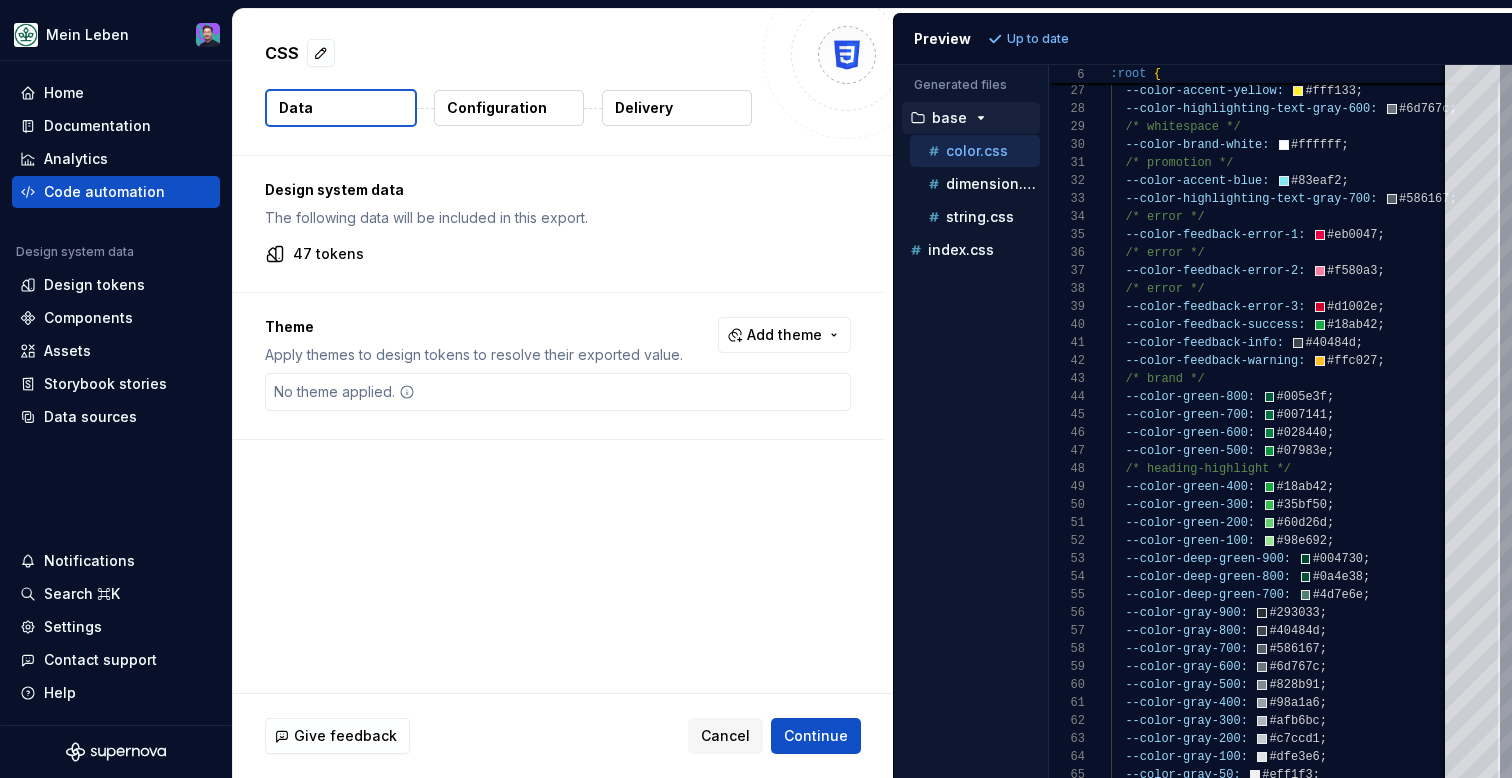 click on "Configuration" at bounding box center [509, 108] 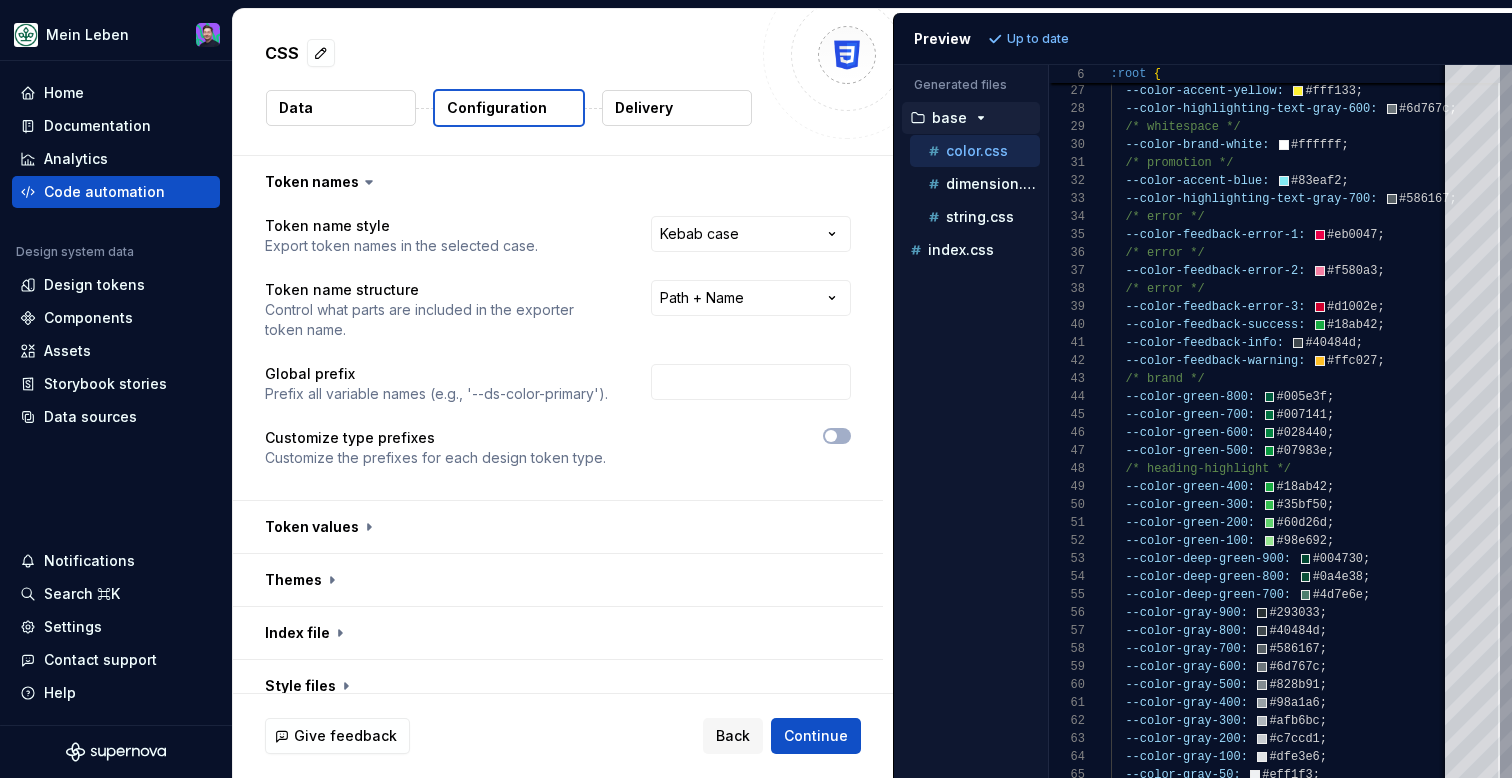 click on "Configuration" at bounding box center (497, 108) 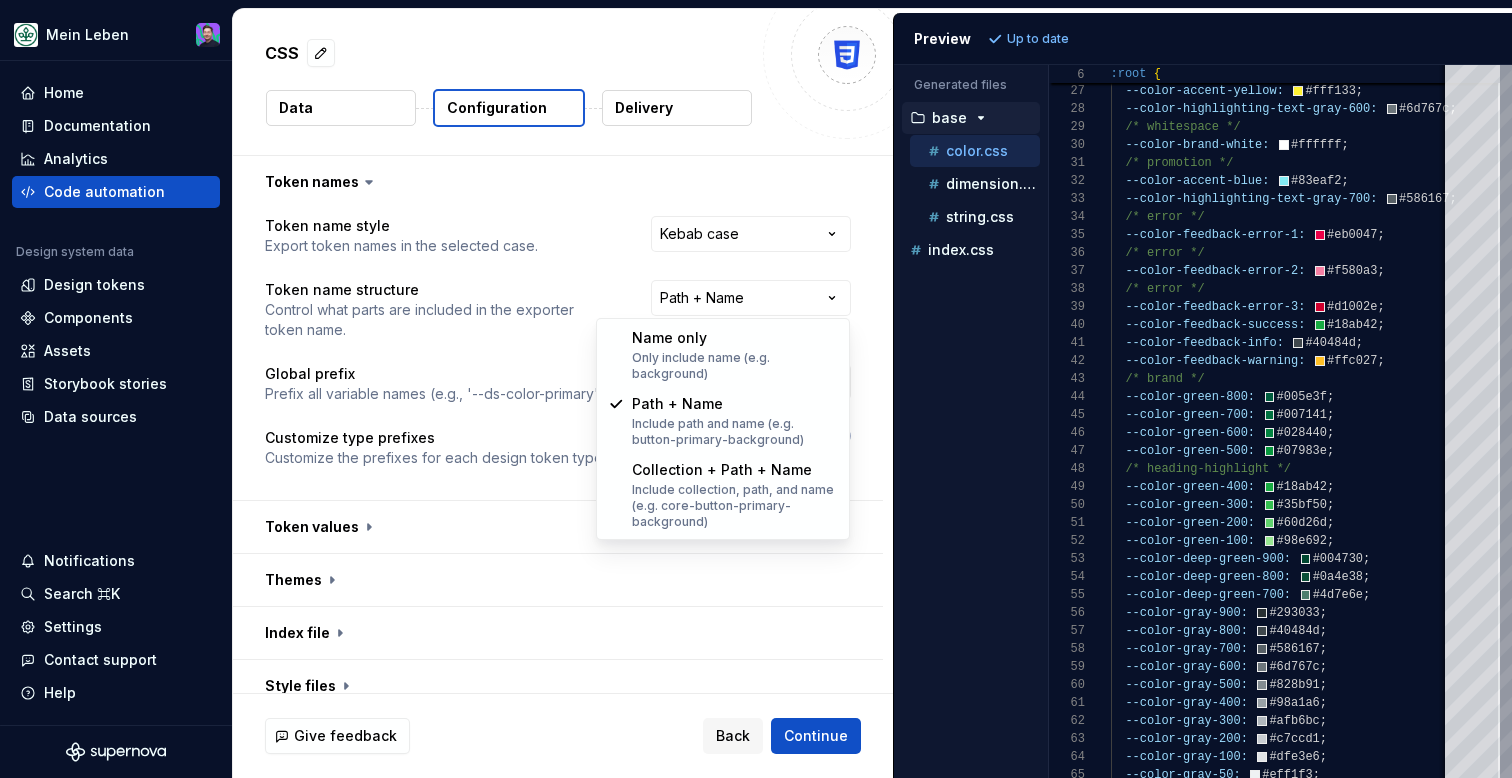 select on "**********" 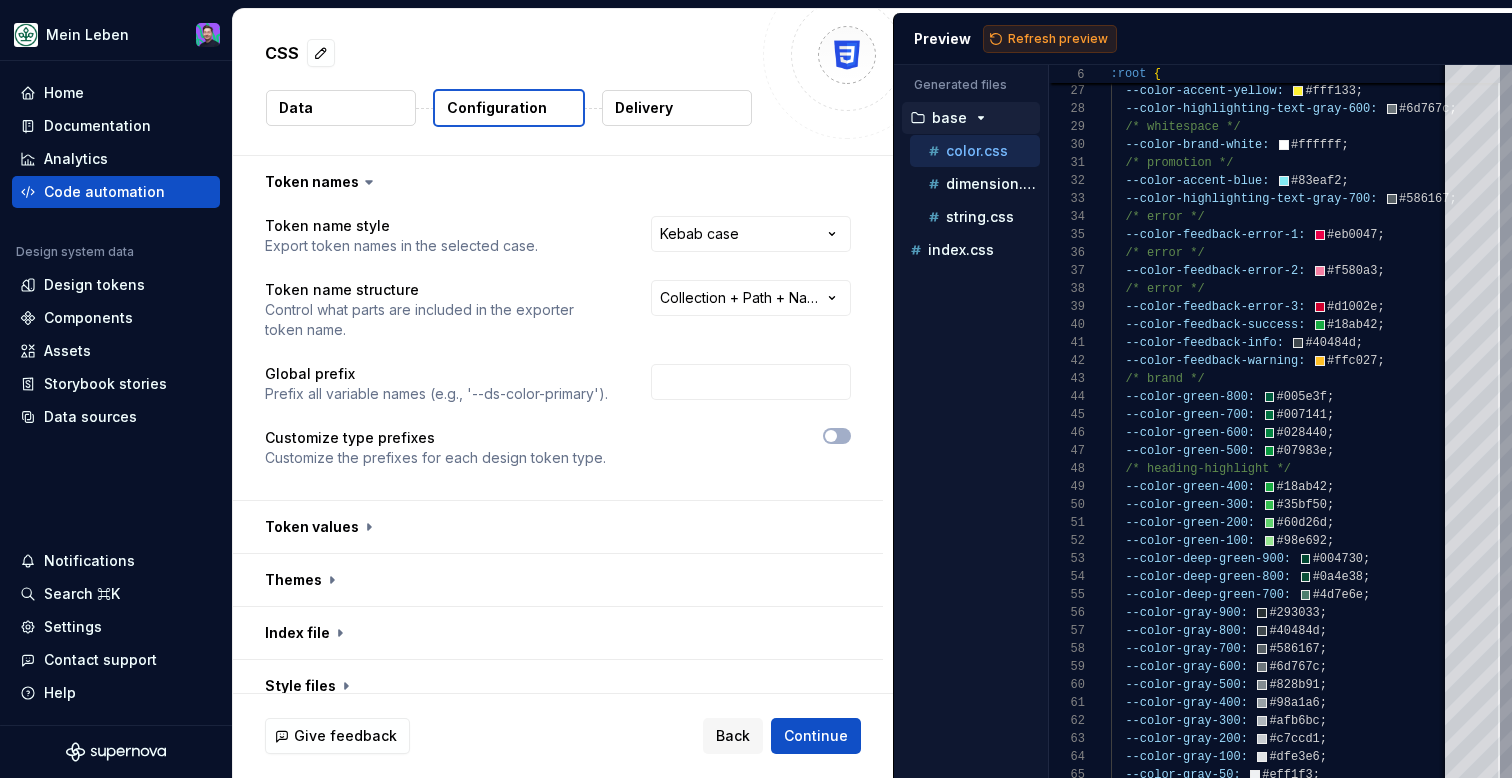 click on "Refresh preview" at bounding box center (1058, 39) 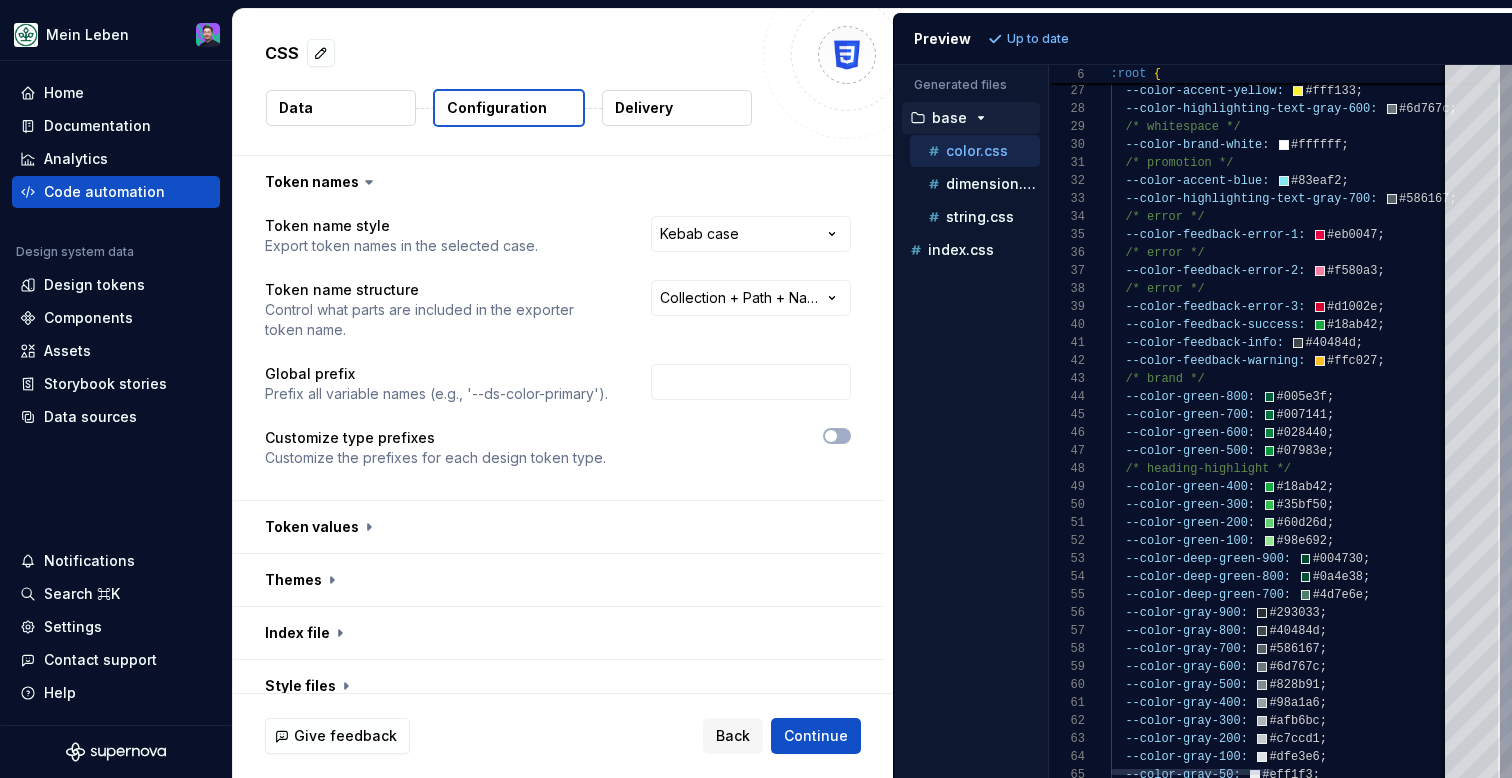 type on "**********" 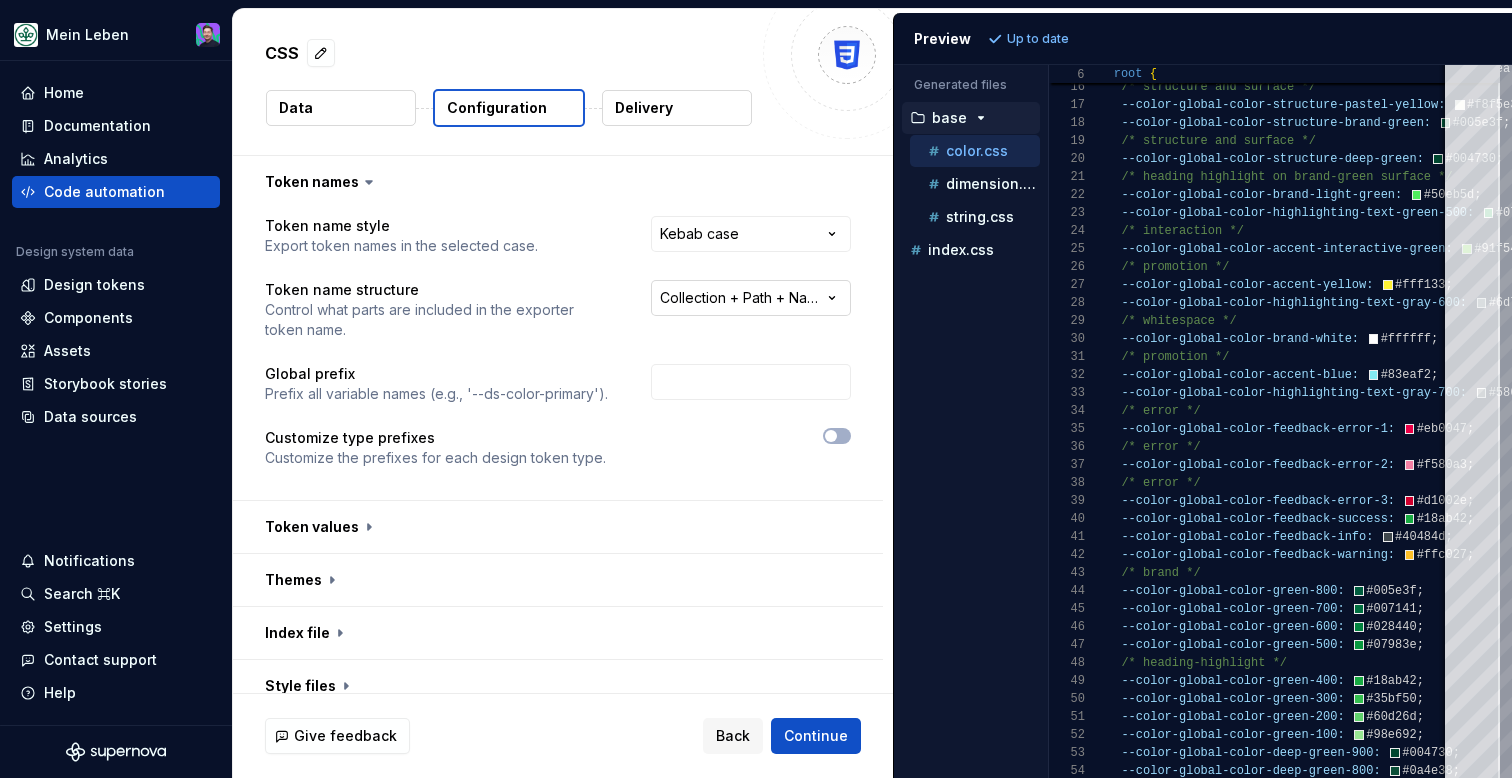 click on "**********" at bounding box center [756, 389] 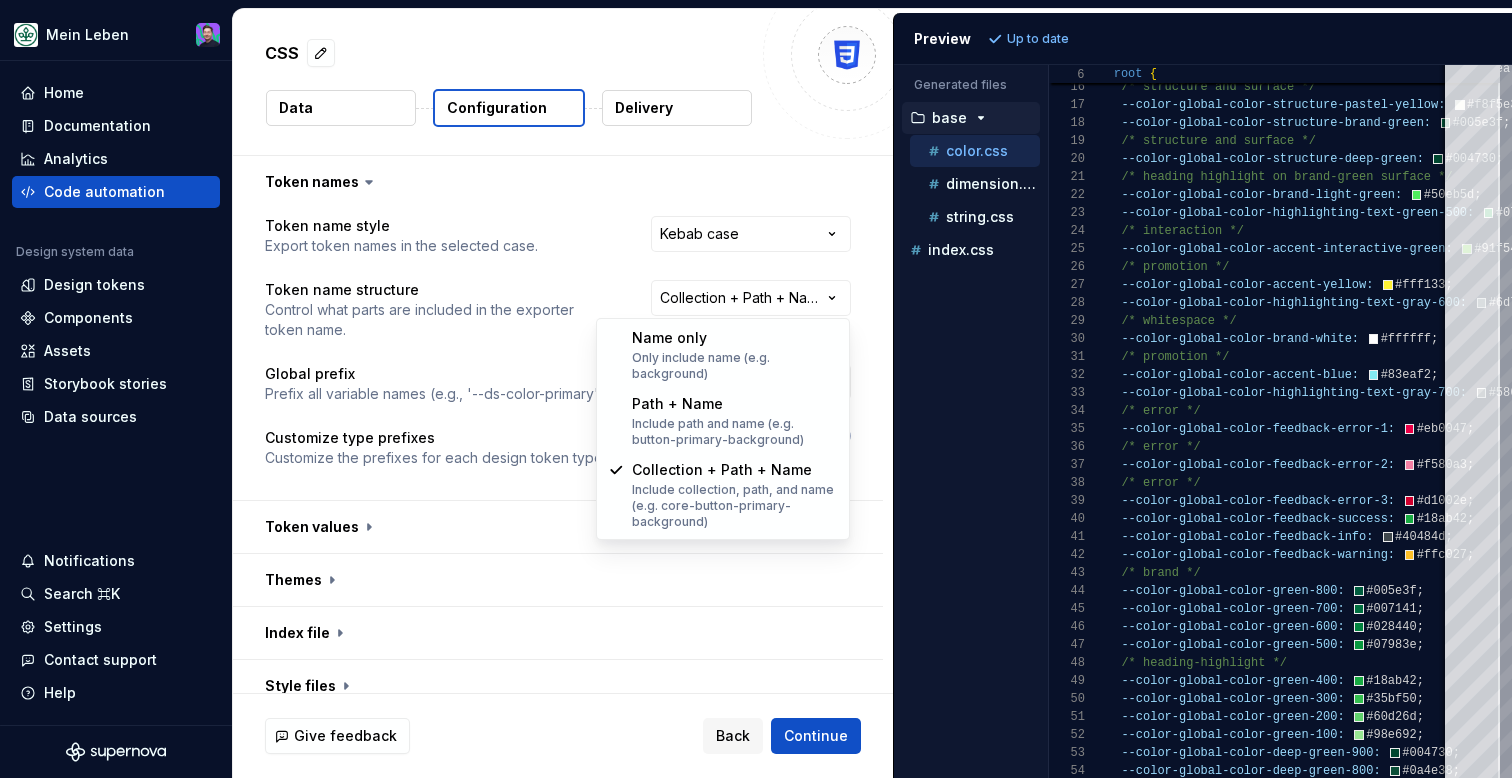 select on "**********" 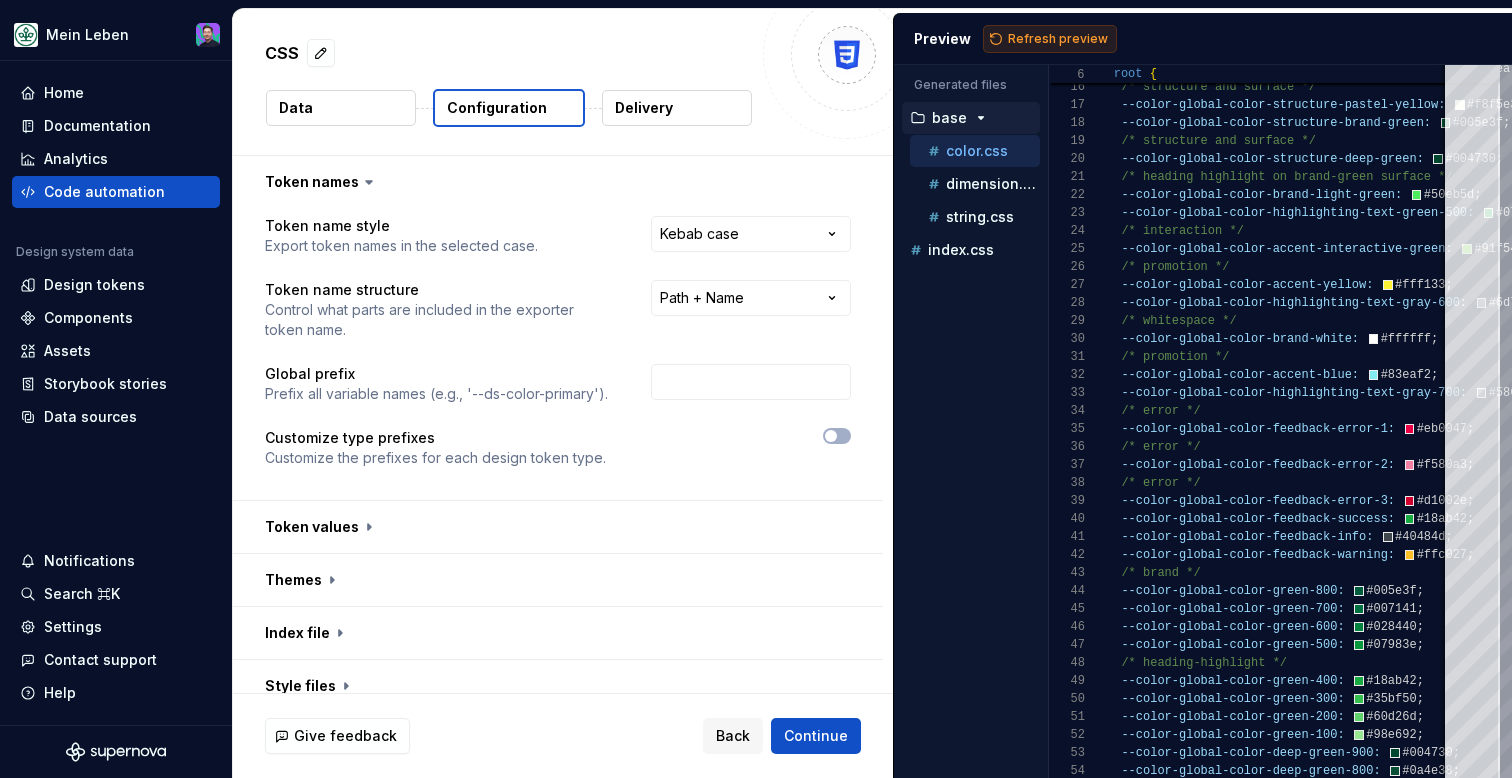 click on "Refresh preview" at bounding box center (1058, 39) 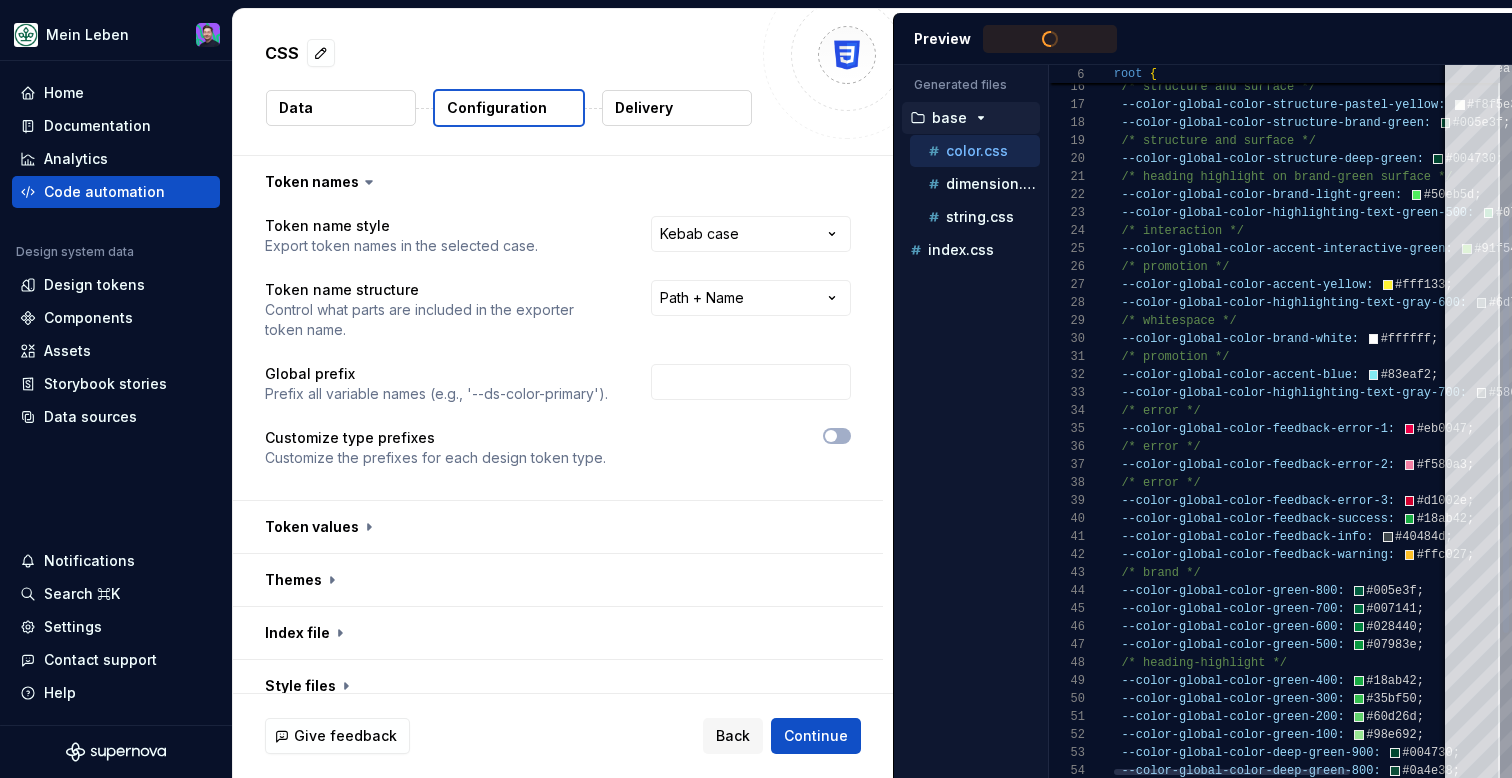 type on "**********" 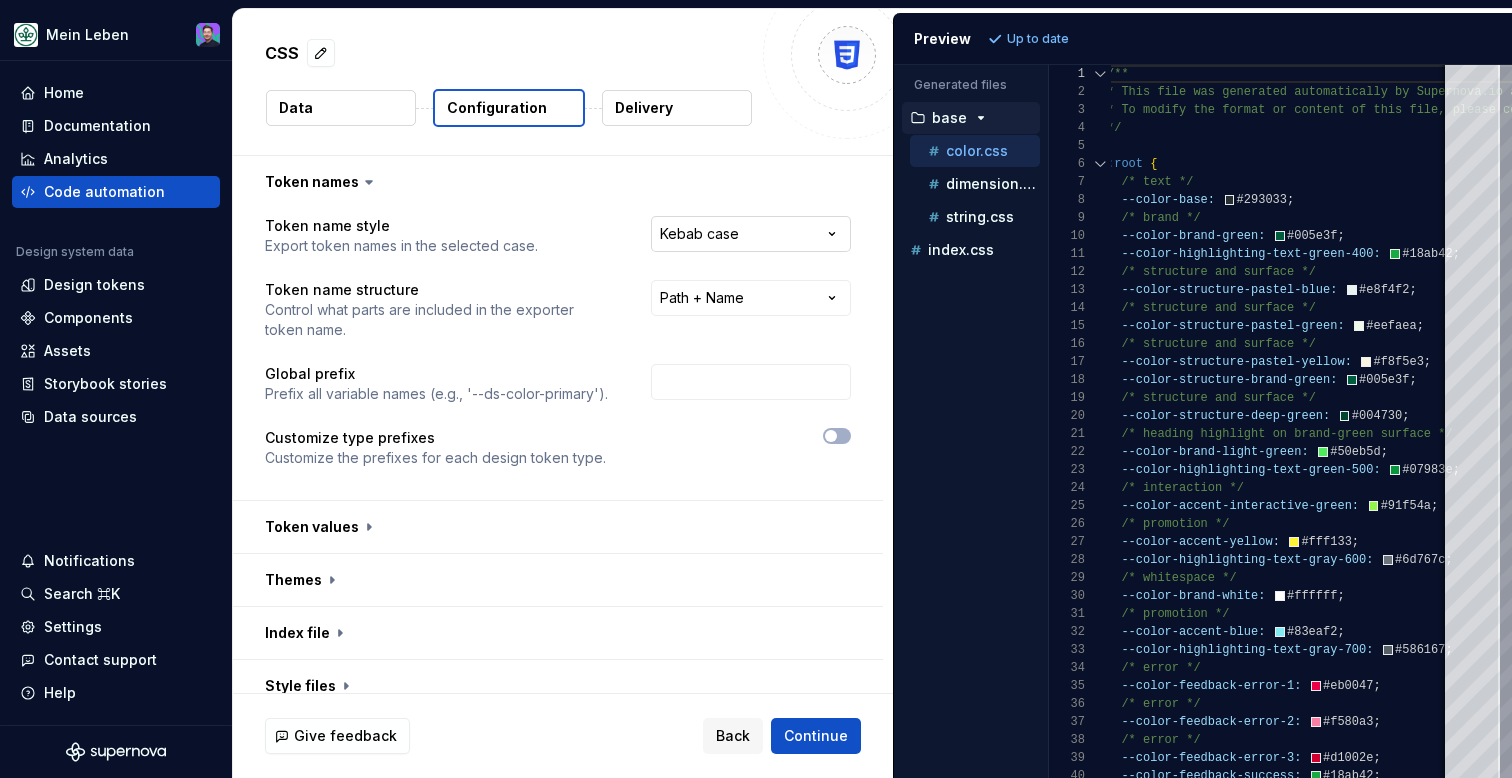 click on "**********" at bounding box center [756, 389] 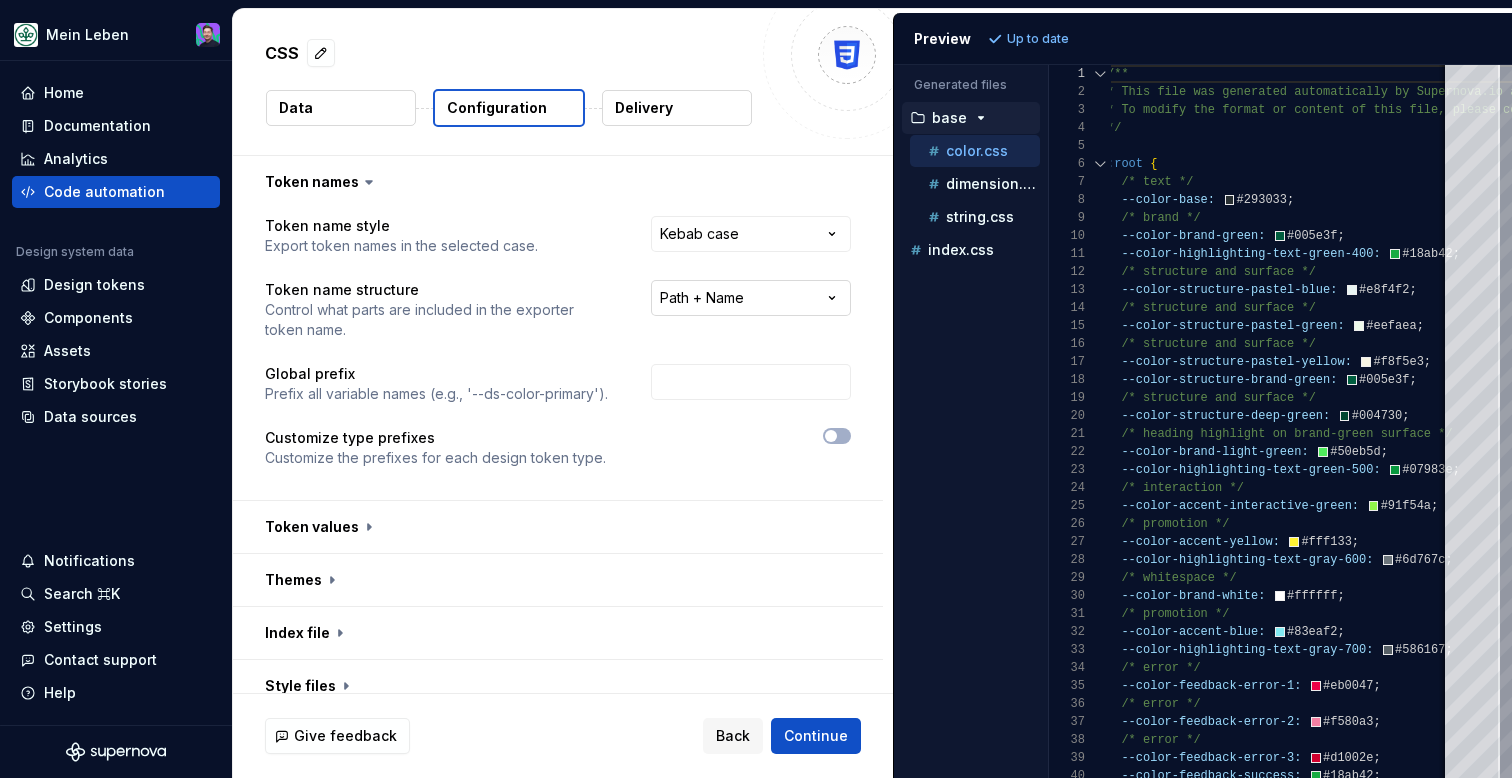 click on "**********" at bounding box center (756, 389) 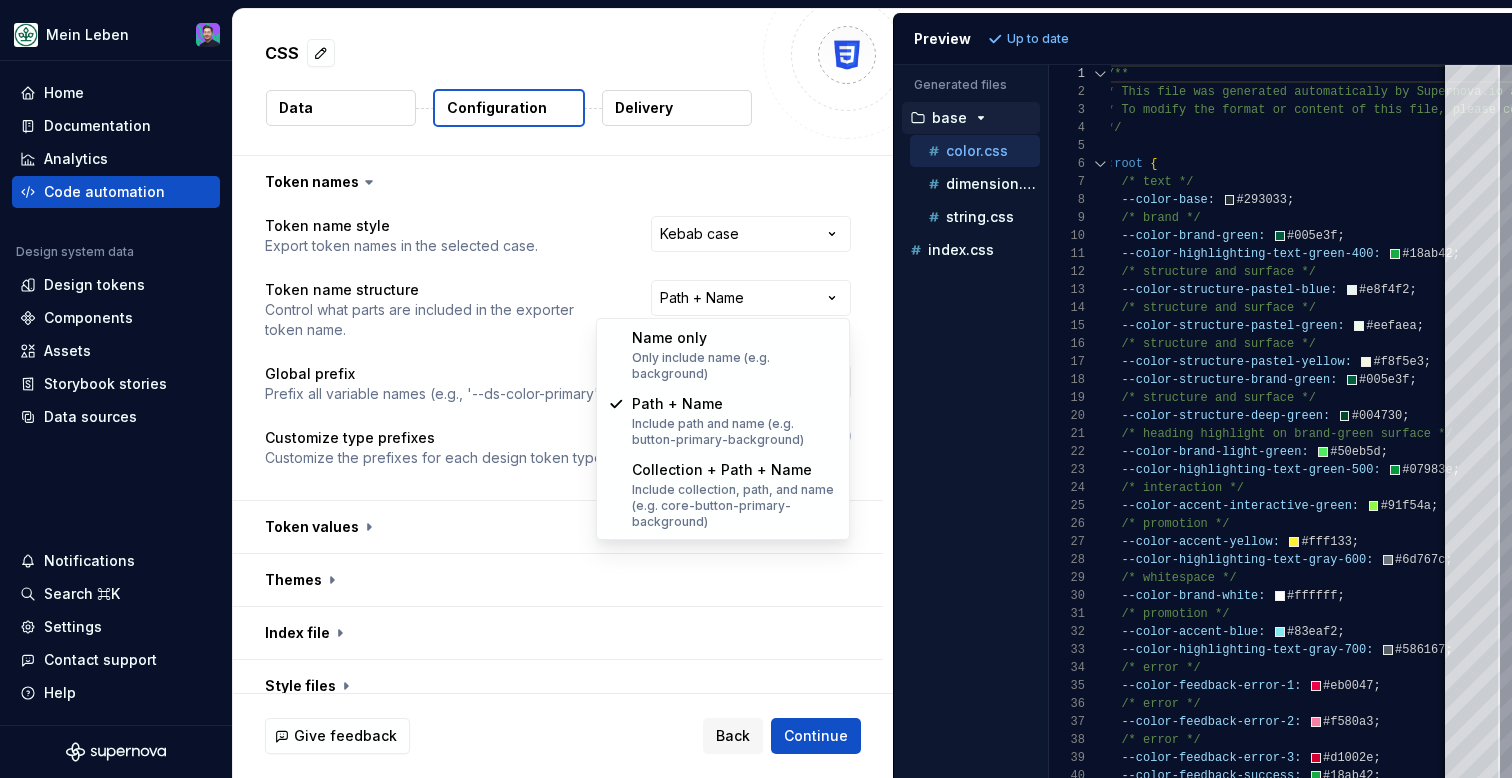 select on "********" 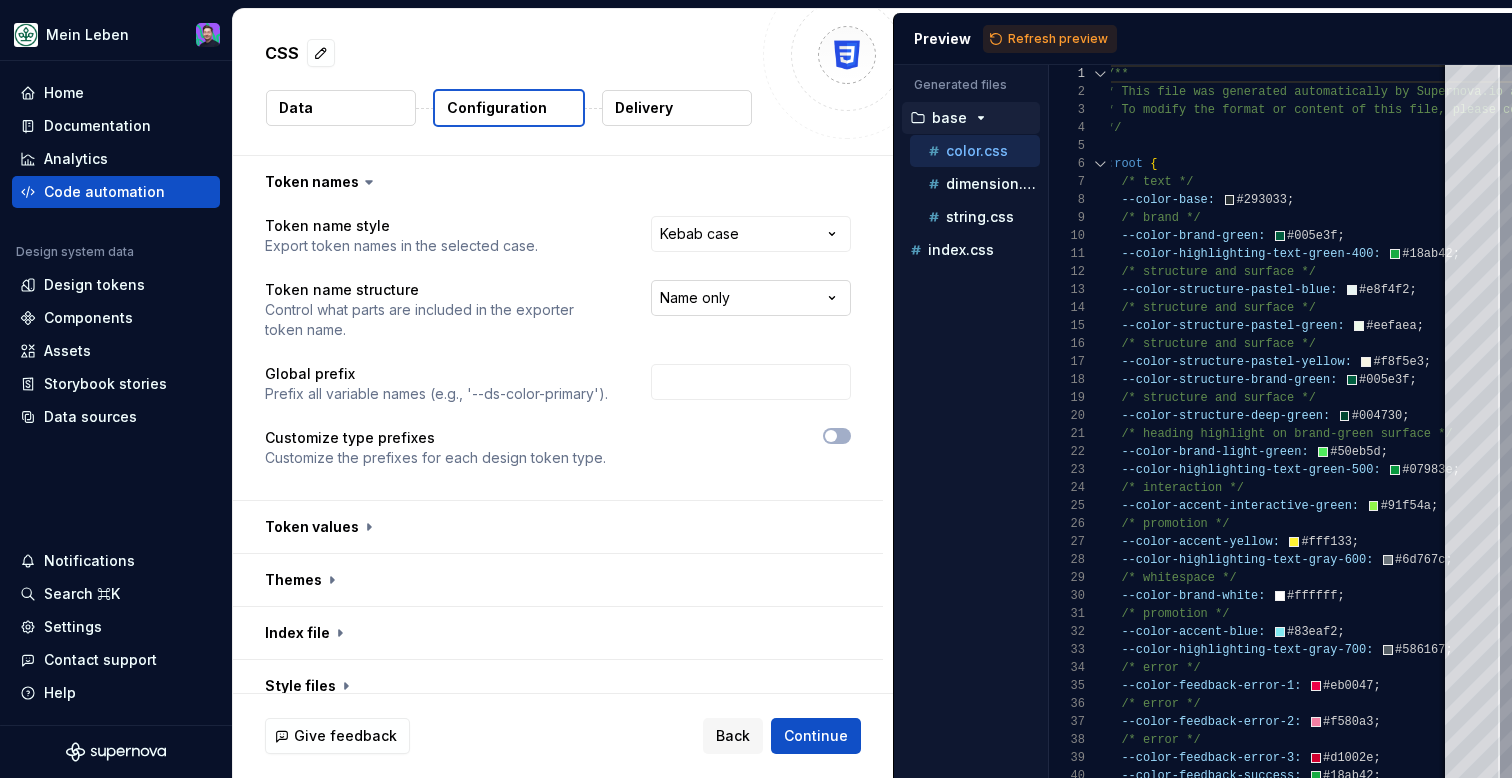 click on "**********" at bounding box center (756, 389) 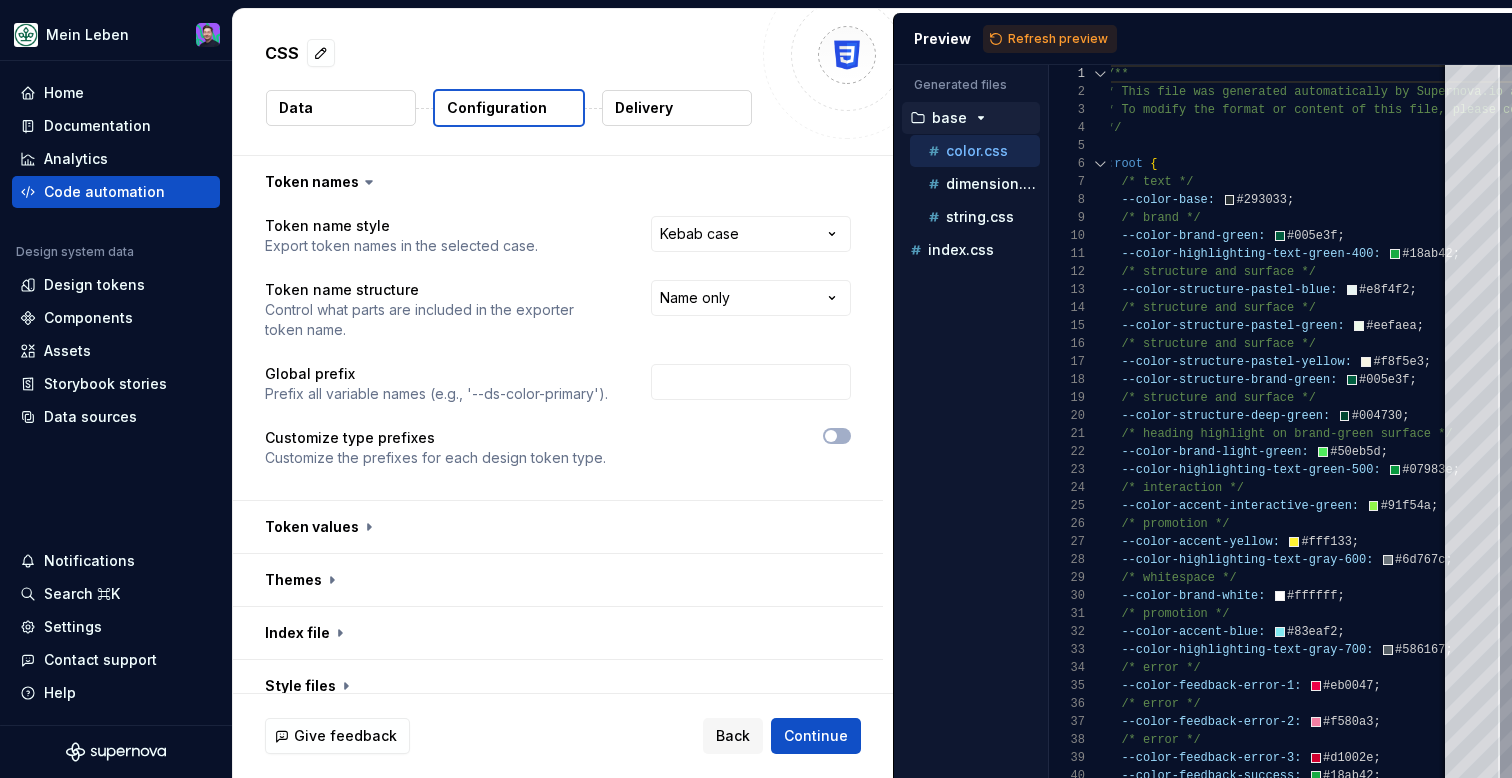 click on "Preview Refresh preview" at bounding box center [1203, 39] 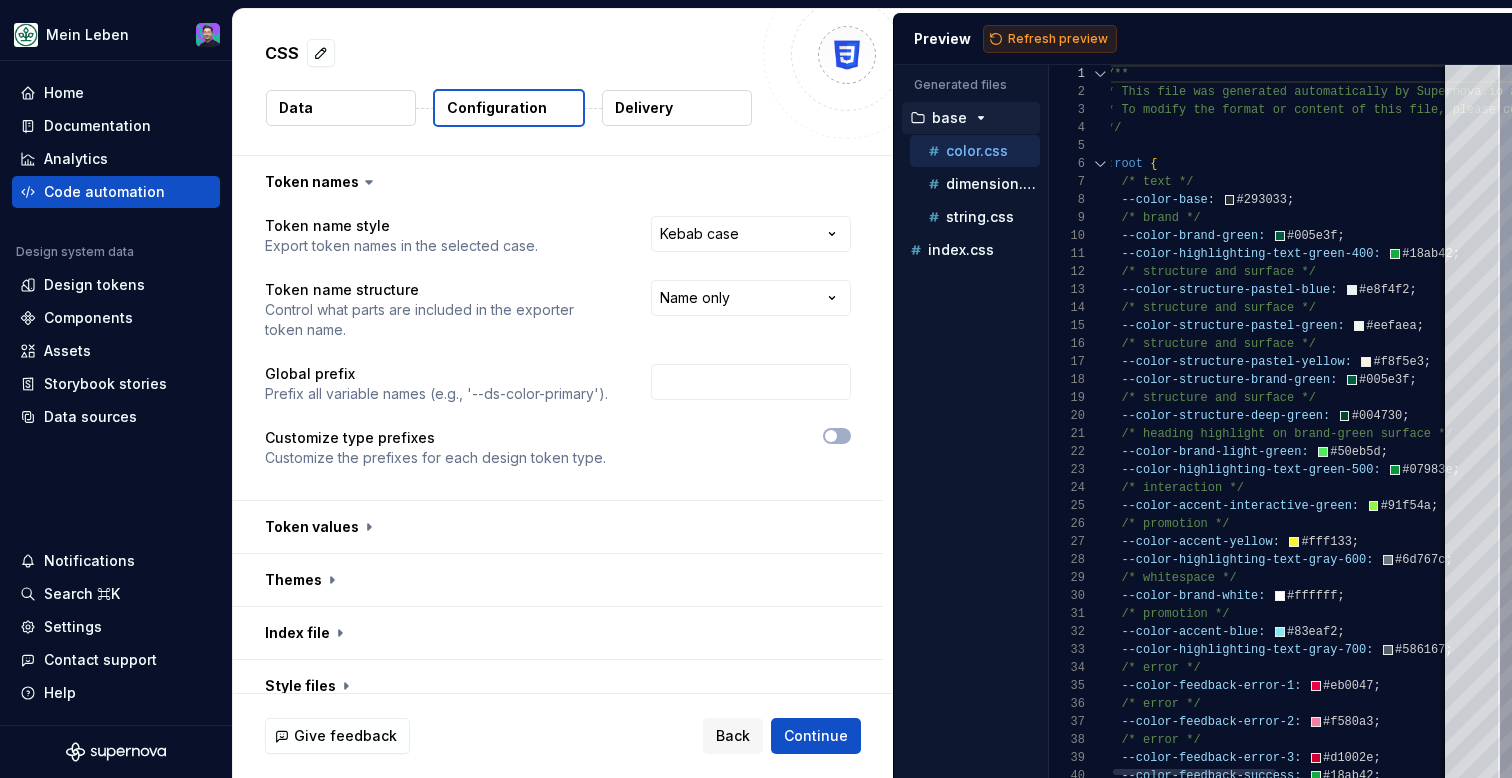 click on "Refresh preview" at bounding box center (1050, 39) 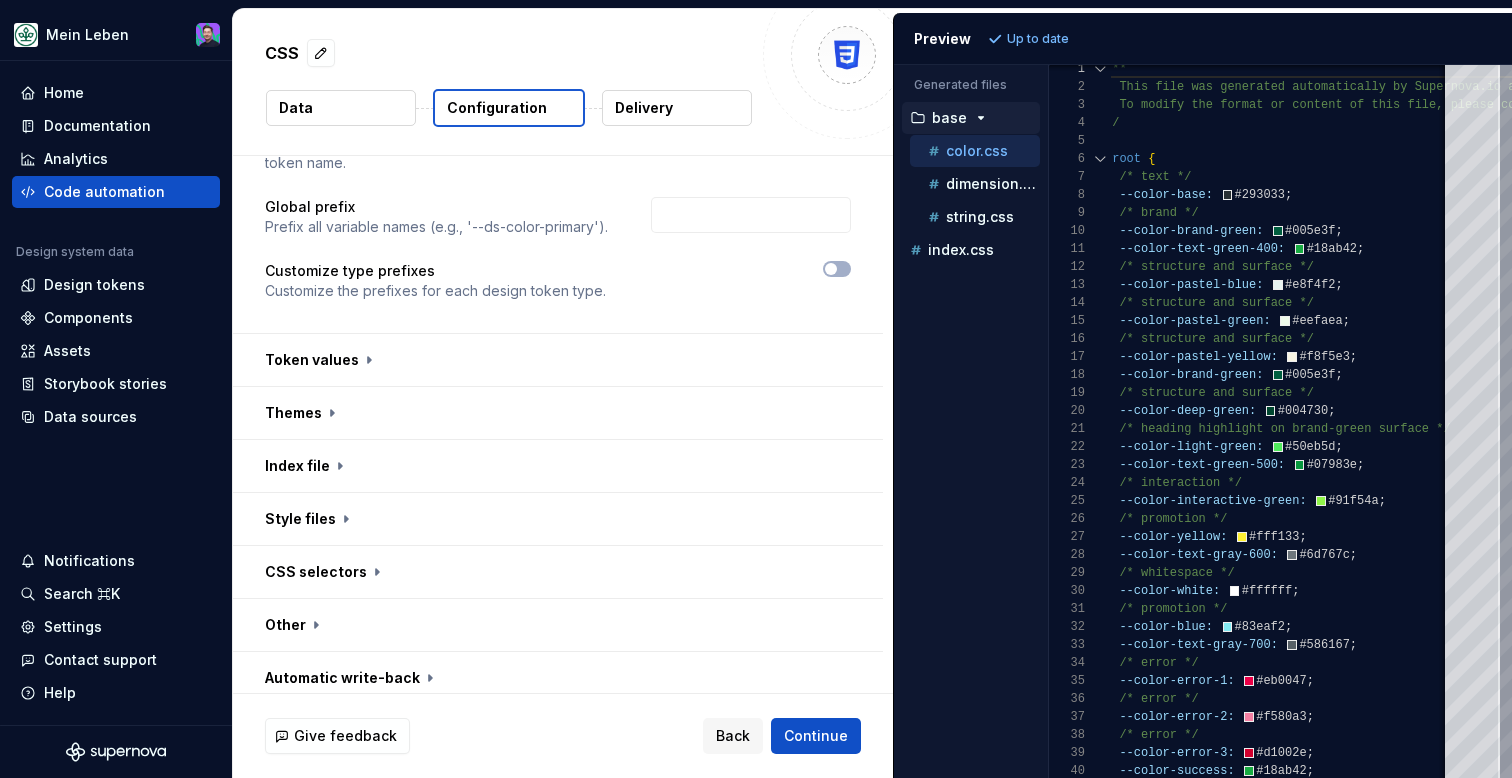 scroll, scrollTop: 179, scrollLeft: 0, axis: vertical 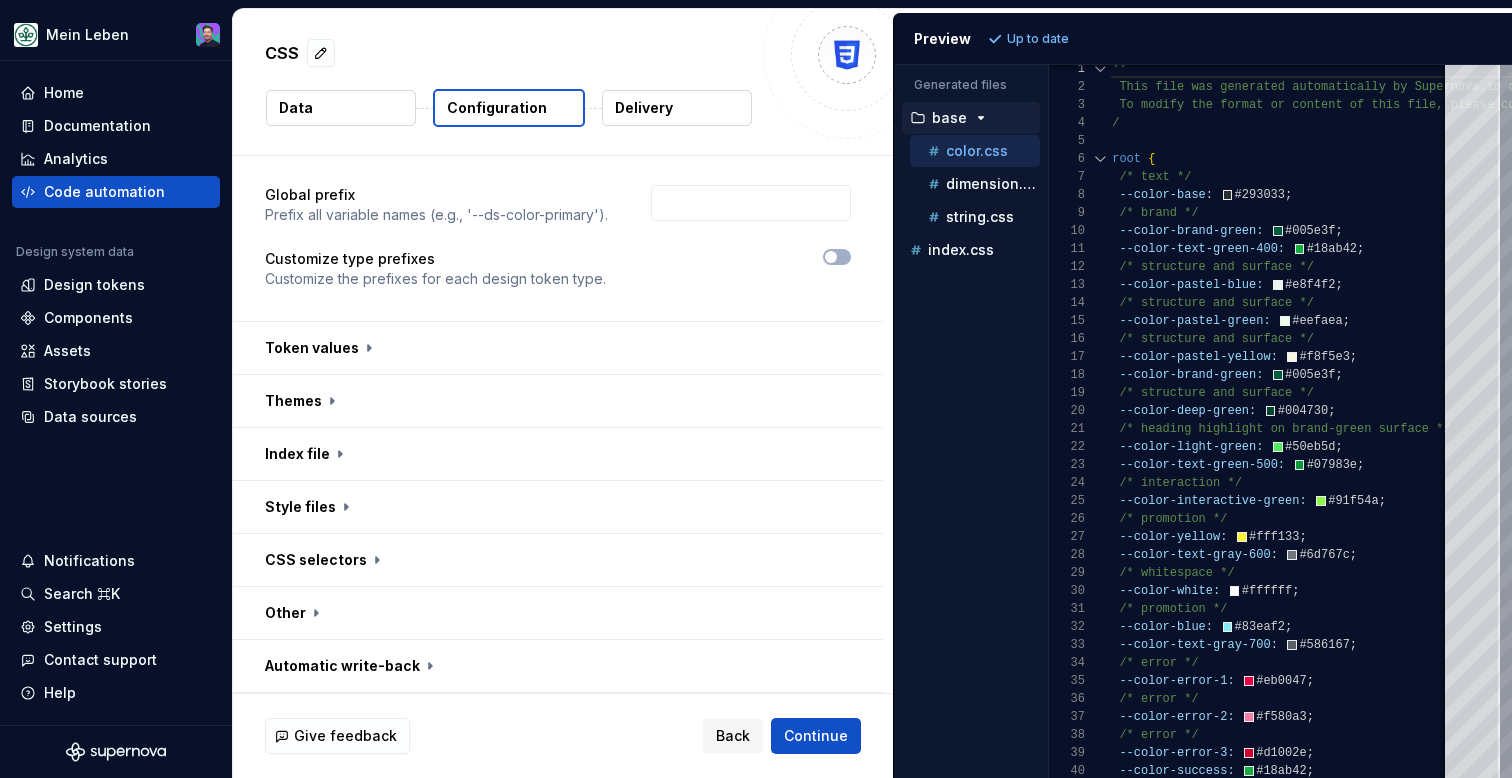 click on "**********" at bounding box center [558, 175] 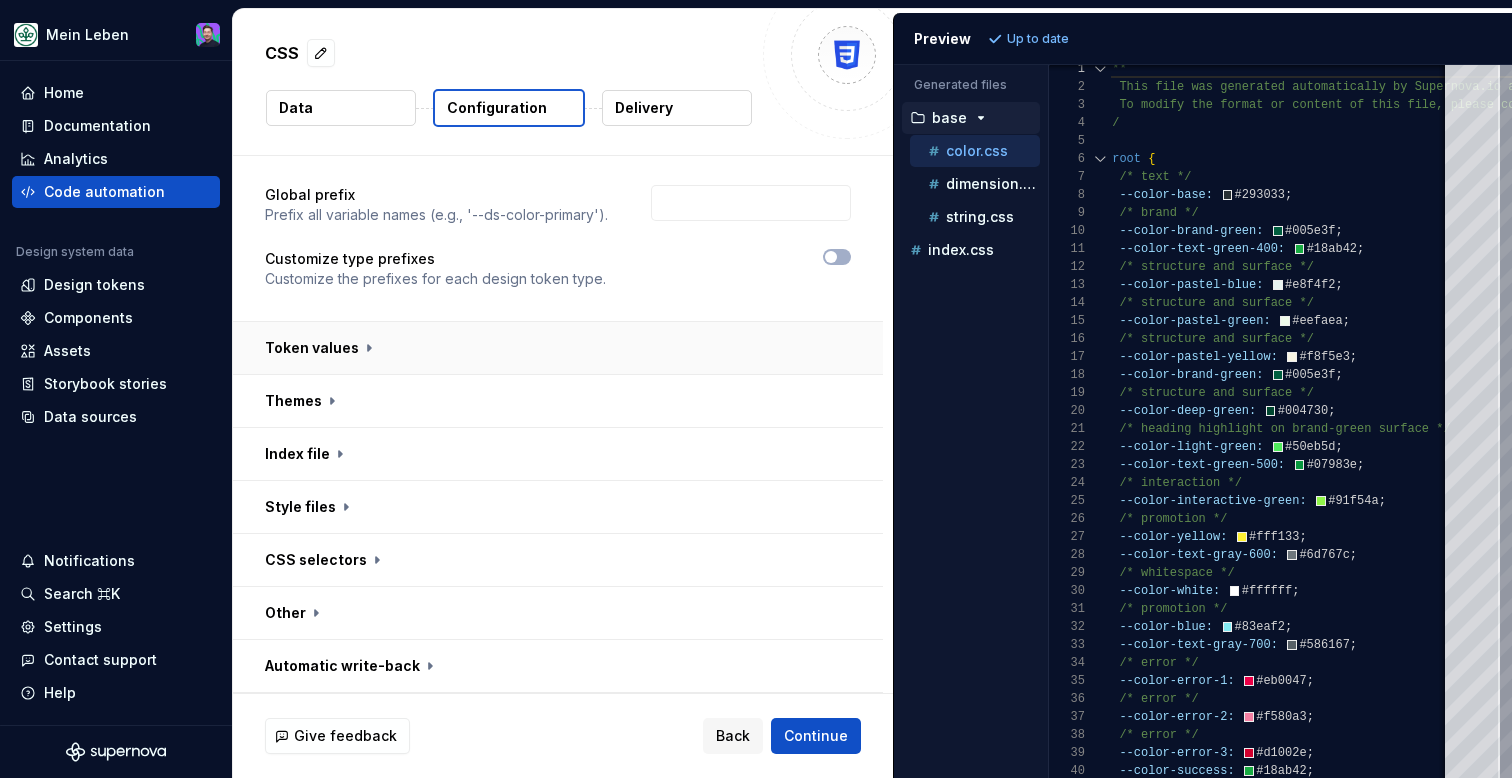 click at bounding box center [558, 348] 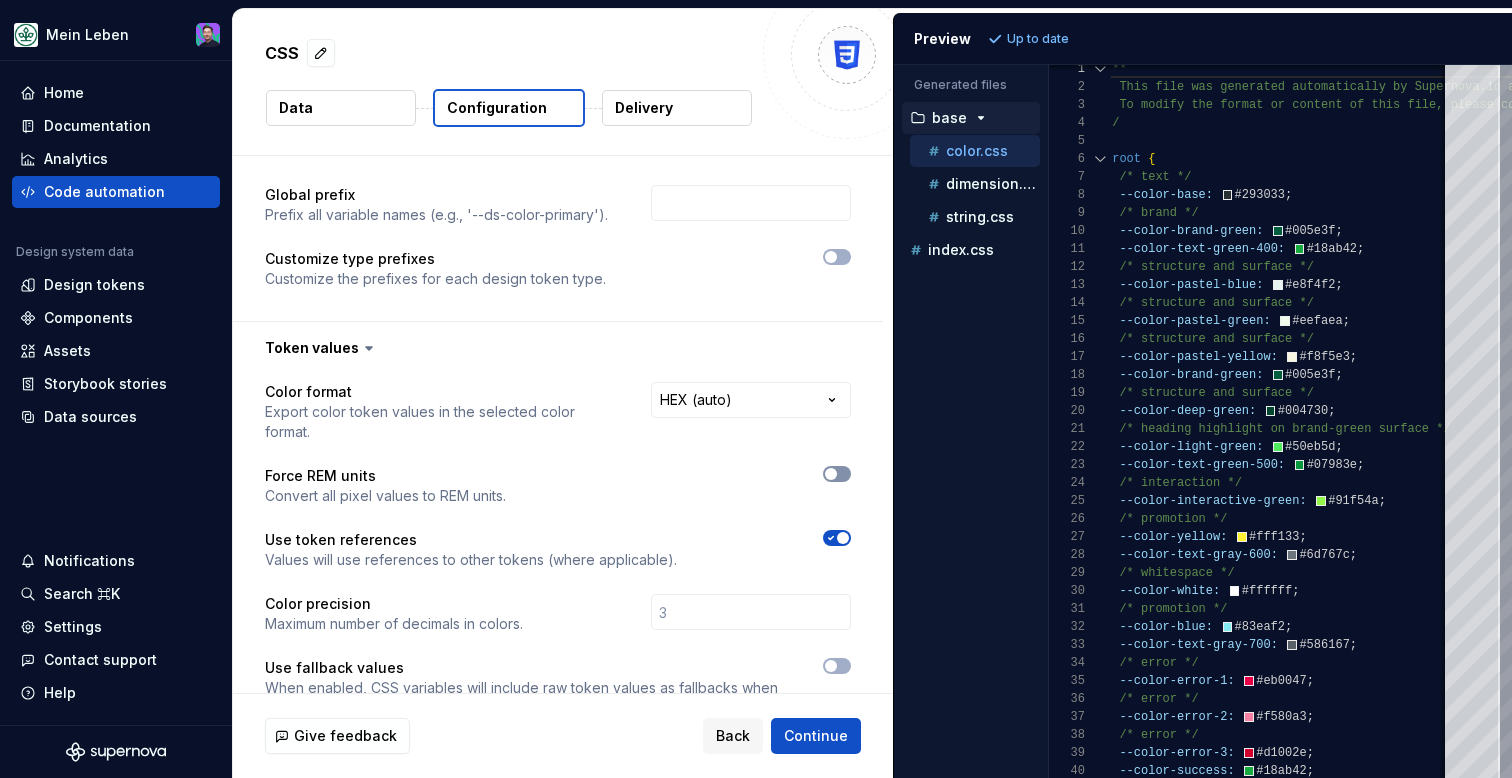 click at bounding box center (837, 474) 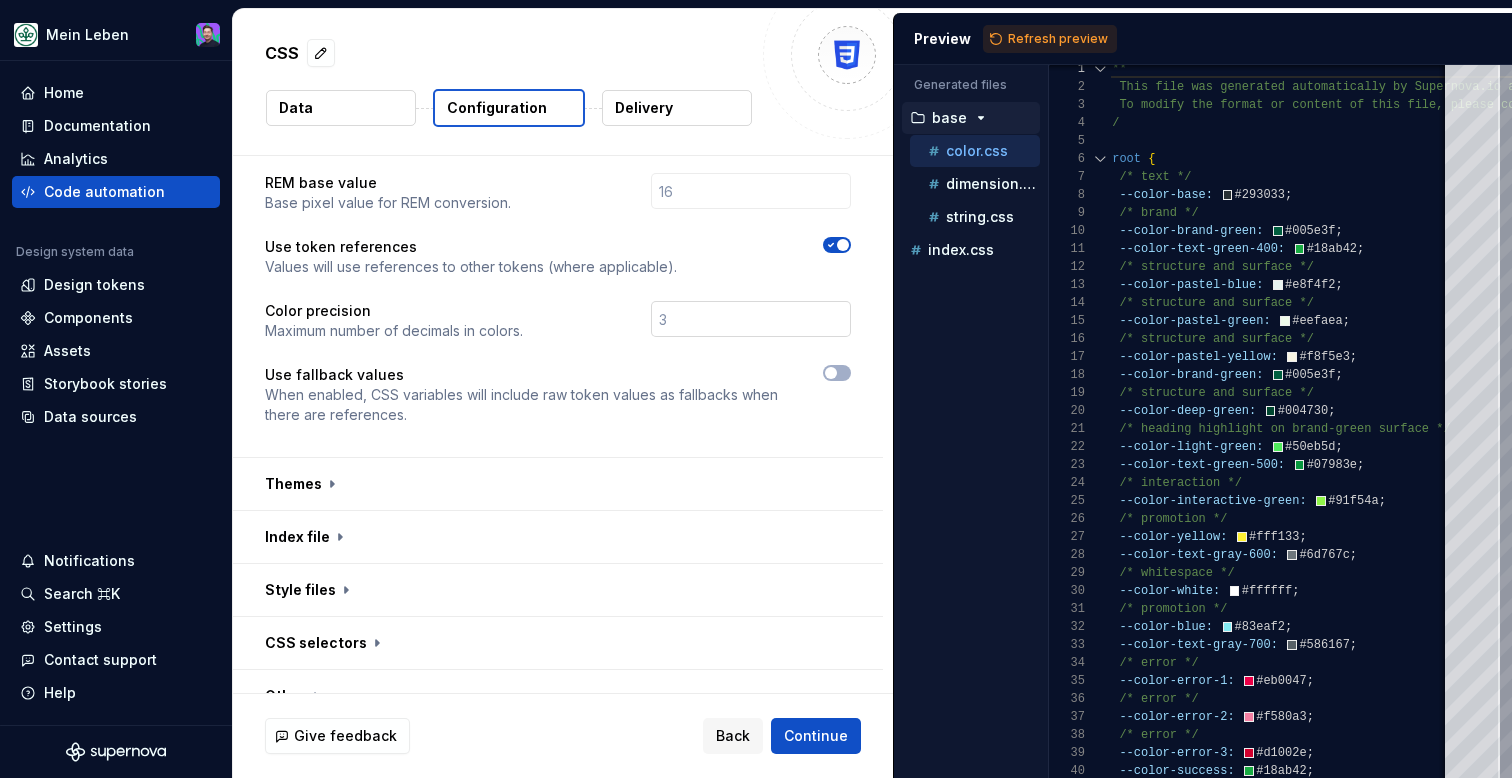 scroll, scrollTop: 540, scrollLeft: 0, axis: vertical 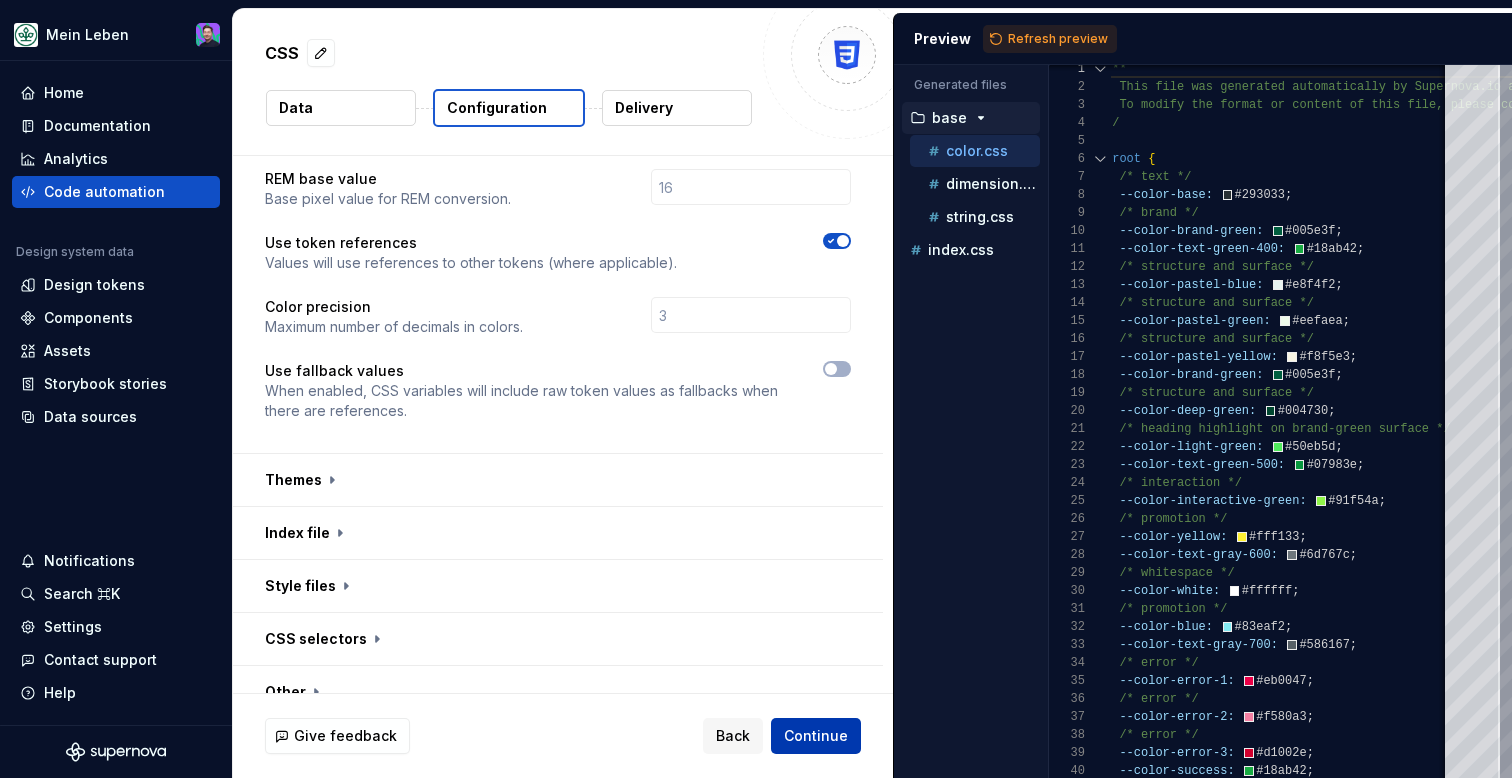 click on "Continue" at bounding box center (816, 736) 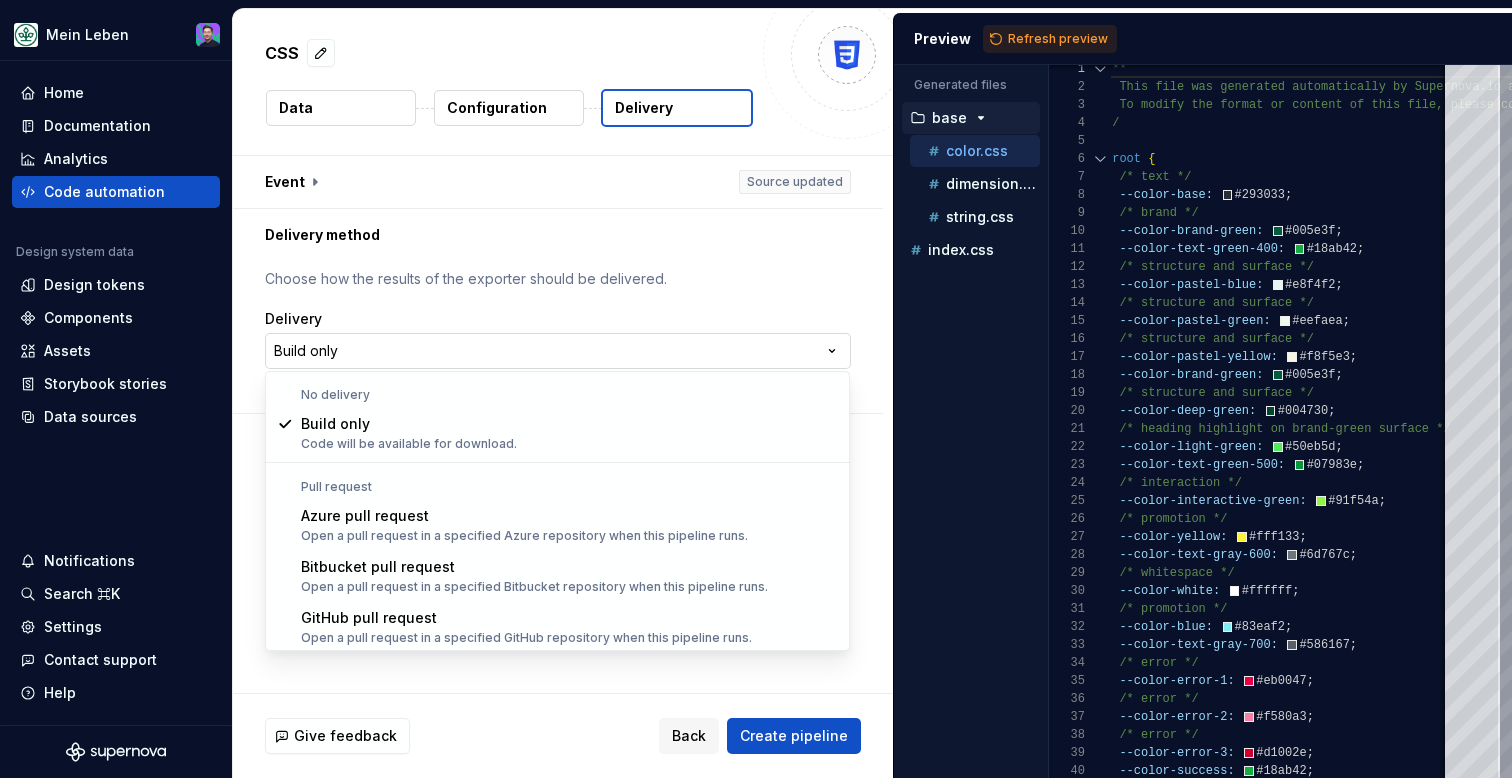click on "**********" at bounding box center (756, 389) 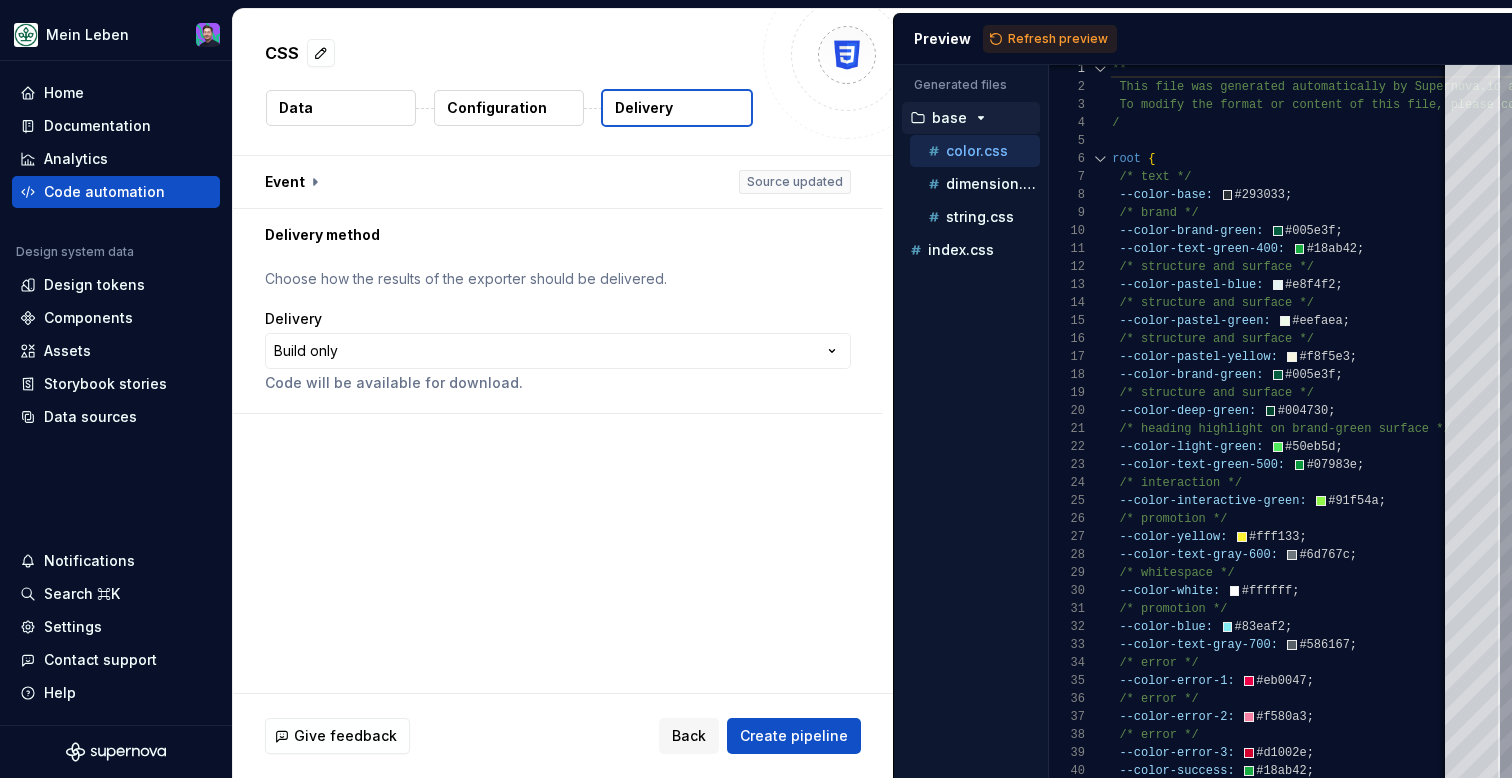 click on "Configuration" at bounding box center (509, 108) 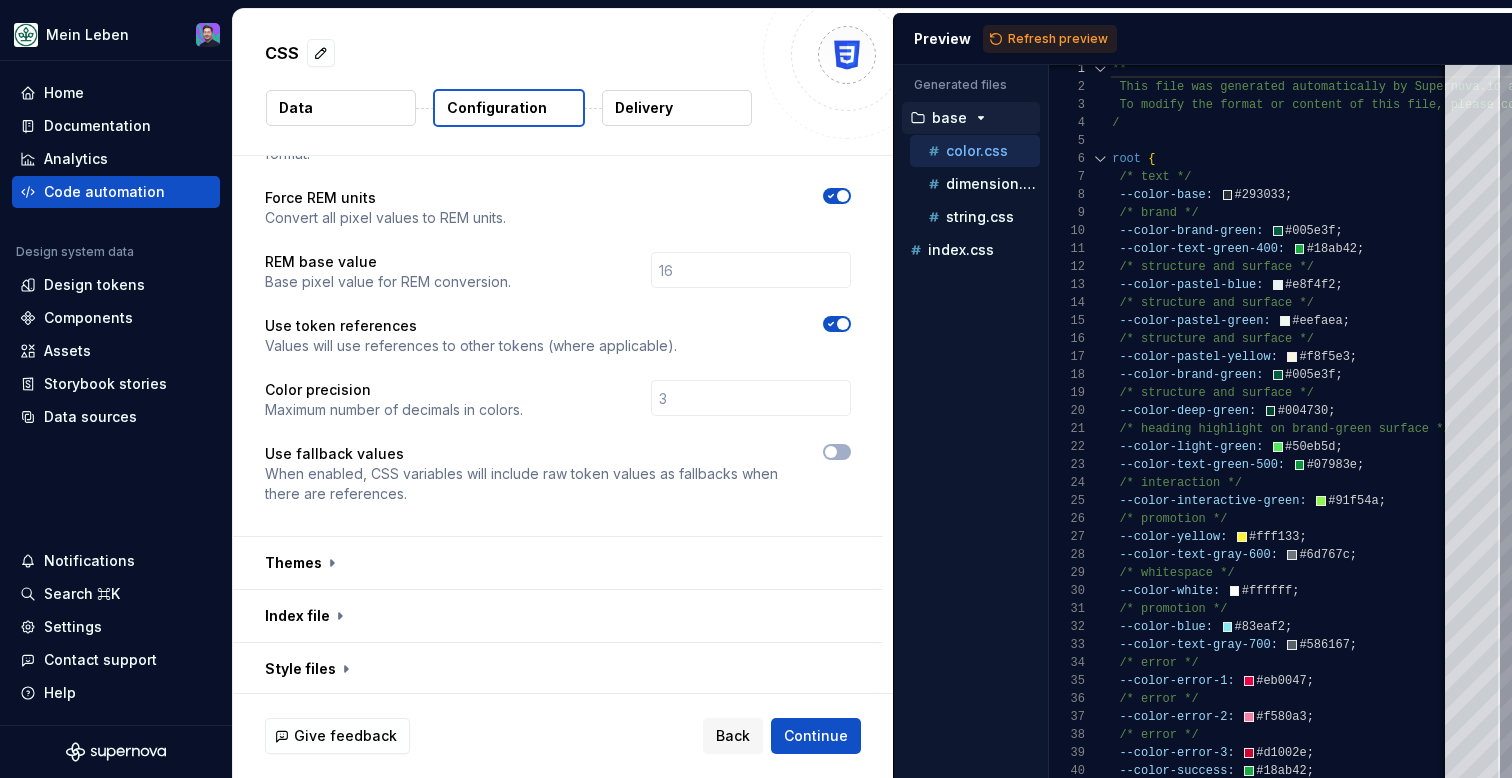 scroll, scrollTop: 467, scrollLeft: 0, axis: vertical 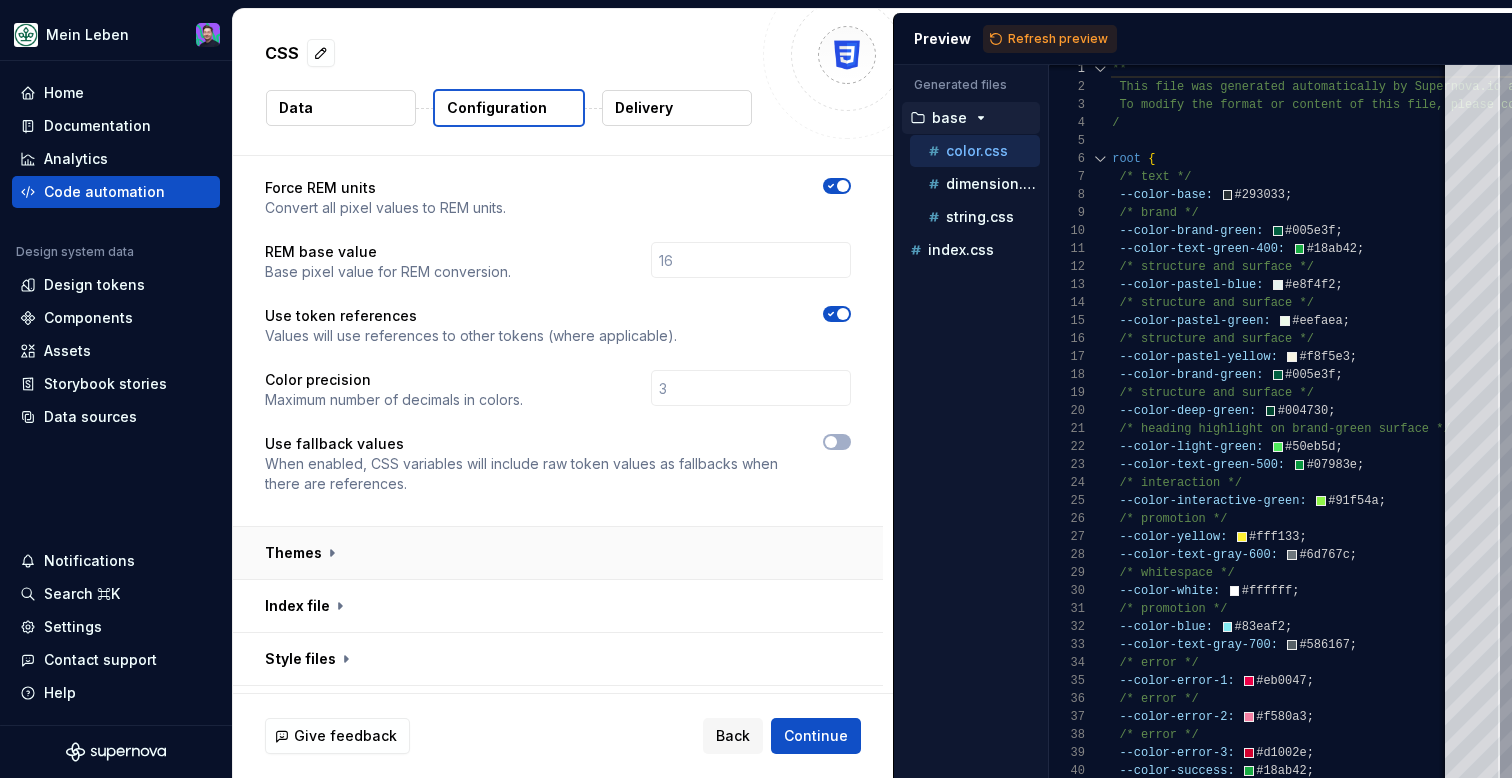 click at bounding box center (558, 553) 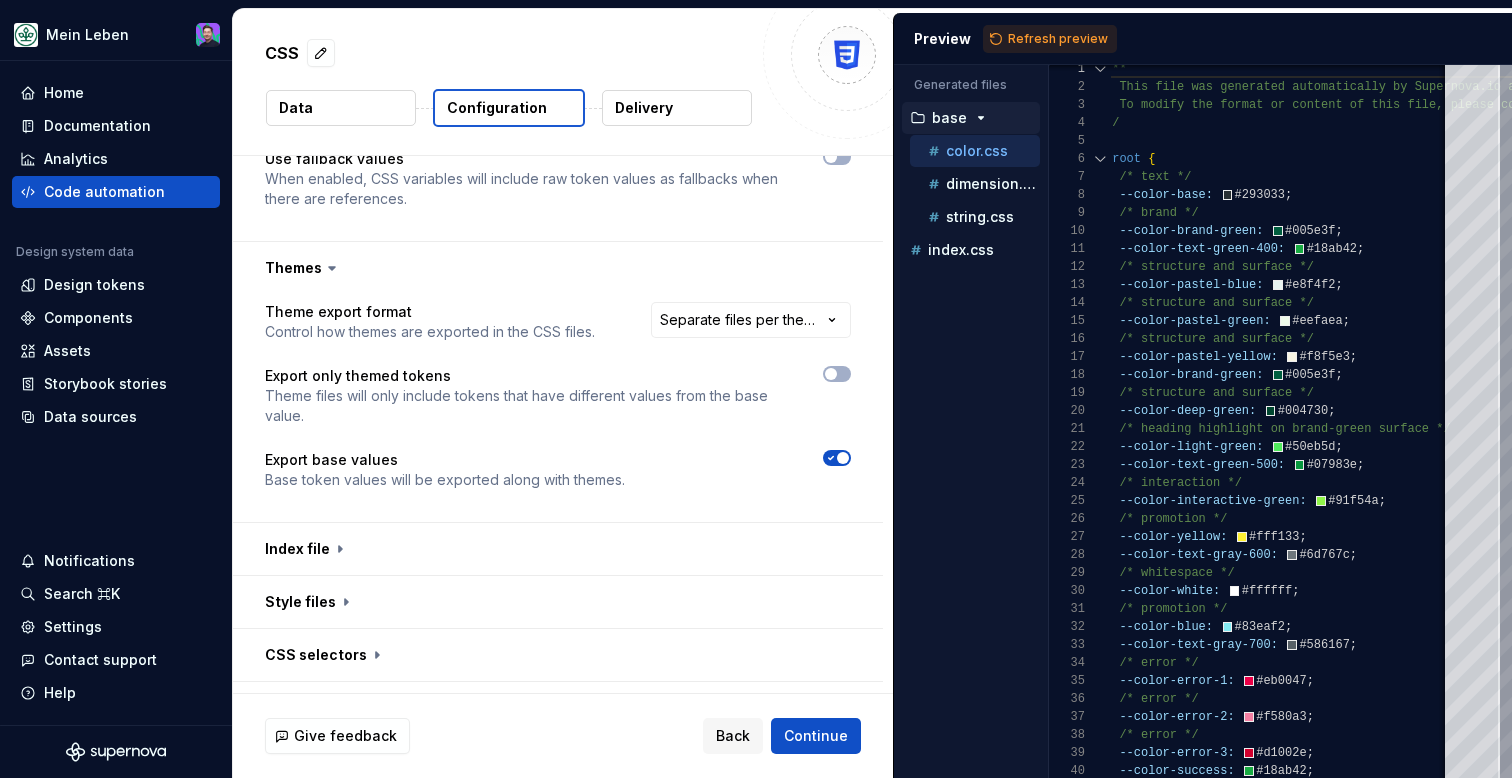 scroll, scrollTop: 753, scrollLeft: 0, axis: vertical 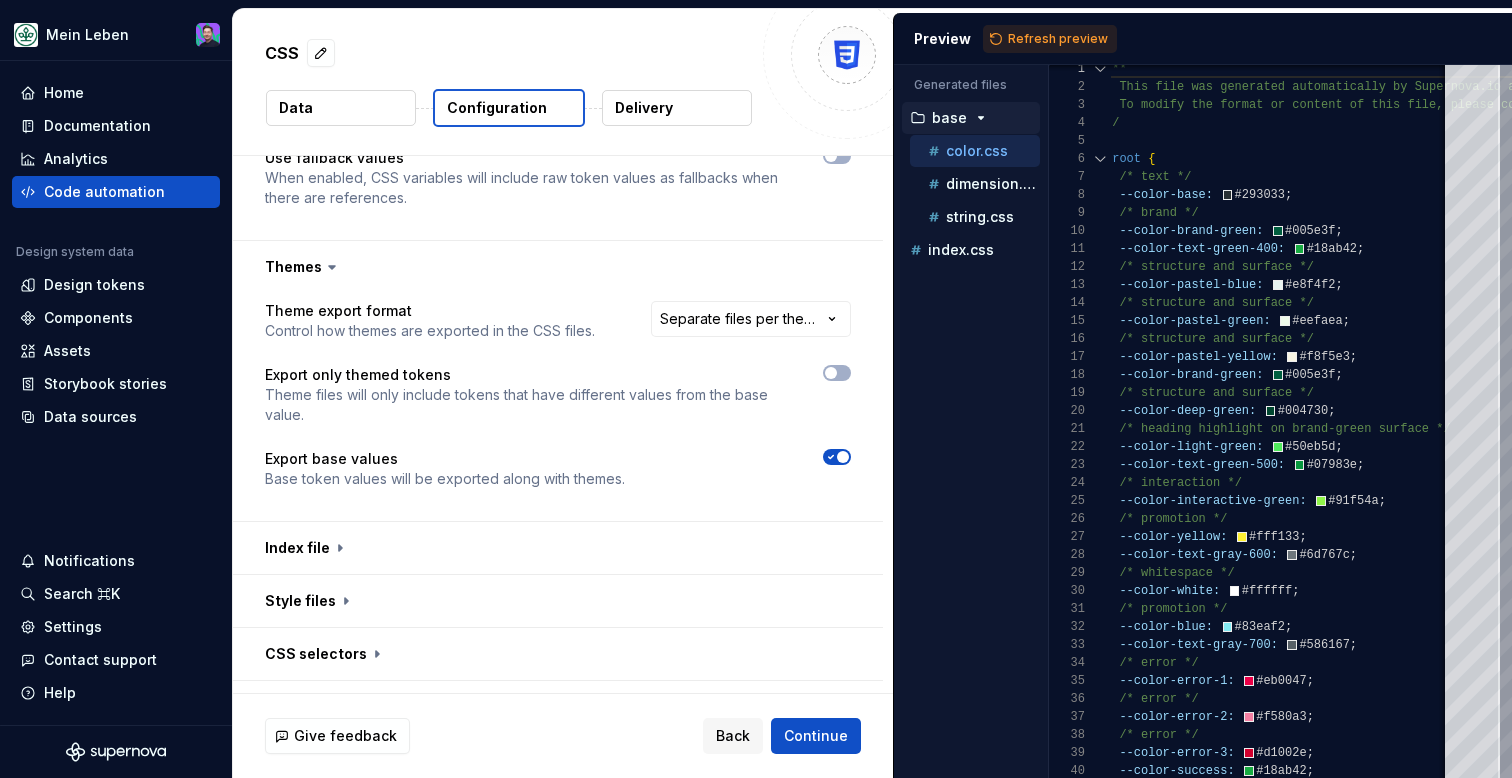 click at bounding box center (558, 548) 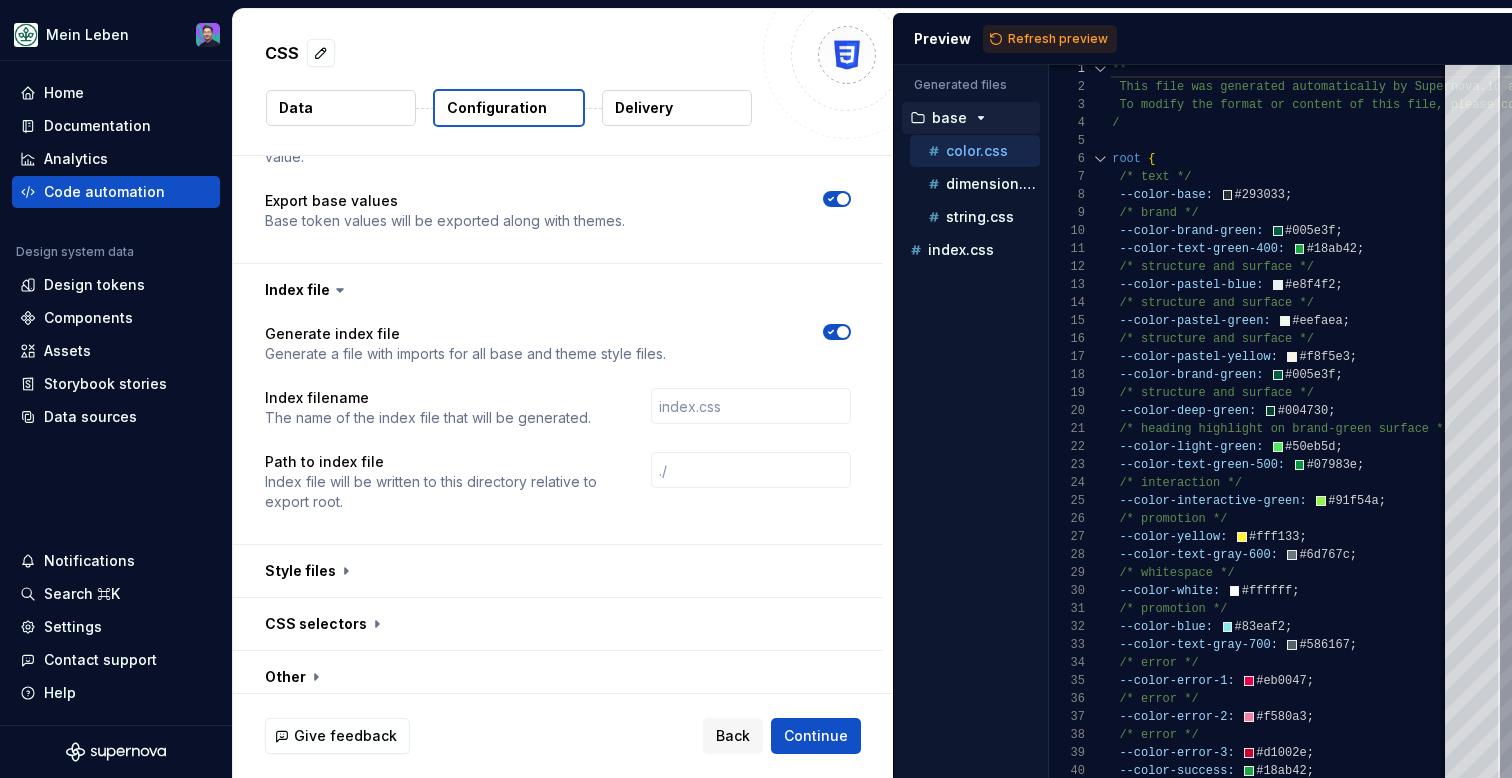 scroll, scrollTop: 1025, scrollLeft: 0, axis: vertical 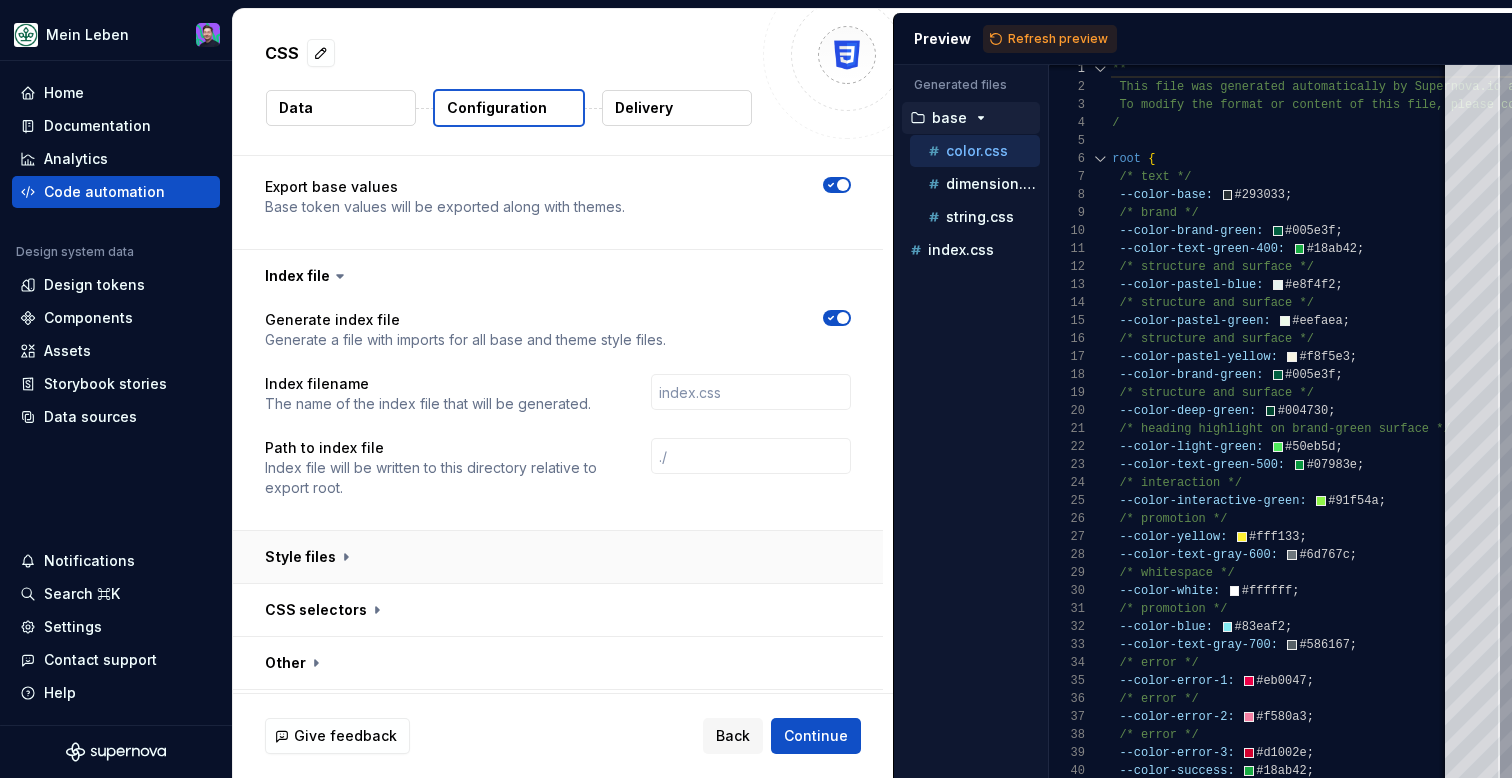 click at bounding box center (558, 557) 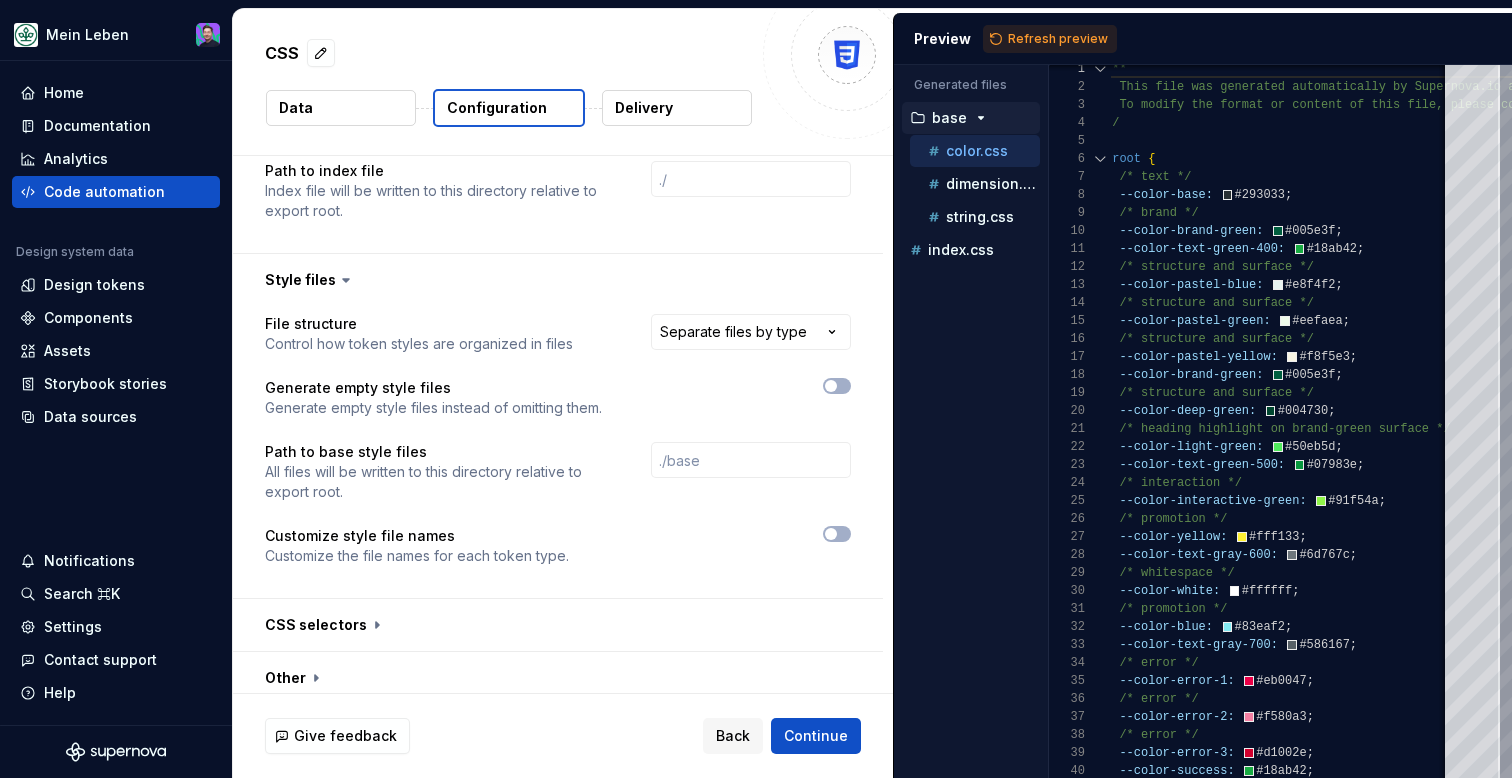 scroll, scrollTop: 1300, scrollLeft: 0, axis: vertical 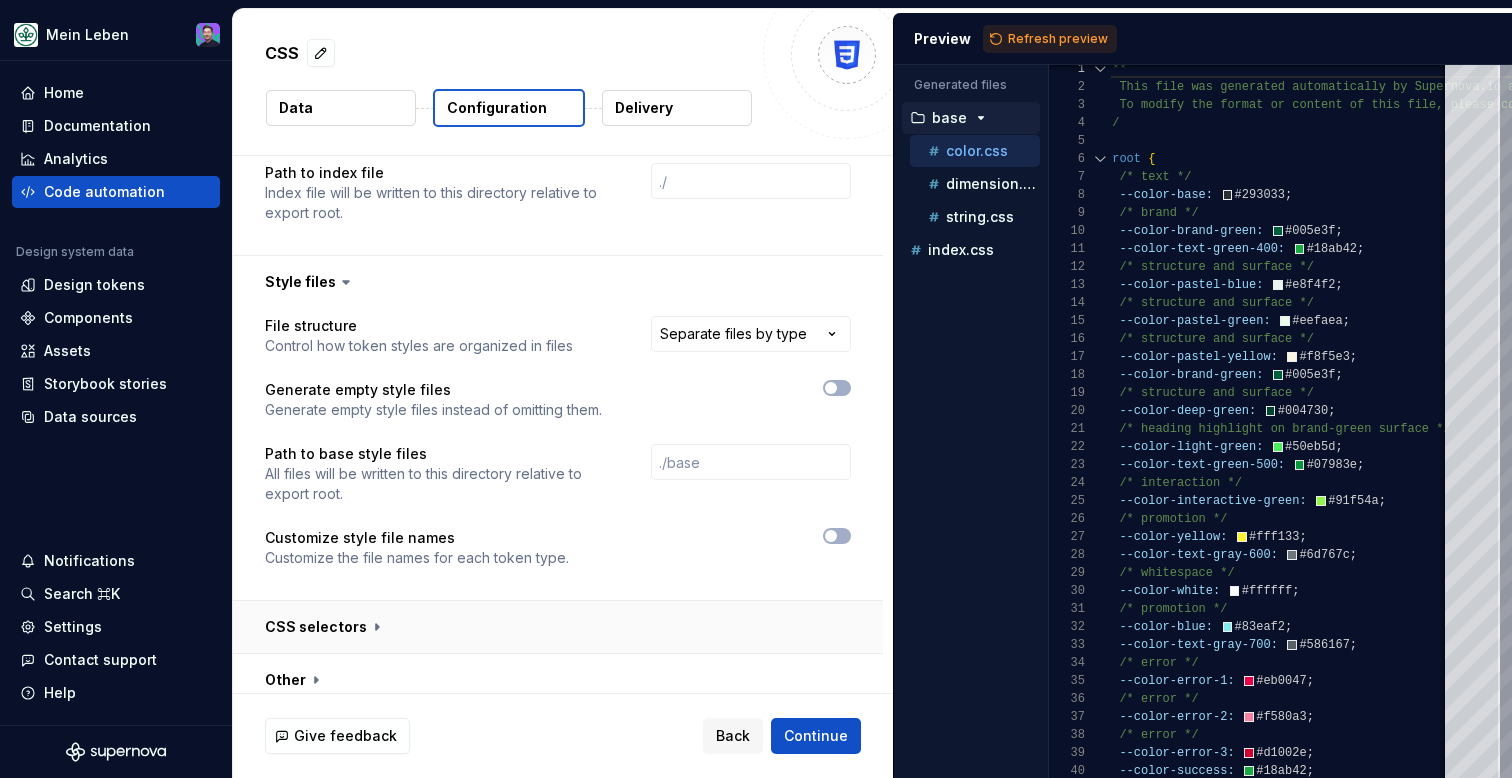click at bounding box center (558, 627) 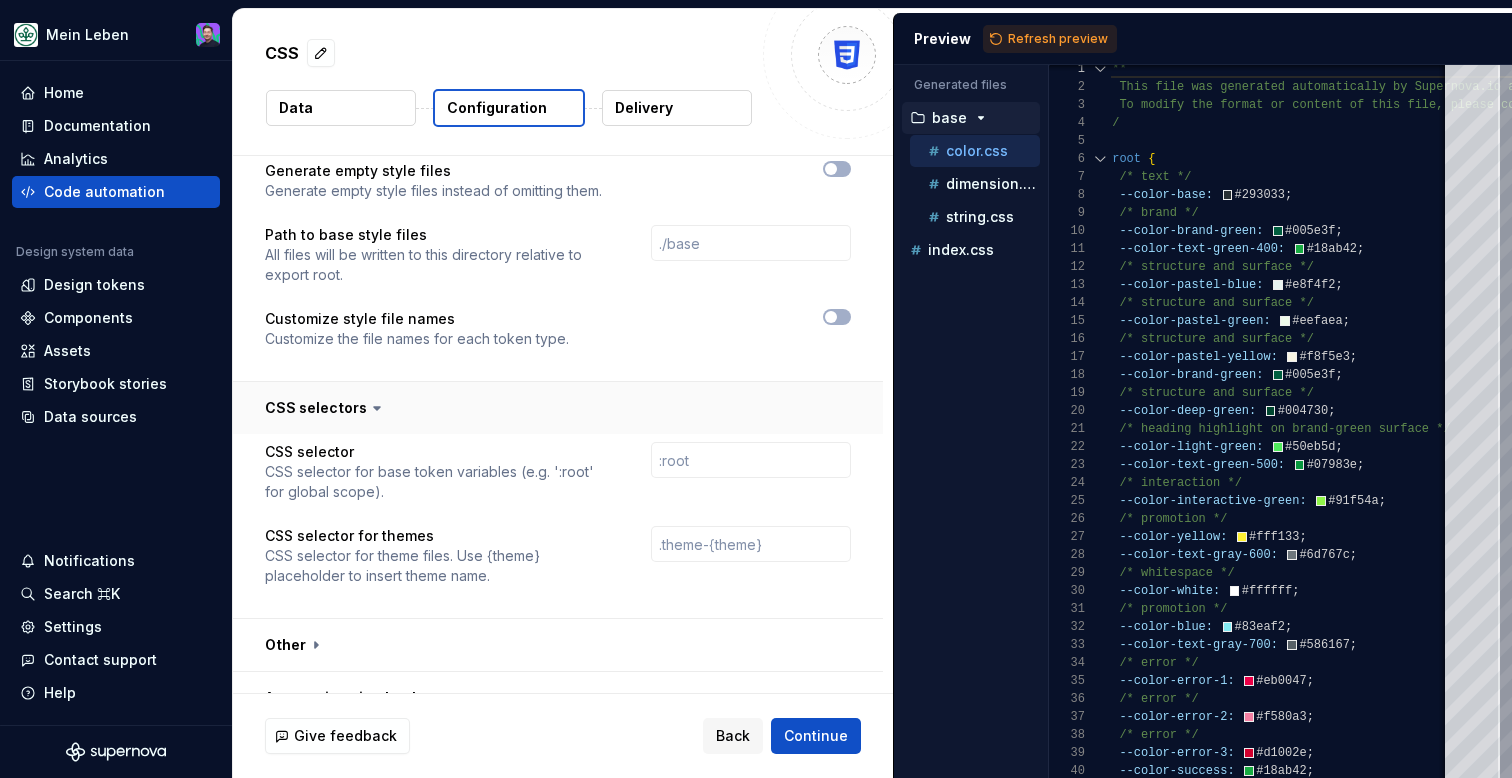 scroll, scrollTop: 1551, scrollLeft: 0, axis: vertical 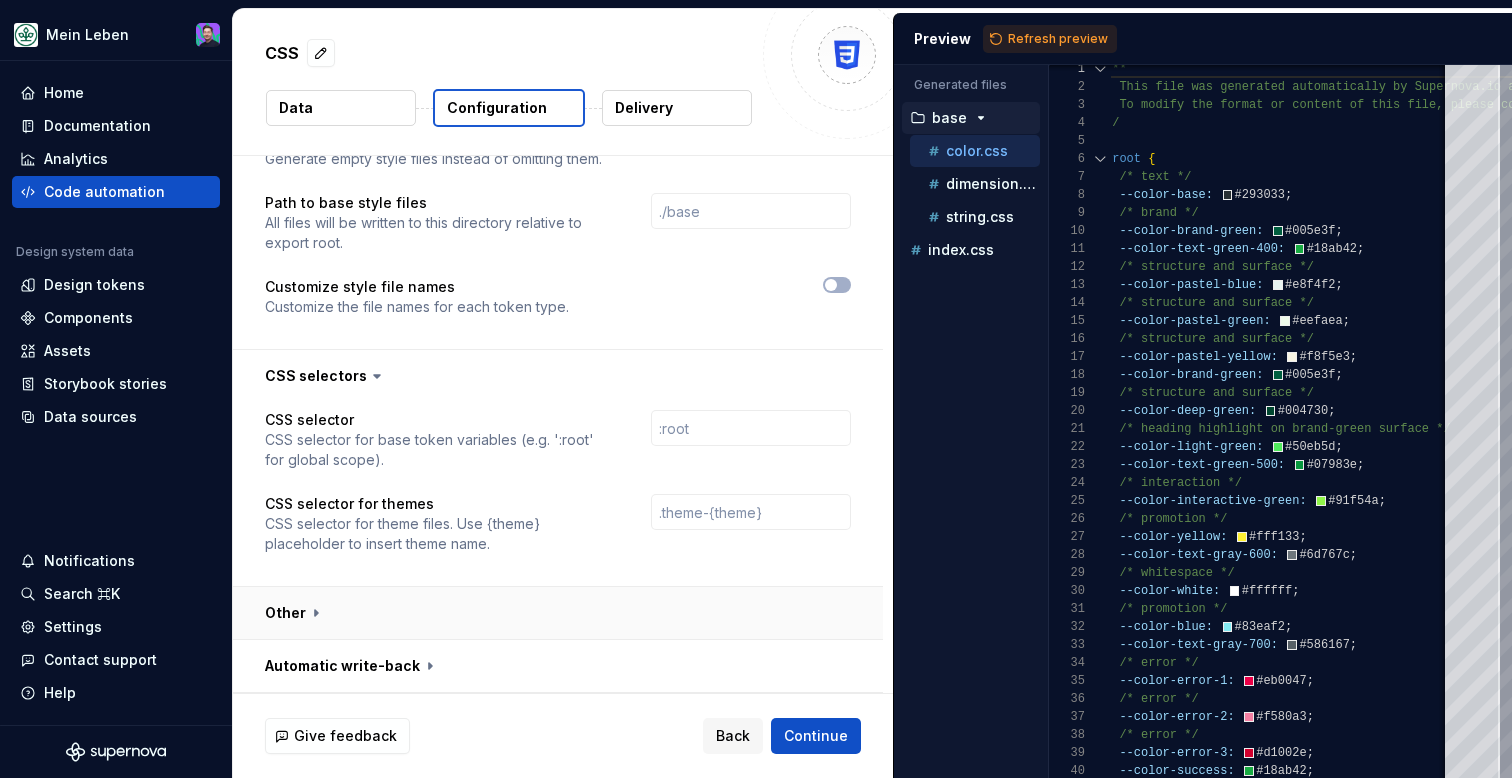 click at bounding box center [558, 613] 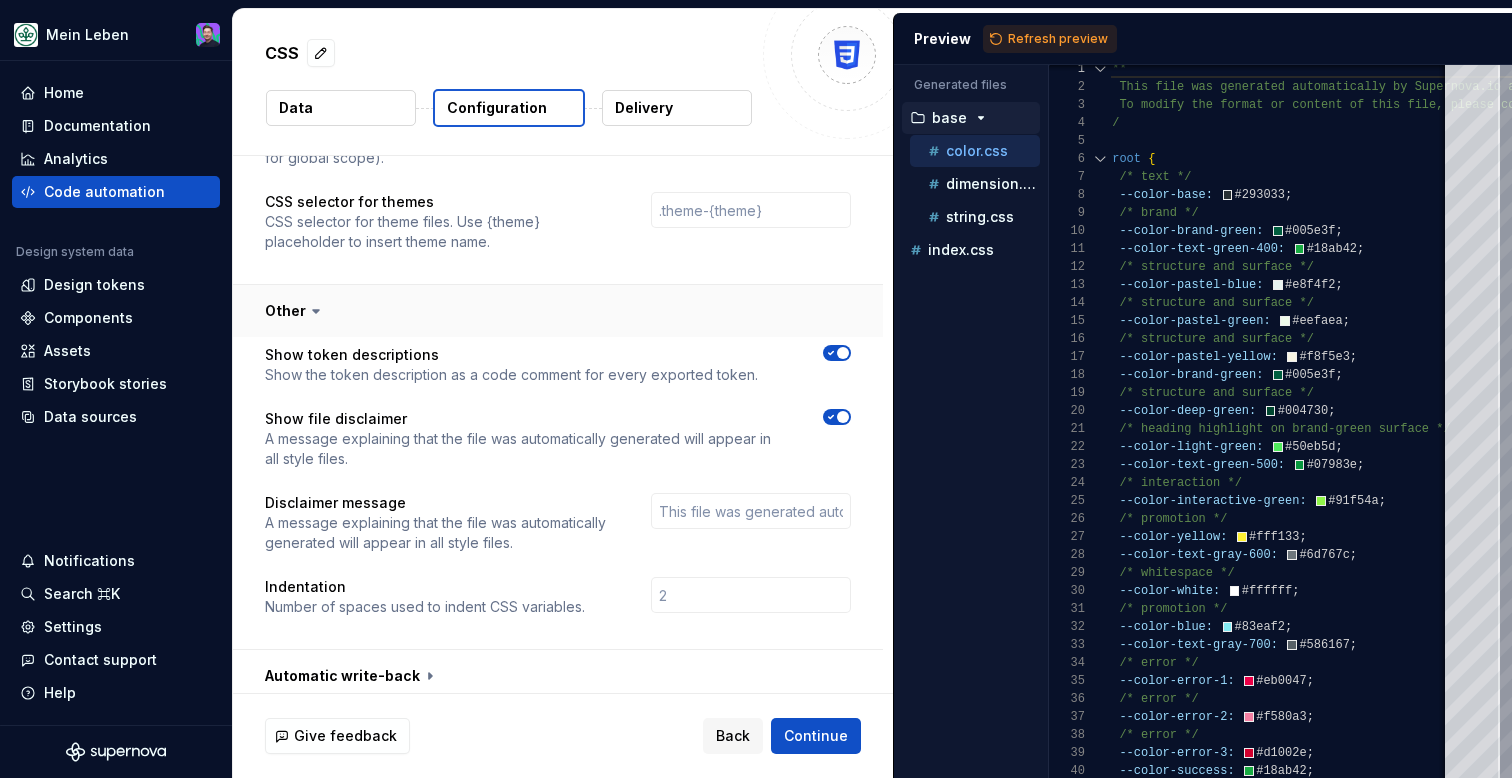 scroll, scrollTop: 1863, scrollLeft: 0, axis: vertical 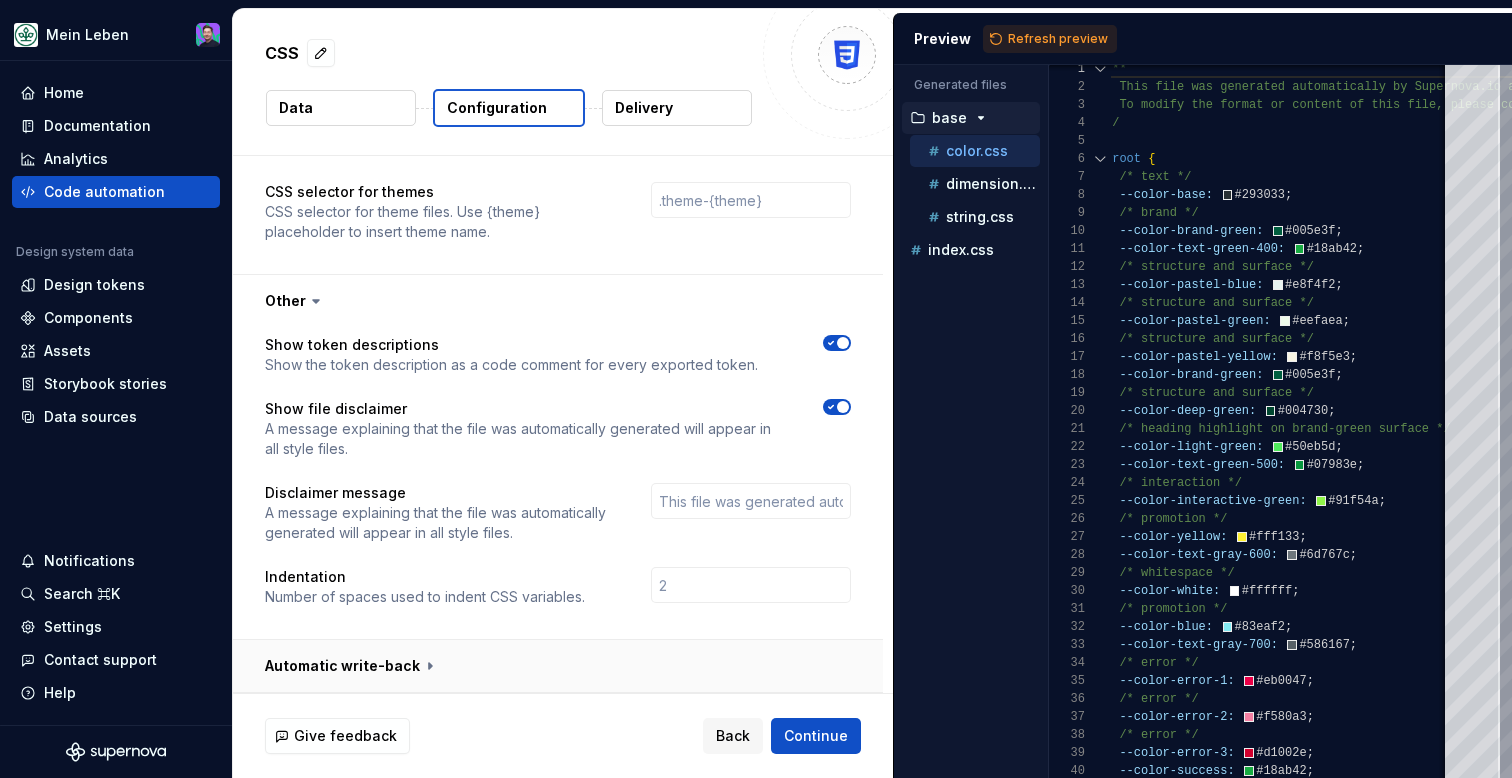 click at bounding box center (558, 666) 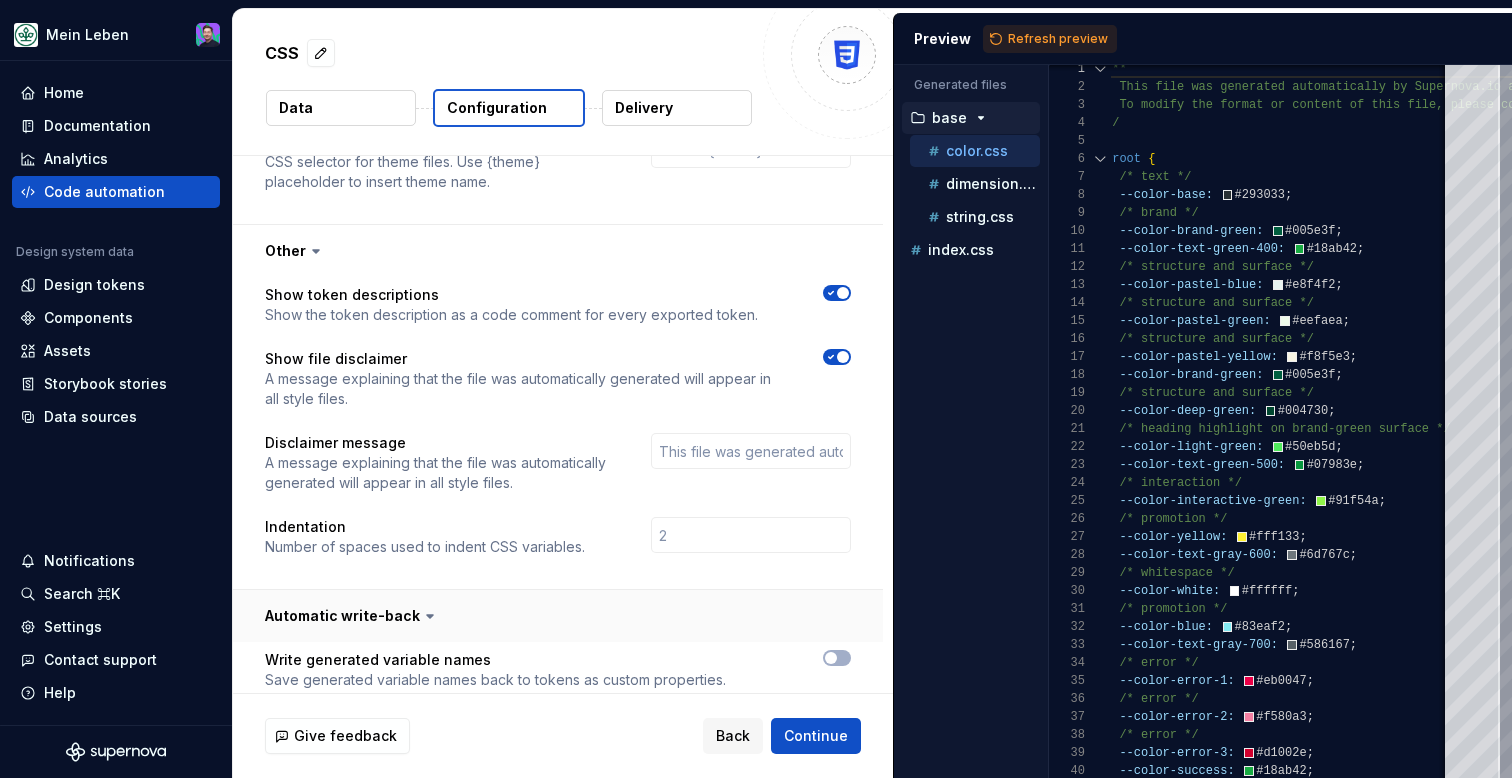 scroll, scrollTop: 1943, scrollLeft: 0, axis: vertical 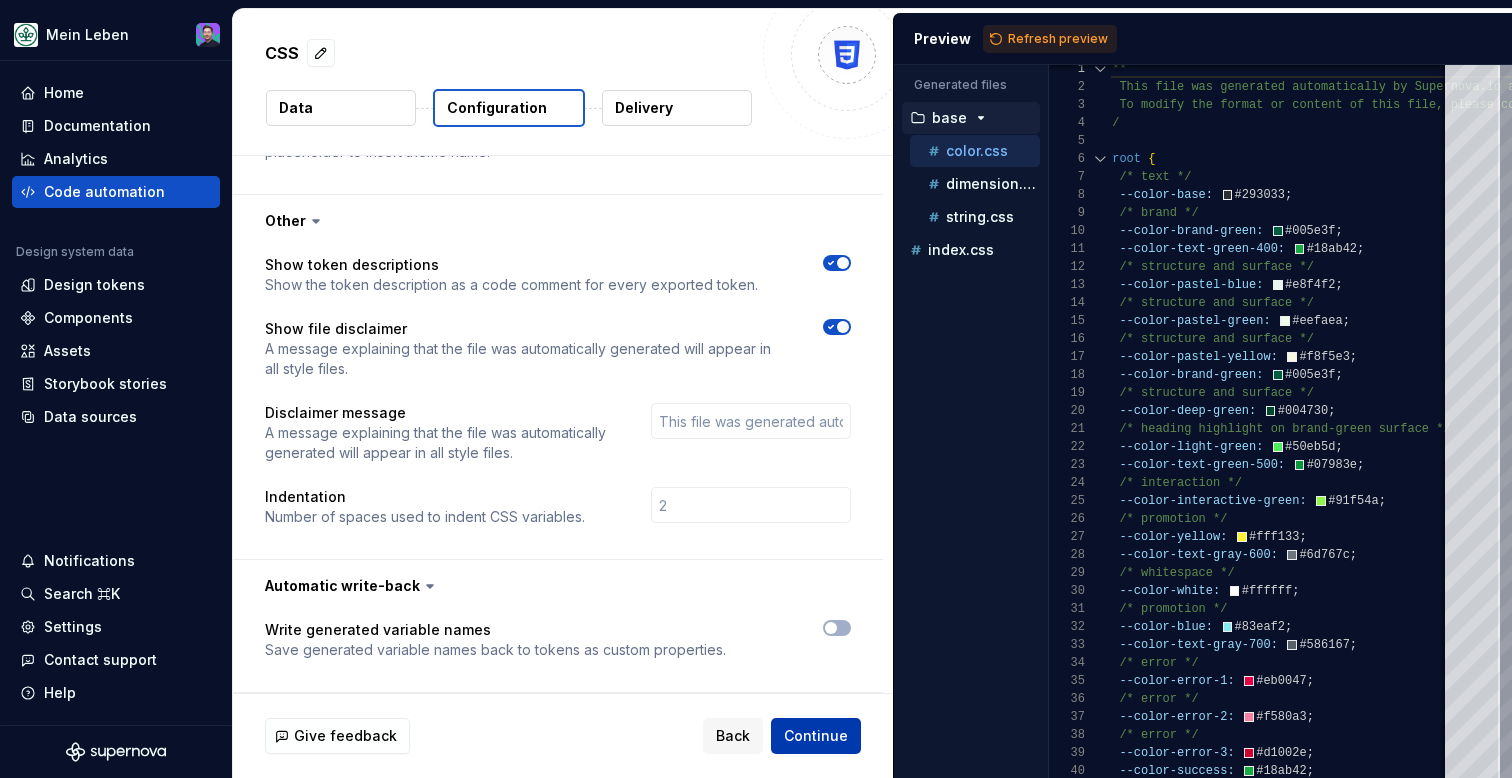 click on "Continue" at bounding box center [816, 736] 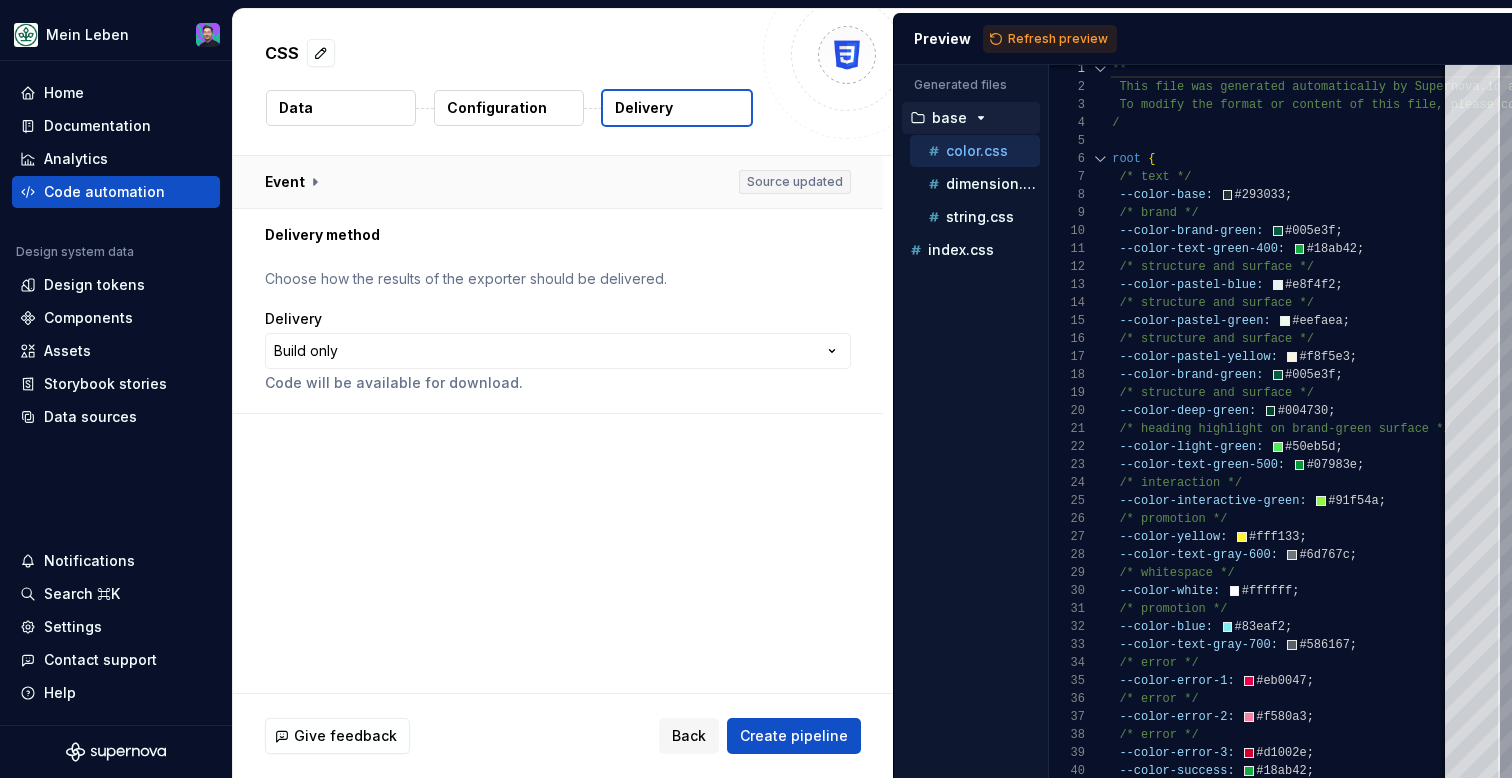 click at bounding box center (558, 182) 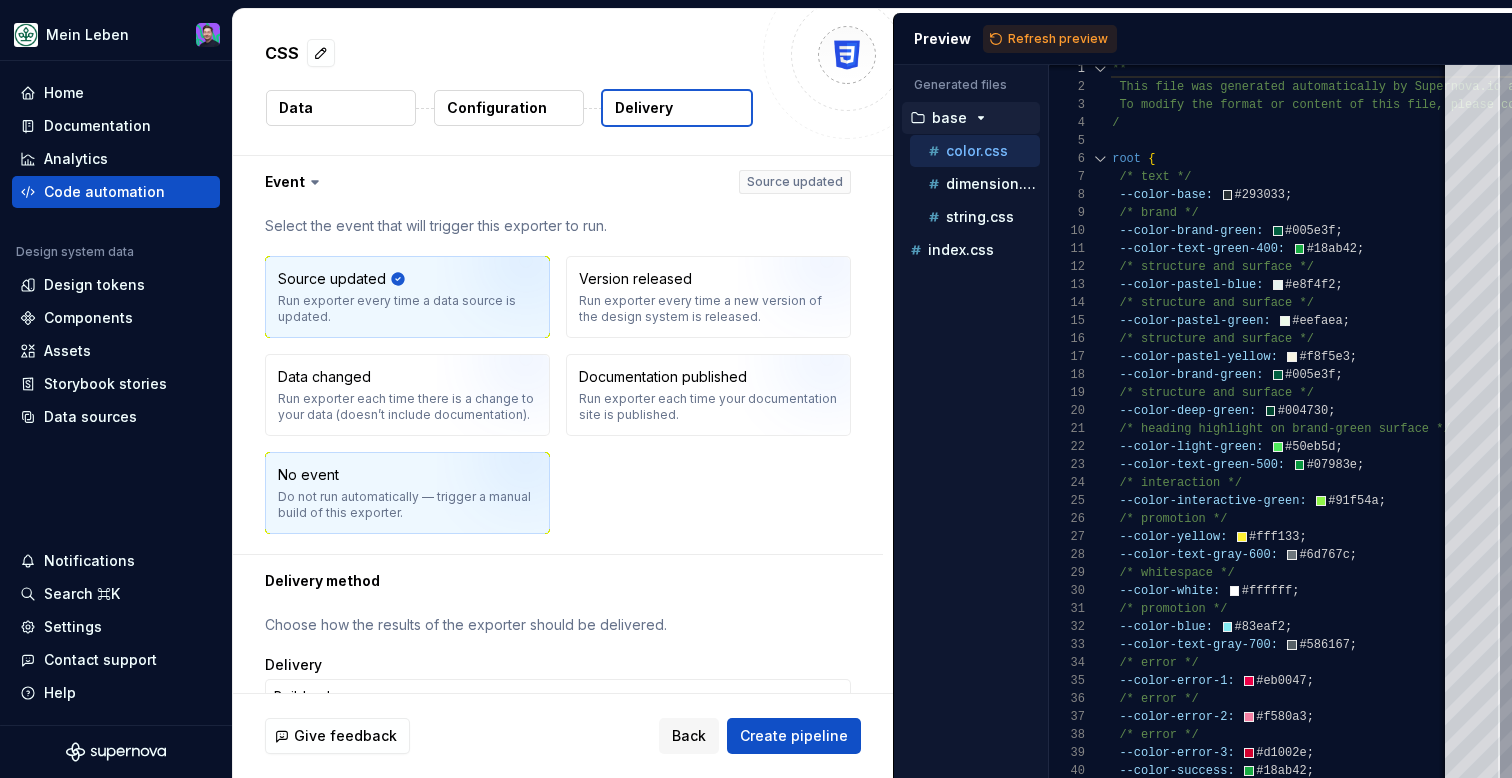 scroll, scrollTop: 67, scrollLeft: 0, axis: vertical 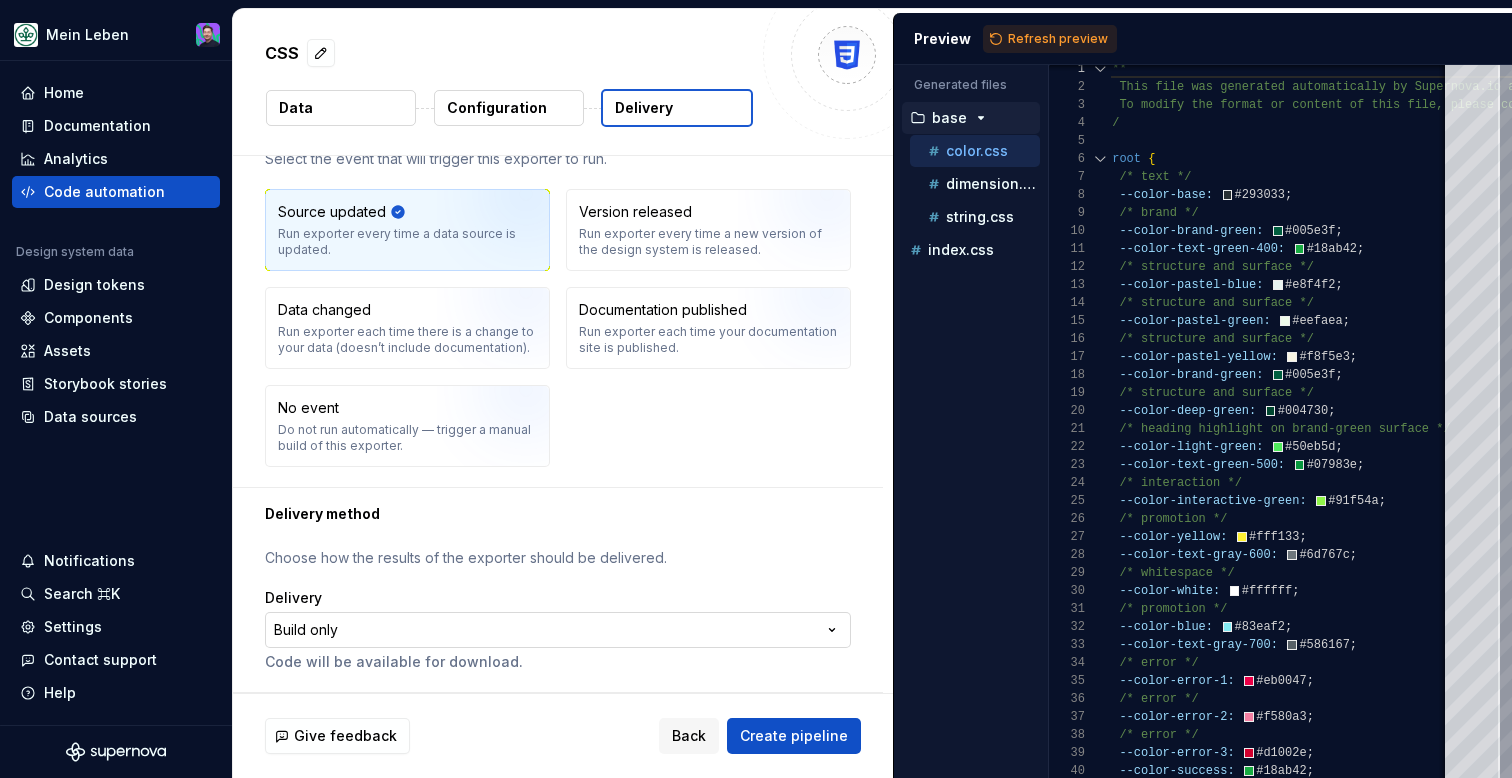 click on "**********" at bounding box center (756, 389) 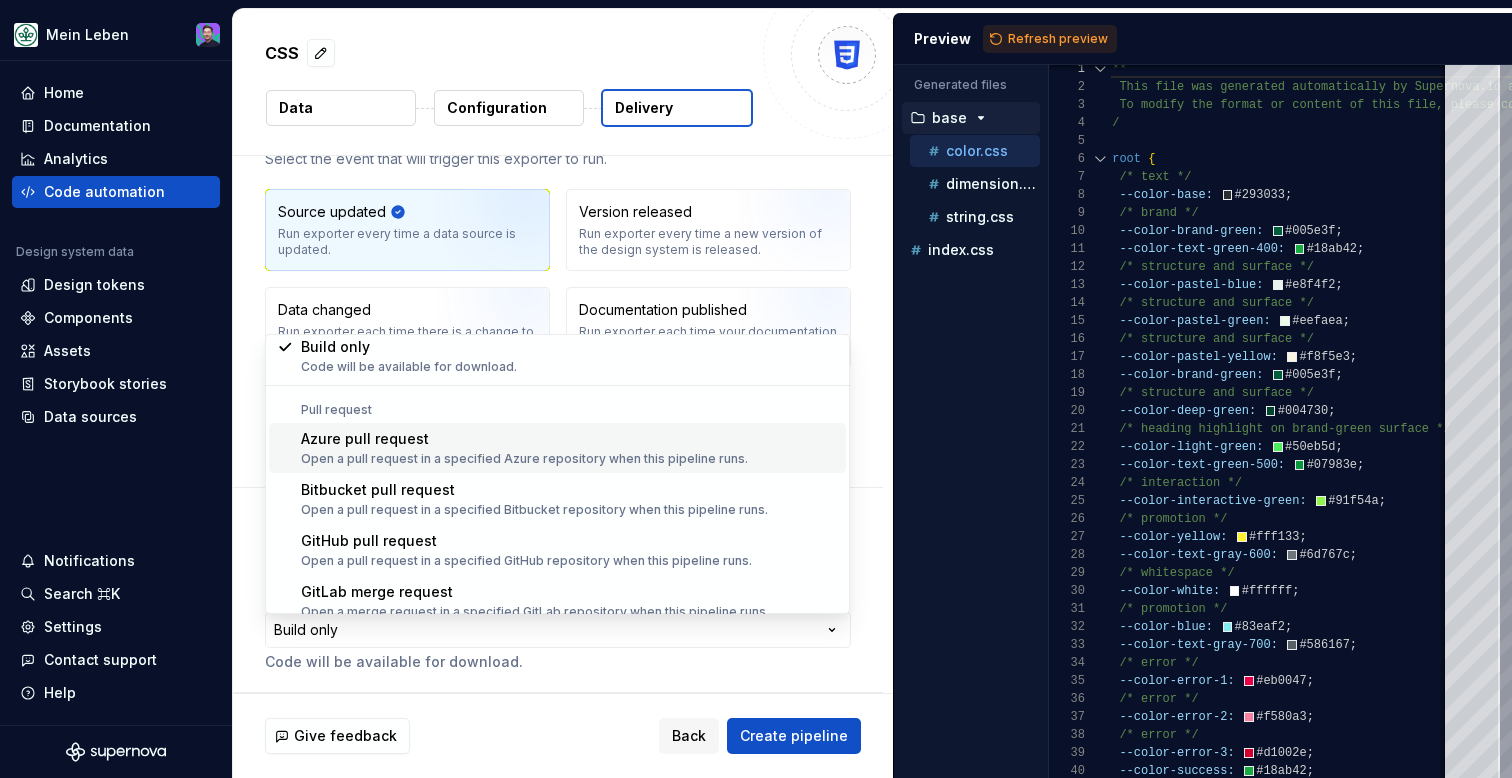 scroll, scrollTop: 56, scrollLeft: 0, axis: vertical 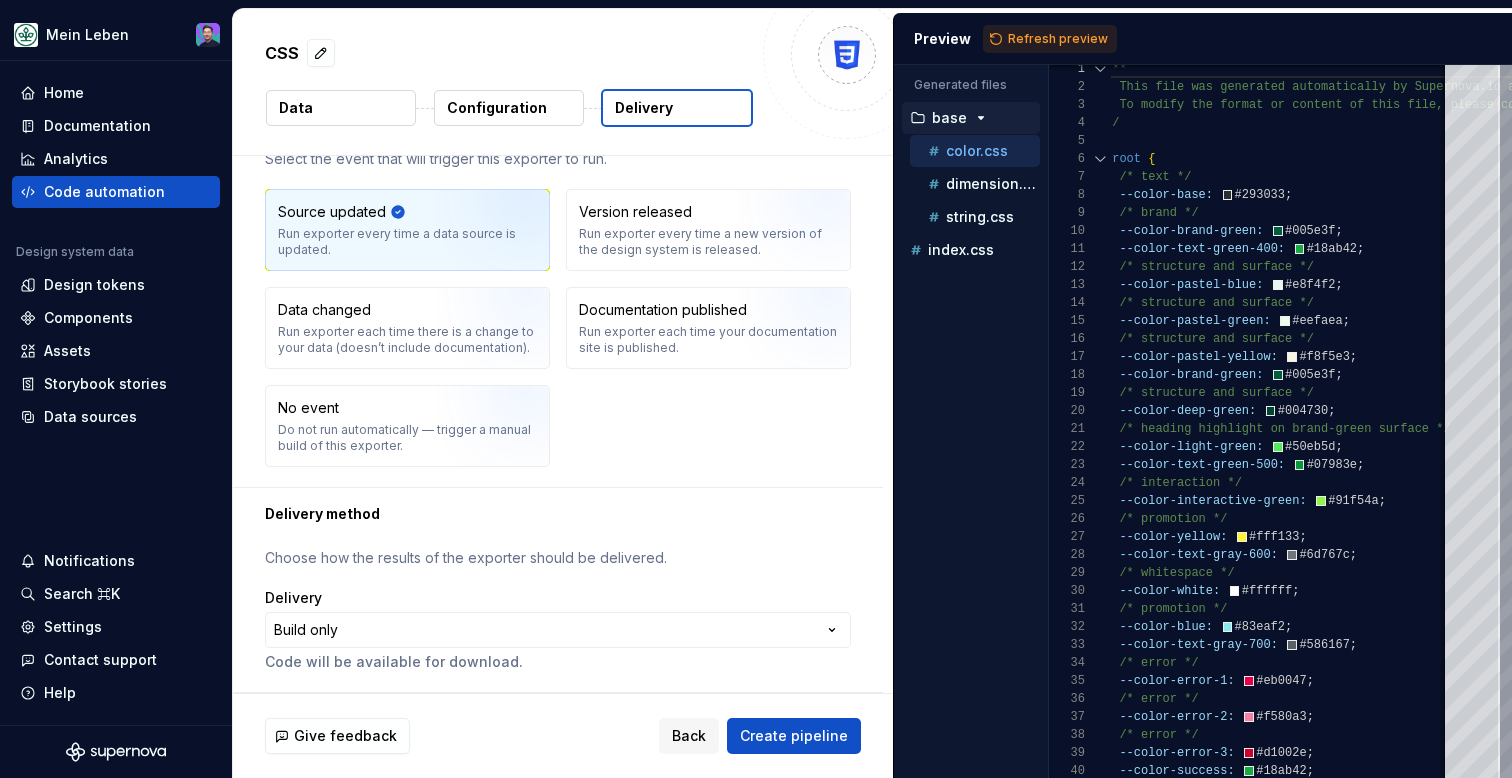 click on "**********" at bounding box center (756, 389) 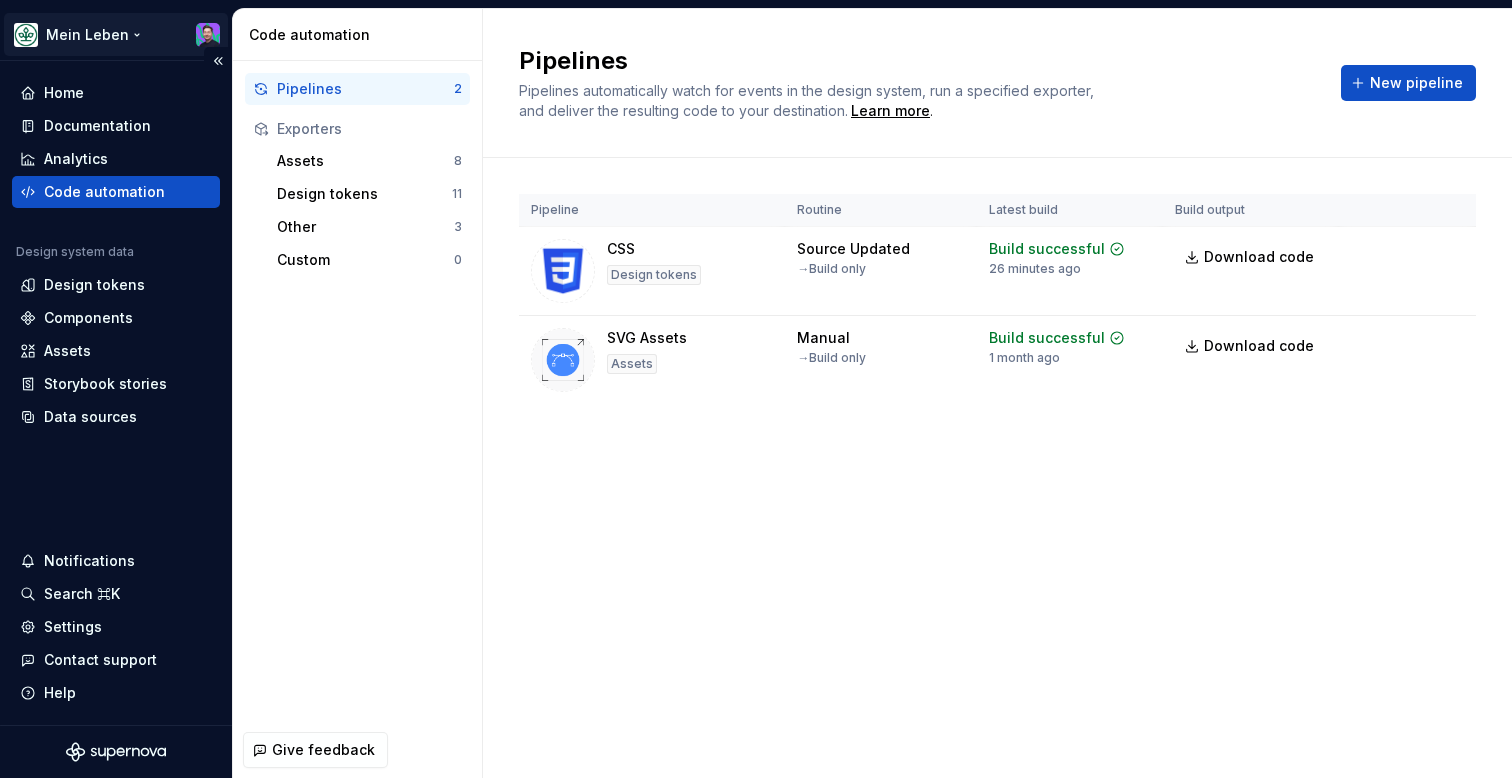 click on "Mein Leben Home Documentation Analytics Code automation Design system data Design tokens Components Assets Storybook stories Data sources Notifications Search ⌘K Settings Contact support Help Code automation Pipelines 2 Exporters Assets 8 Design tokens 11 Other 3 Custom 0 Give feedback Pipelines Pipelines automatically watch for events in the design system, run a specified exporter, and deliver the resulting code to your destination.   Learn more . New pipeline Pipeline Routine Latest build Build output CSS Design tokens Source Updated →  Build only Build successful 26 minutes ago Download code Run SVG Assets Assets Manual →  Build only Build successful 1 month ago Download code Run   *" at bounding box center (756, 389) 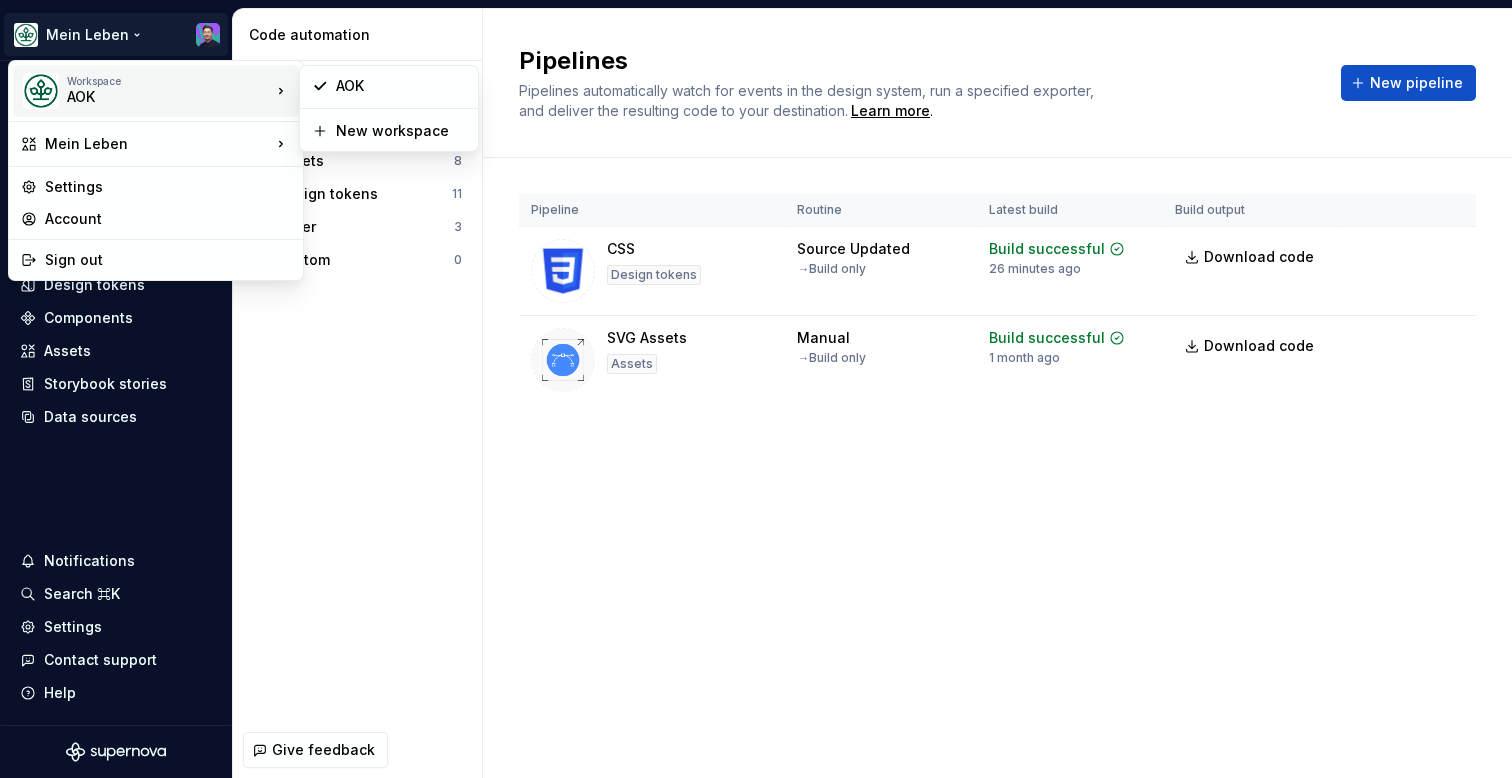 click on "AOK" at bounding box center (152, 97) 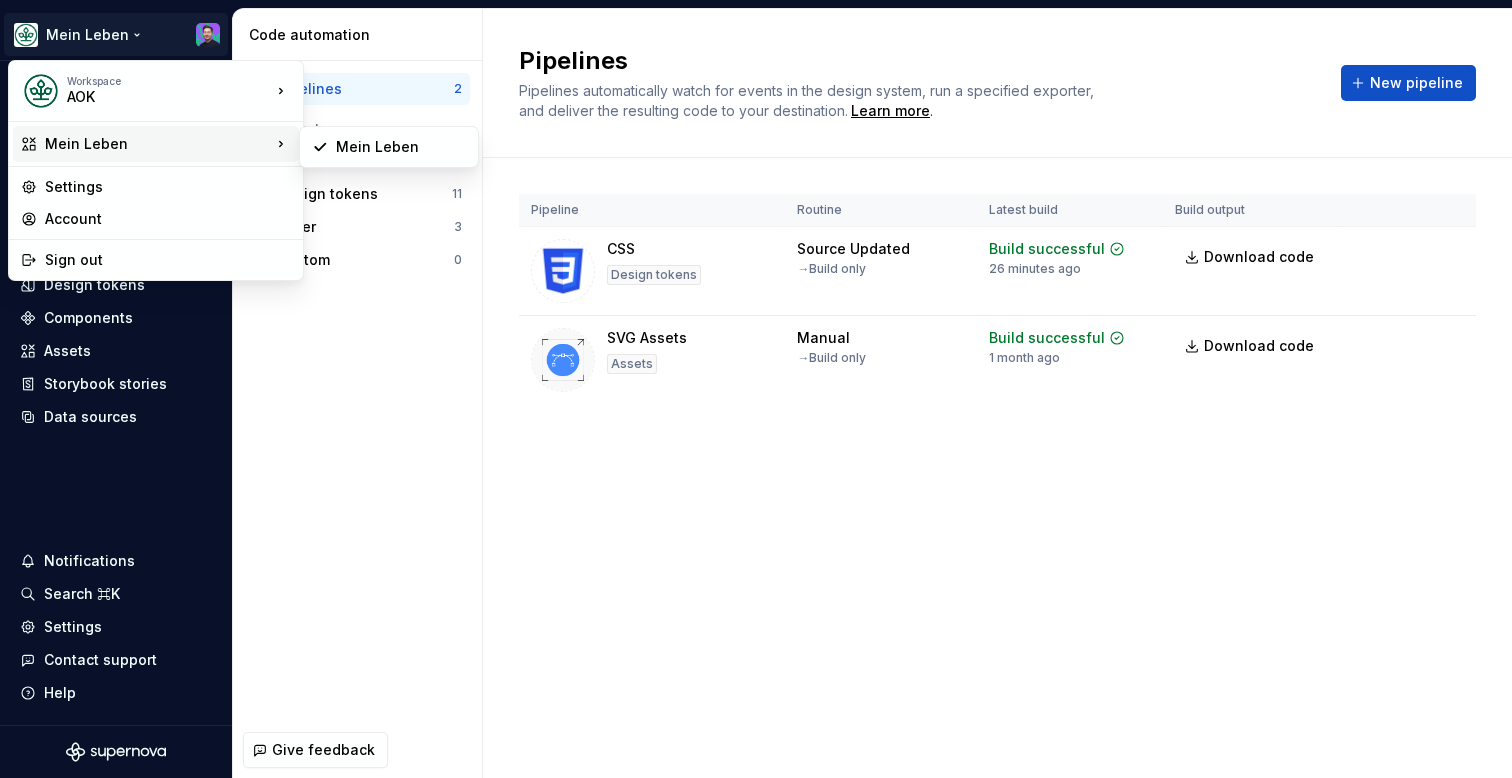 click on "Mein Leben" at bounding box center [158, 144] 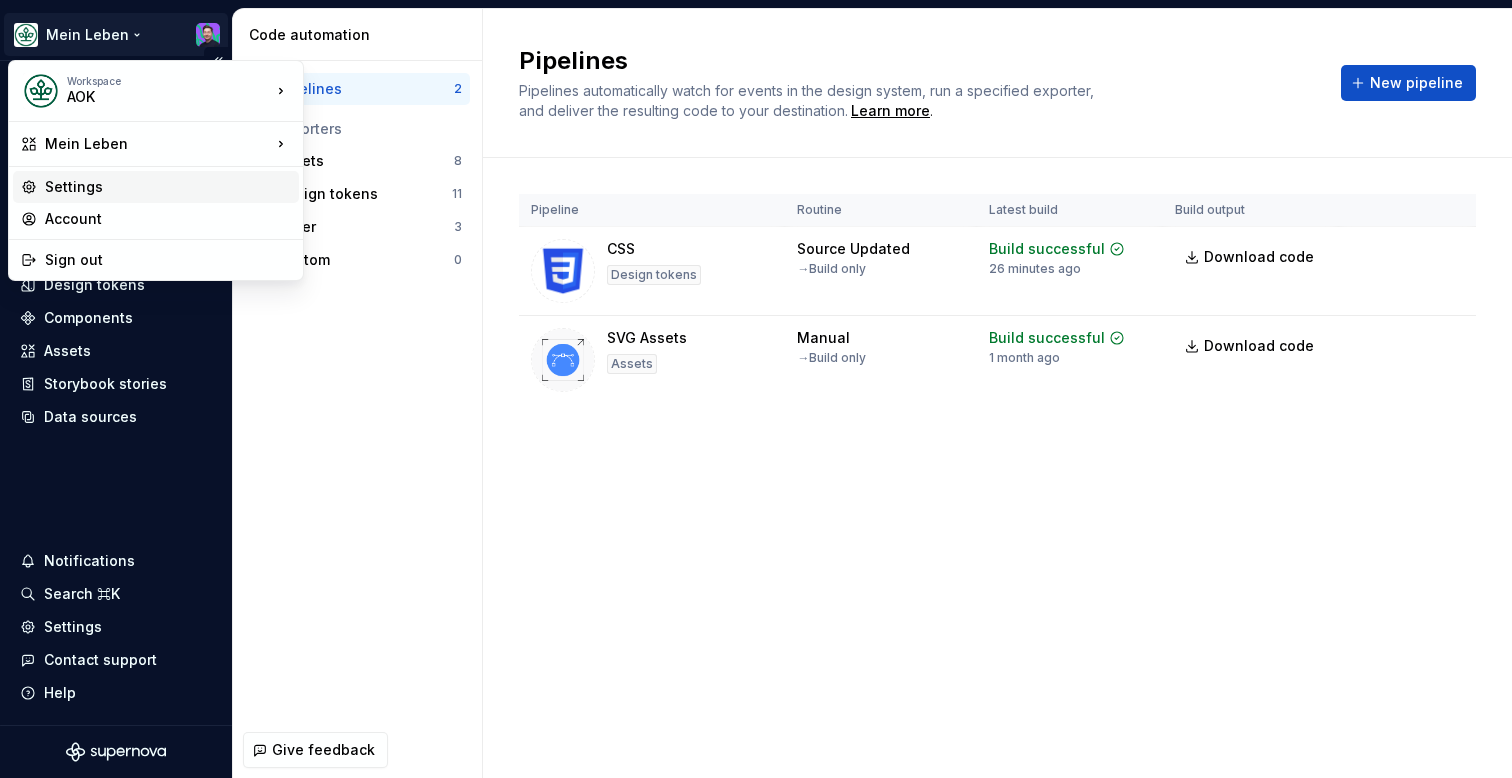 click on "Settings" at bounding box center [168, 187] 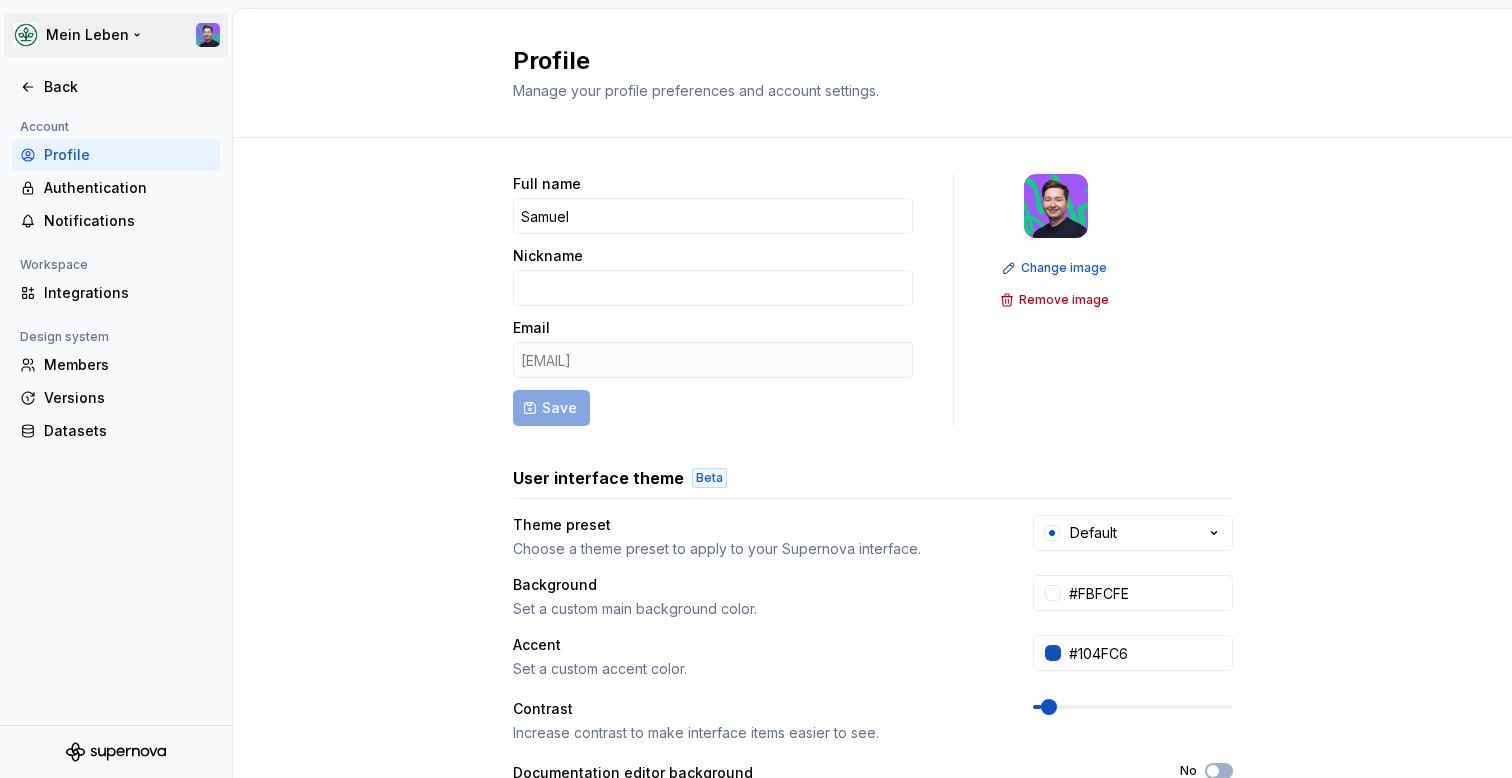 click on "Mein Leben Home Documentation Analytics Code automation Design system data Design tokens Components Assets Storybook stories Data sources Notifications Search ⌘K Settings Contact support Help Code automation Pipelines 2 Exporters Assets 8 Design tokens 11 Other 3 Custom 0 Give feedback Pipelines Pipelines automatically watch for events in the design system, run a specified exporter, and deliver the resulting code to your destination.   Learn more . New pipeline Pipeline Routine Latest build Build output CSS Design tokens Source Updated →  Build only Build successful 31 minutes ago Download code Run SVG Assets Assets Manual →  Build only Build successful 1 month ago Download code Run   *" at bounding box center [756, 389] 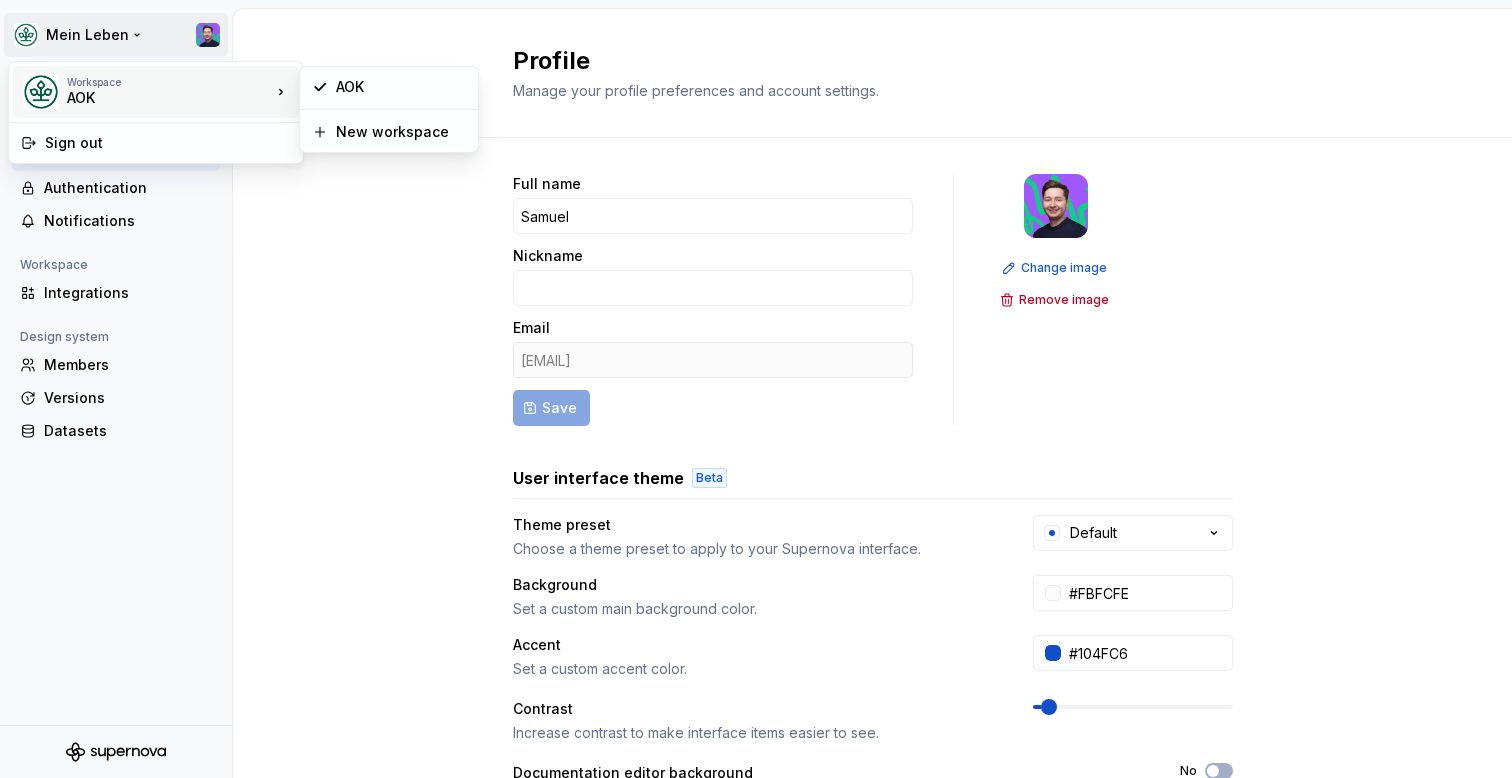 click on "AOK" at bounding box center (152, 98) 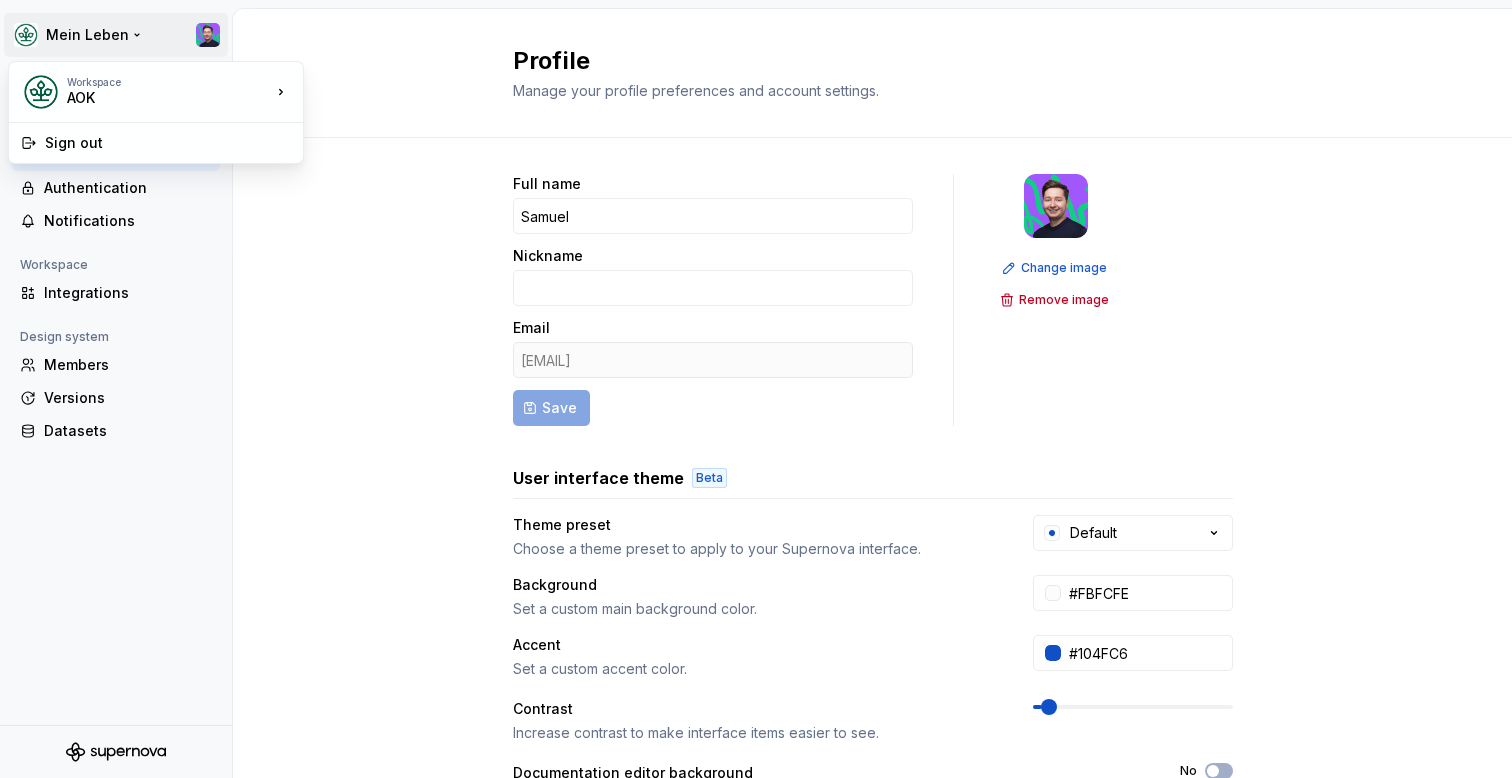 click on "Mein Leben Back Account Profile Authentication Notifications Workspace Integrations Design system Members Versions Datasets Profile Manage your profile preferences and account settings. Full name [NAME] Nickname Email [EMAIL] Save Change image Remove image User interface theme Beta Theme preset Choose a theme preset to apply to your Supernova interface. Default Background Set a custom main background color. #FBFCFE Accent Set a custom accent color. #104FC6 Contrast Increase contrast to make interface items easier to see. Documentation editor background Always use a light background for the documentation editor. No Danger zone Permanently delete my account All data will be deleted immediately. Delete account For information on how we use your data, please refer to our Privacy Policy . * Workspace AOK Sign out" at bounding box center [756, 389] 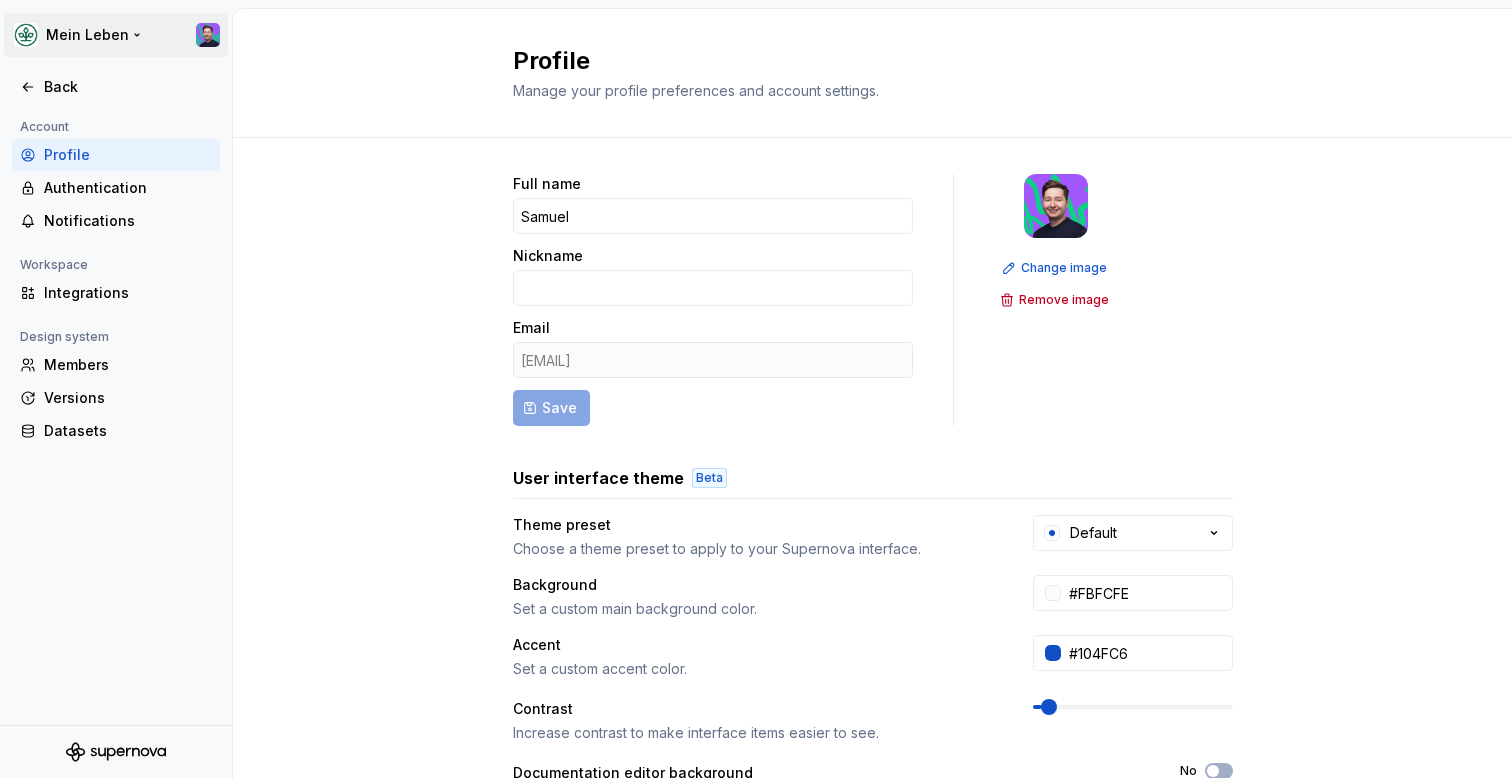 click on "Mein Leben Home Documentation Analytics Code automation Design system data Design tokens Components Assets Storybook stories Data sources Notifications Search ⌘K Settings Contact support Help Code automation Pipelines 2 Exporters Assets 8 Design tokens 11 Other 3 Custom 0 Give feedback Pipelines Pipelines automatically watch for events in the design system, run a specified exporter, and deliver the resulting code to your destination.   Learn more . New pipeline Pipeline Routine Latest build Build output CSS Design tokens Source Updated →  Build only Build successful 31 minutes ago Download code Run SVG Assets Assets Manual →  Build only Build successful 1 month ago Download code Run   *" at bounding box center [756, 389] 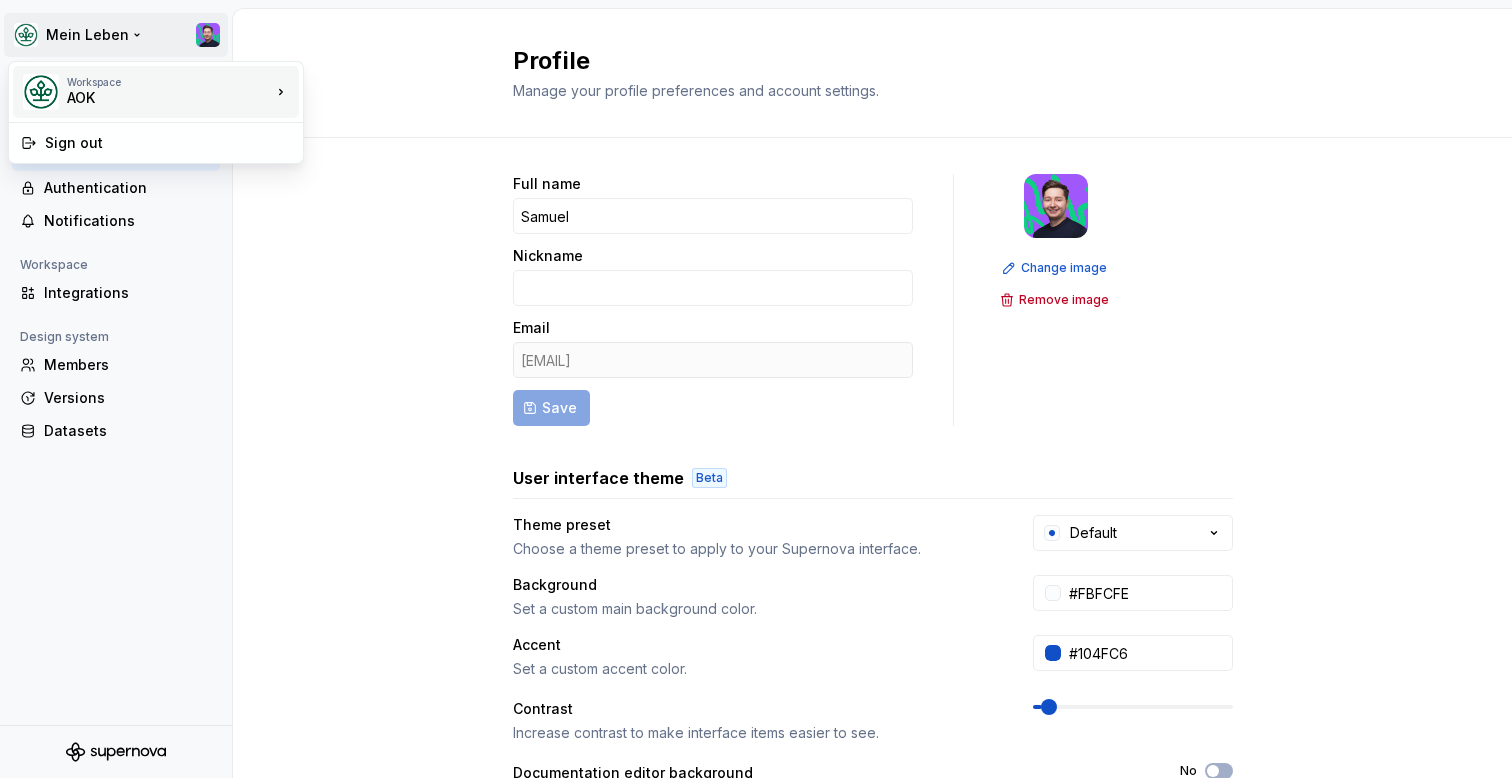 click on "AOK" at bounding box center (152, 98) 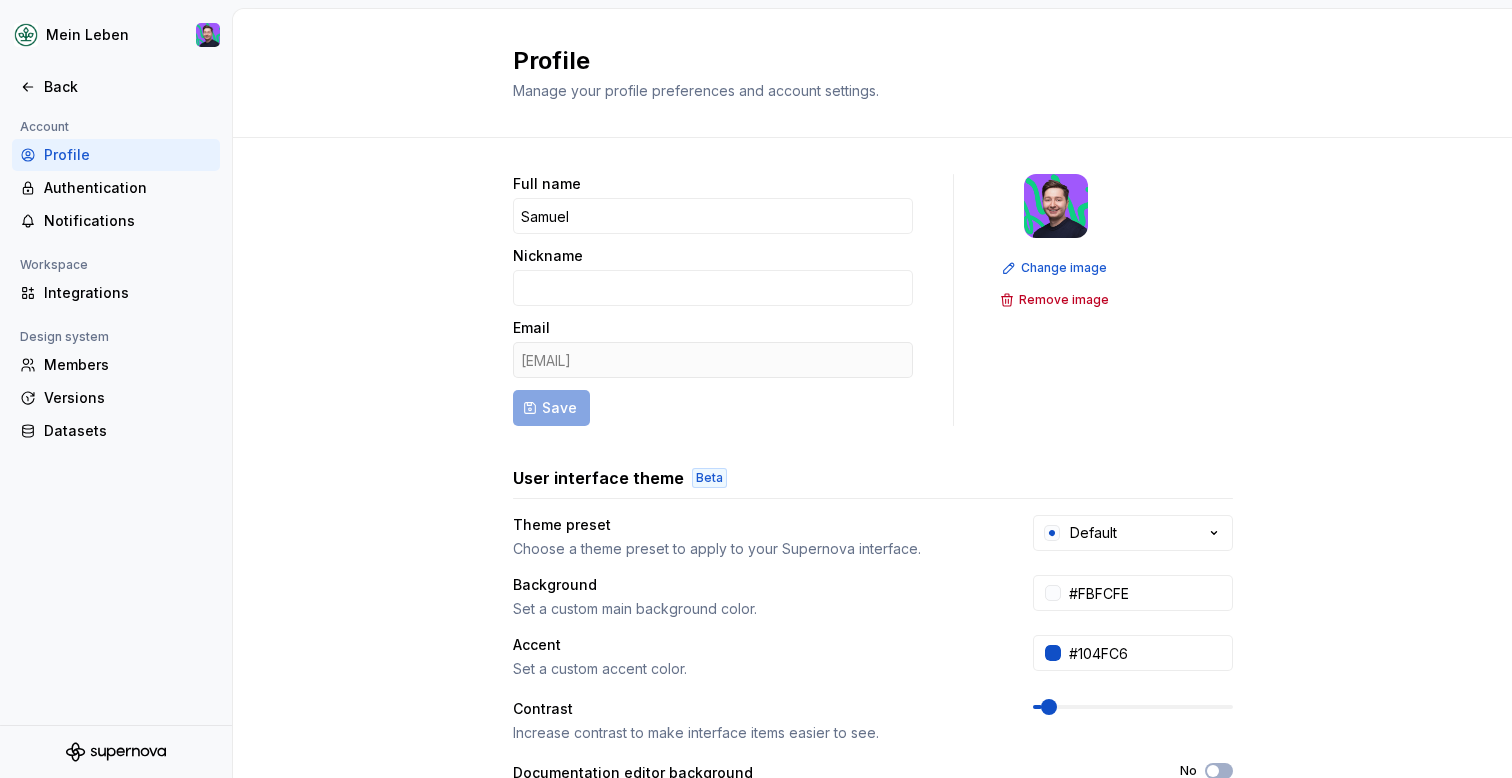 click on "Mein Leben Home Documentation Analytics Code automation Design system data Design tokens Components Assets Storybook stories Data sources Notifications Search ⌘K Settings Contact support Help Code automation Pipelines 2 Exporters Assets 8 Design tokens 11 Other 3 Custom 0 Give feedback Pipelines Pipelines automatically watch for events in the design system, run a specified exporter, and deliver the resulting code to your destination.   Learn more . New pipeline Pipeline Routine Latest build Build output CSS Design tokens Source Updated →  Build only Build successful 31 minutes ago Download code Run SVG Assets Assets Manual →  Build only Build successful 1 month ago Download code Run   *" at bounding box center (756, 389) 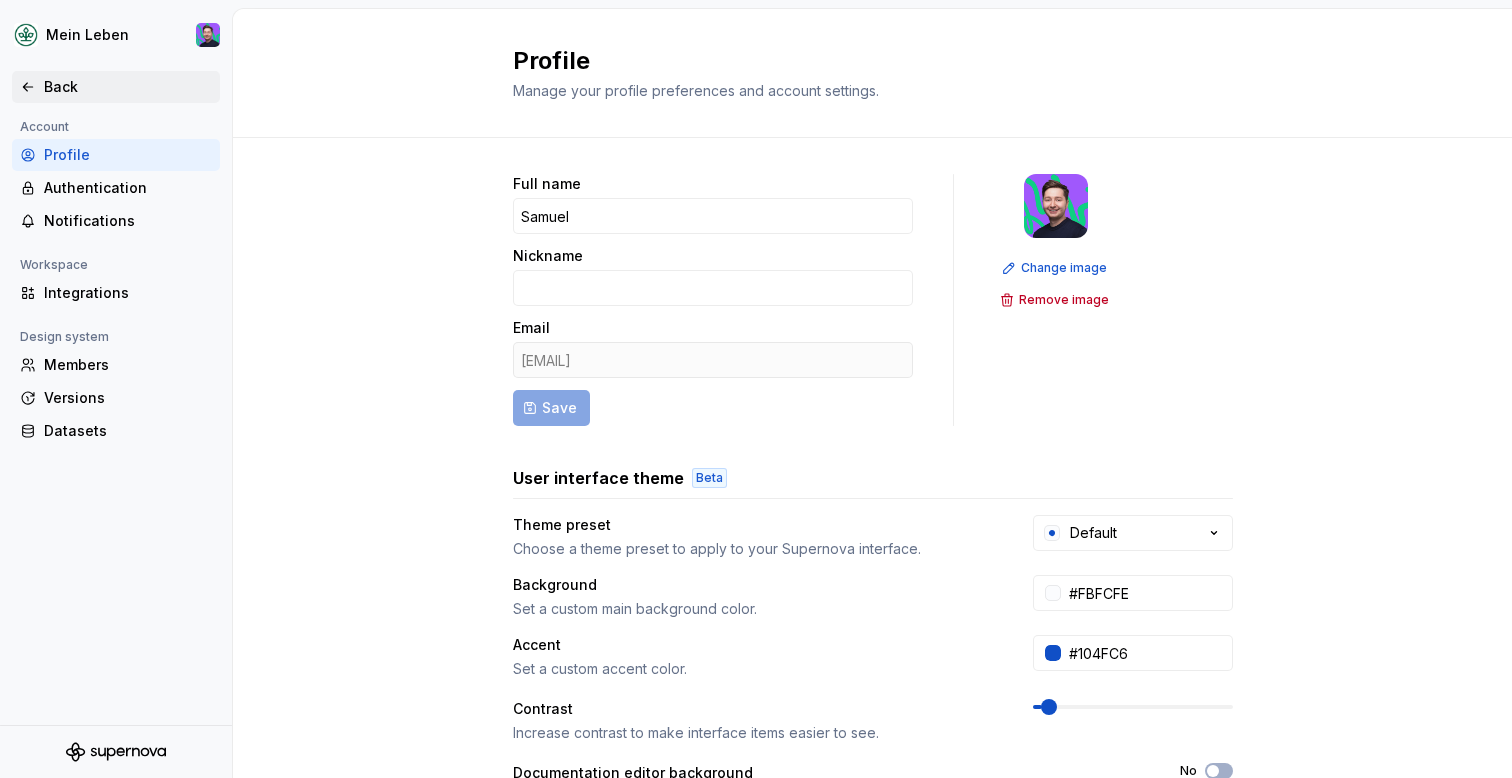click on "Back" at bounding box center (128, 87) 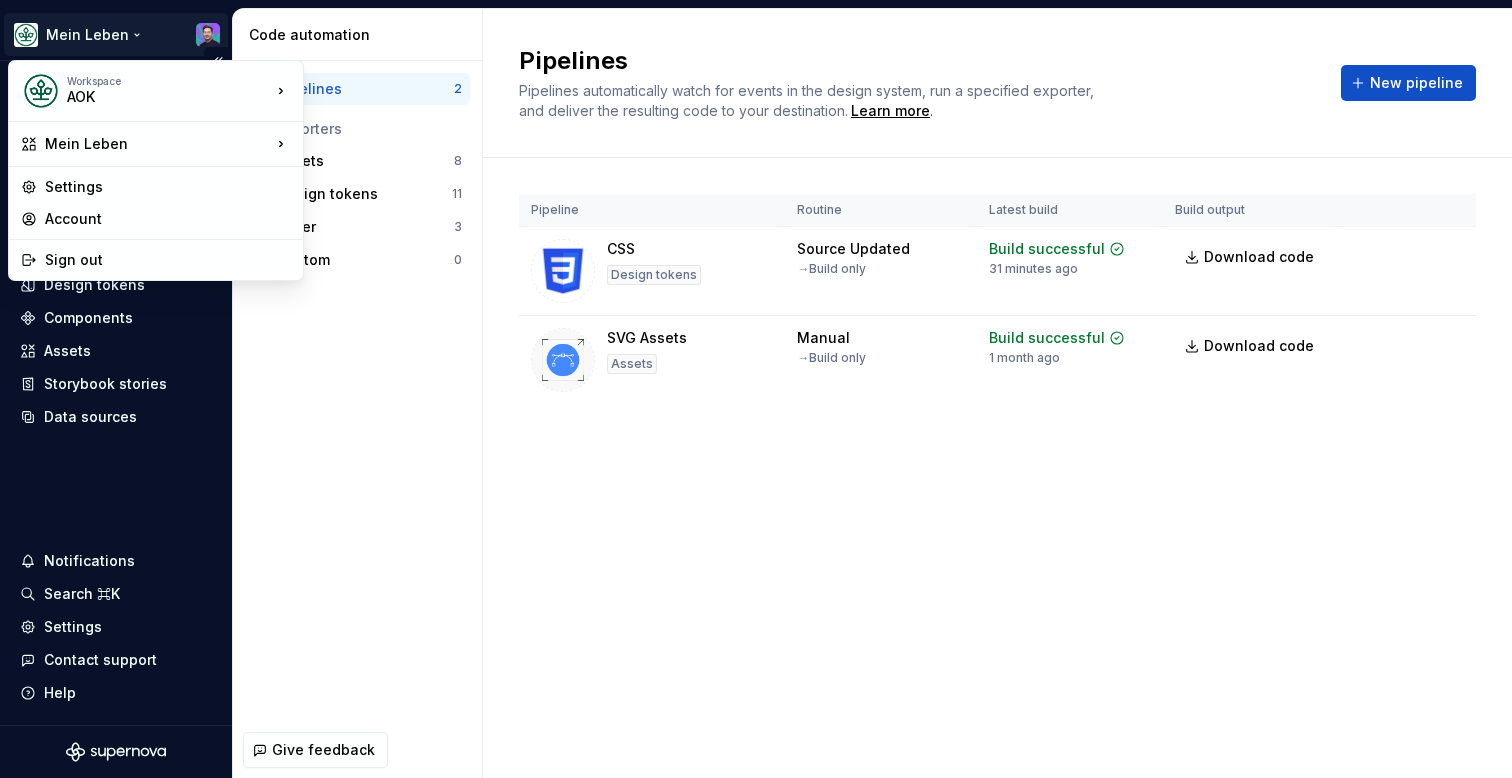 click on "Mein Leben Home Documentation Analytics Code automation Design system data Design tokens Components Assets Storybook stories Data sources Notifications Search ⌘K Settings Contact support Help Code automation Pipelines 2 Exporters Assets 8 Design tokens 11 Other 3 Custom 0 Give feedback Pipelines Pipelines automatically watch for events in the design system, run a specified exporter, and deliver the resulting code to your destination.   Learn more . New pipeline Pipeline Routine Latest build Build output CSS Design tokens Source Updated →  Build only Build successful 31 minutes ago Download code Run SVG Assets Assets Manual →  Build only Build successful 1 month ago Download code Run   * Workspace AOK Mein Leben Settings Account Sign out" at bounding box center [756, 389] 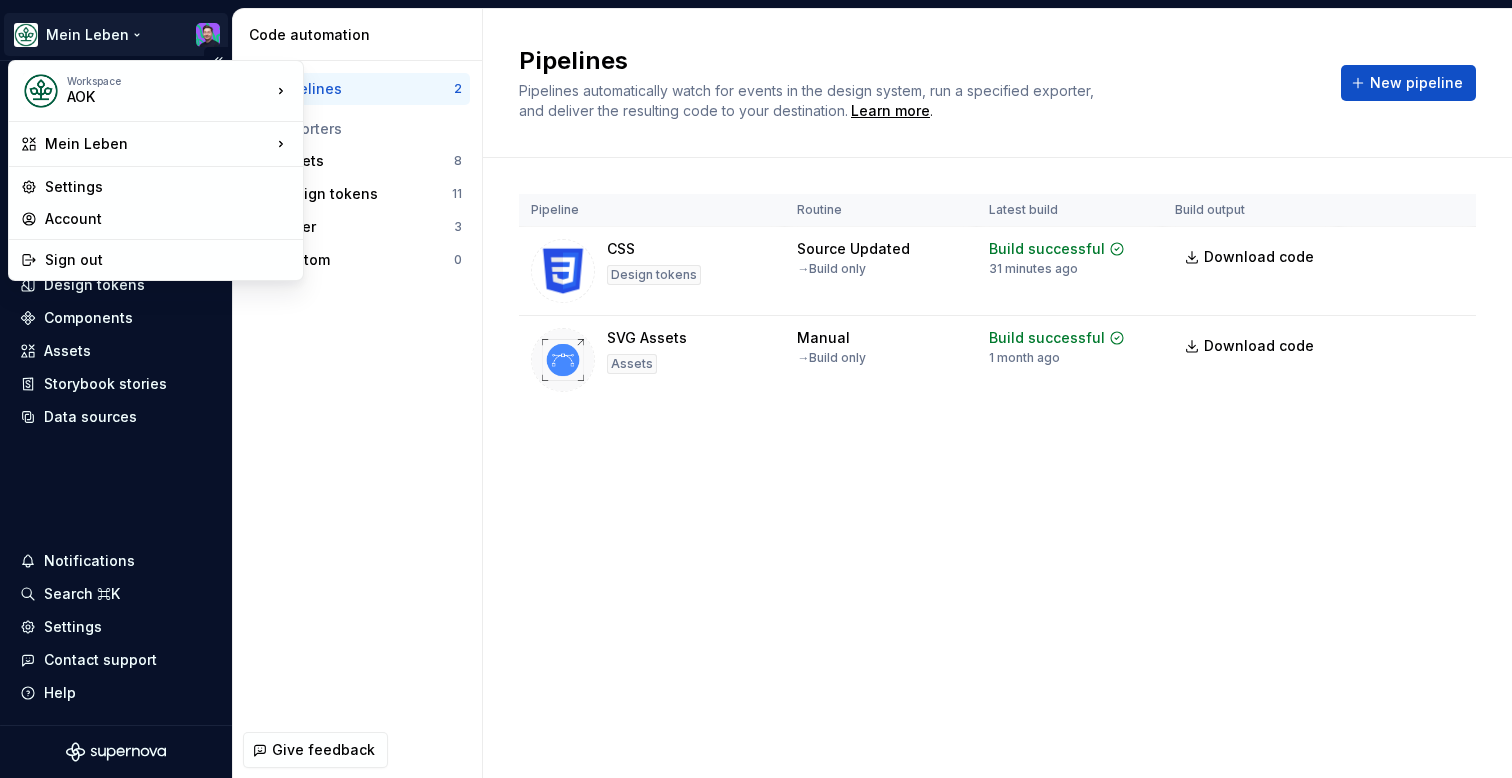 click on "Mein Leben Home Documentation Analytics Code automation Design system data Design tokens Components Assets Storybook stories Data sources Notifications Search ⌘K Settings Contact support Help Code automation Pipelines 2 Exporters Assets 8 Design tokens 11 Other 3 Custom 0 Give feedback Pipelines Pipelines automatically watch for events in the design system, run a specified exporter, and deliver the resulting code to your destination.   Learn more . New pipeline Pipeline Routine Latest build Build output CSS Design tokens Source Updated →  Build only Build successful 31 minutes ago Download code Run SVG Assets Assets Manual →  Build only Build successful 1 month ago Download code Run   * Workspace AOK Mein Leben Settings Account Sign out" at bounding box center (756, 389) 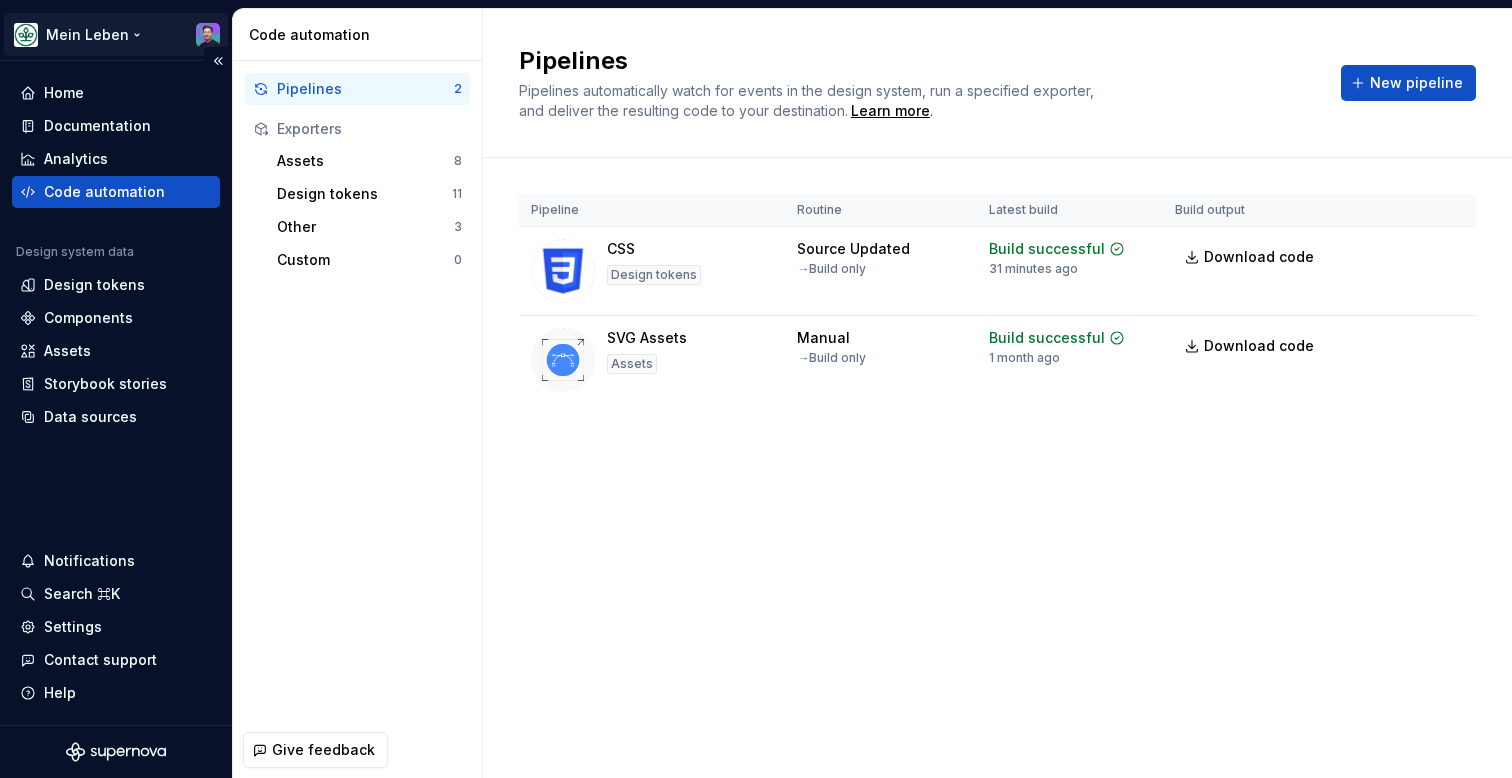 click on "Mein Leben Home Documentation Analytics Code automation Design system data Design tokens Components Assets Storybook stories Data sources Notifications Search ⌘K Settings Contact support Help Code automation Pipelines 2 Exporters Assets 8 Design tokens 11 Other 3 Custom 0 Give feedback Pipelines Pipelines automatically watch for events in the design system, run a specified exporter, and deliver the resulting code to your destination.   Learn more . New pipeline Pipeline Routine Latest build Build output CSS Design tokens Source Updated →  Build only Build successful 31 minutes ago Download code Run SVG Assets Assets Manual →  Build only Build successful 1 month ago Download code Run   *" at bounding box center [756, 389] 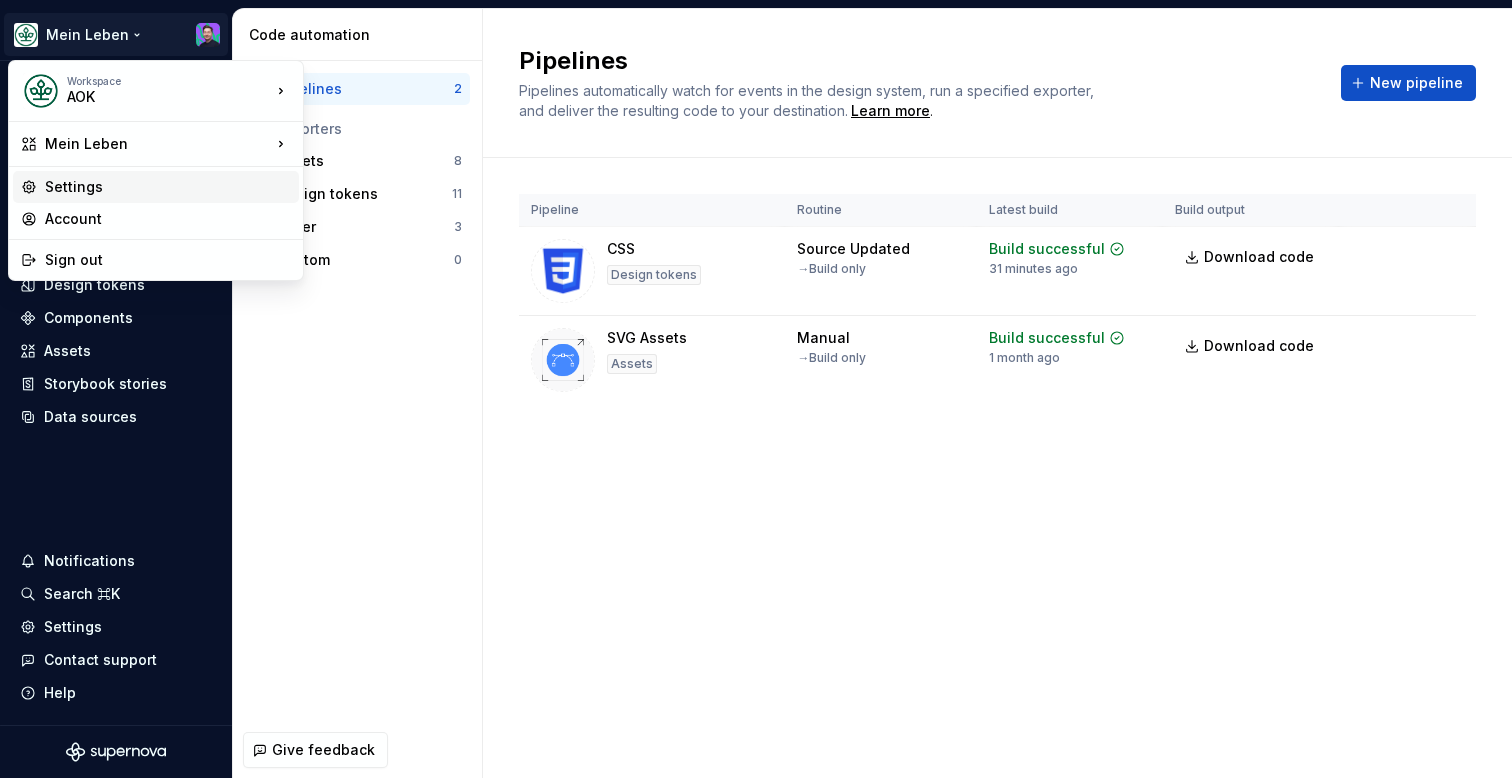 click on "Settings" at bounding box center (168, 187) 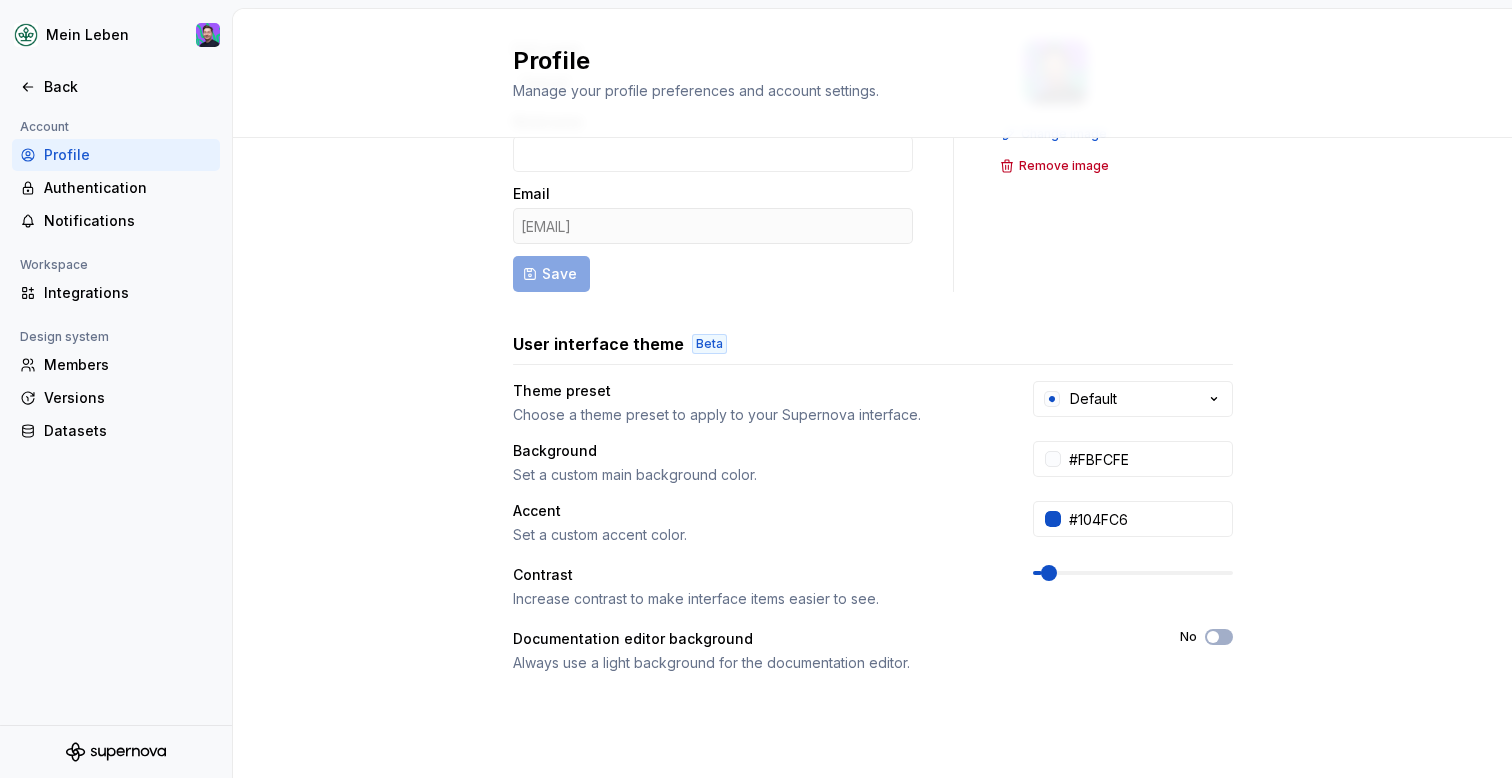 scroll, scrollTop: 155, scrollLeft: 0, axis: vertical 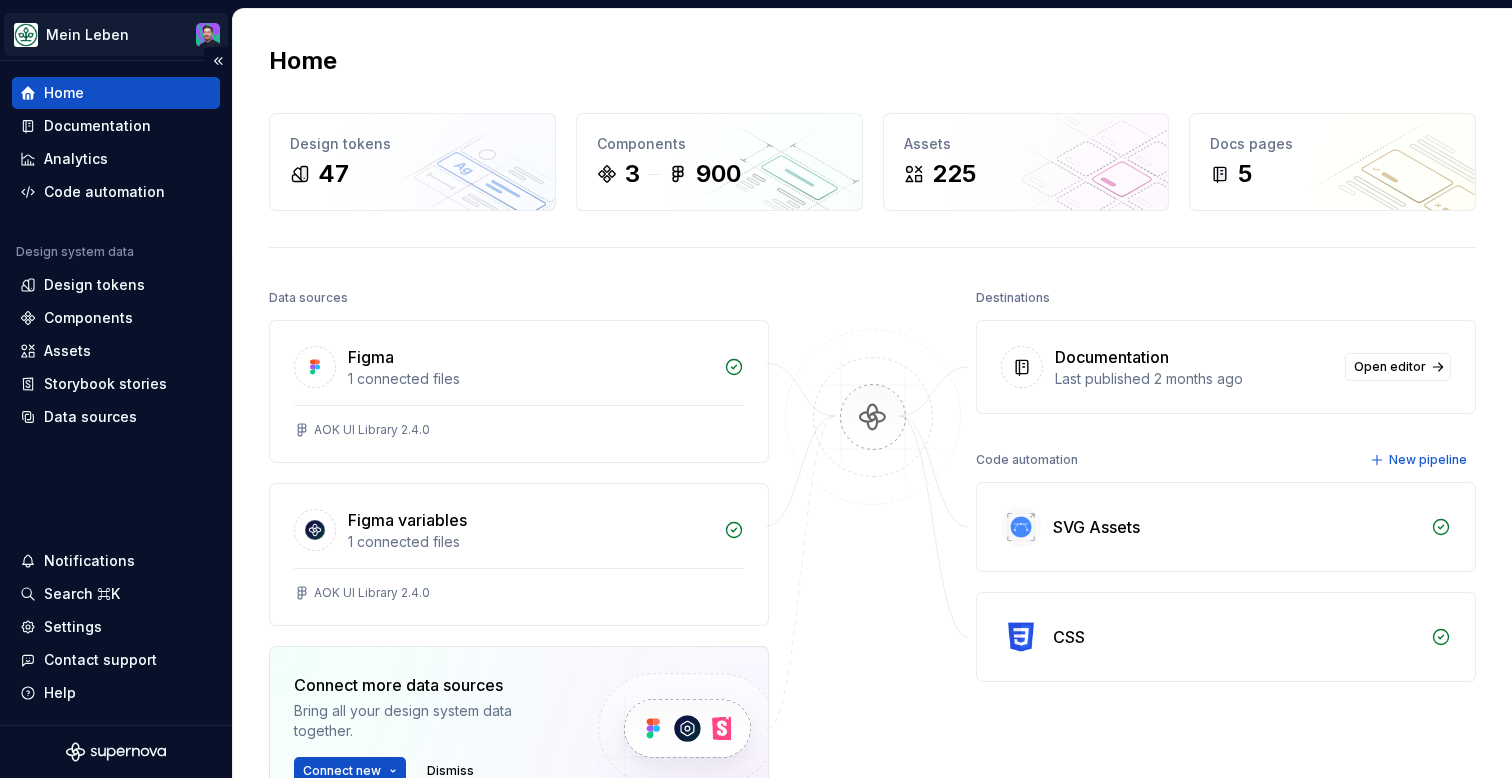 click on "Mein Leben Home Documentation Analytics Code automation Design system data Design tokens Components Assets Storybook stories Data sources Notifications Search ⌘K Settings Contact support Help Home Design tokens 47 Components 3 900 Assets 225 Docs pages 5 Data sources Figma 1 connected files AOK UI Library 2.4.0 Figma variables 1 connected files AOK UI Library 2.4.0 Connect more data sources Bring all your design system data together. Connect new Dismiss Destinations Documentation Last published 2 months ago Open editor Code automation New pipeline SVG Assets CSS Product documentation Learn how to build, manage and maintain design systems in smarter ways. Developer documentation Start delivering your design choices to your codebases right away. Join our Slack community Connect and learn with other design system practitioners." at bounding box center [756, 389] 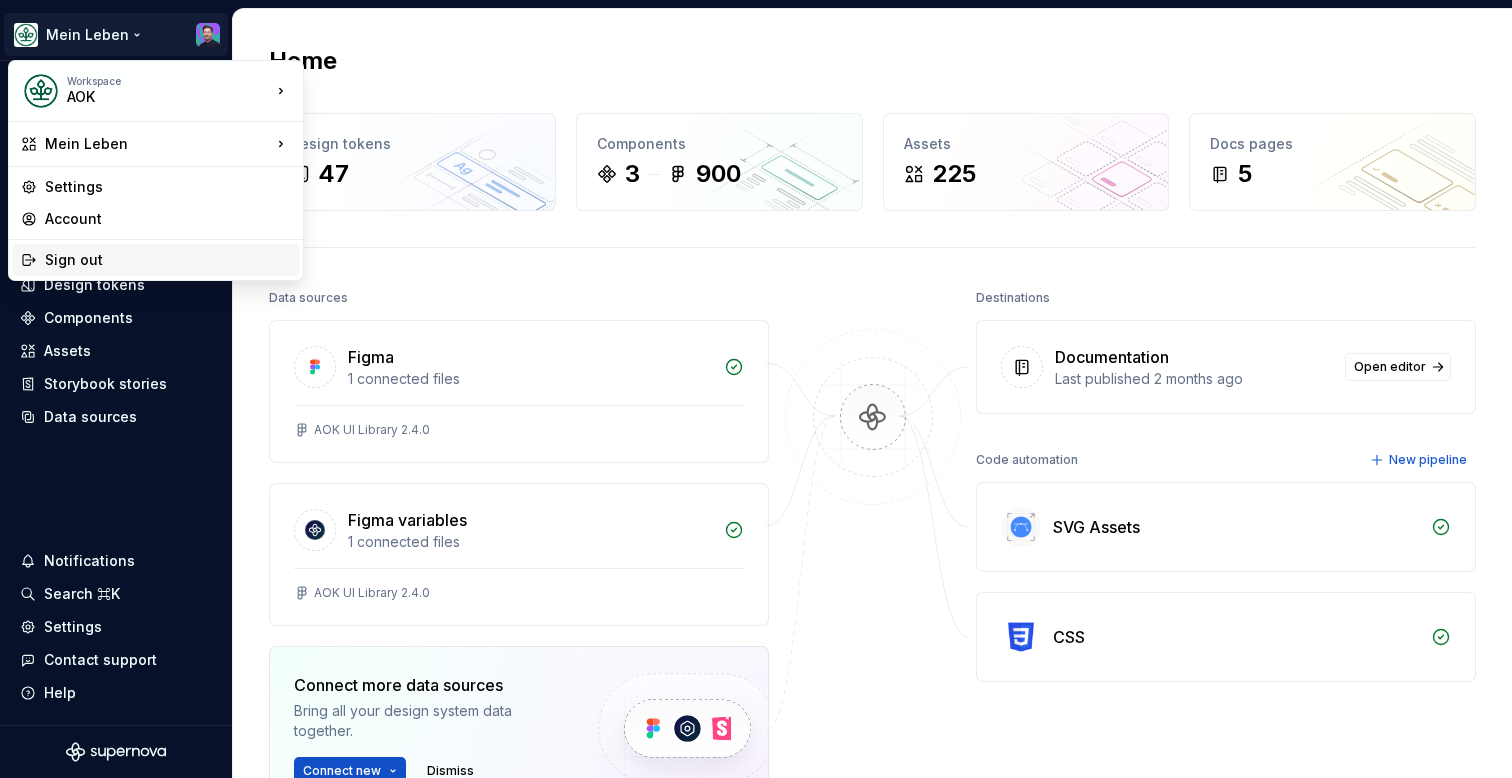 click on "Sign out" at bounding box center [168, 260] 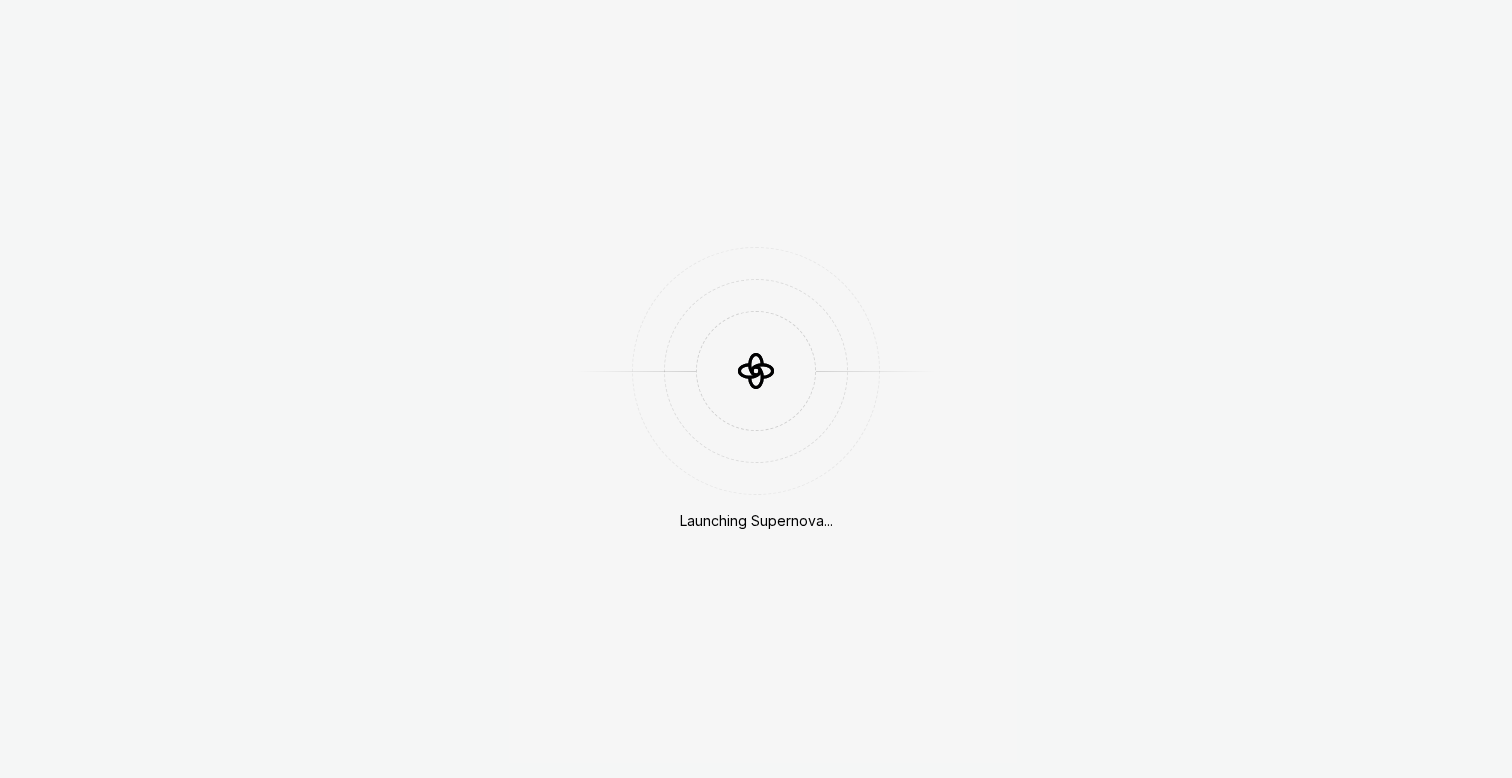 scroll, scrollTop: 0, scrollLeft: 0, axis: both 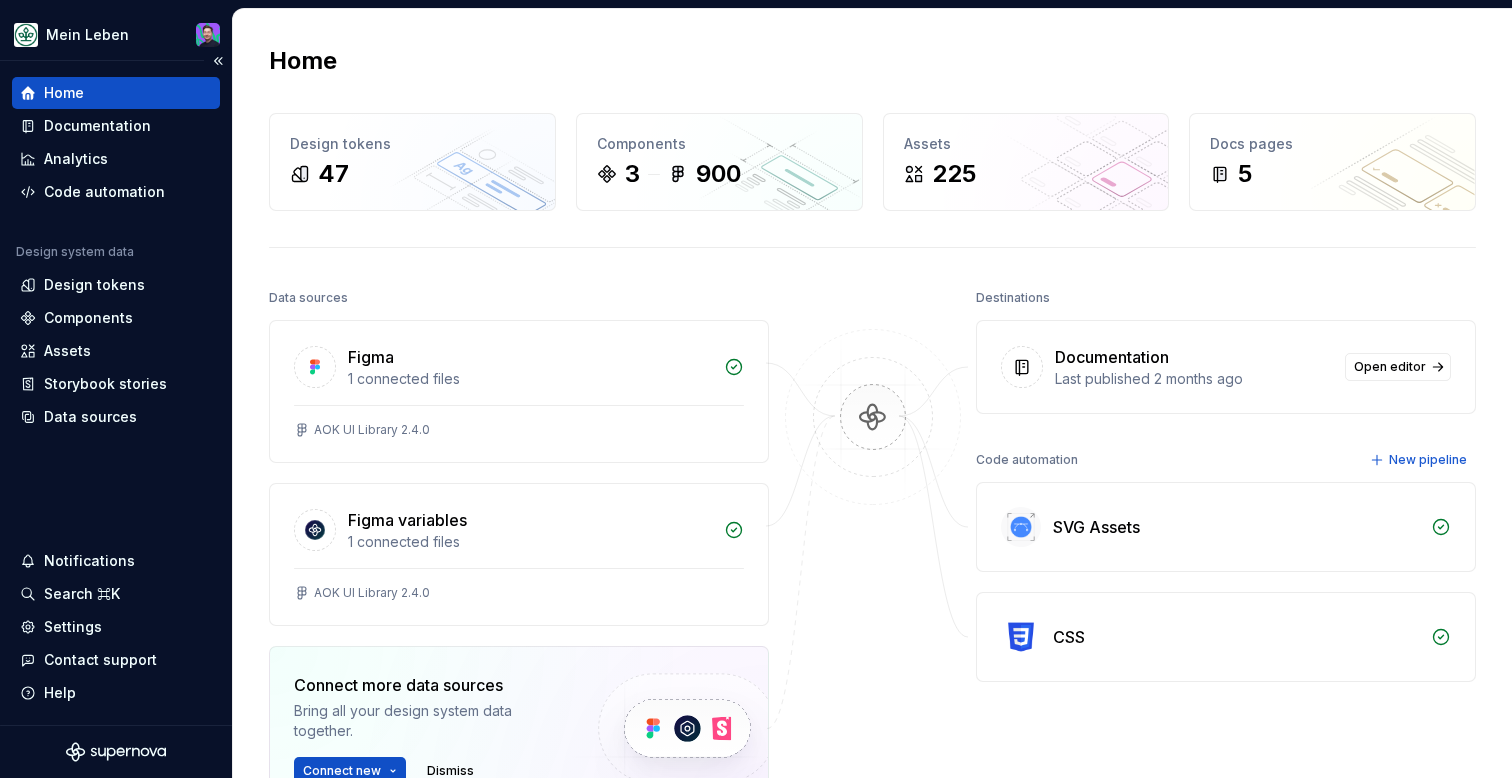 click 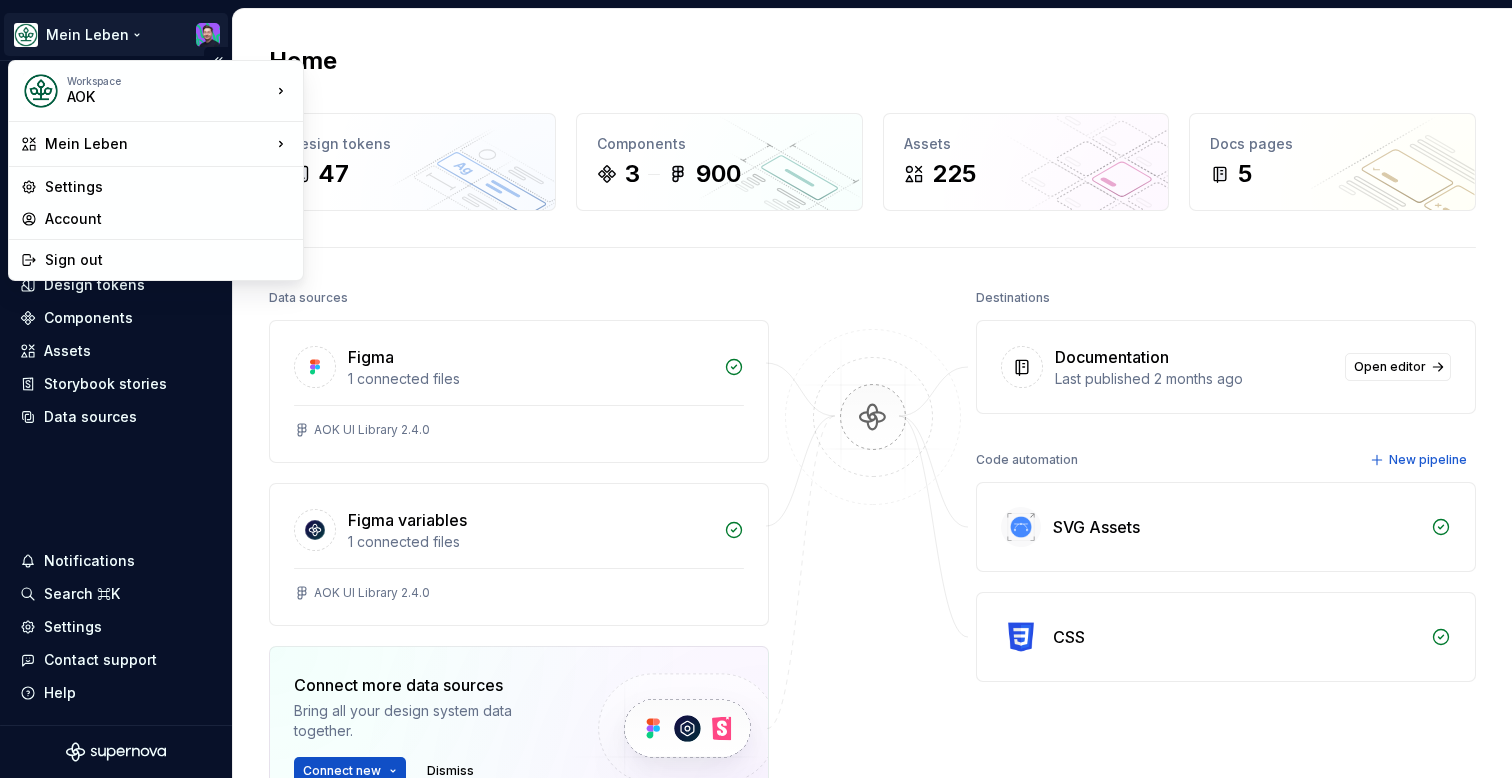 click on "Mein Leben Home Documentation Analytics Code automation Design system data Design tokens Components Assets Storybook stories Data sources Notifications Search ⌘K Settings Contact support Help Home Design tokens 47 Components 3 900 Assets 225 Docs pages 5 Data sources Figma 1 connected files AOK UI Library 2.4.0 Figma variables 1 connected files AOK UI Library 2.4.0 Connect more data sources Bring all your design system data together. Connect new Dismiss Destinations Documentation Last published 2 months ago Open editor Code automation New pipeline SVG Assets CSS Product documentation Learn how to build, manage and maintain design systems in smarter ways. Developer documentation Start delivering your design choices to your codebases right away. Join our Slack community Connect and learn with other design system practitioners.   Workspace AOK Mein Leben Settings Account Sign out" at bounding box center [756, 389] 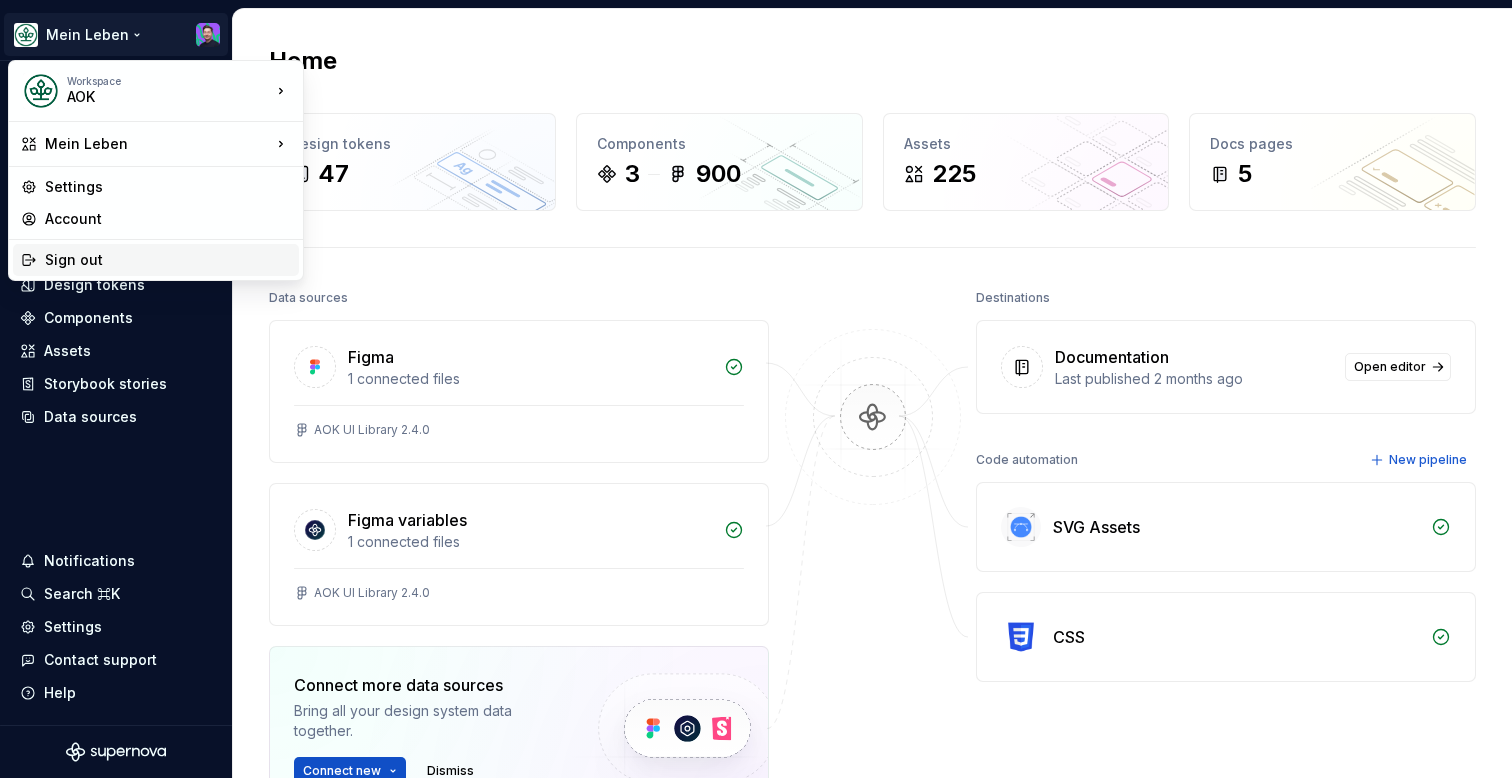 click on "Sign out" at bounding box center (168, 260) 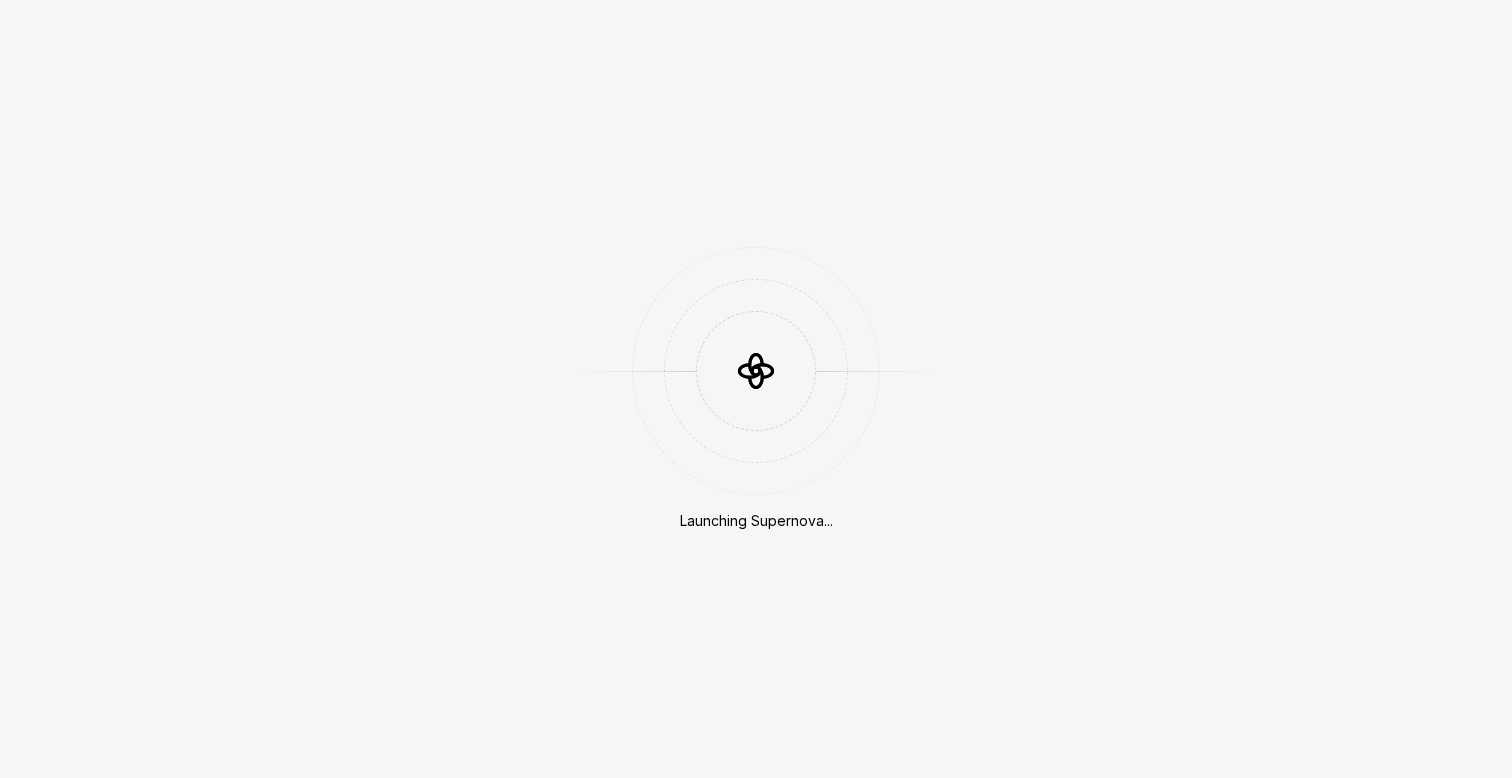 scroll, scrollTop: 0, scrollLeft: 0, axis: both 